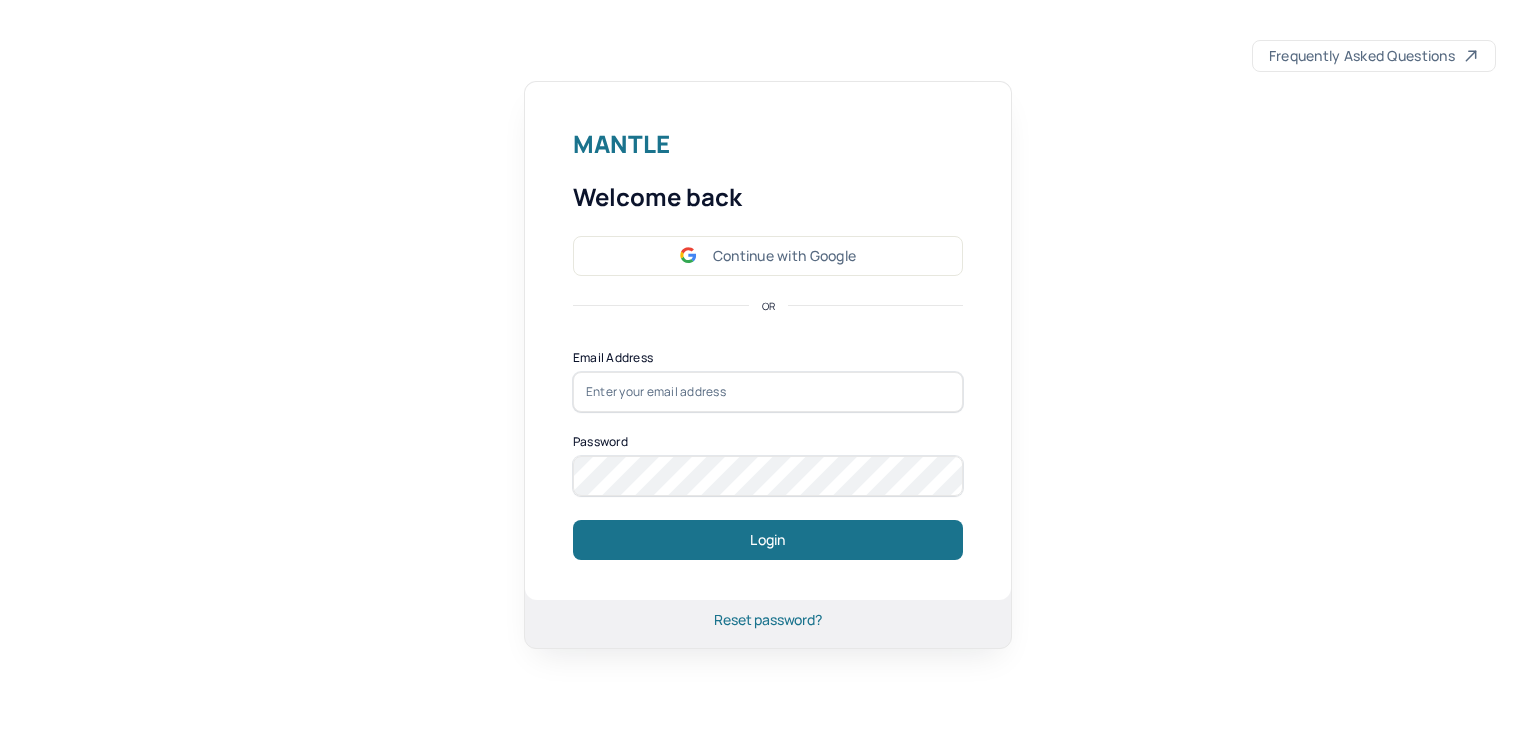 scroll, scrollTop: 0, scrollLeft: 0, axis: both 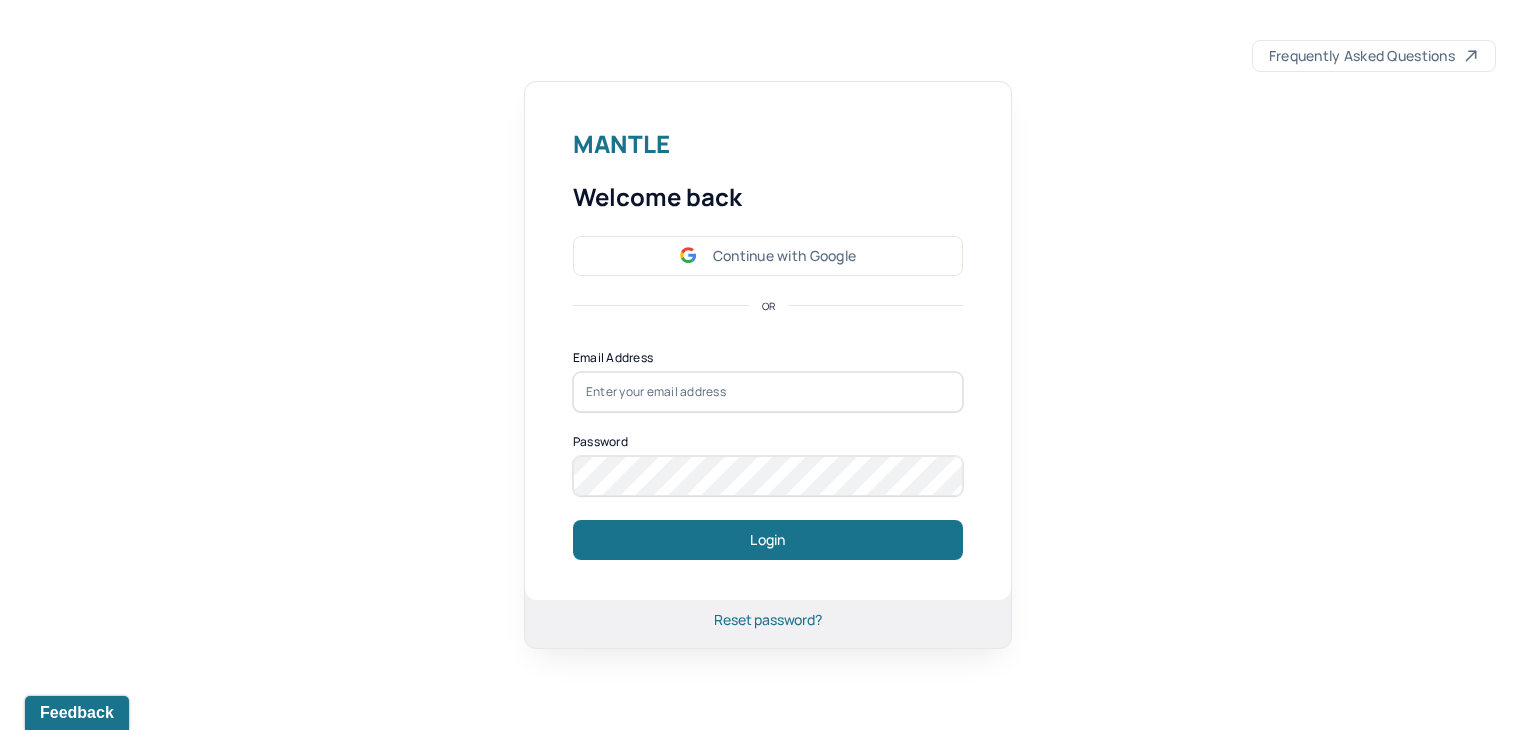 click at bounding box center (768, 392) 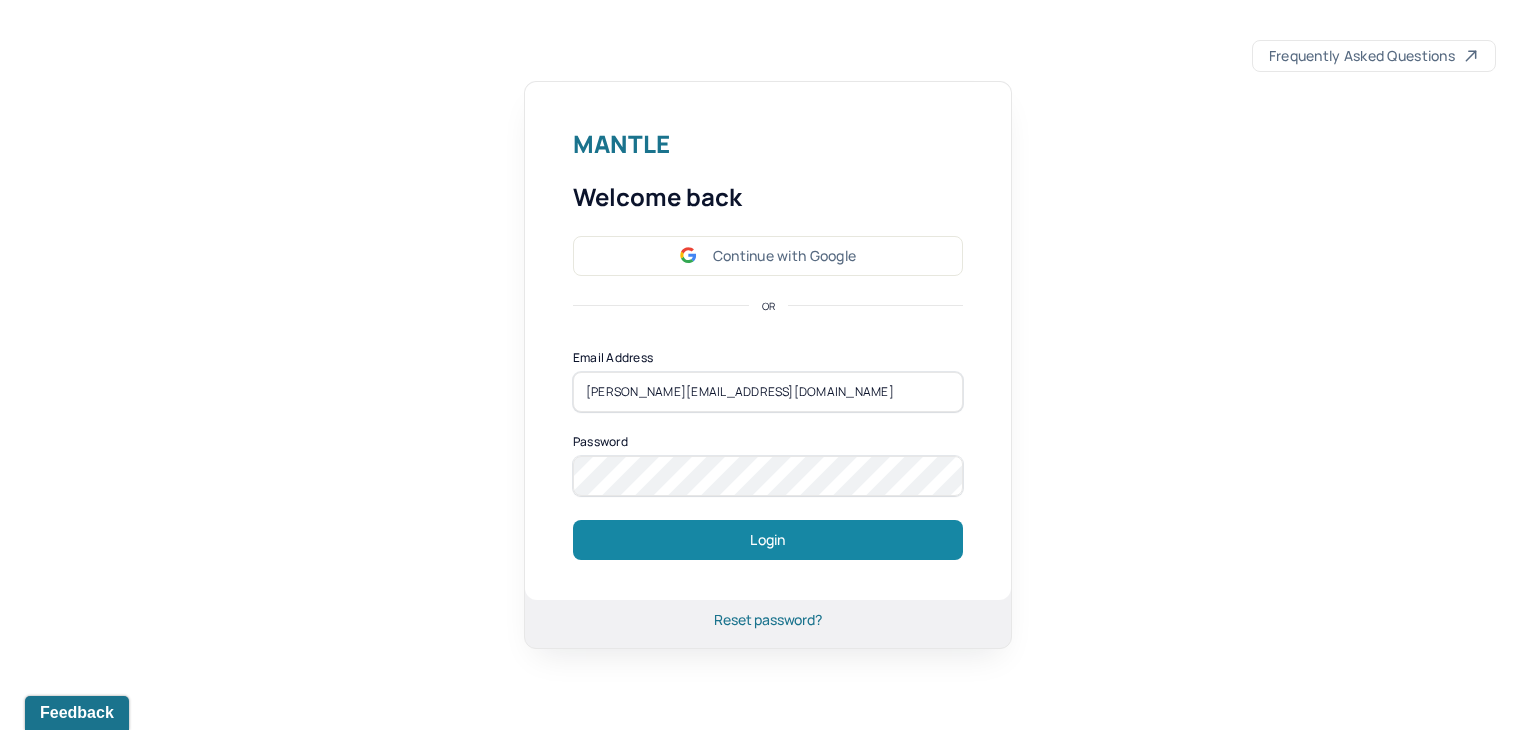 click on "Login" at bounding box center (768, 540) 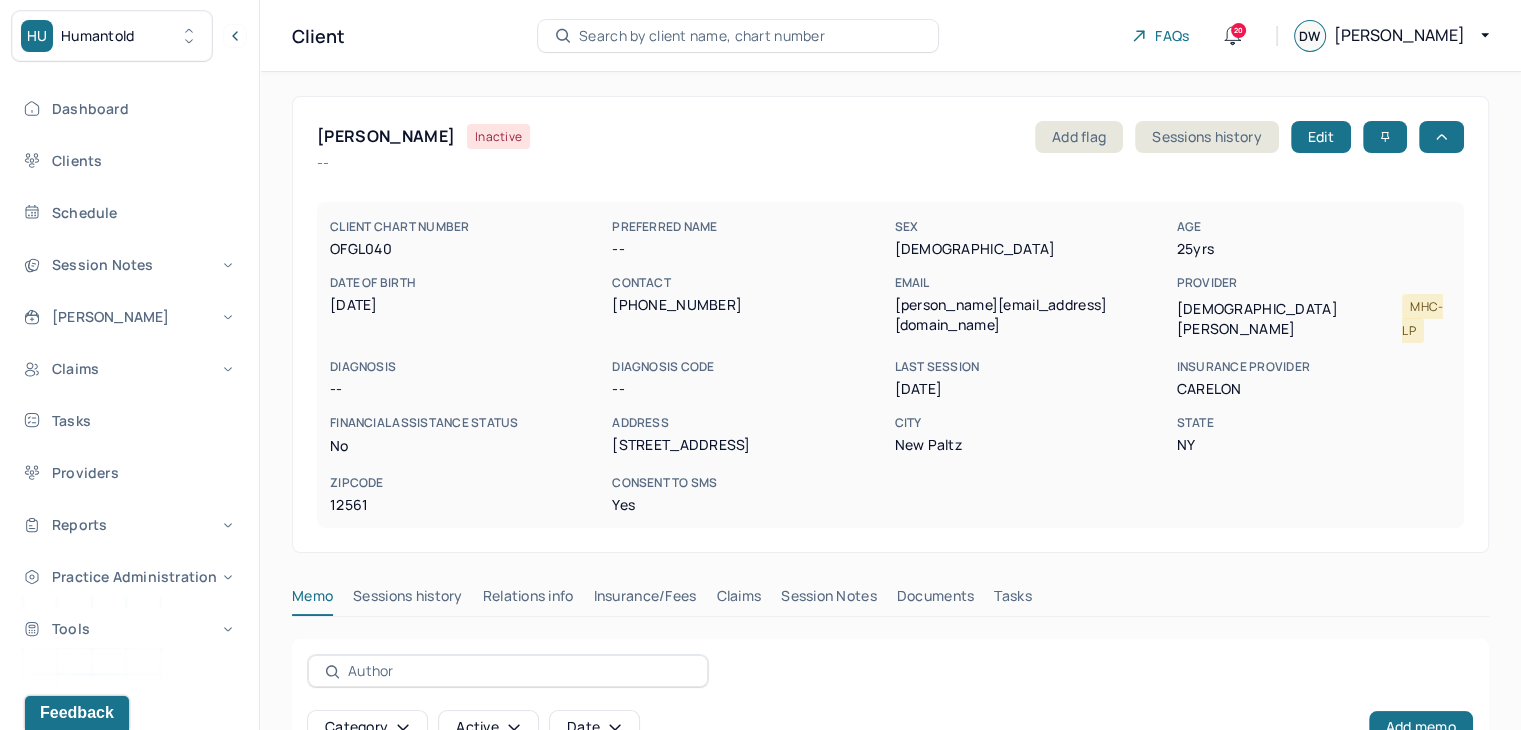 click on "Search by client name, chart number" at bounding box center (738, 36) 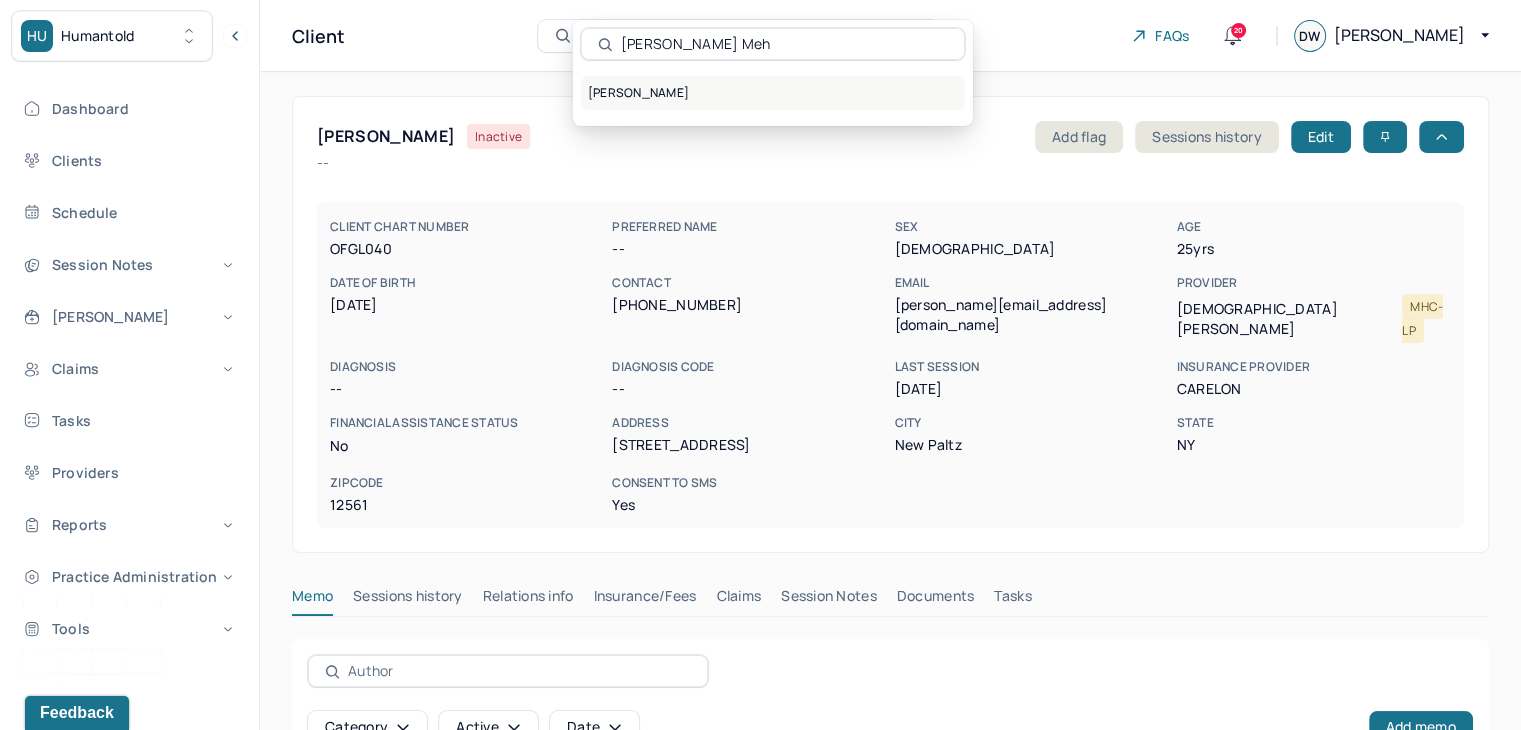 type on "Anuja Meh" 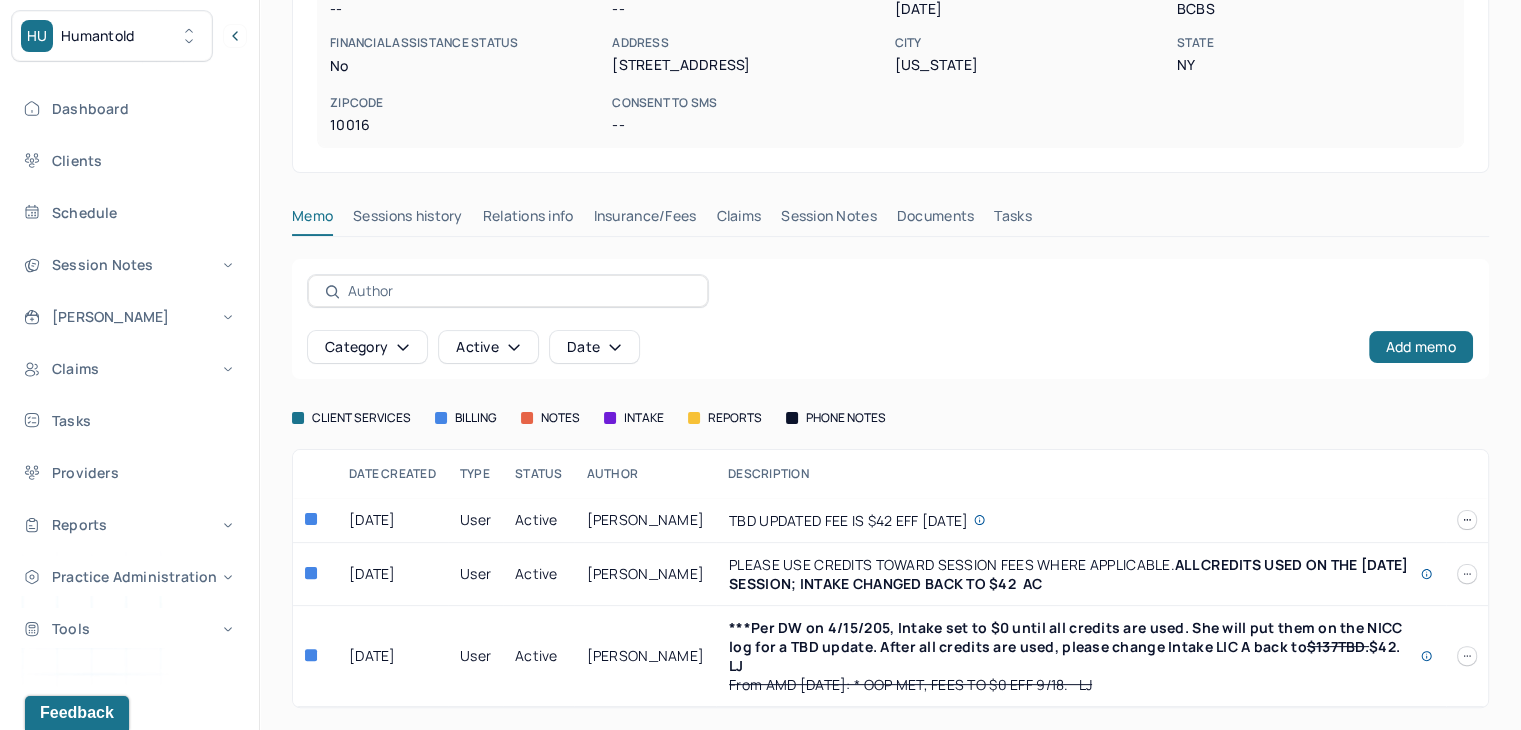 scroll, scrollTop: 381, scrollLeft: 0, axis: vertical 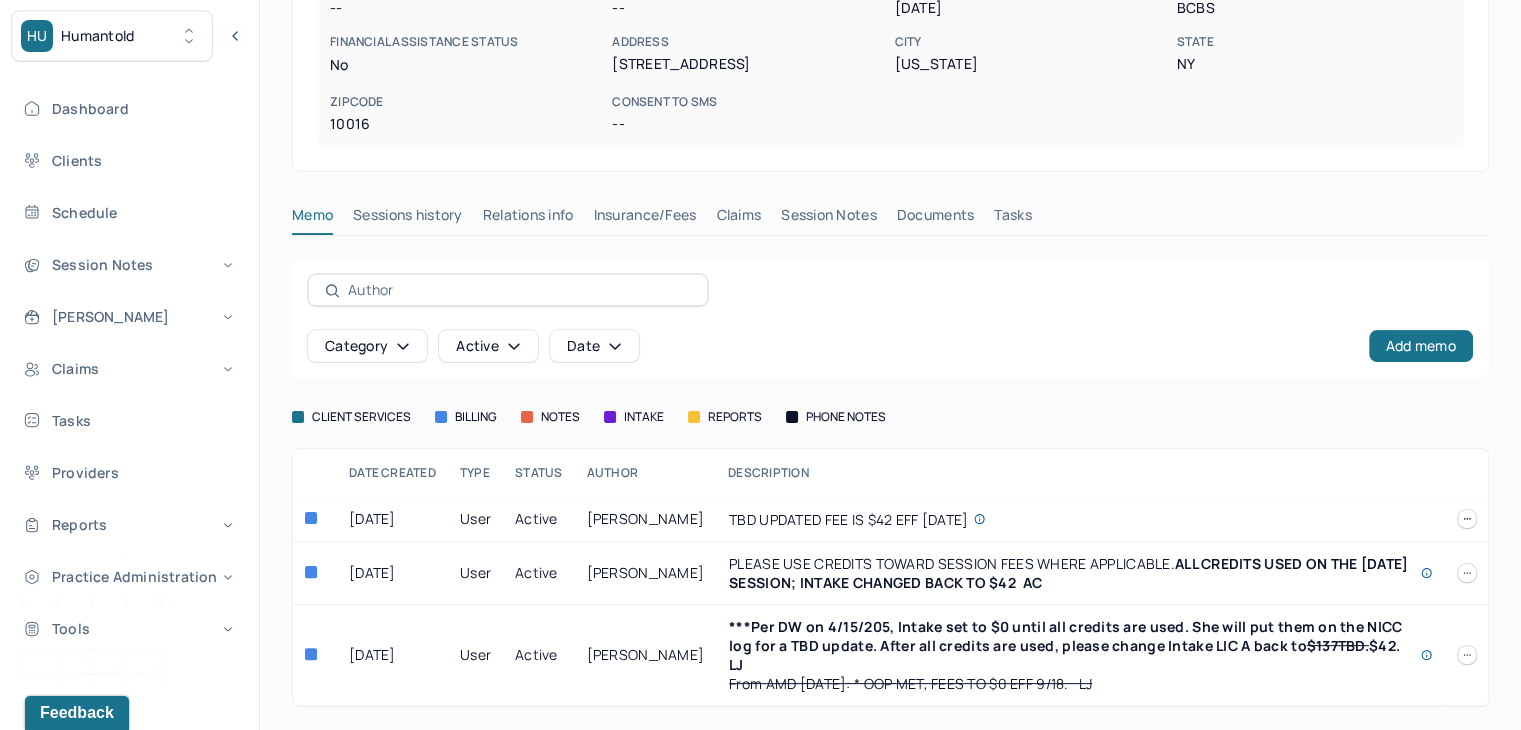 click on "Claims" at bounding box center (738, 219) 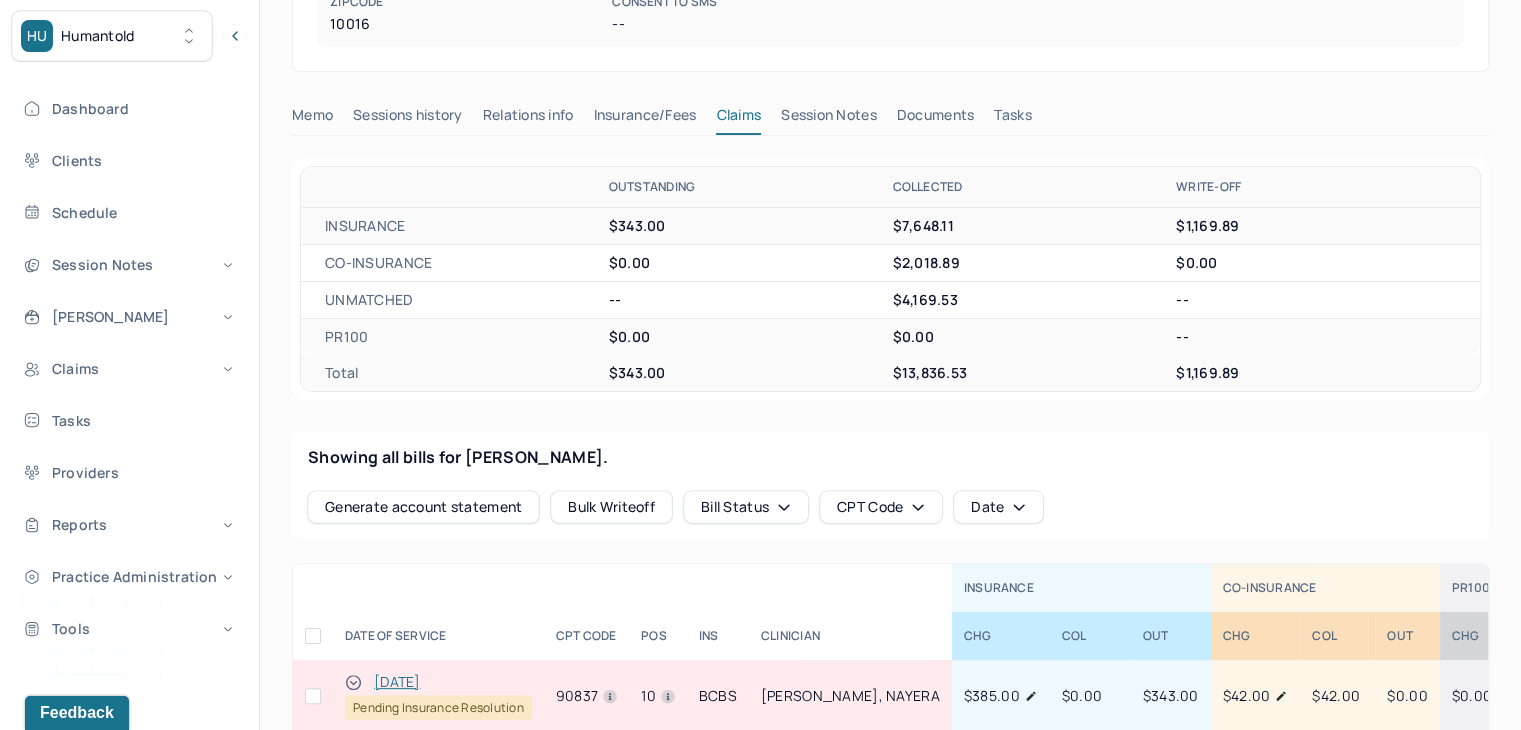 scroll, scrollTop: 281, scrollLeft: 0, axis: vertical 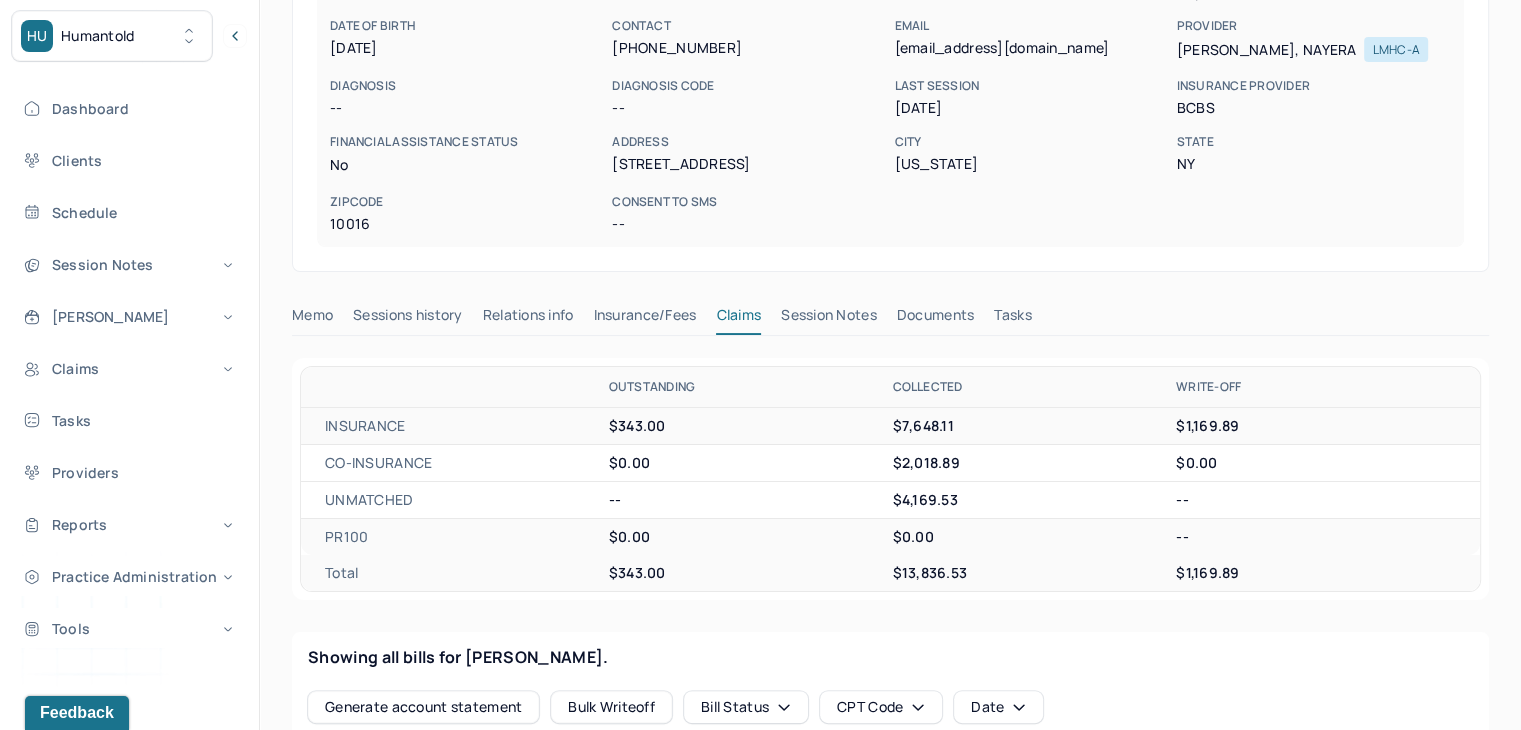 click on "Insurance/Fees" at bounding box center [645, 319] 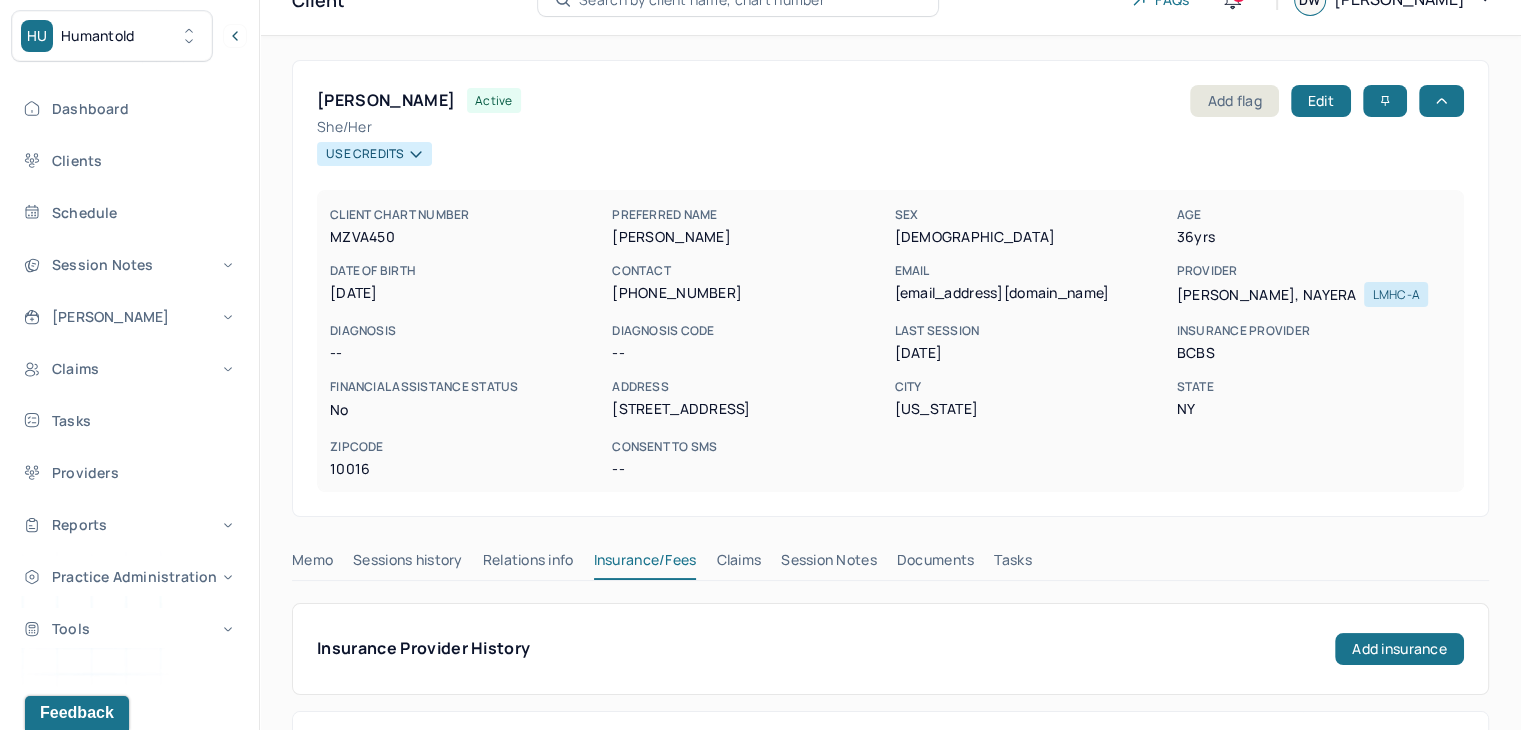 scroll, scrollTop: 0, scrollLeft: 0, axis: both 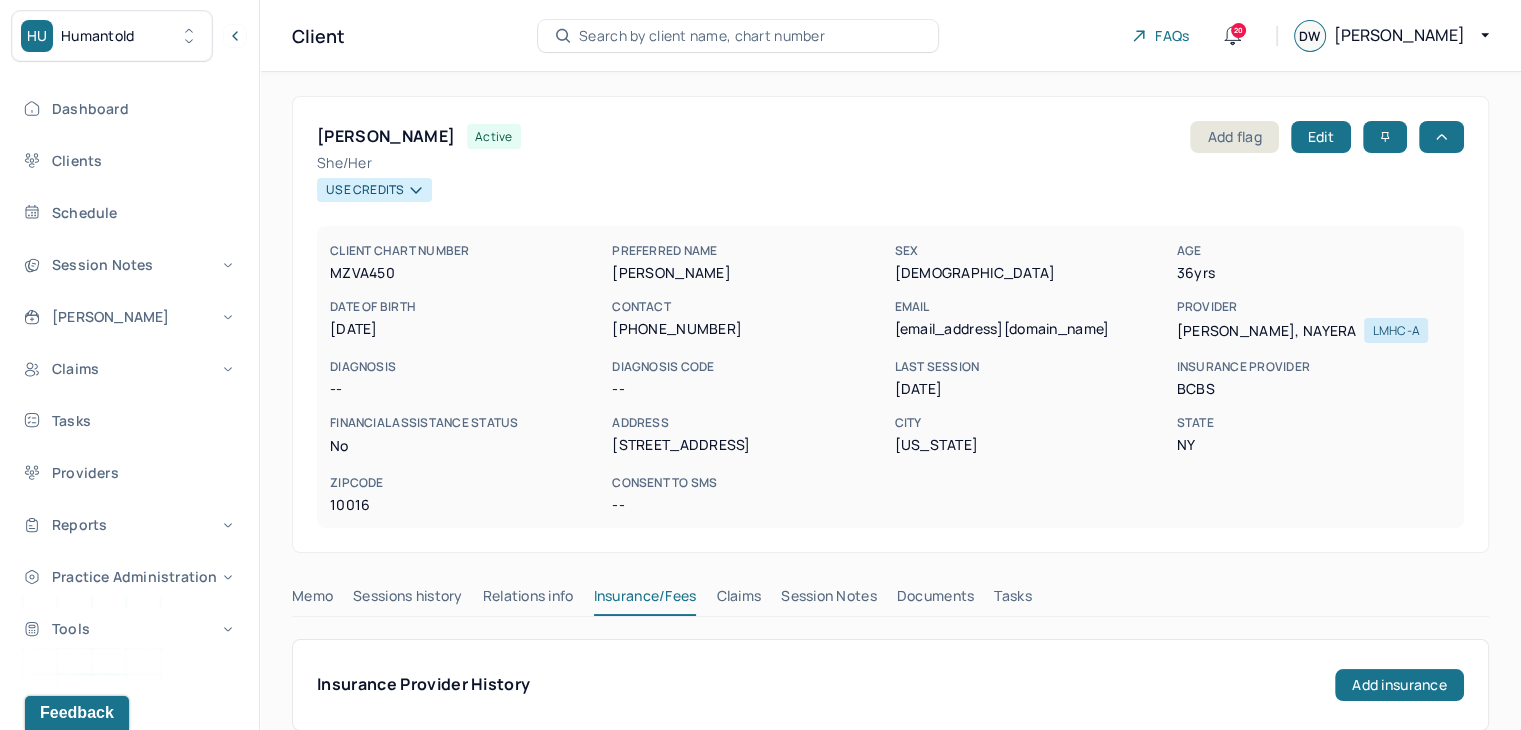 click on "Memo" at bounding box center [312, 600] 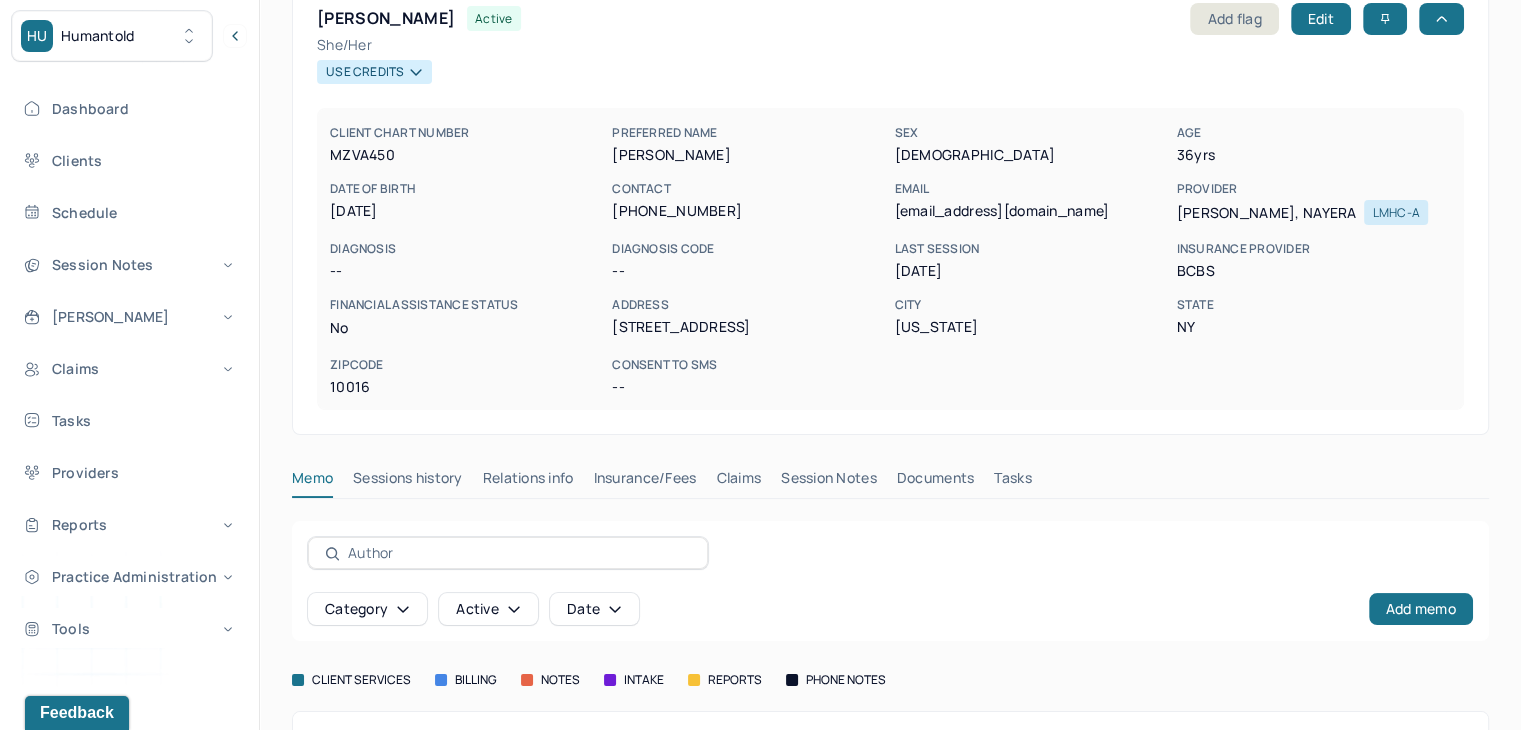 scroll, scrollTop: 381, scrollLeft: 0, axis: vertical 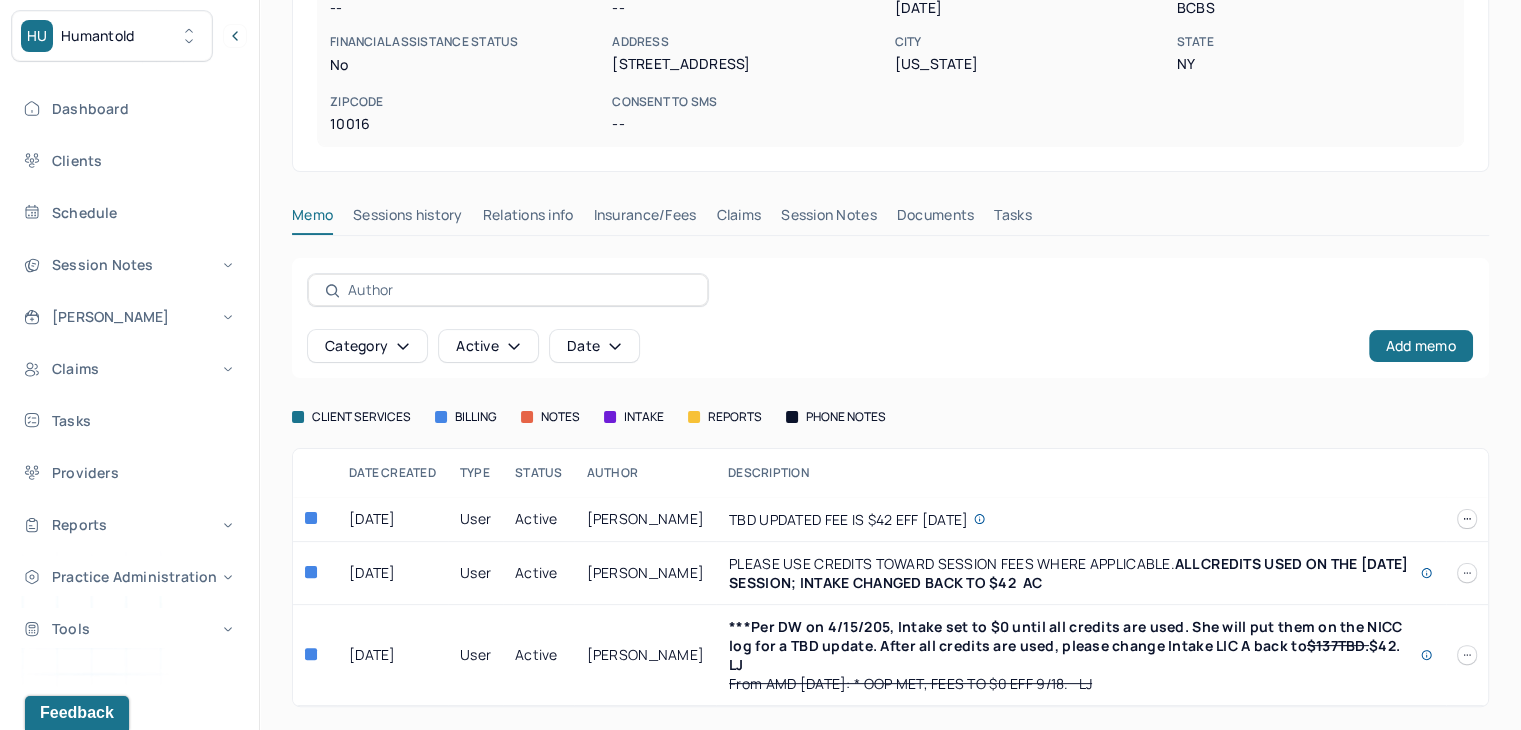 click on "***Per DW on 4/15/205, Intake set to $0 until all credits are used. She will put them on the NICC log for a TBD update. After all credits are used, please change Intake LIC A back to" at bounding box center [1067, 636] 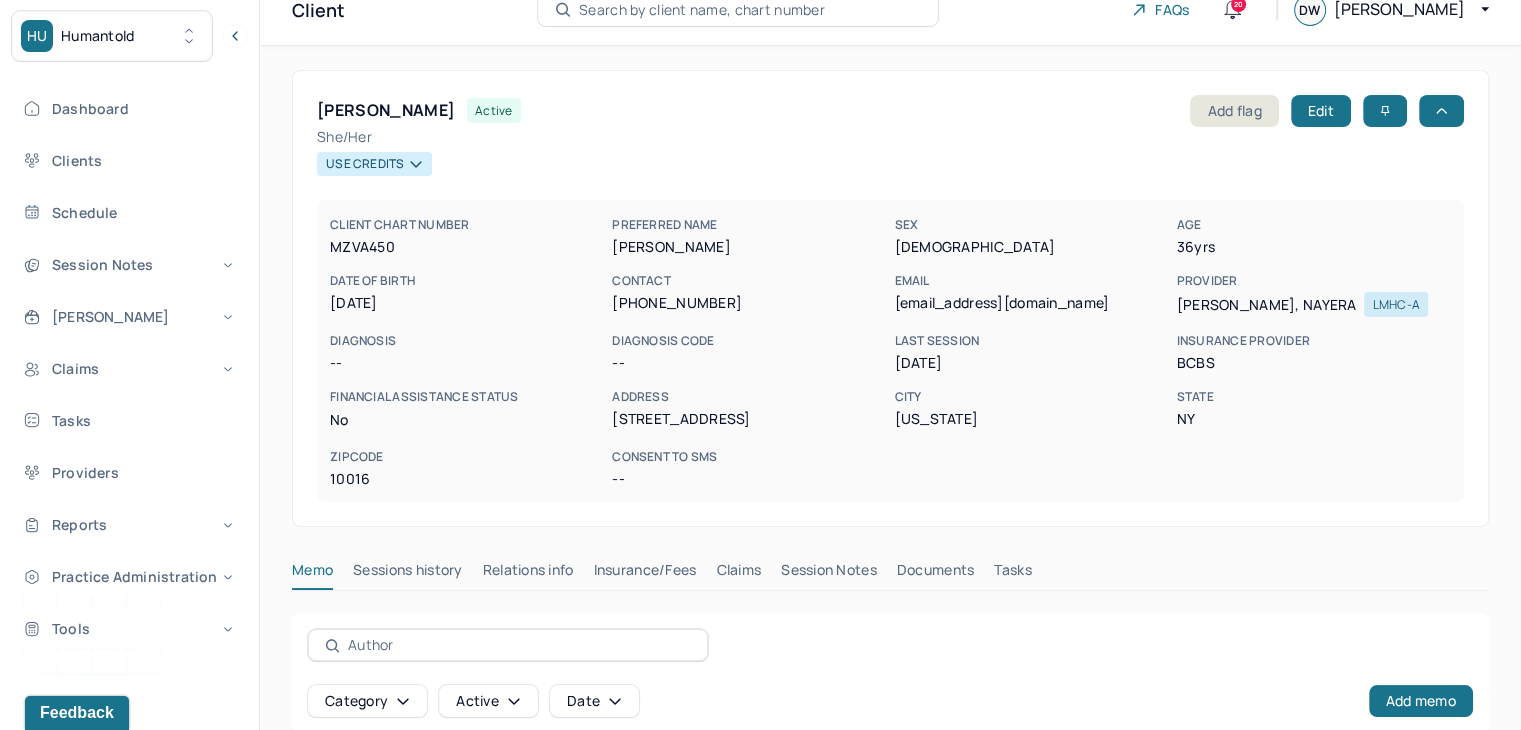 scroll, scrollTop: 0, scrollLeft: 0, axis: both 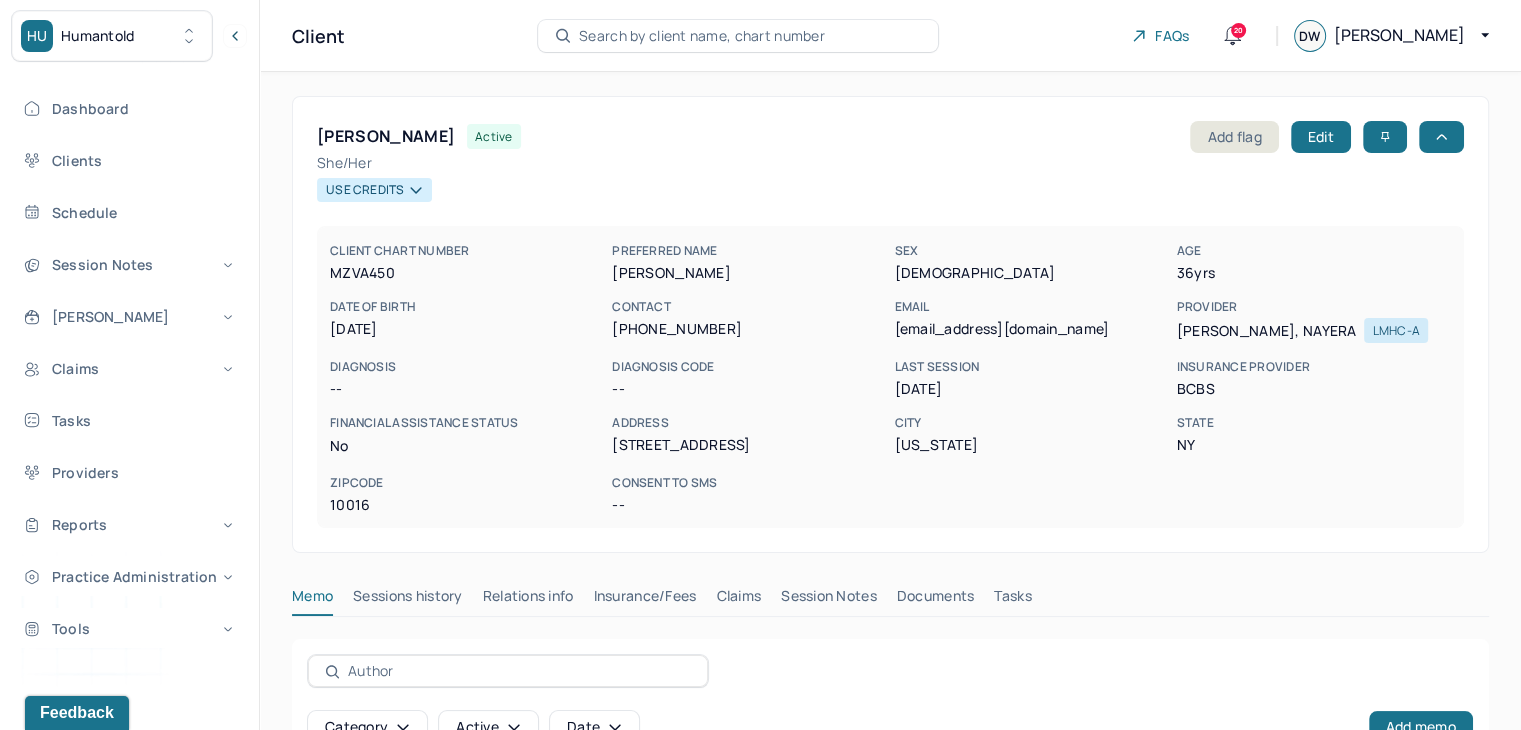 click on "Search by client name, chart number" at bounding box center (702, 36) 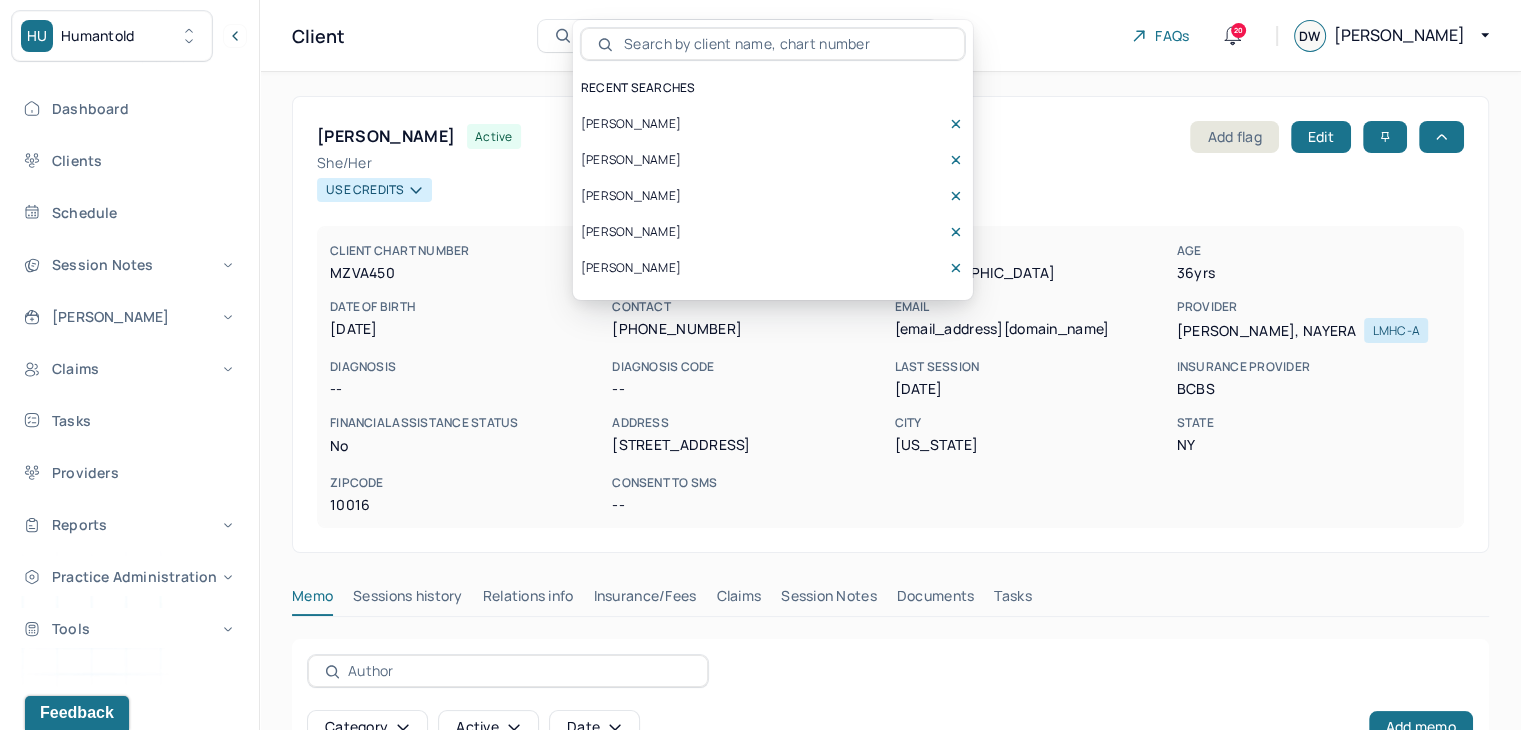 click at bounding box center [784, 44] 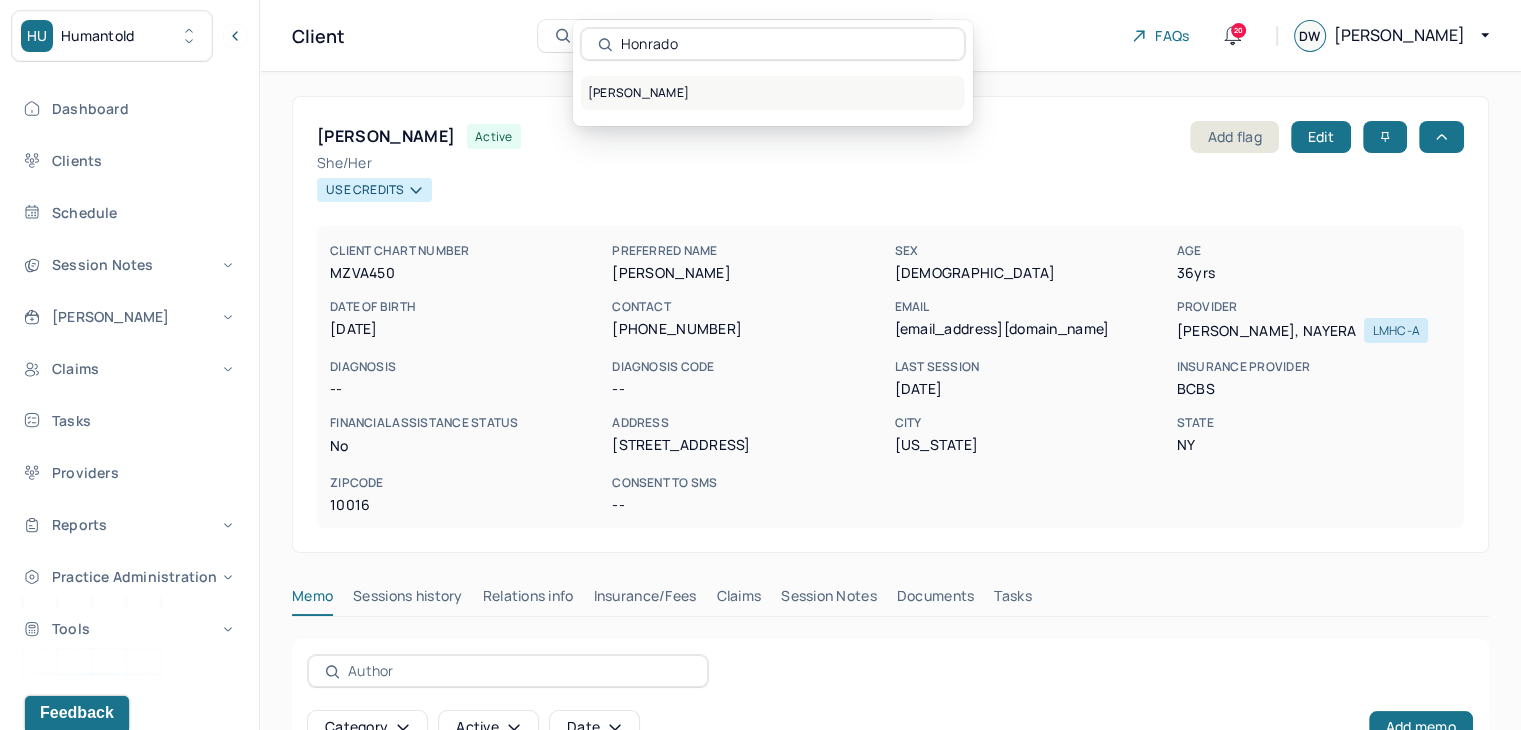 type on "Honrado" 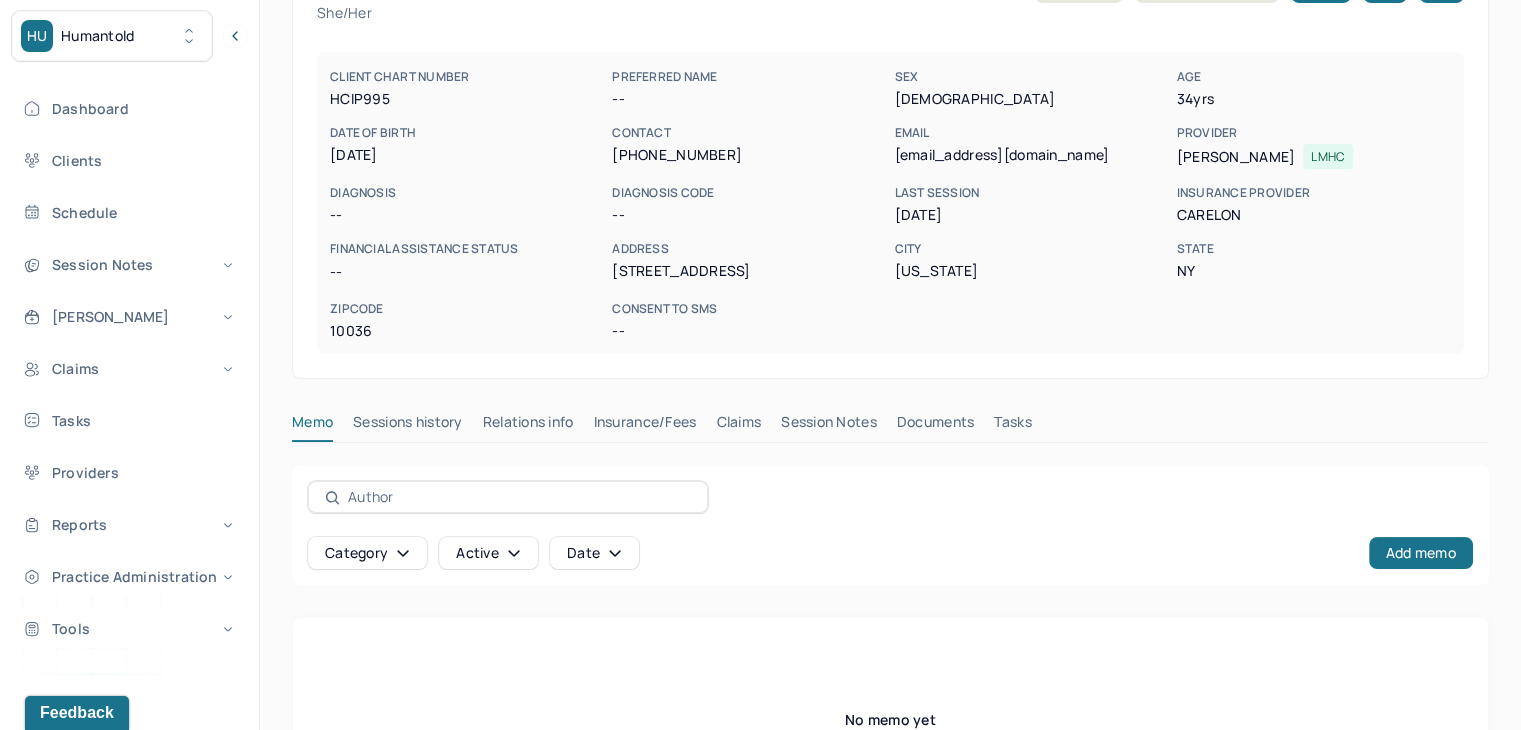 scroll, scrollTop: 325, scrollLeft: 0, axis: vertical 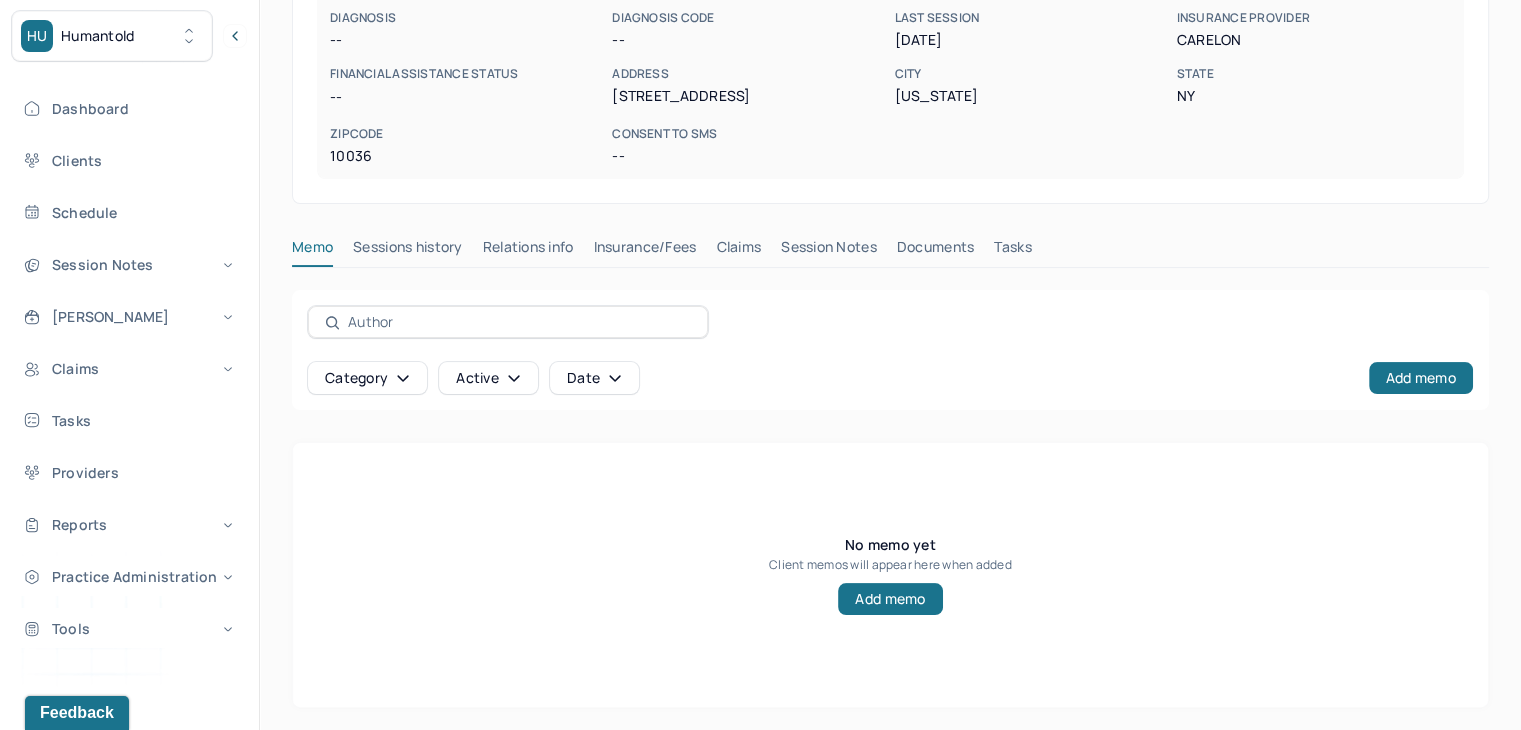 click on "HONRADO, NICOLE  active   Add flag     Sessions history     Edit               she/her CLIENT CHART NUMBER HCIP995 PREFERRED NAME -- SEX female AGE 34  yrs DATE OF BIRTH 10/19/1990  CONTACT (917) 991-6758 EMAIL nhonrado19@gmail.com PROVIDER SNYDER, SHAYNE LMHC DIAGNOSIS -- DIAGNOSIS CODE -- LAST SESSION 05/21/2025 insurance provider CARELON FINANCIAL ASSISTANCE STATUS -- Address 2183 3rd avenue, apt 206 City New York State NY Zipcode 10036 Consent to Sms --   Memo     Sessions history     Relations info     Insurance/Fees     Claims     Session Notes     Documents     Tasks     Category     active     Date     Add memo   No memo yet Client memos will appear here when added   Add memo" at bounding box center [890, 239] 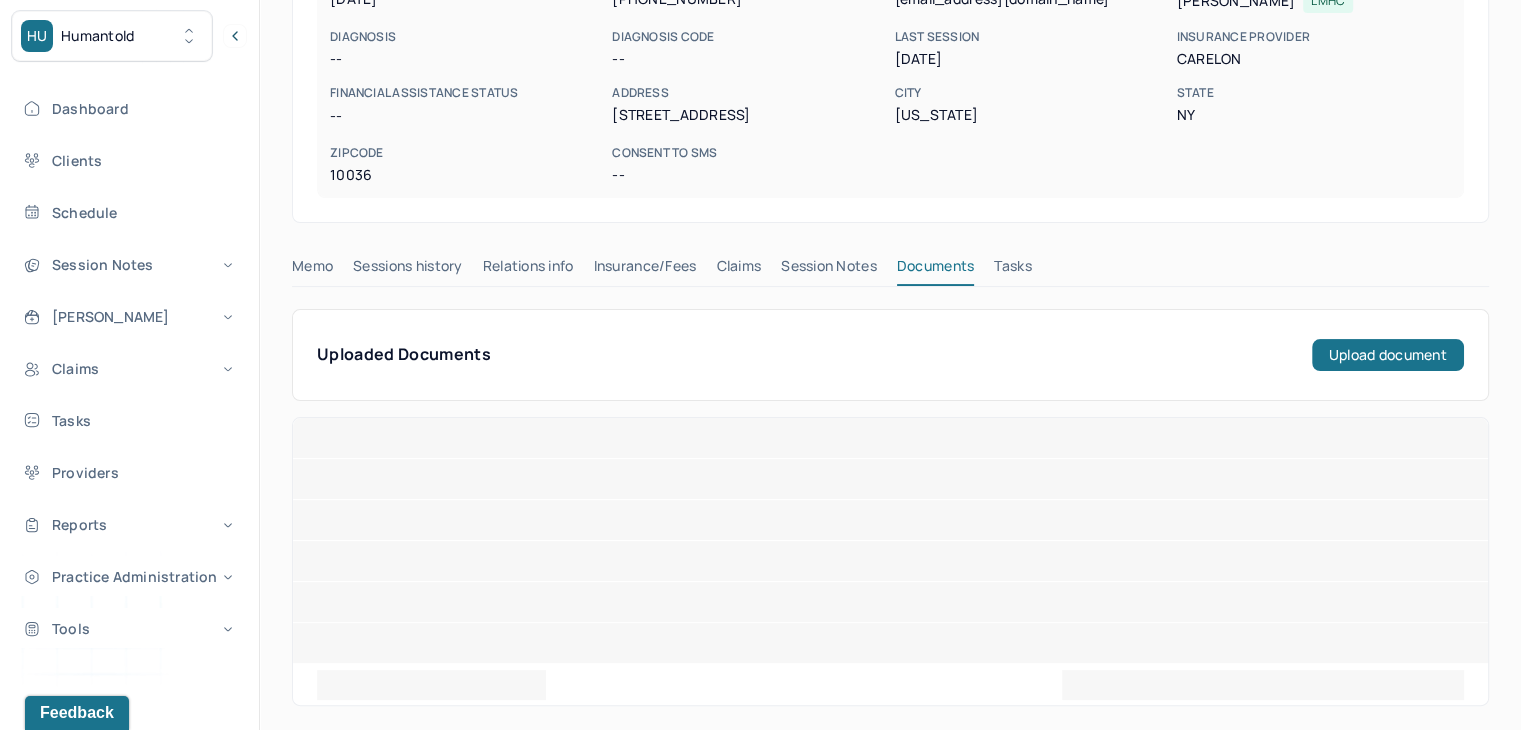 scroll, scrollTop: 240, scrollLeft: 0, axis: vertical 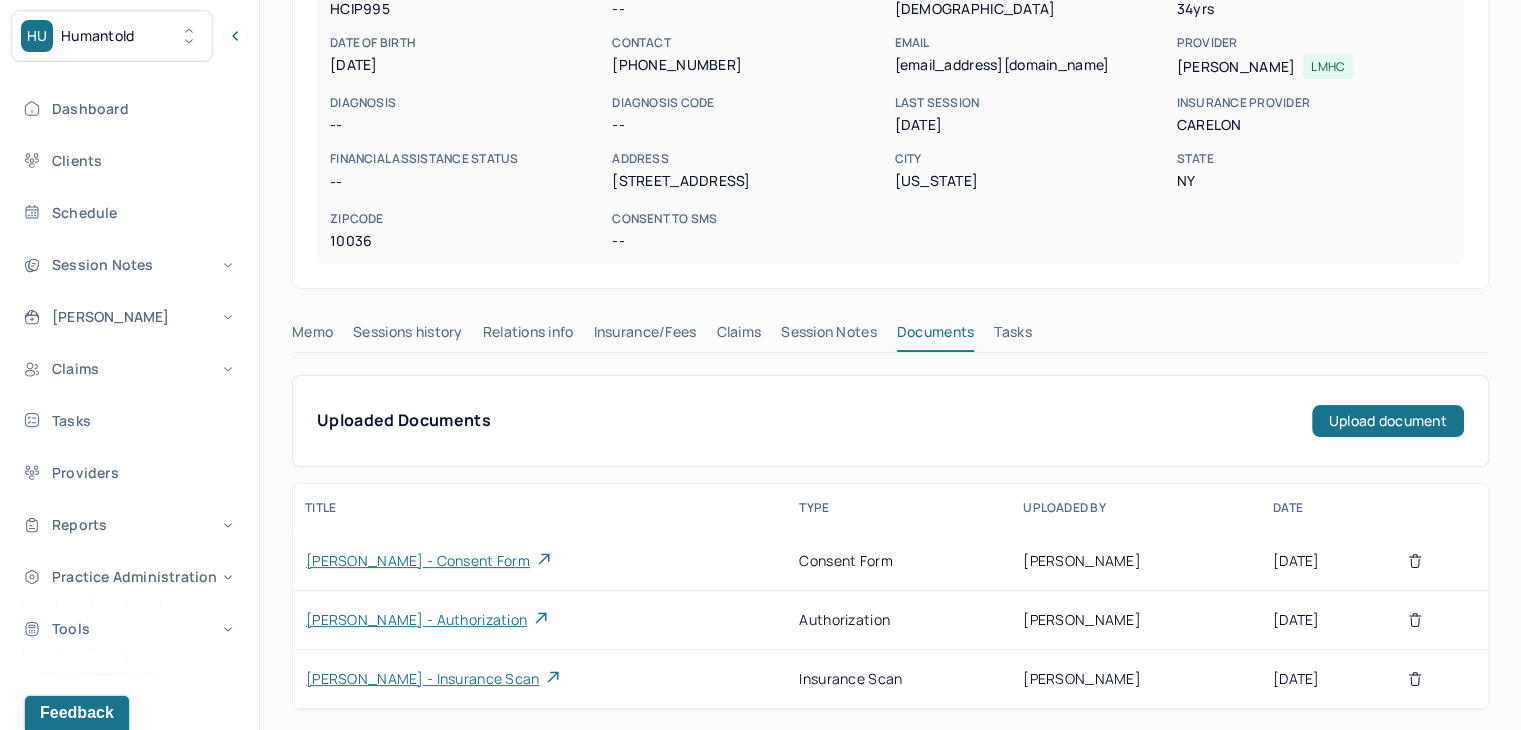 click on "Nicole  Honrado - consent form" at bounding box center (418, 561) 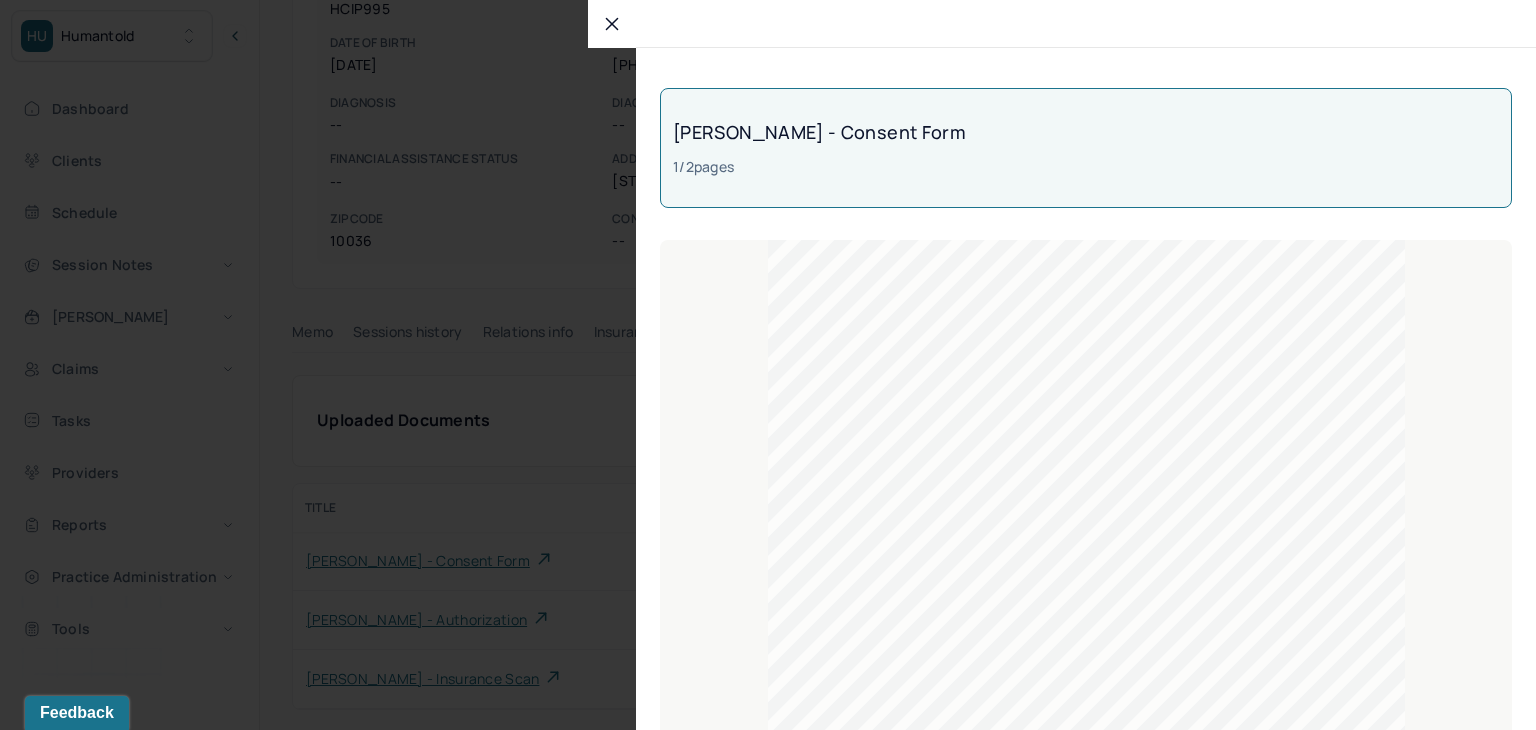 click 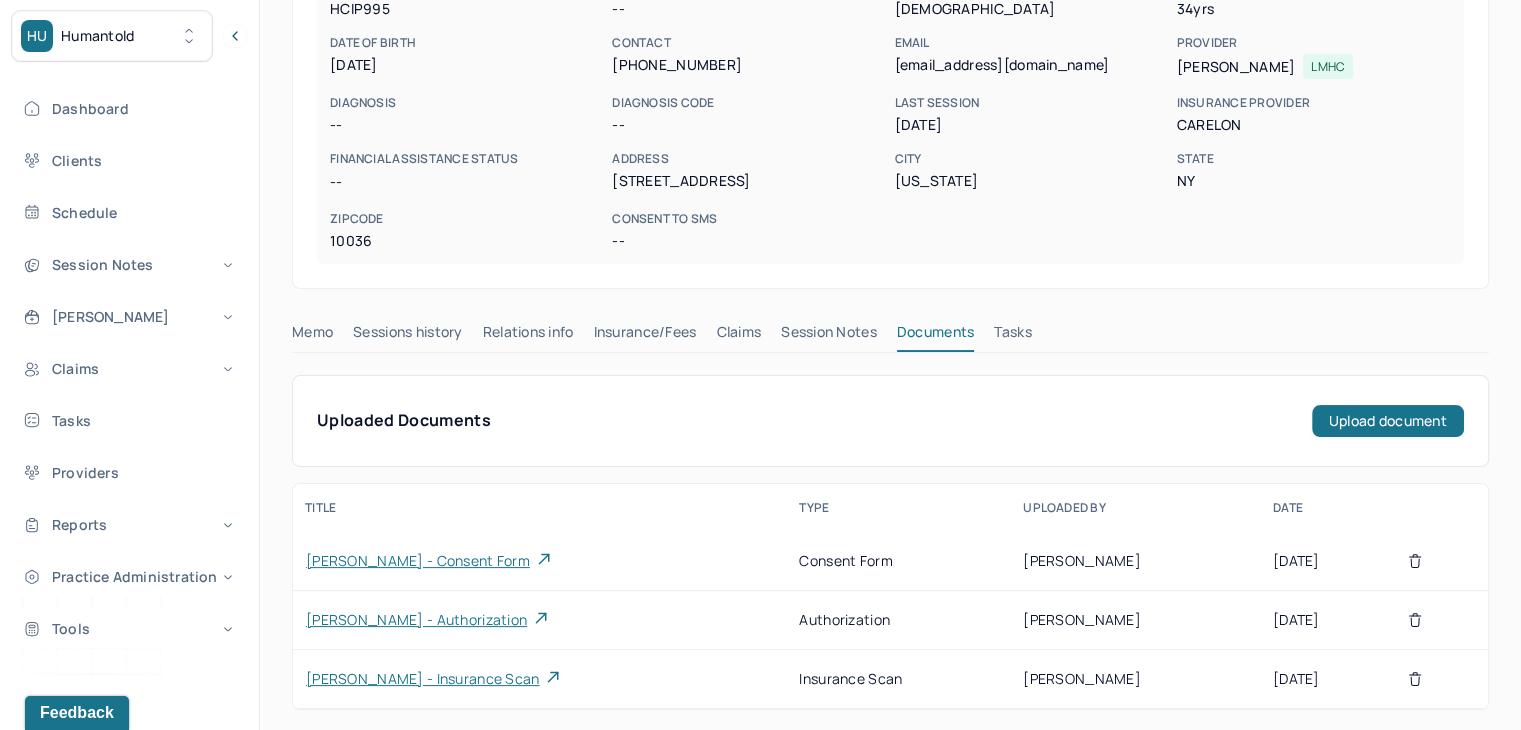 click on "Nicole  Honrado - authorization" at bounding box center (416, 620) 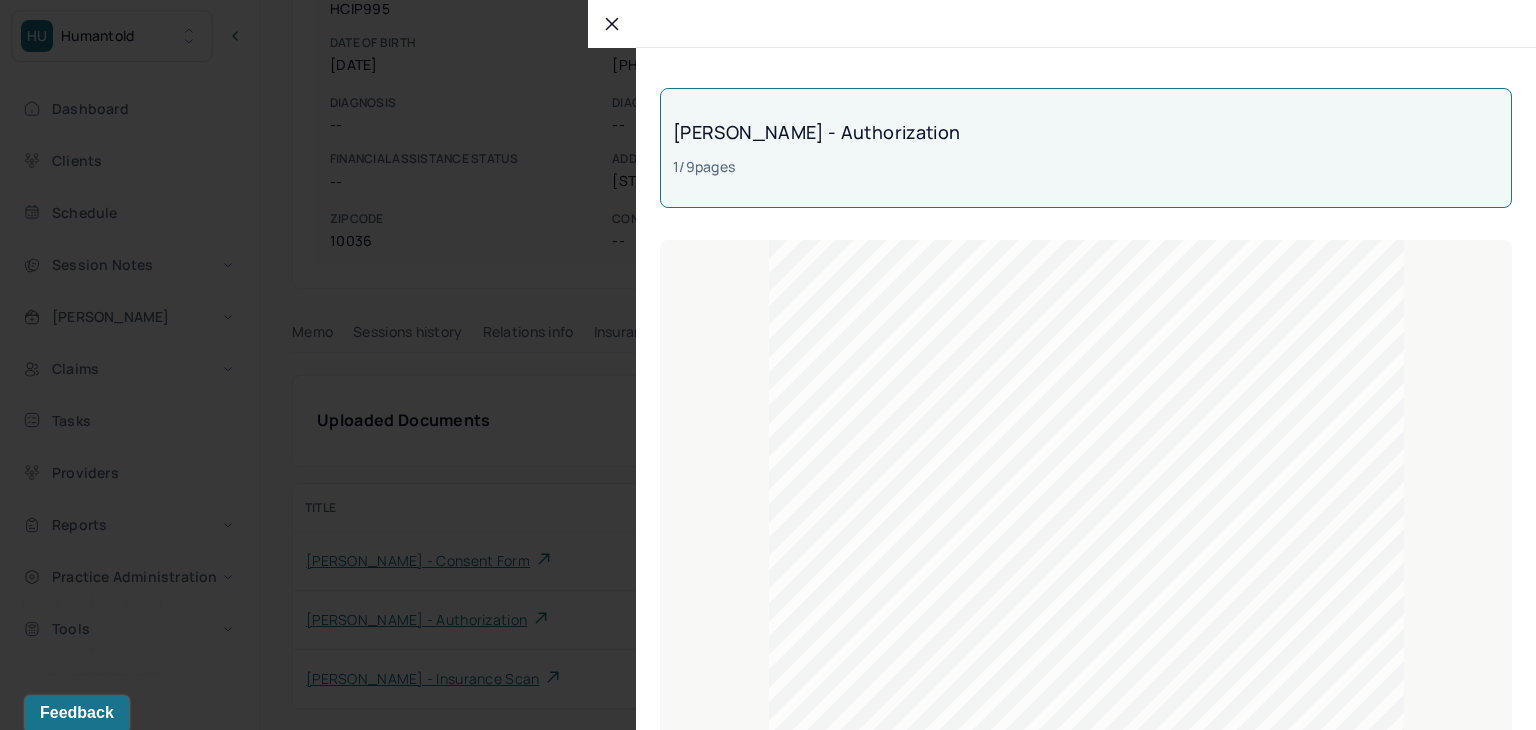click 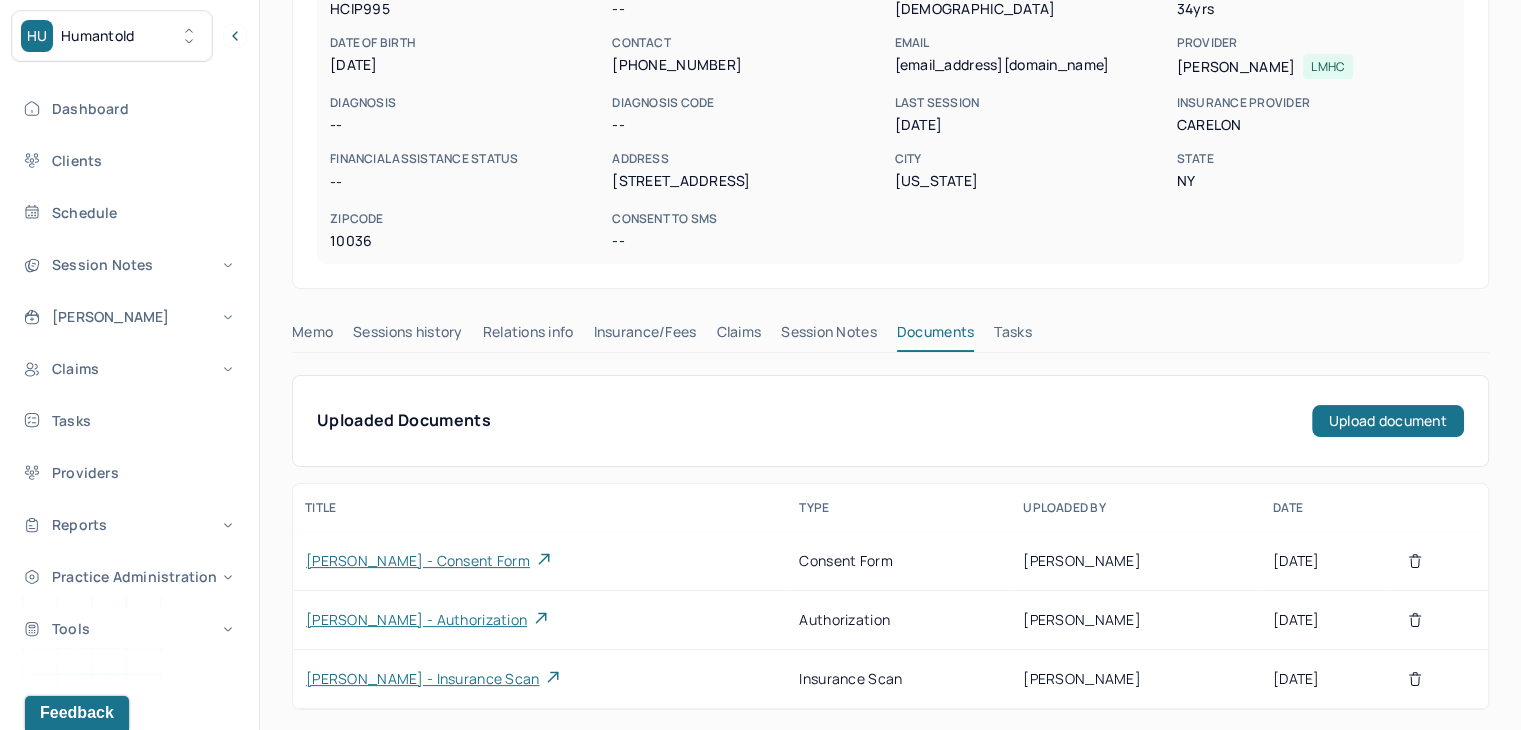 click on "Nicole  Honrado - insurance scan" at bounding box center (422, 679) 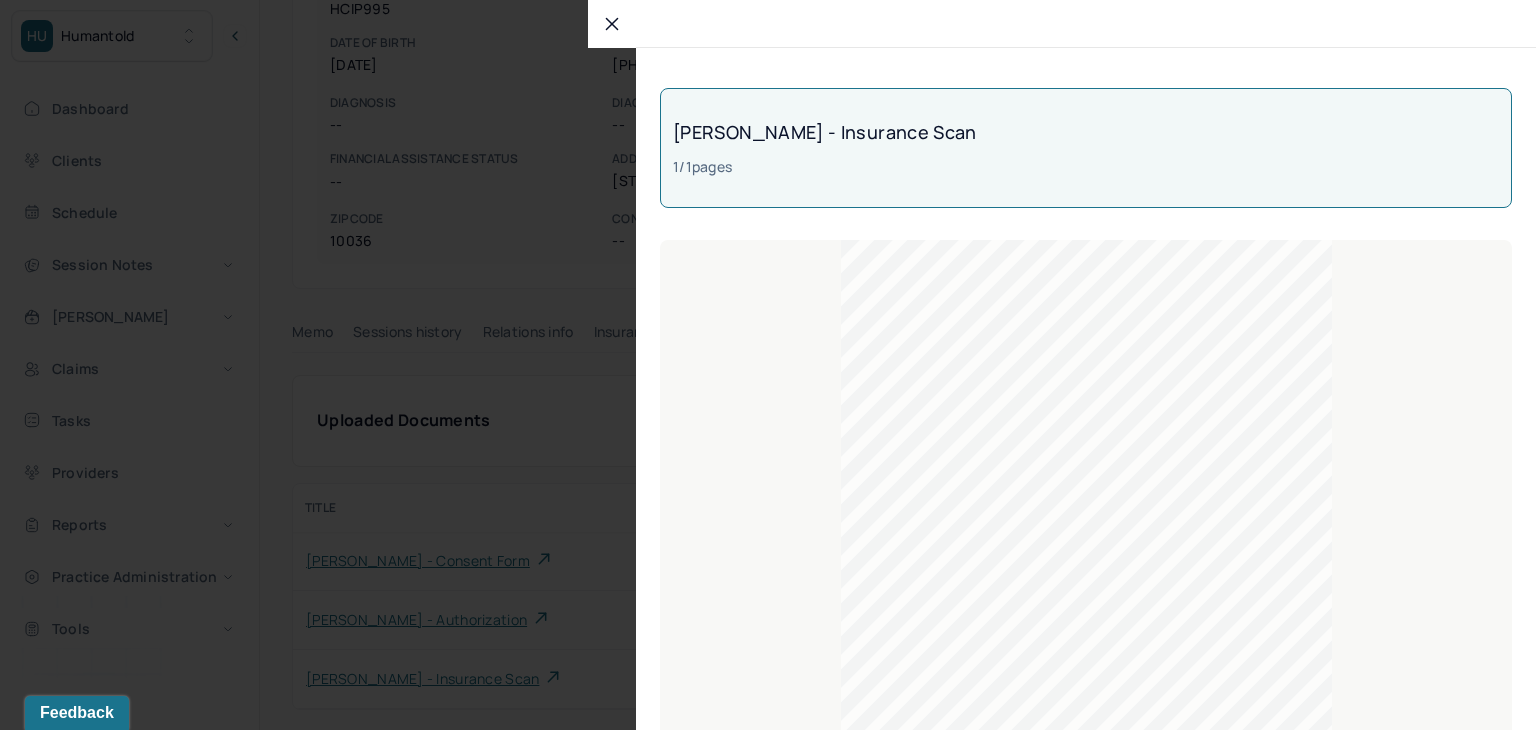 click at bounding box center [612, 24] 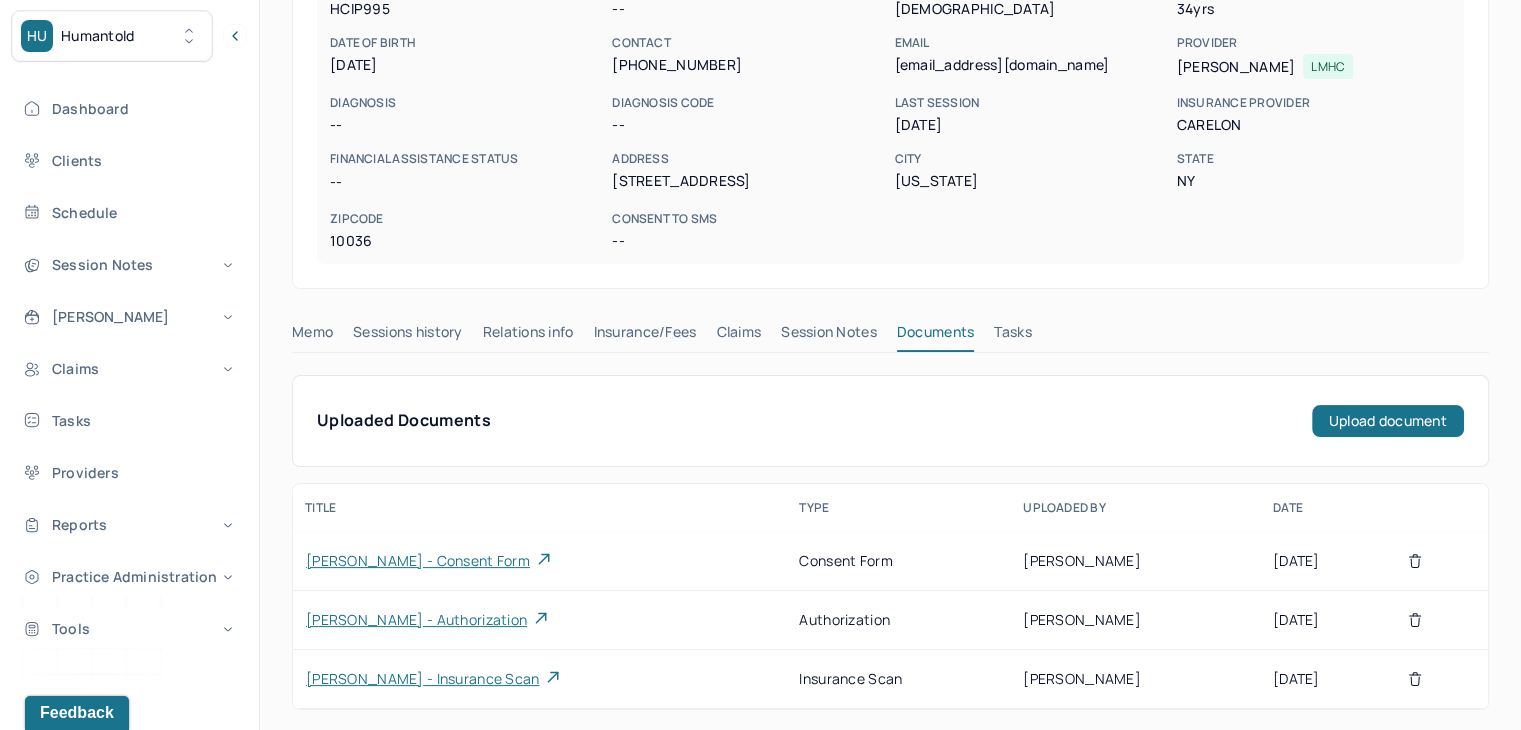 click on "Session Notes" at bounding box center (829, 336) 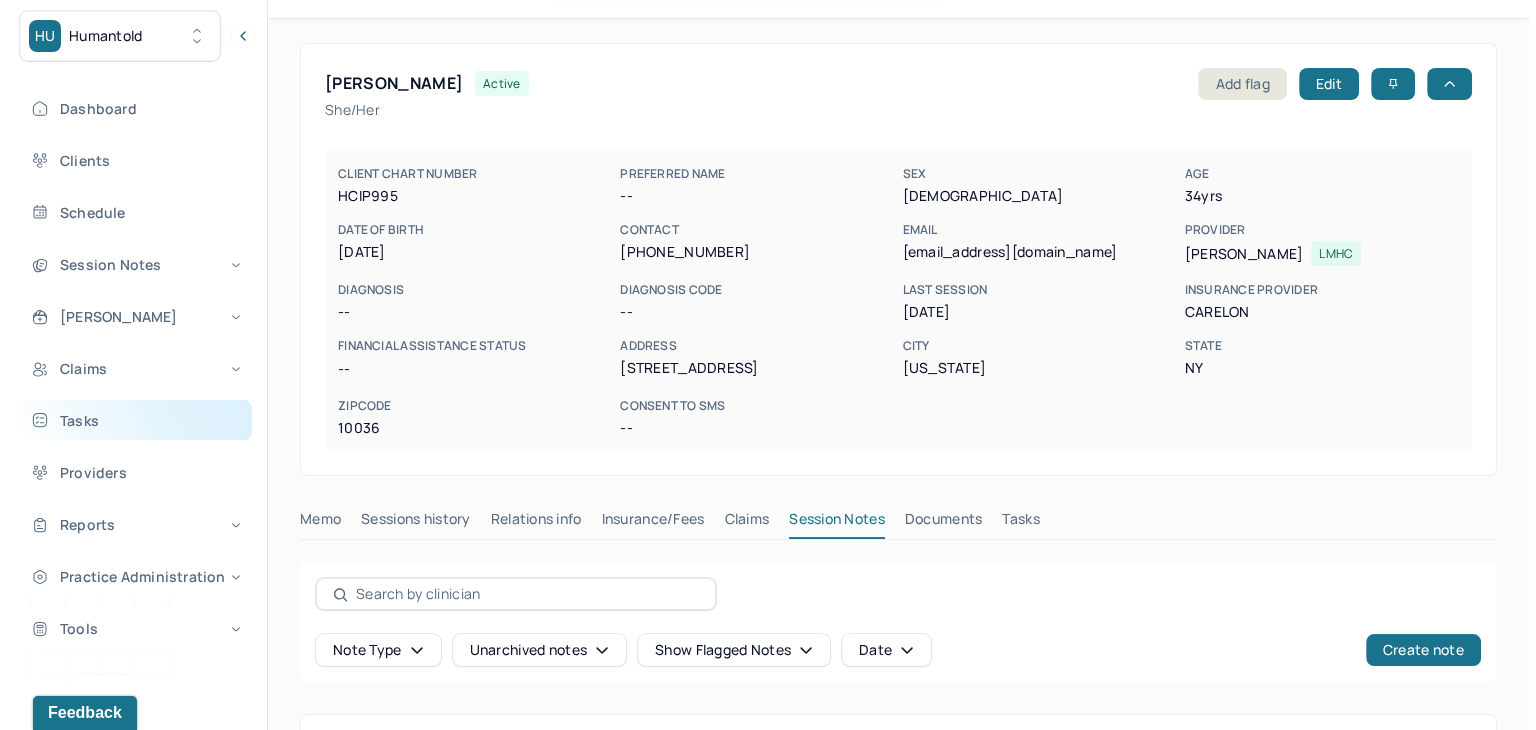 scroll, scrollTop: 0, scrollLeft: 0, axis: both 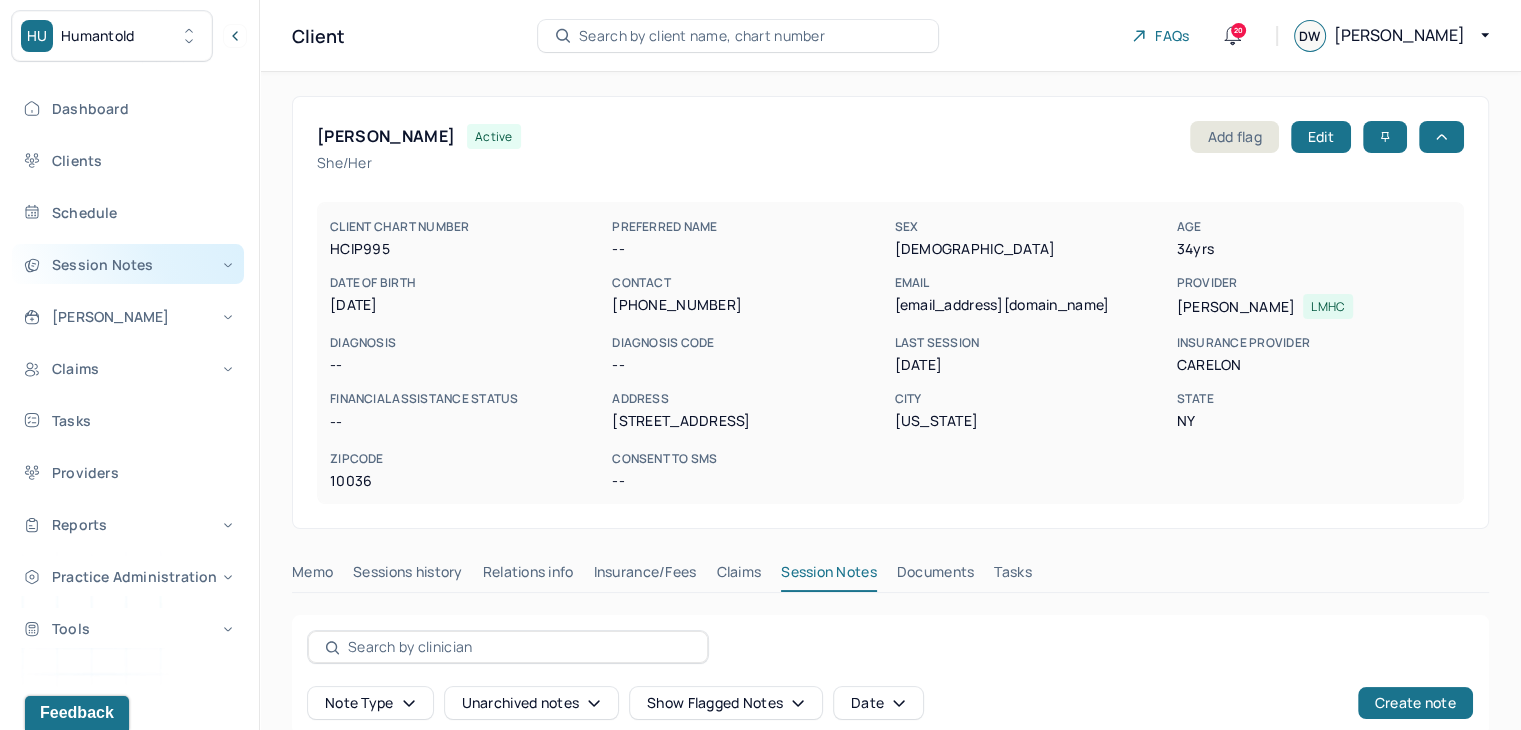 click on "Session Notes" at bounding box center [128, 264] 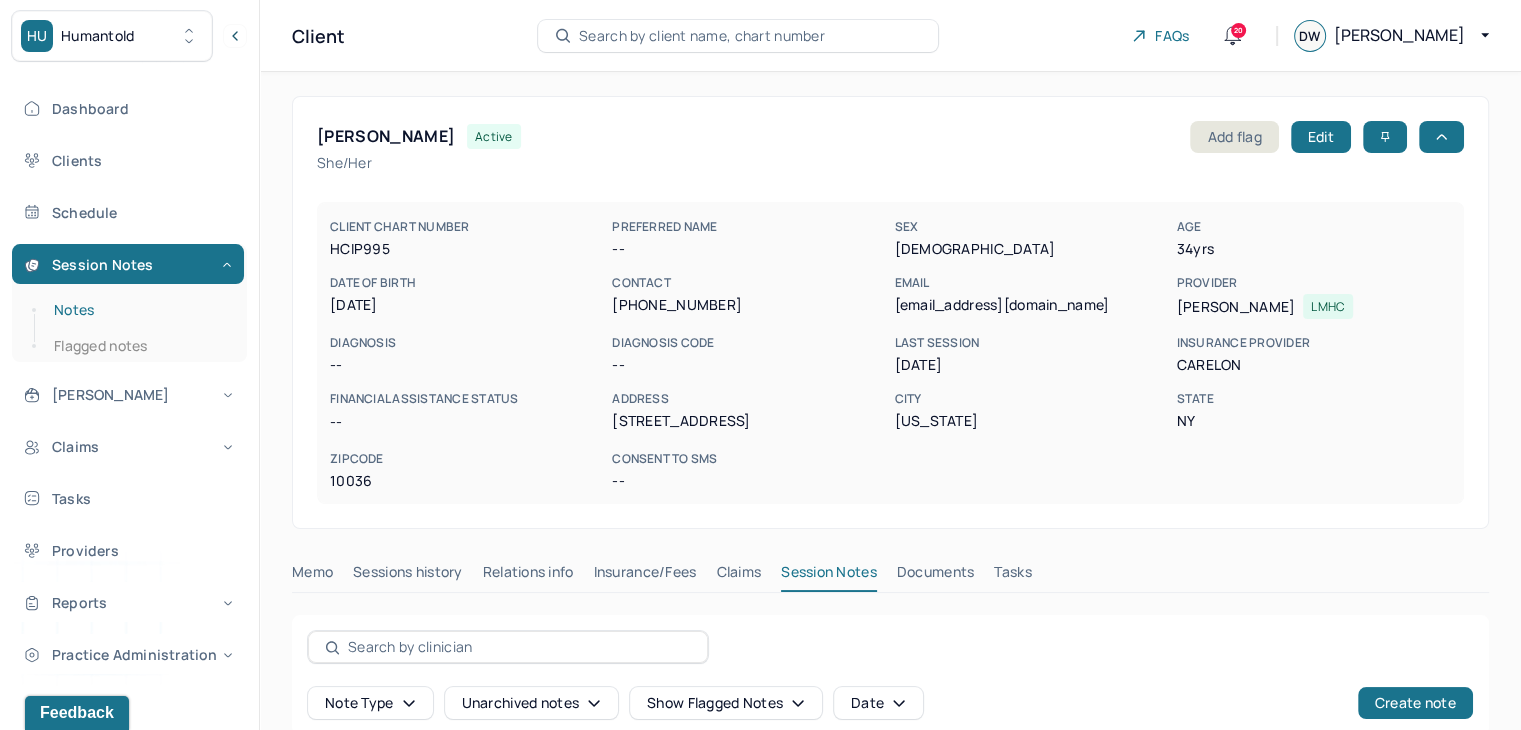 click on "Notes" at bounding box center (139, 310) 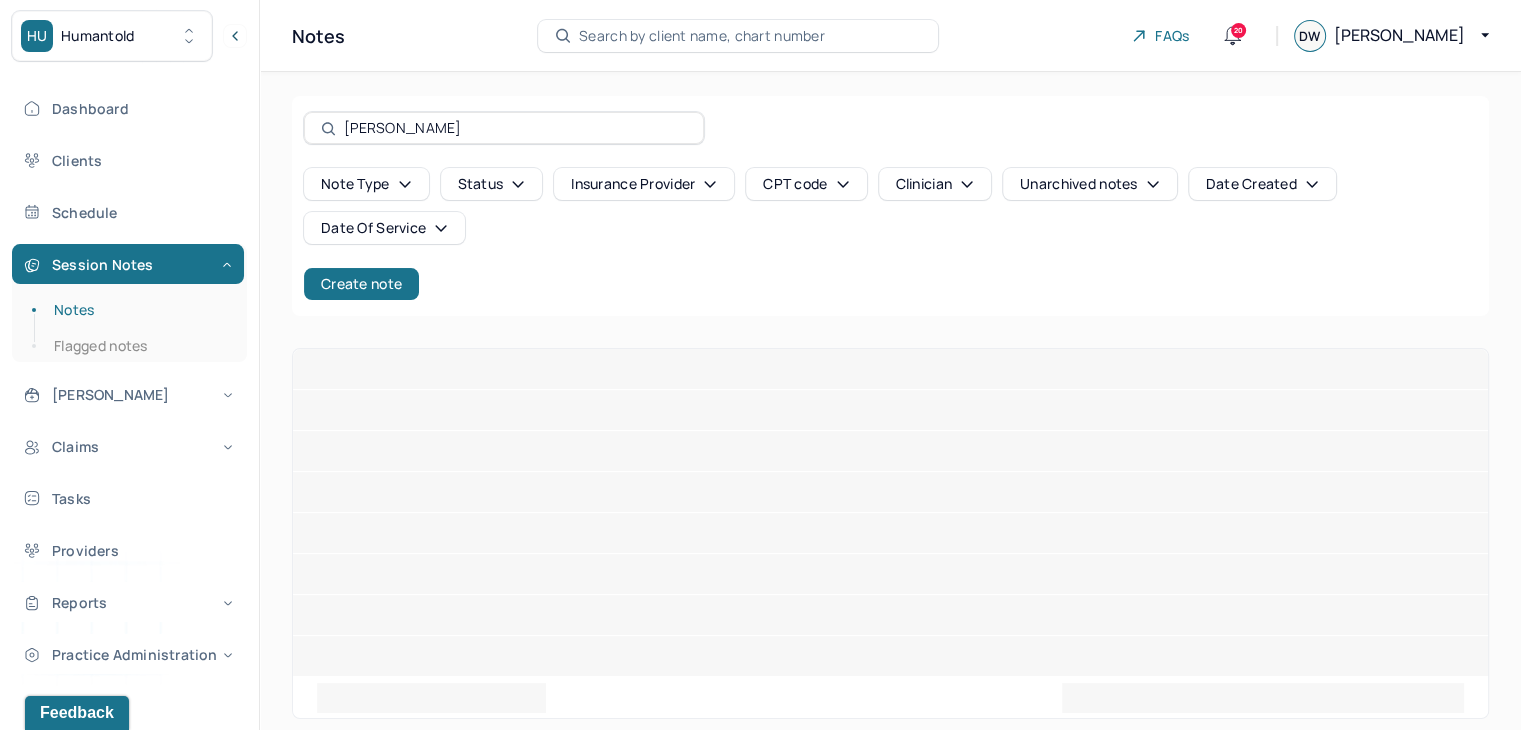 drag, startPoint x: 404, startPoint y: 120, endPoint x: 297, endPoint y: 125, distance: 107.11676 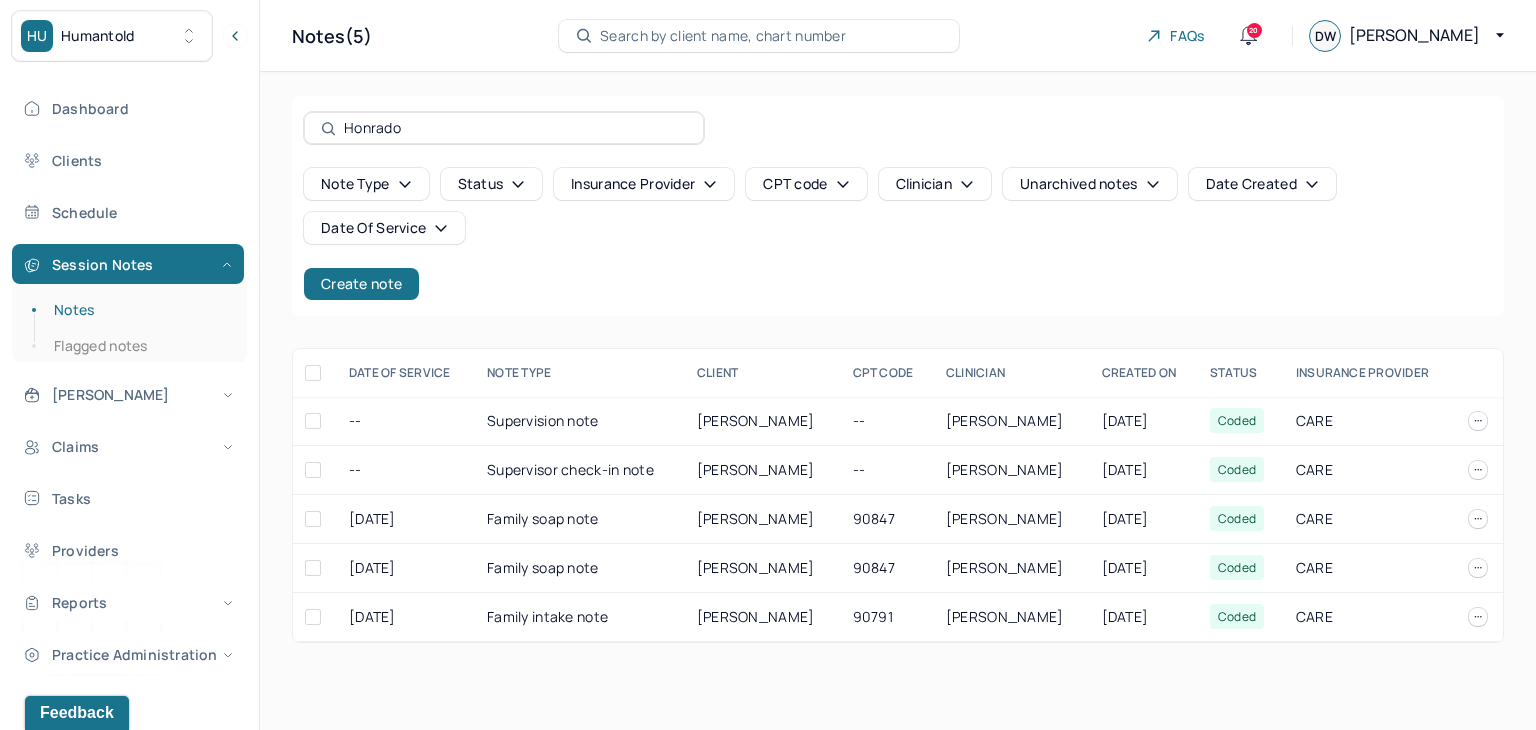 type on "Honrado" 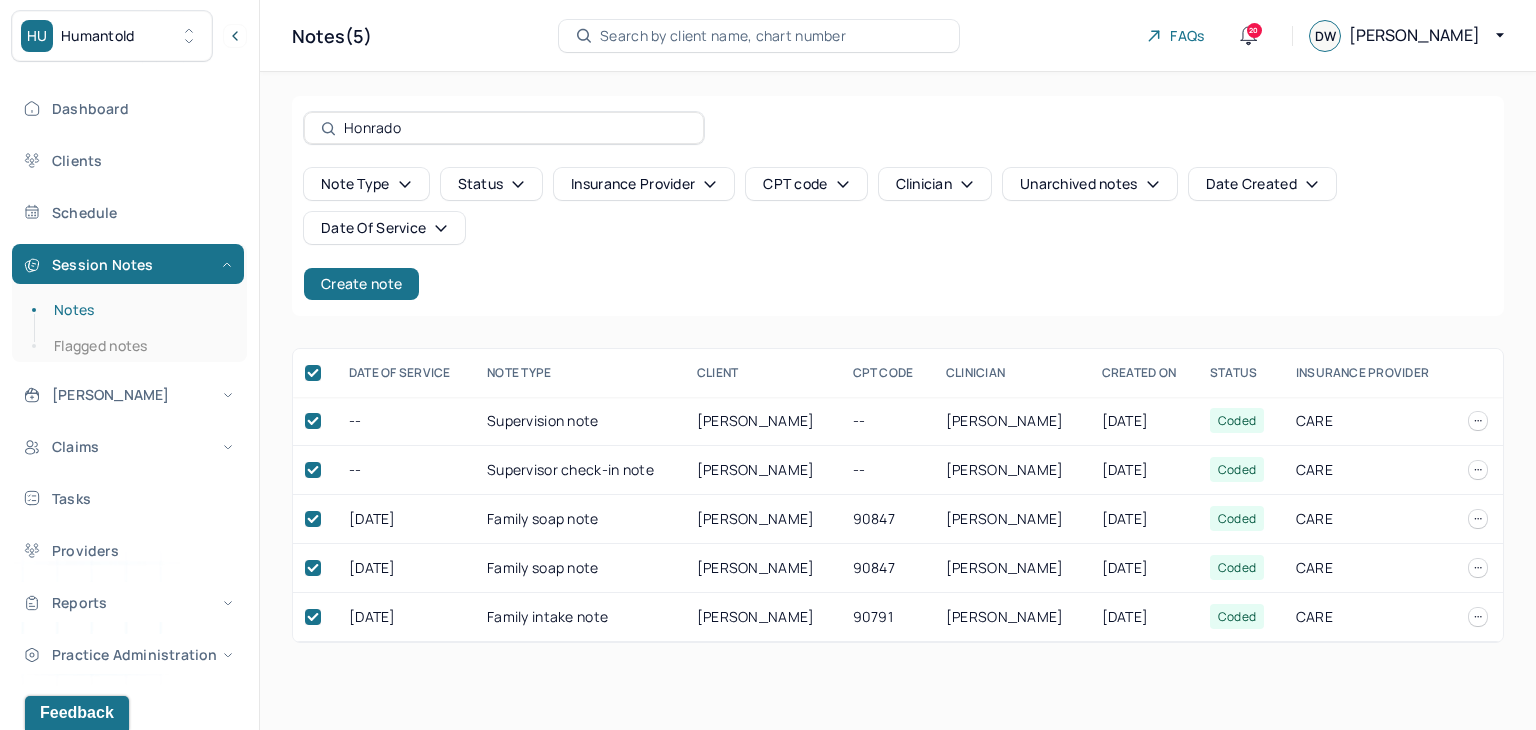 checkbox on "true" 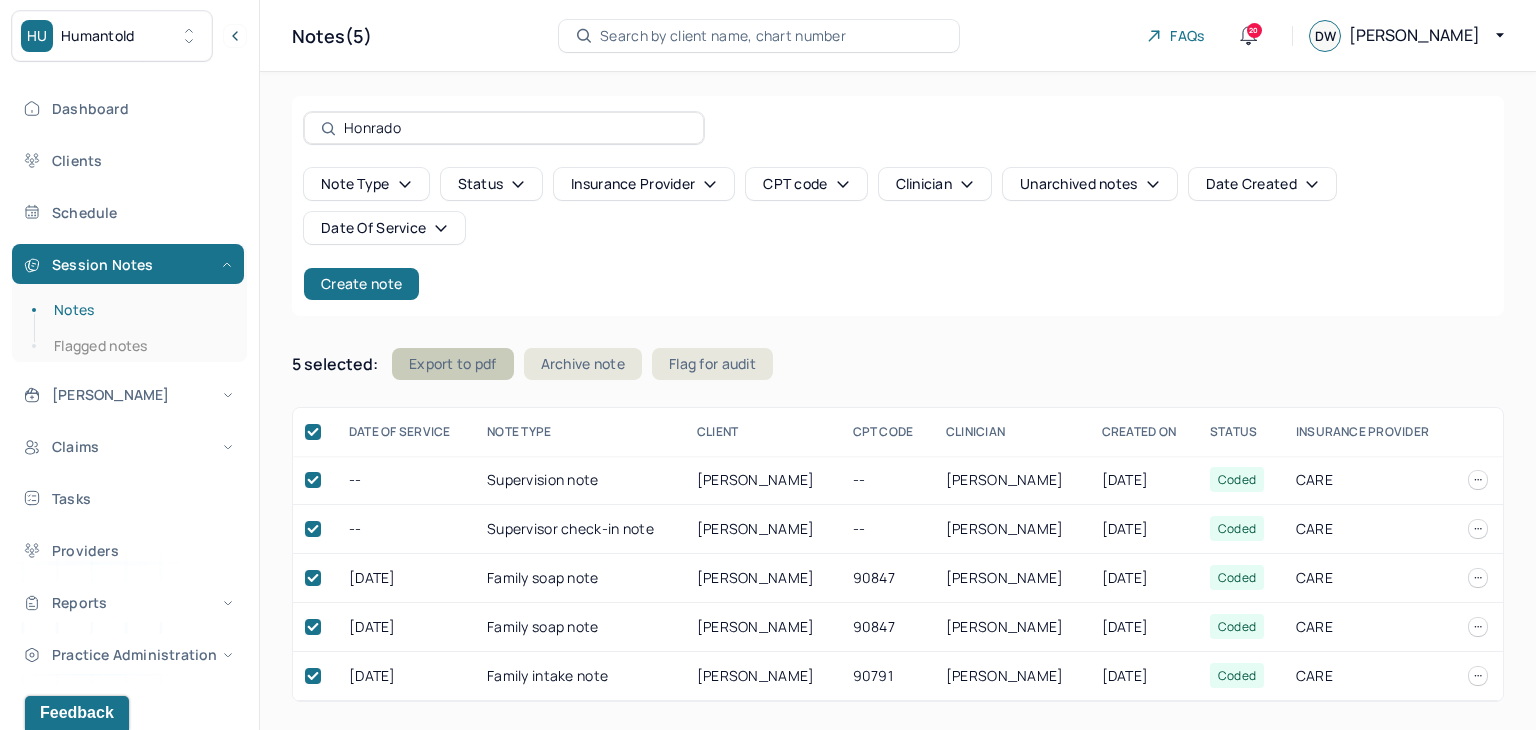 click on "Export to pdf" at bounding box center [453, 364] 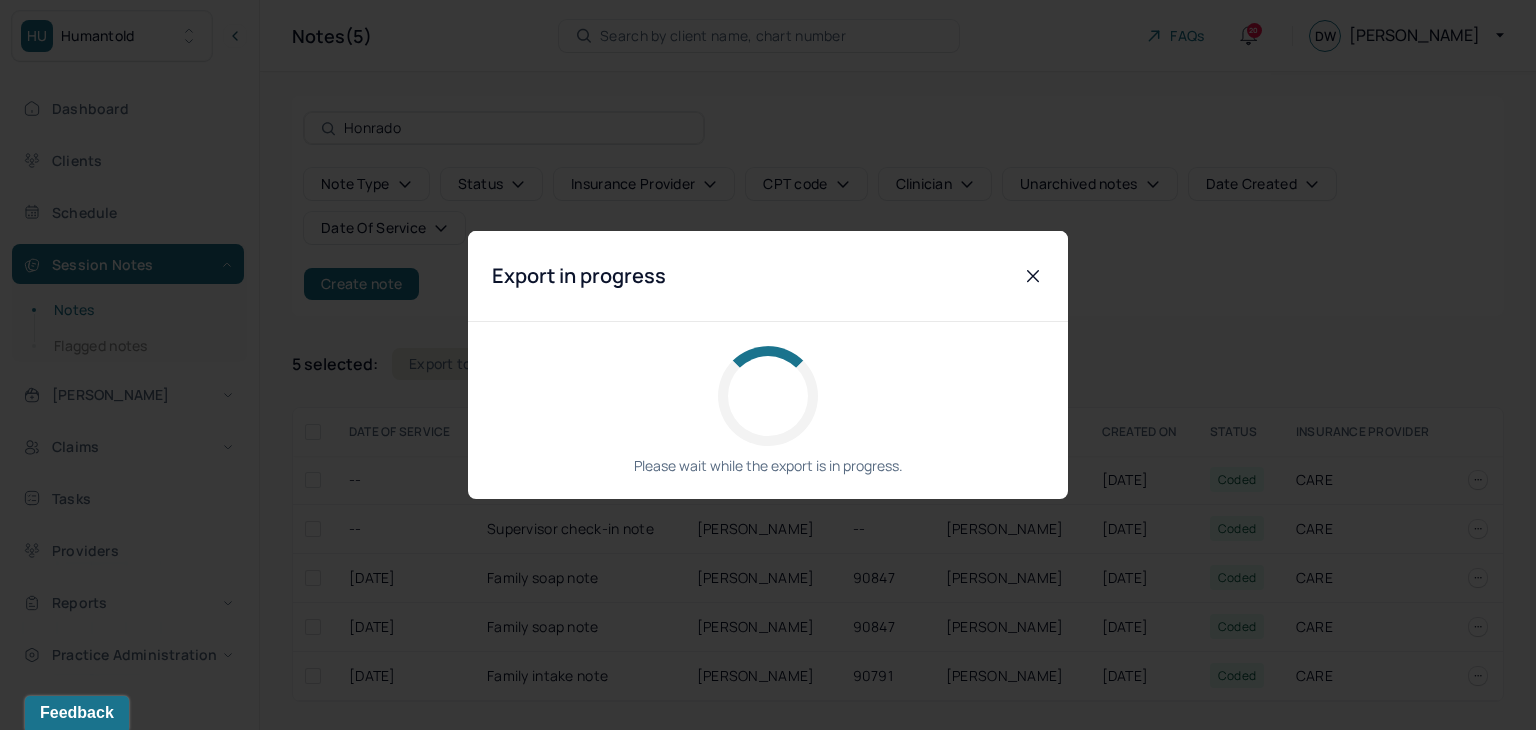 checkbox on "false" 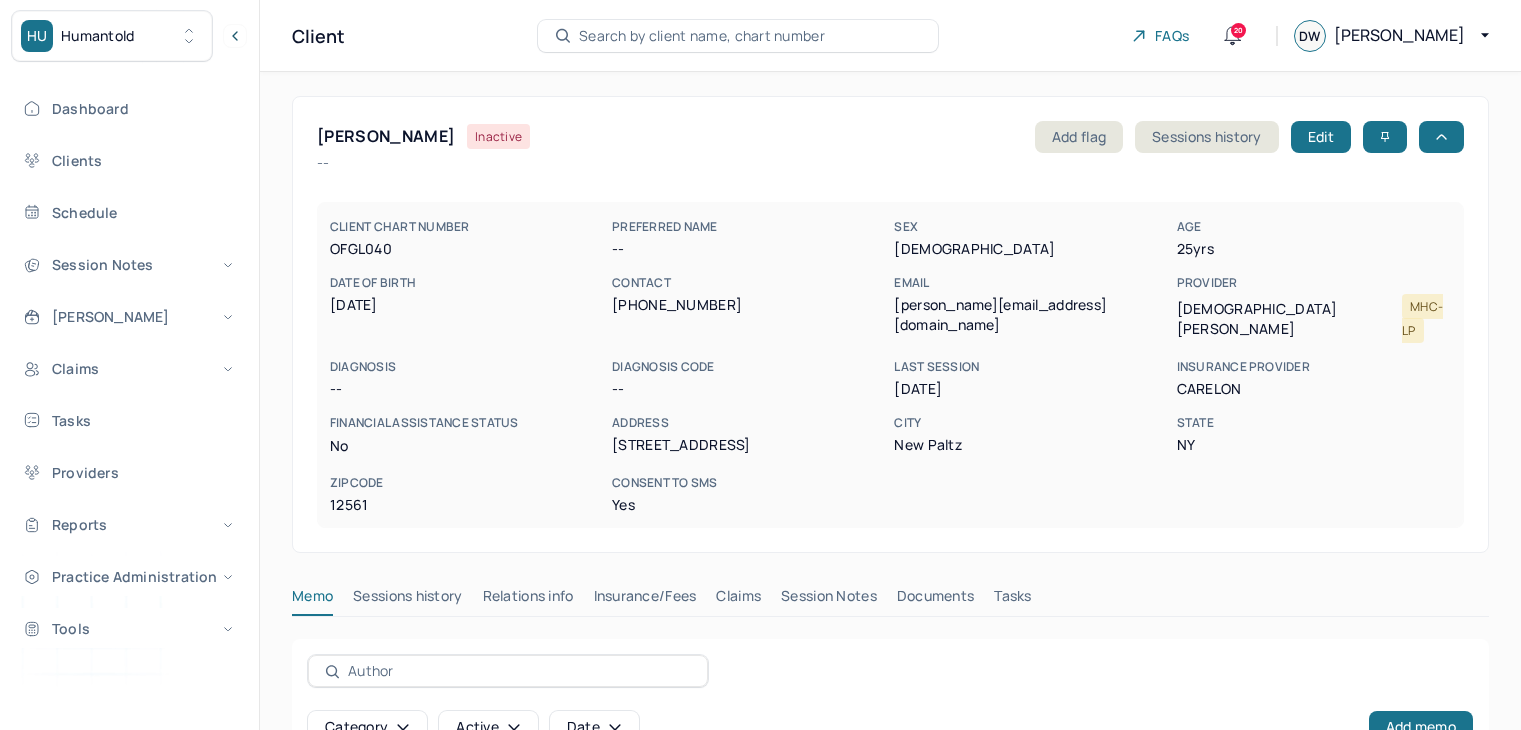 scroll, scrollTop: 0, scrollLeft: 0, axis: both 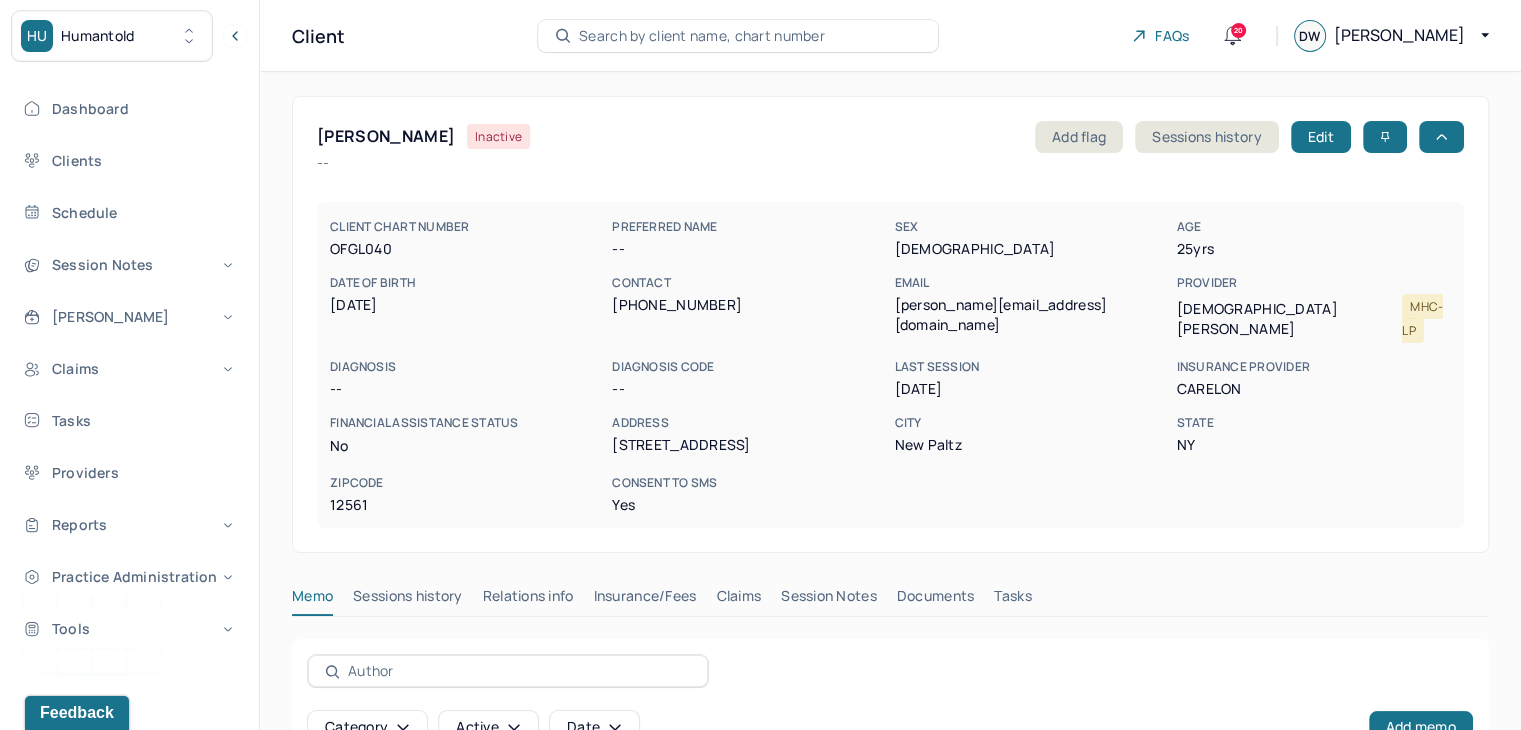 click on "Search by client name, chart number" at bounding box center [702, 36] 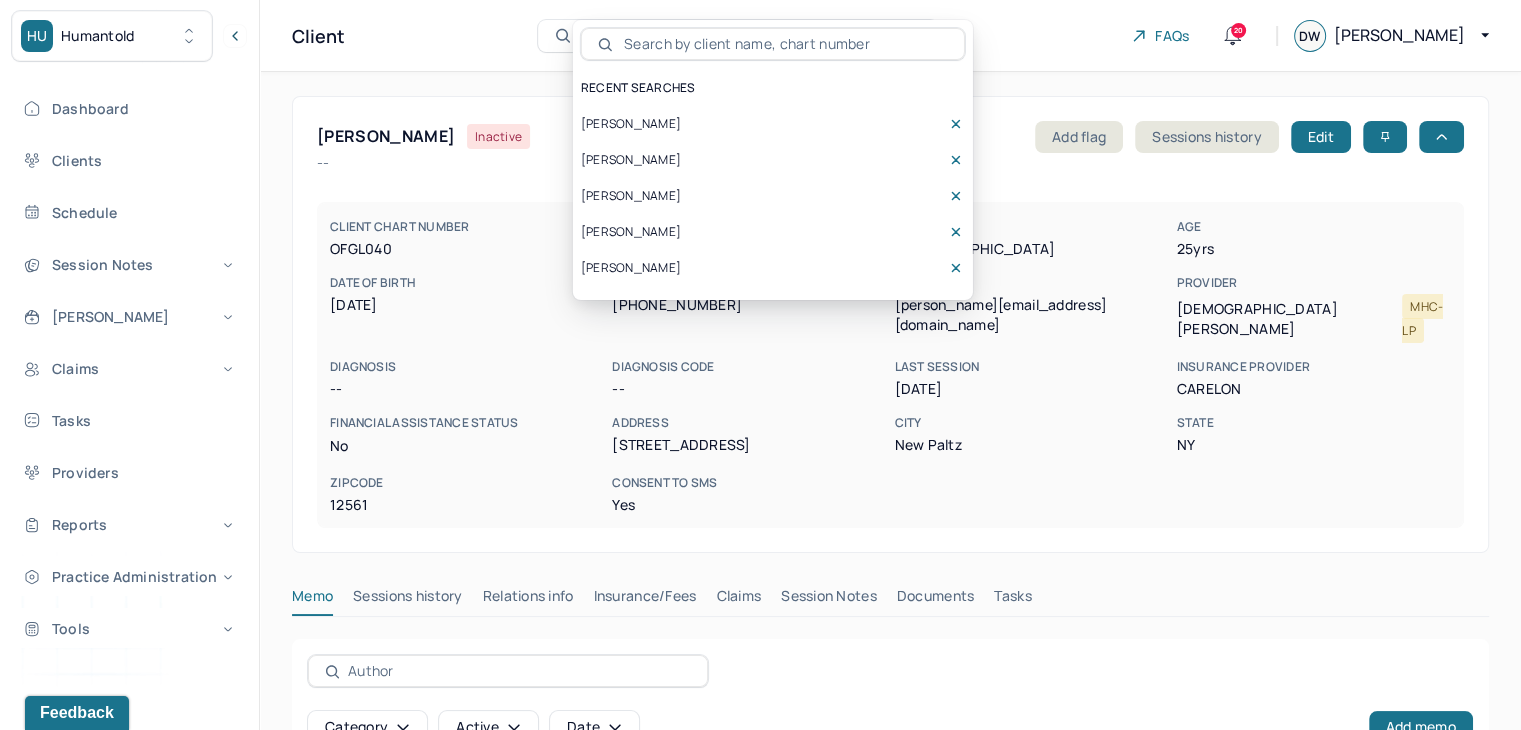 click at bounding box center (784, 44) 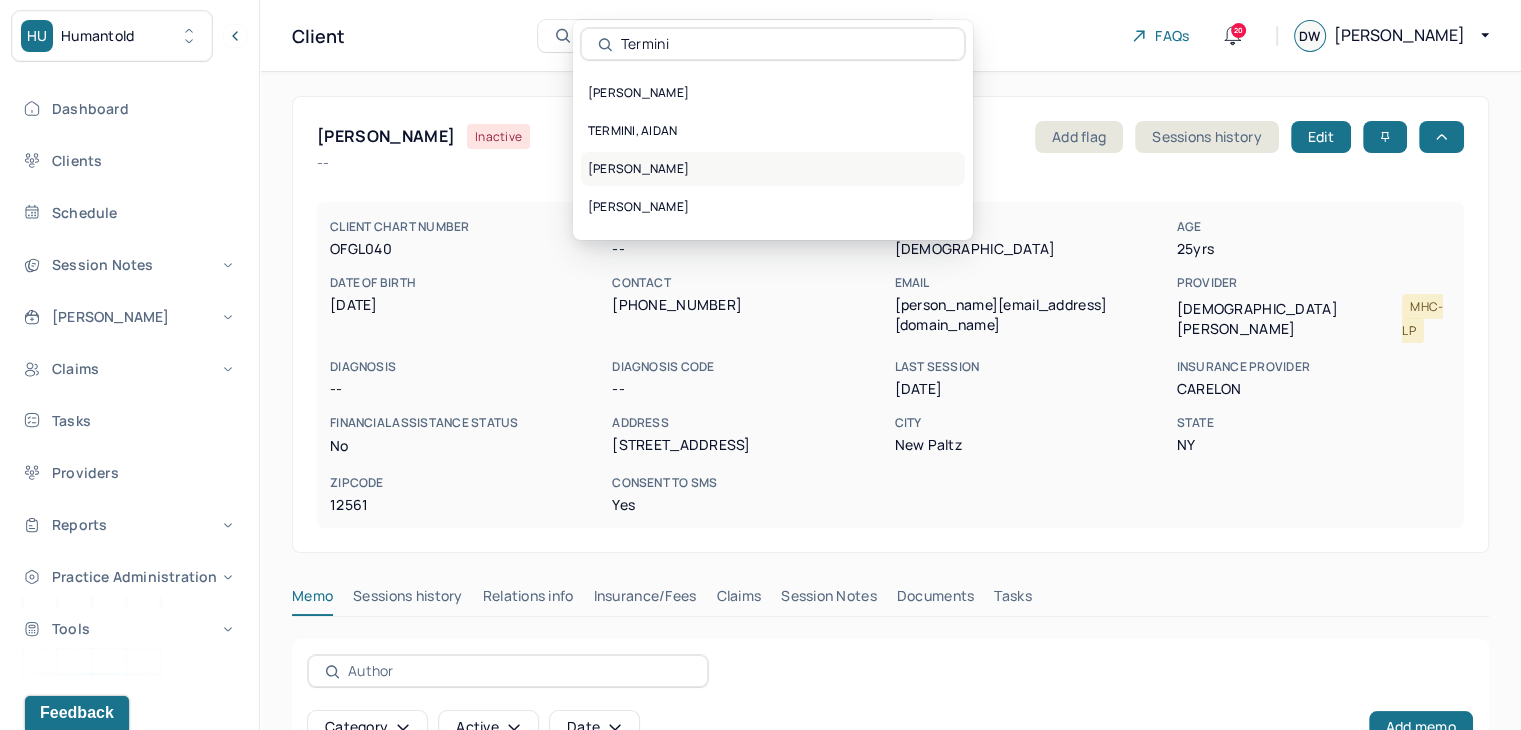 type on "Termini" 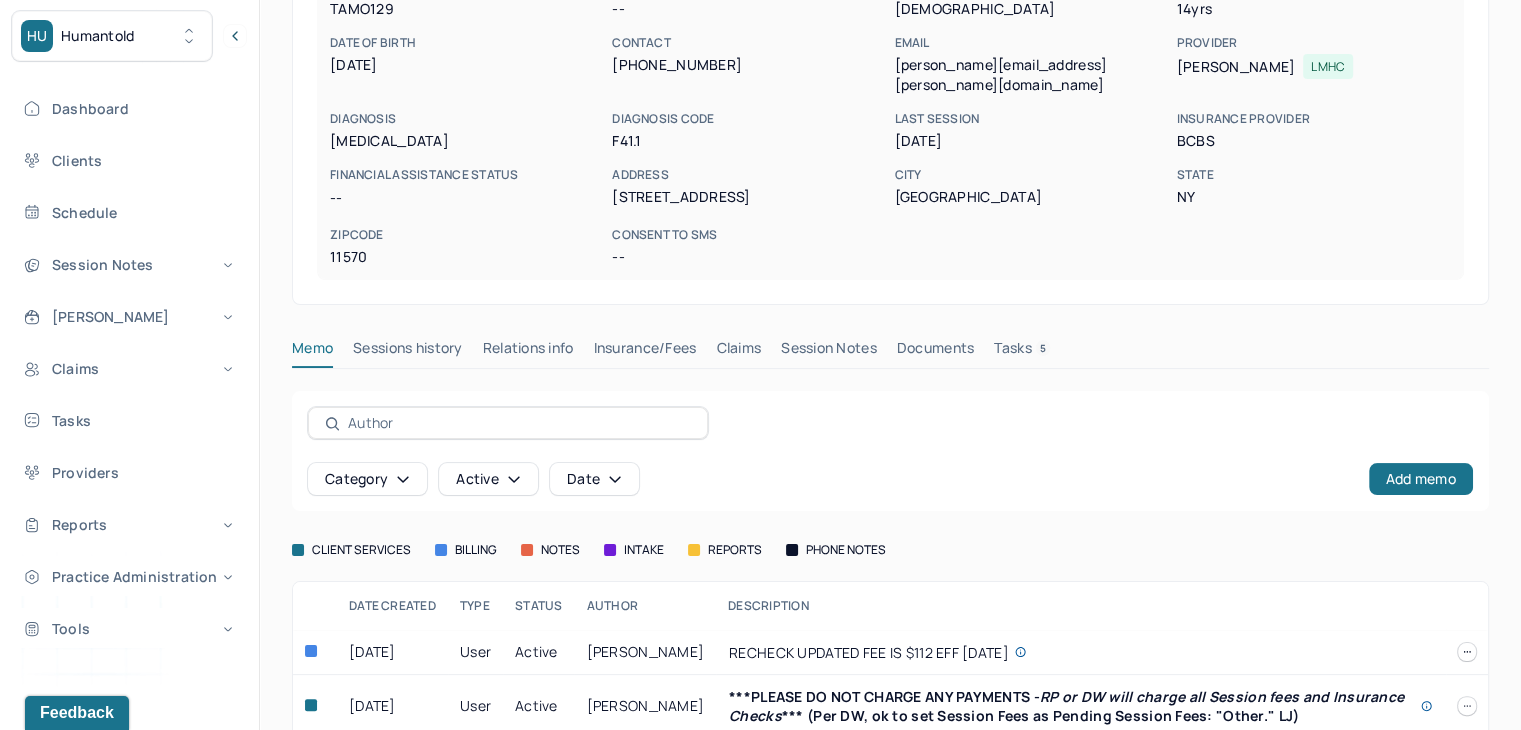 scroll, scrollTop: 300, scrollLeft: 0, axis: vertical 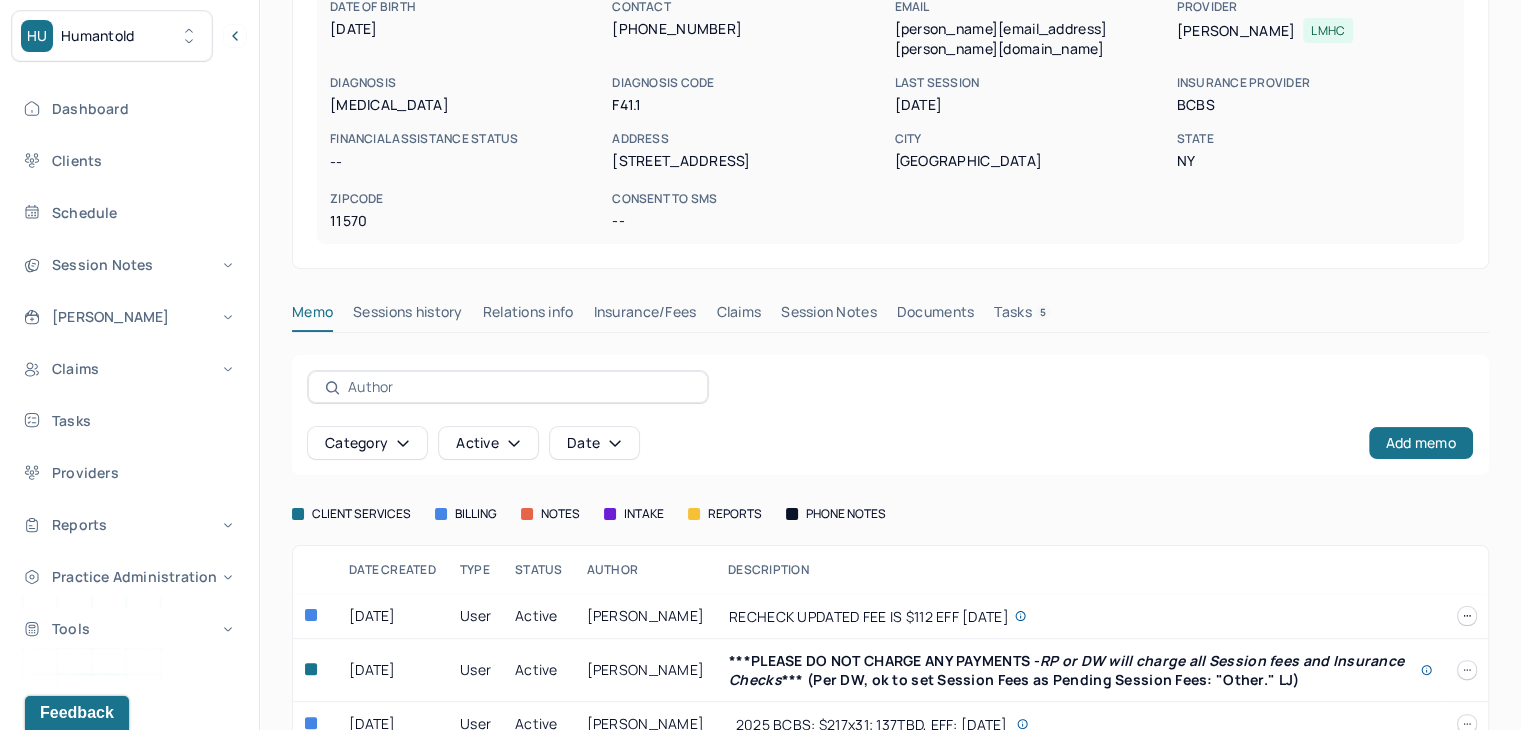click on "Claims" at bounding box center (738, 316) 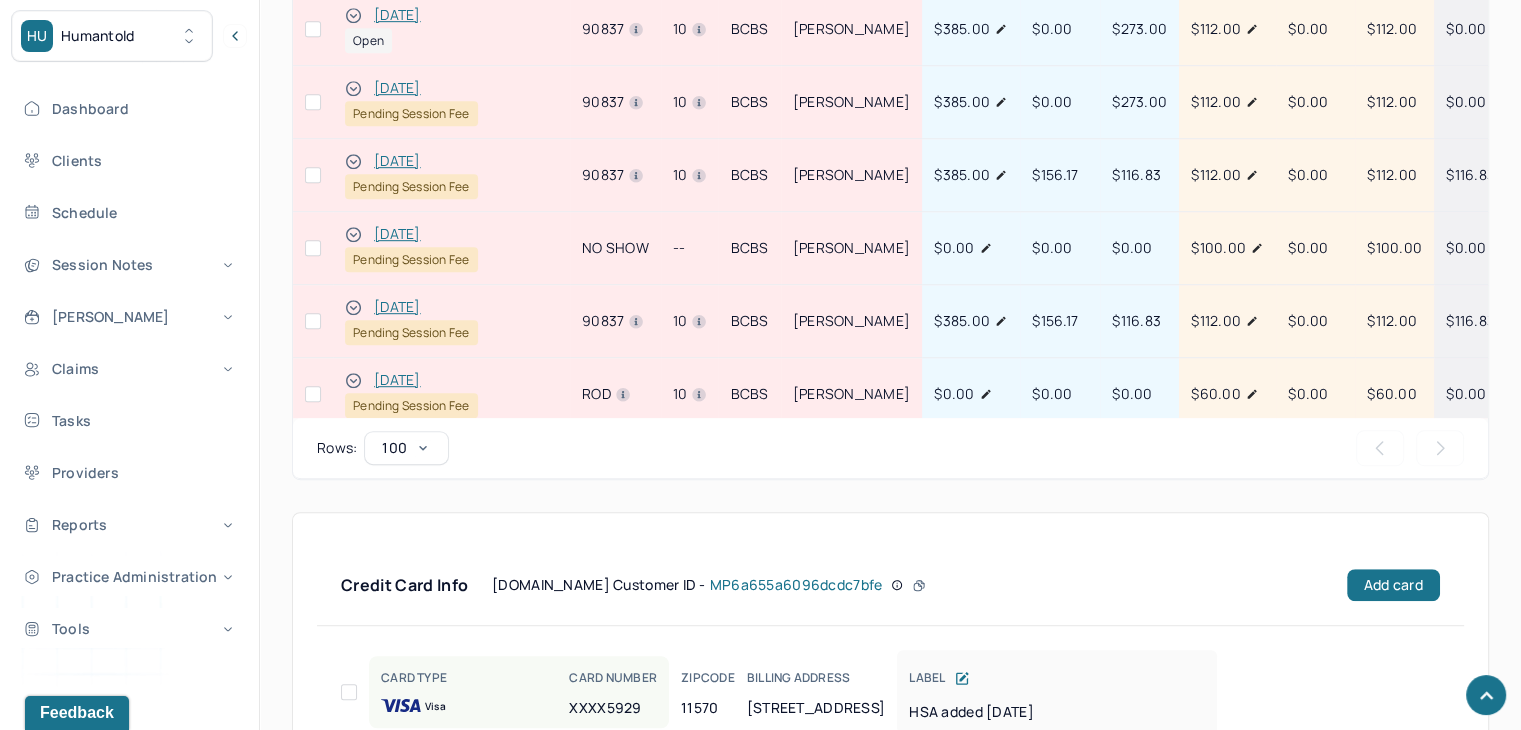 scroll, scrollTop: 1200, scrollLeft: 0, axis: vertical 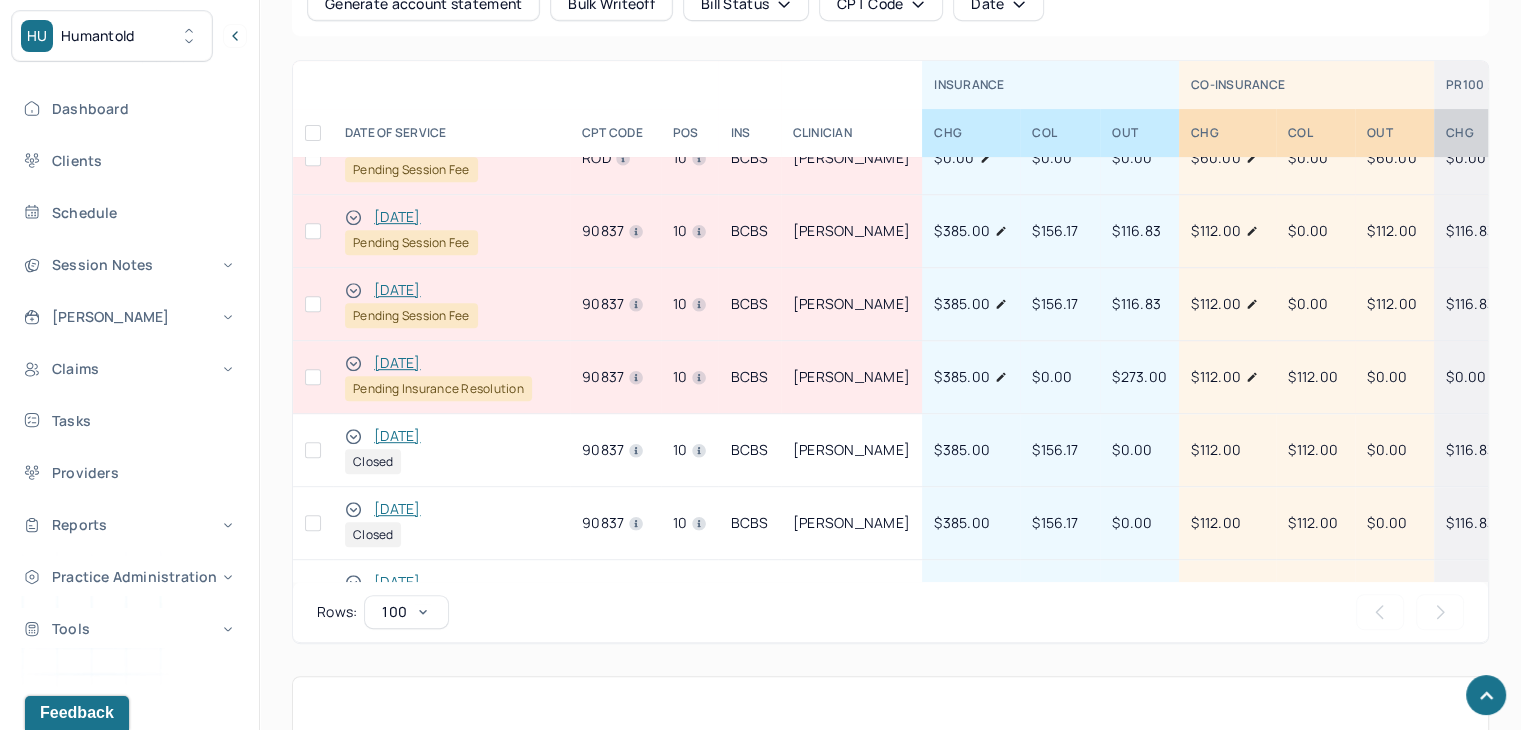 drag, startPoint x: 308, startPoint y: 353, endPoint x: 329, endPoint y: 402, distance: 53.310413 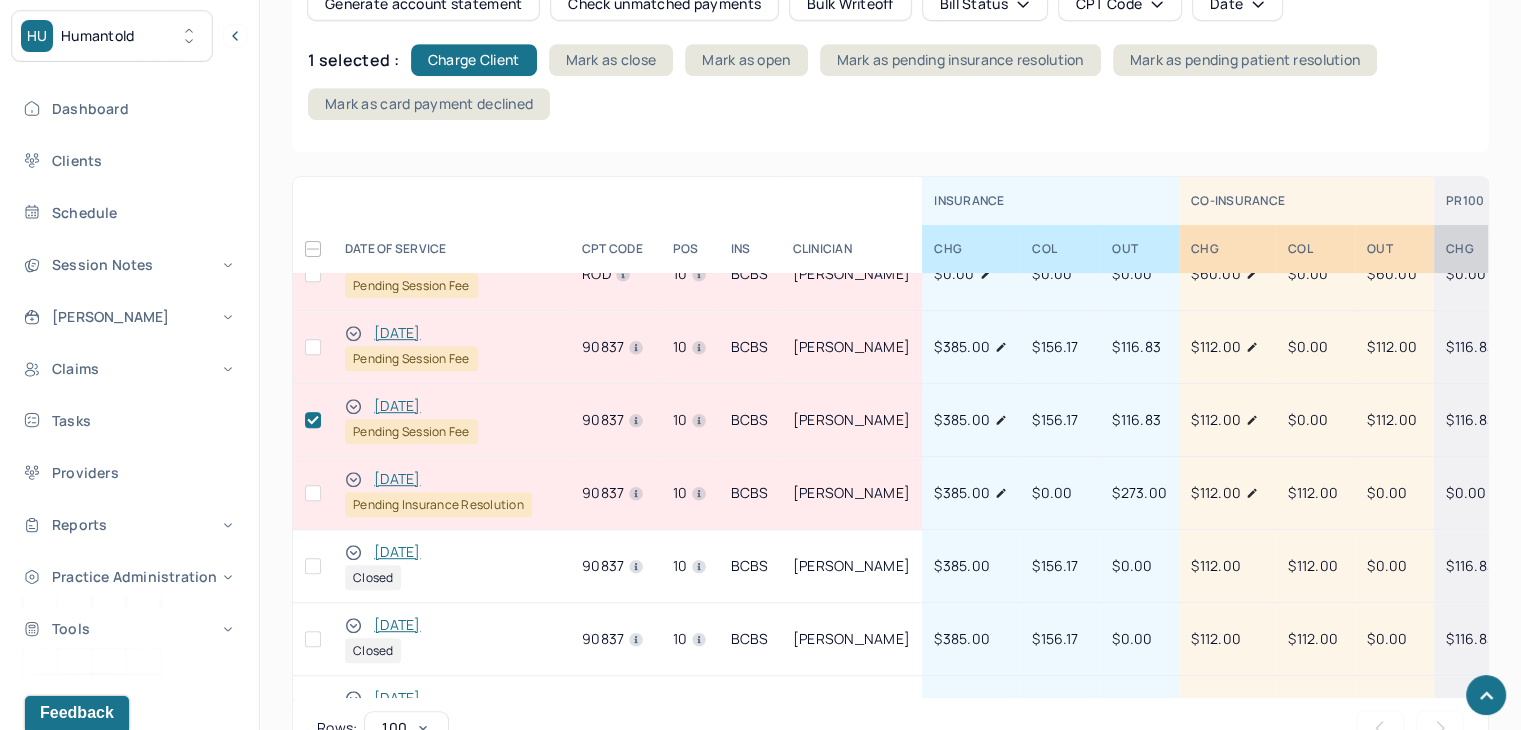 scroll, scrollTop: 300, scrollLeft: 0, axis: vertical 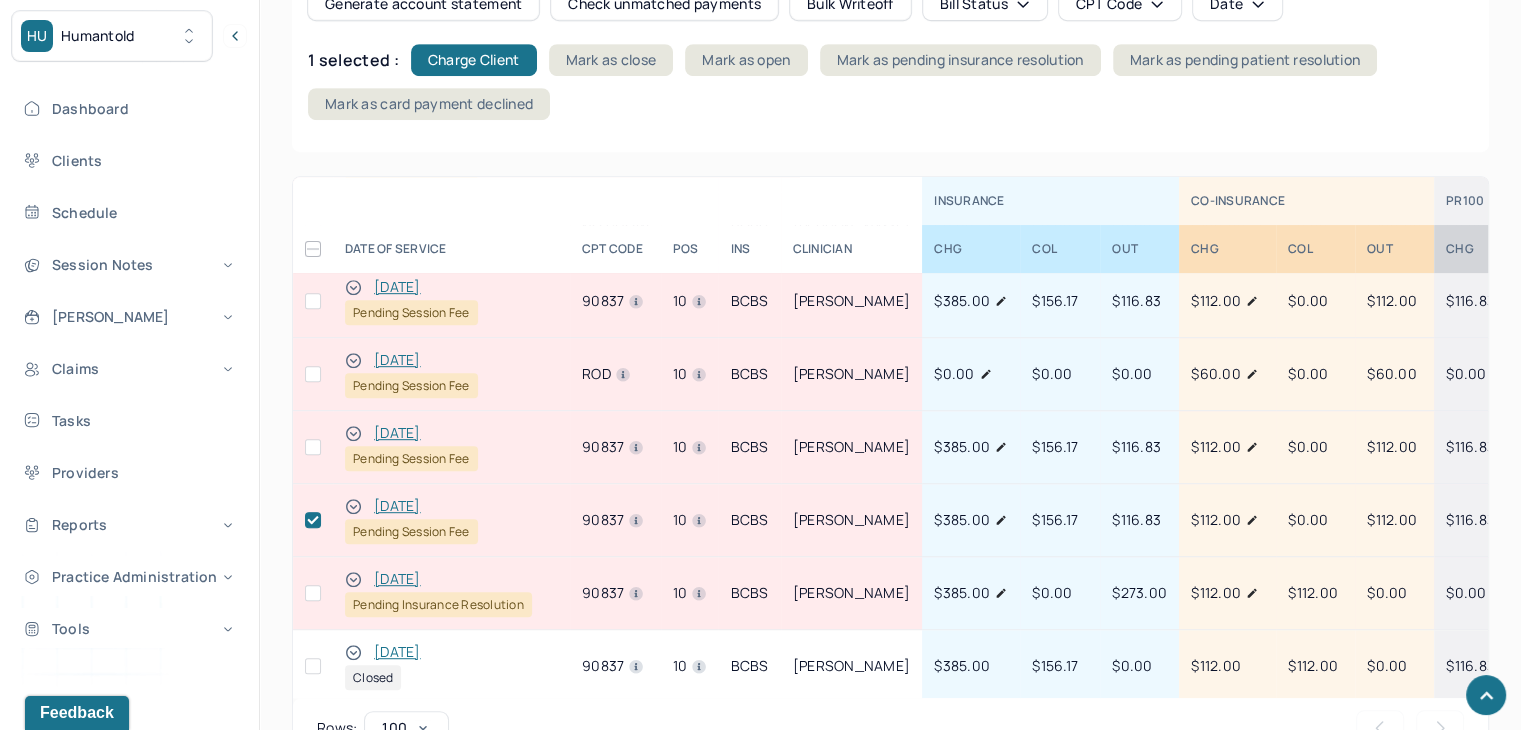 click at bounding box center [313, 447] 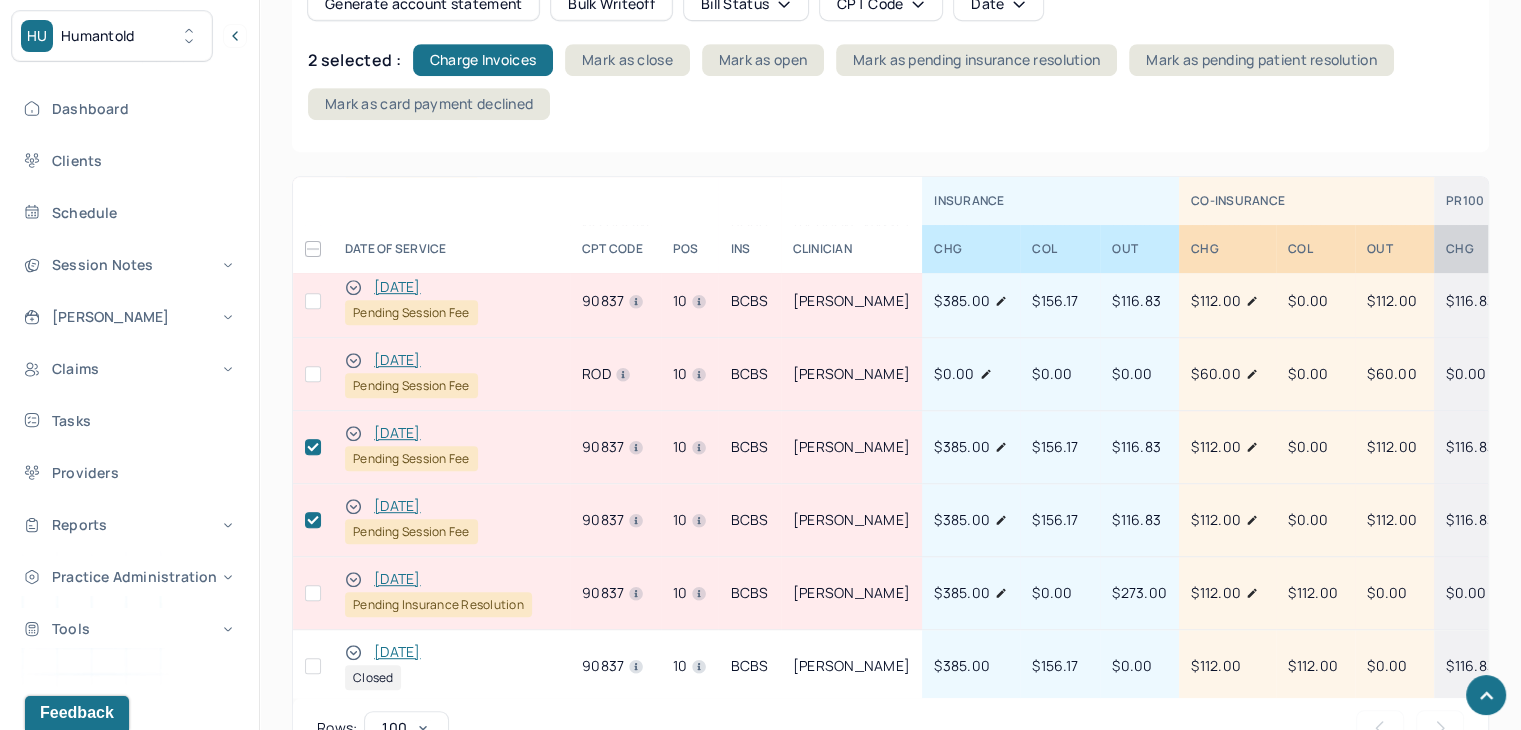 click at bounding box center [313, 374] 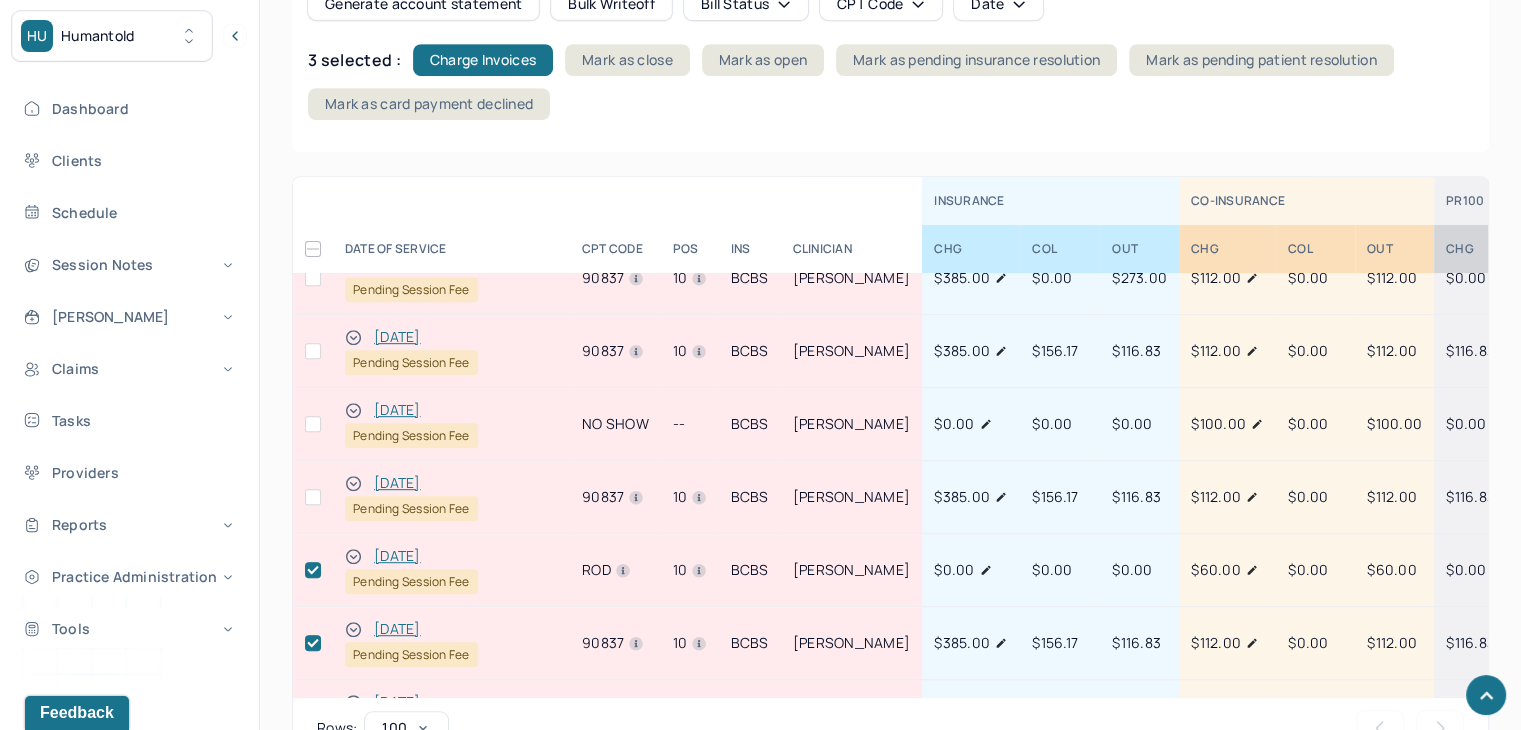 scroll, scrollTop: 100, scrollLeft: 0, axis: vertical 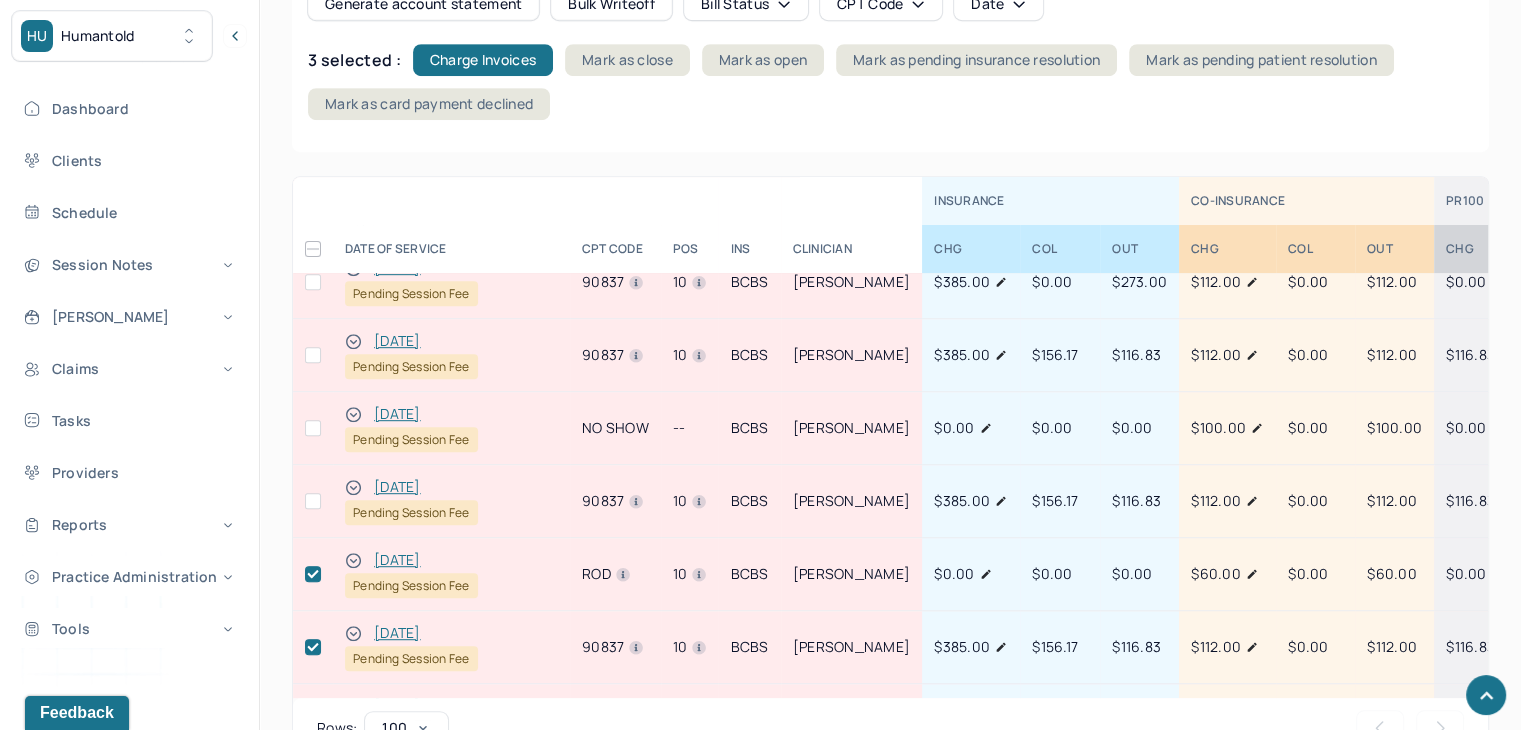 click at bounding box center [313, 501] 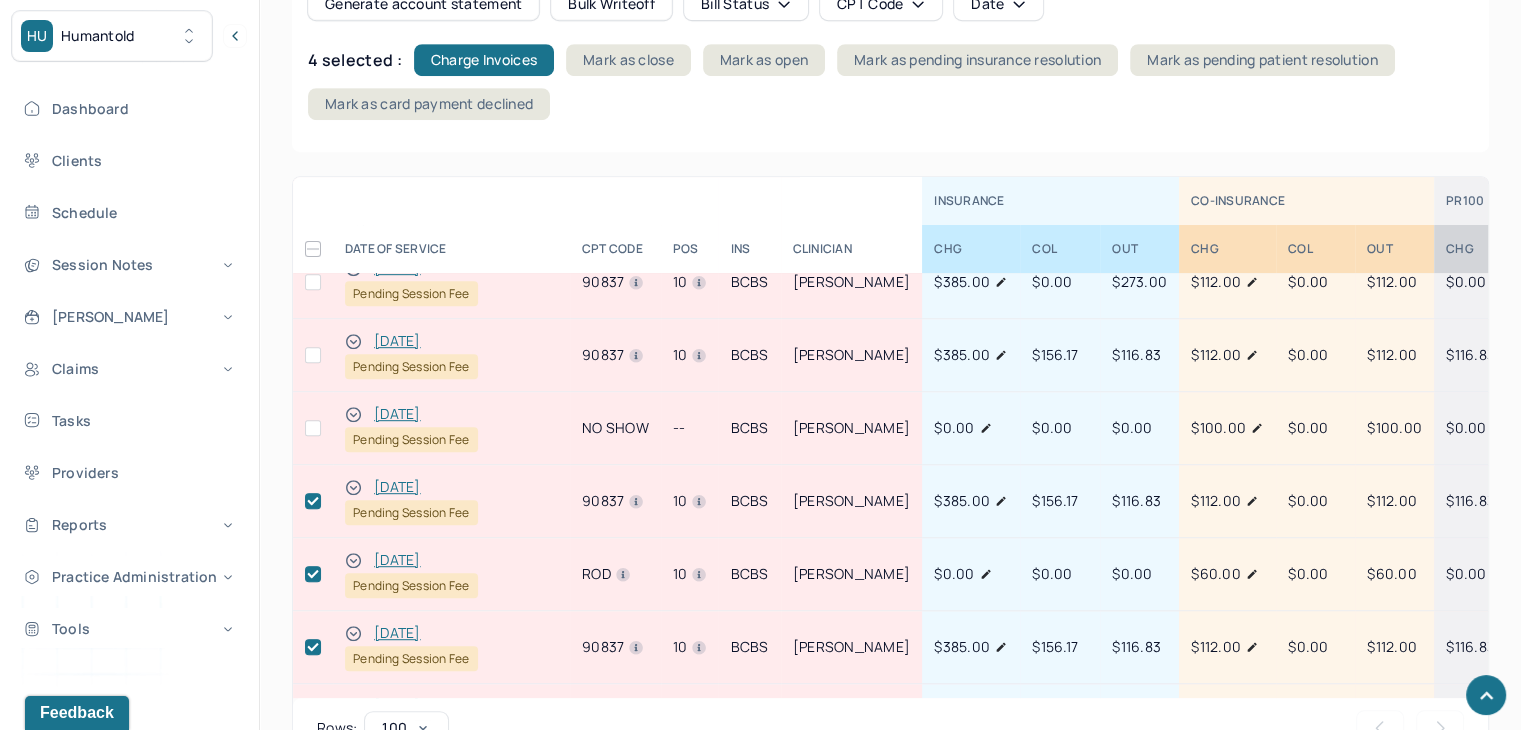 click at bounding box center (313, 428) 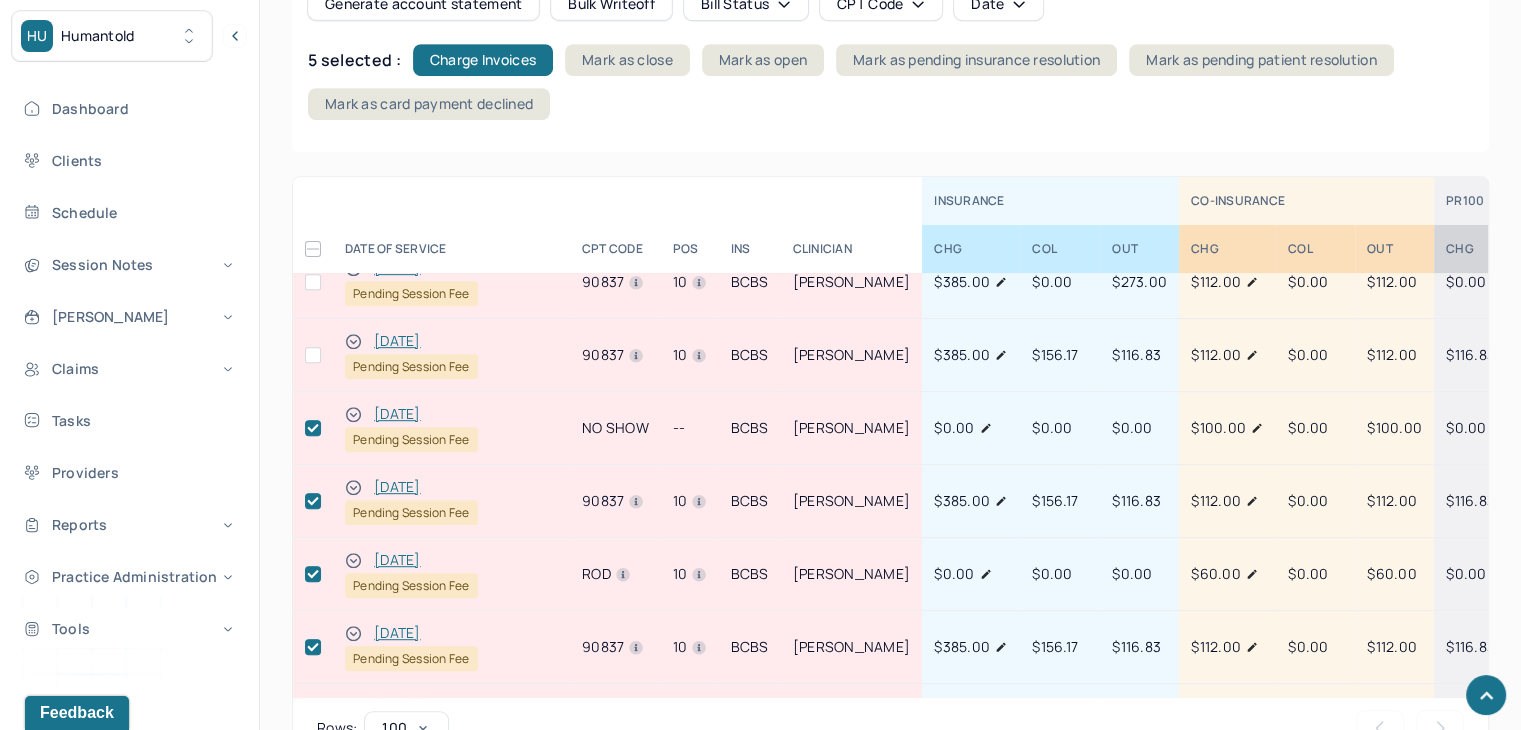 click at bounding box center [313, 355] 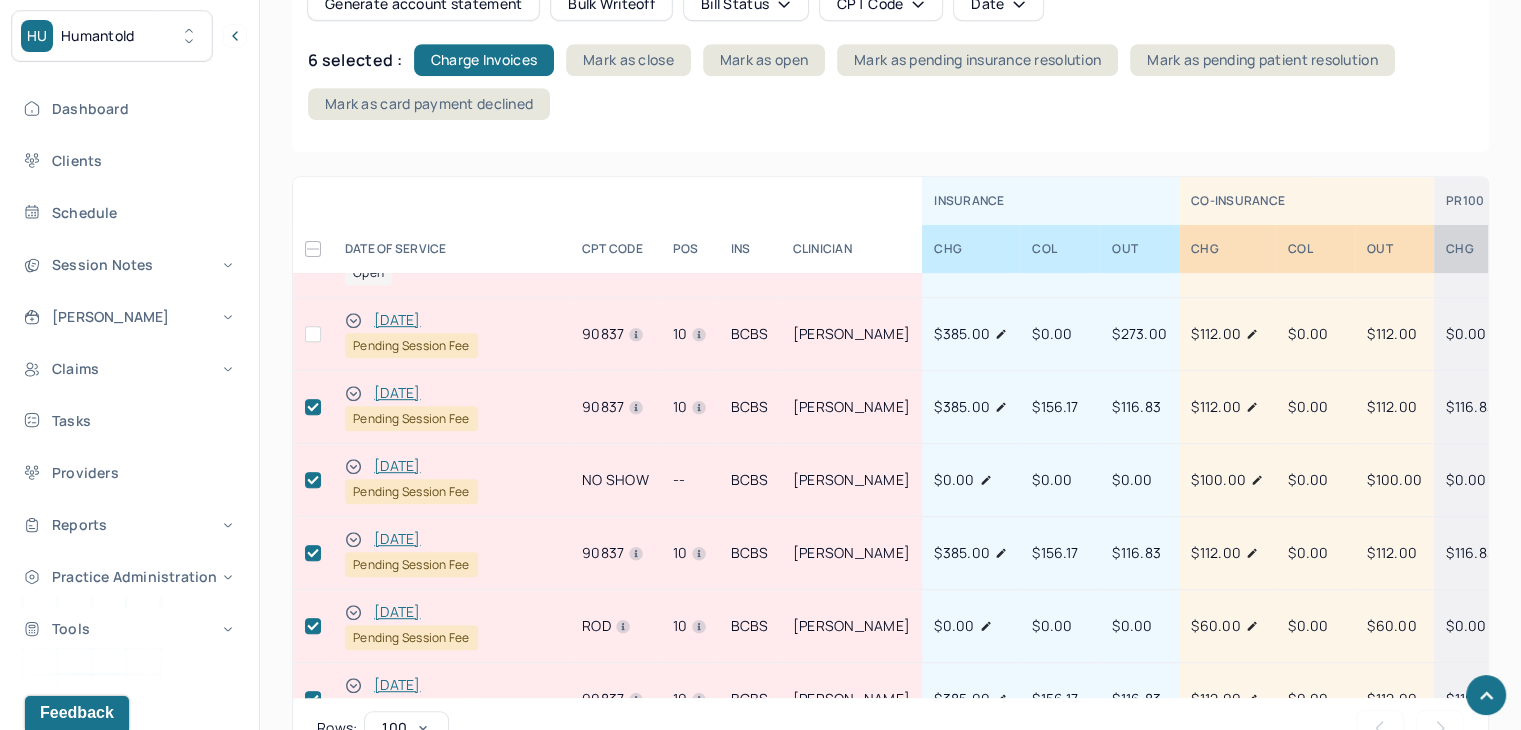 scroll, scrollTop: 0, scrollLeft: 0, axis: both 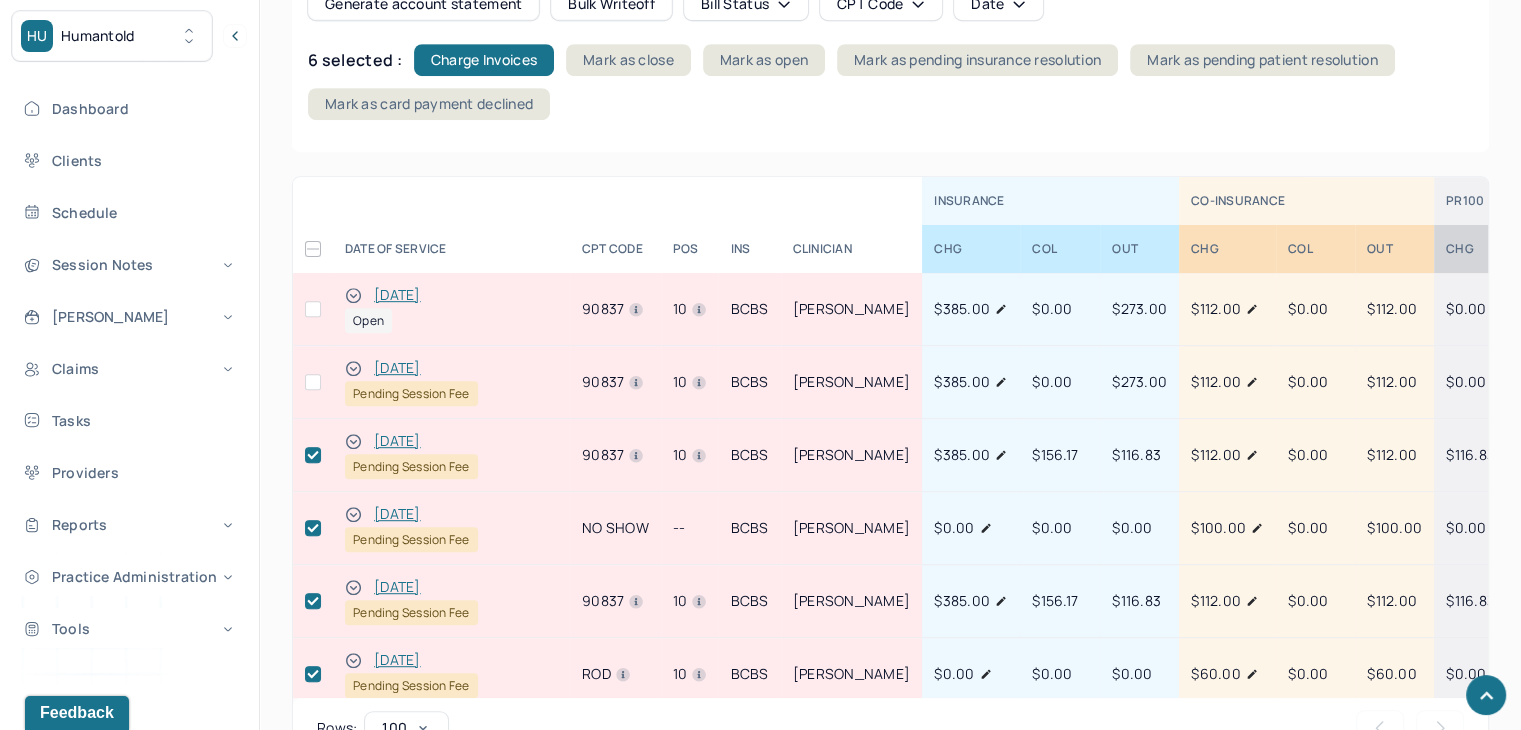 click at bounding box center [313, 382] 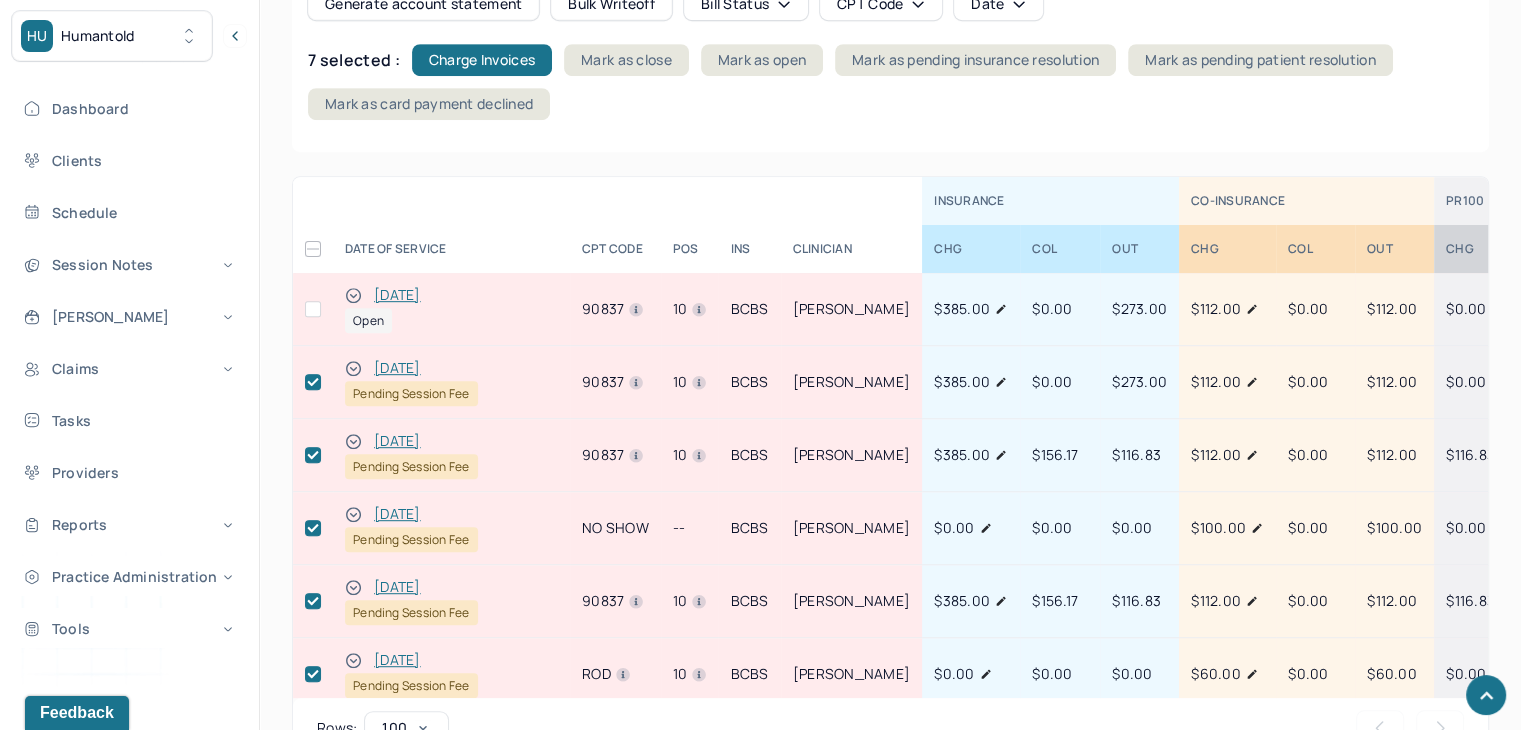 click at bounding box center (313, 309) 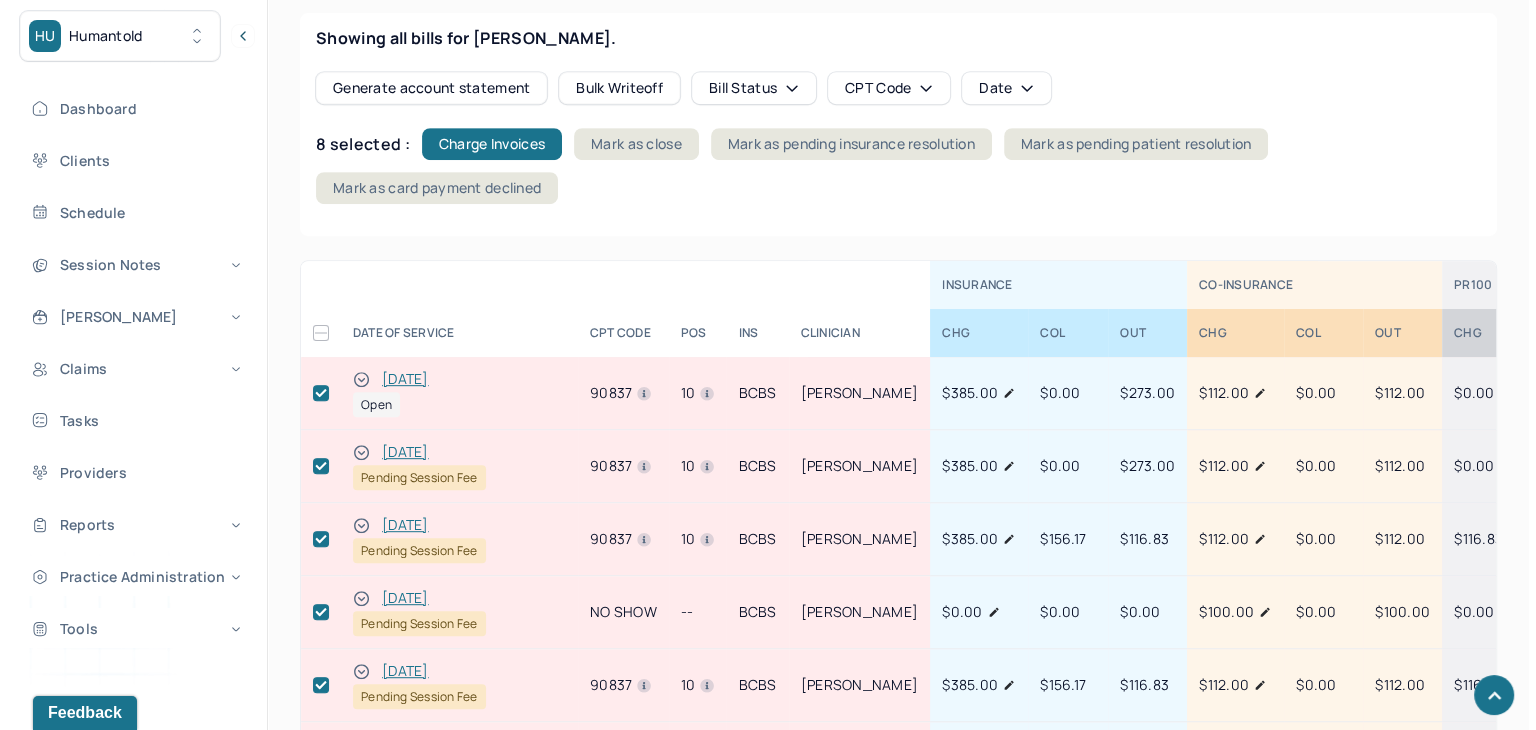 scroll, scrollTop: 800, scrollLeft: 0, axis: vertical 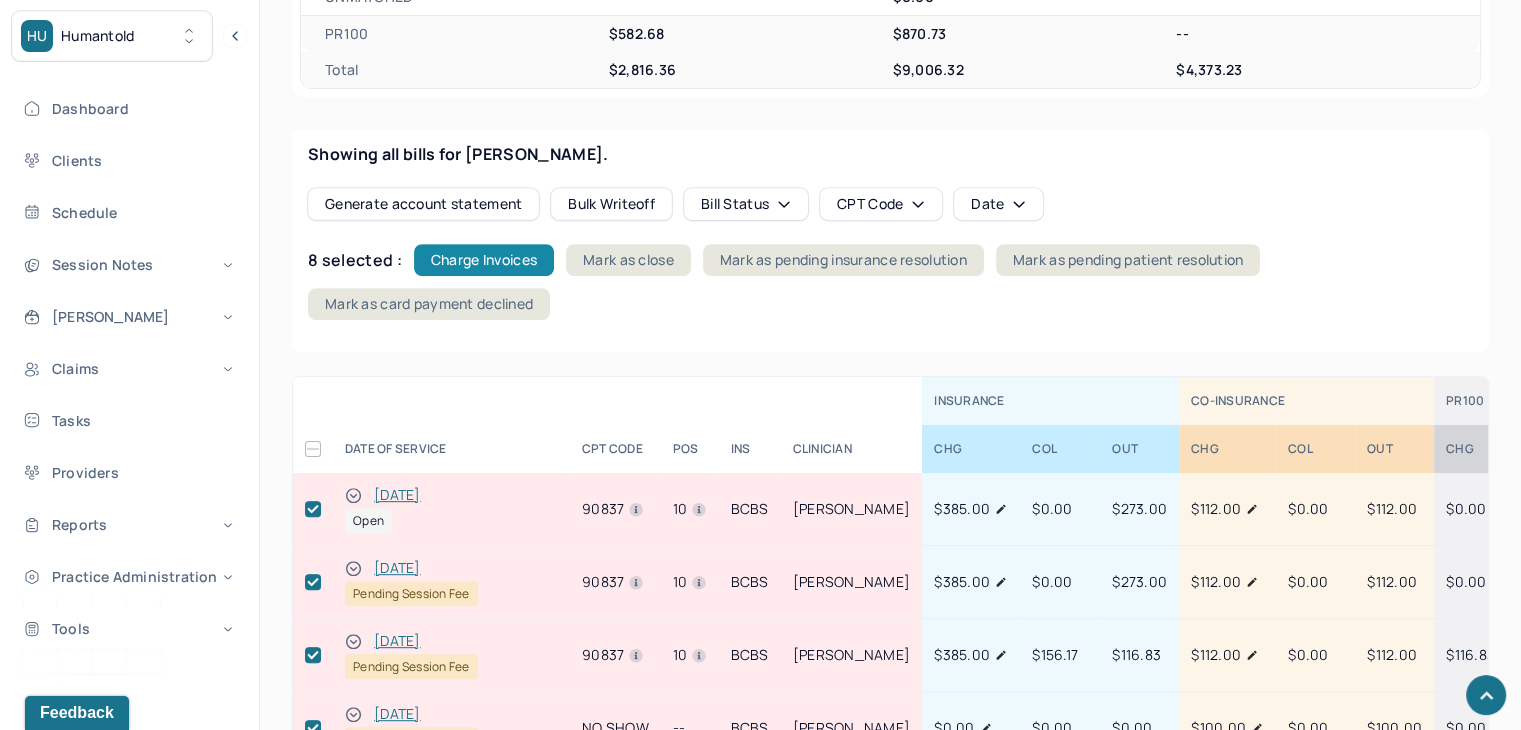 click on "Charge Invoices" at bounding box center (484, 260) 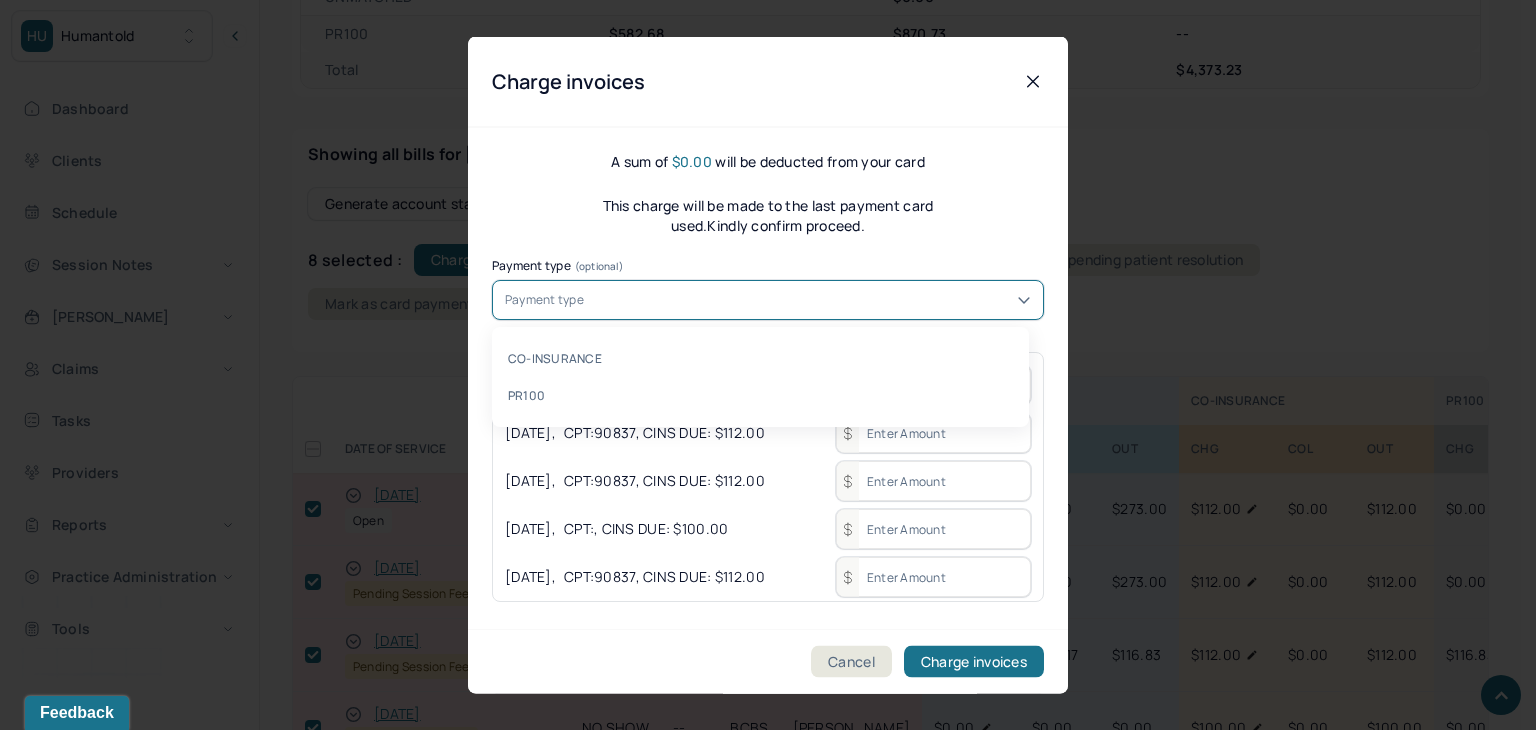 click on "Payment type" at bounding box center [544, 300] 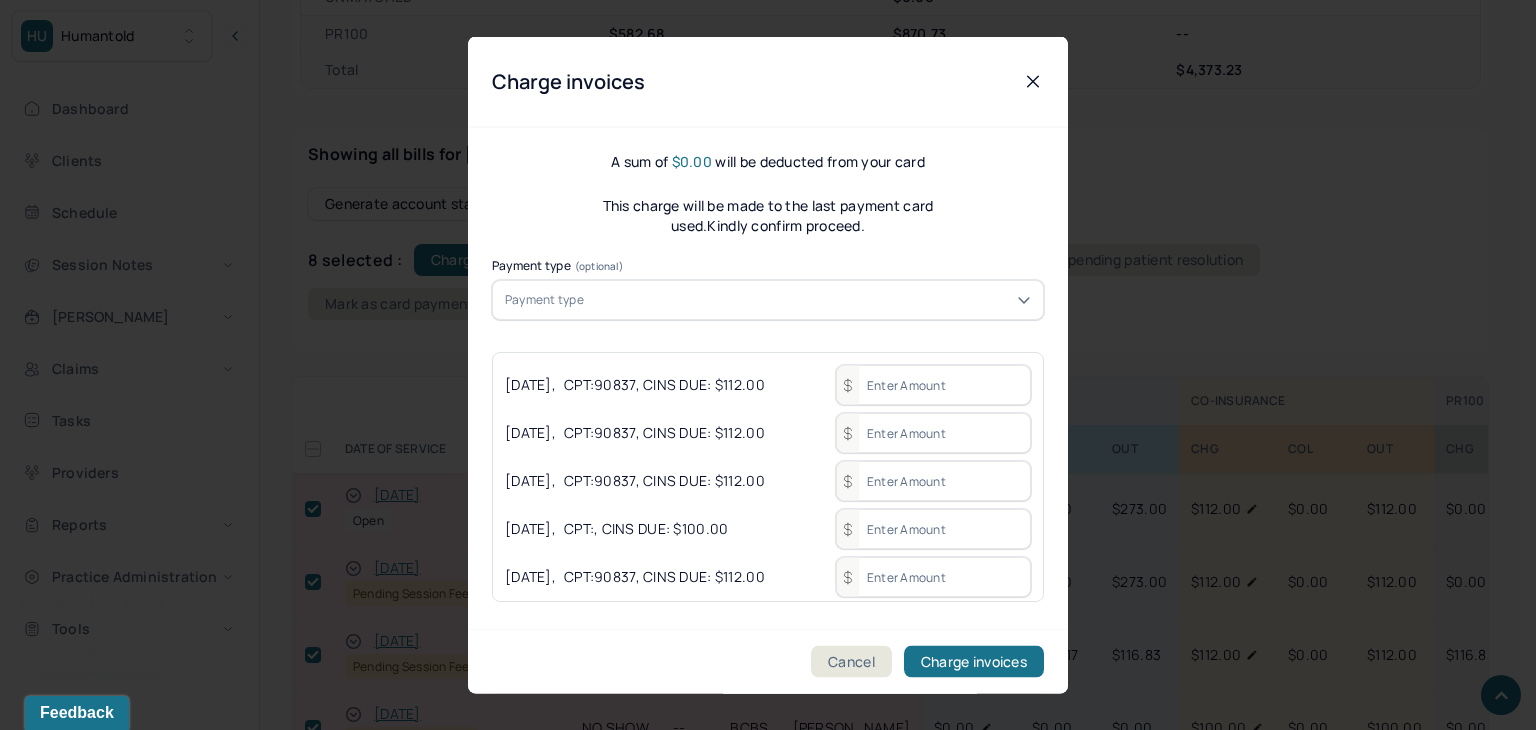 drag, startPoint x: 1032, startPoint y: 73, endPoint x: 971, endPoint y: 170, distance: 114.58621 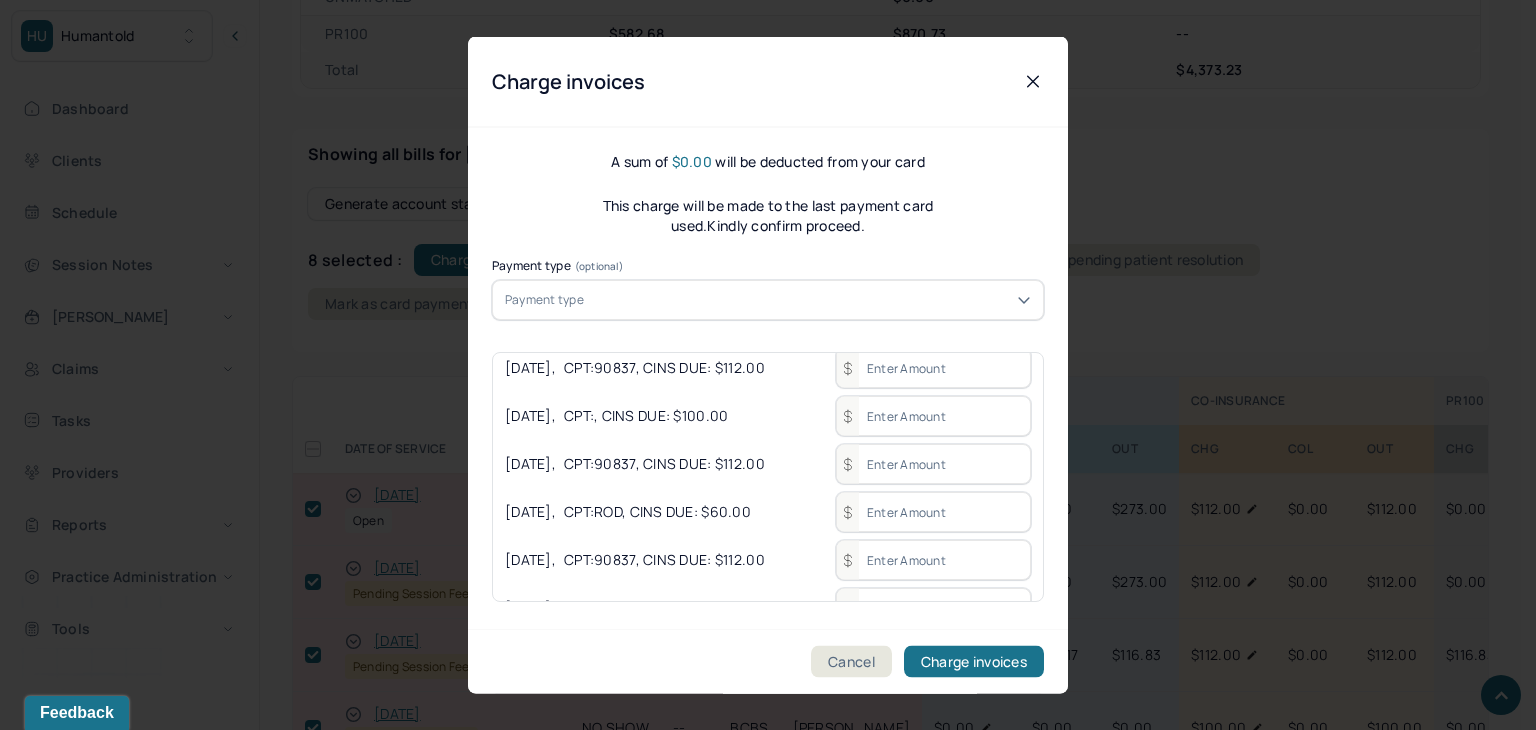 scroll, scrollTop: 151, scrollLeft: 0, axis: vertical 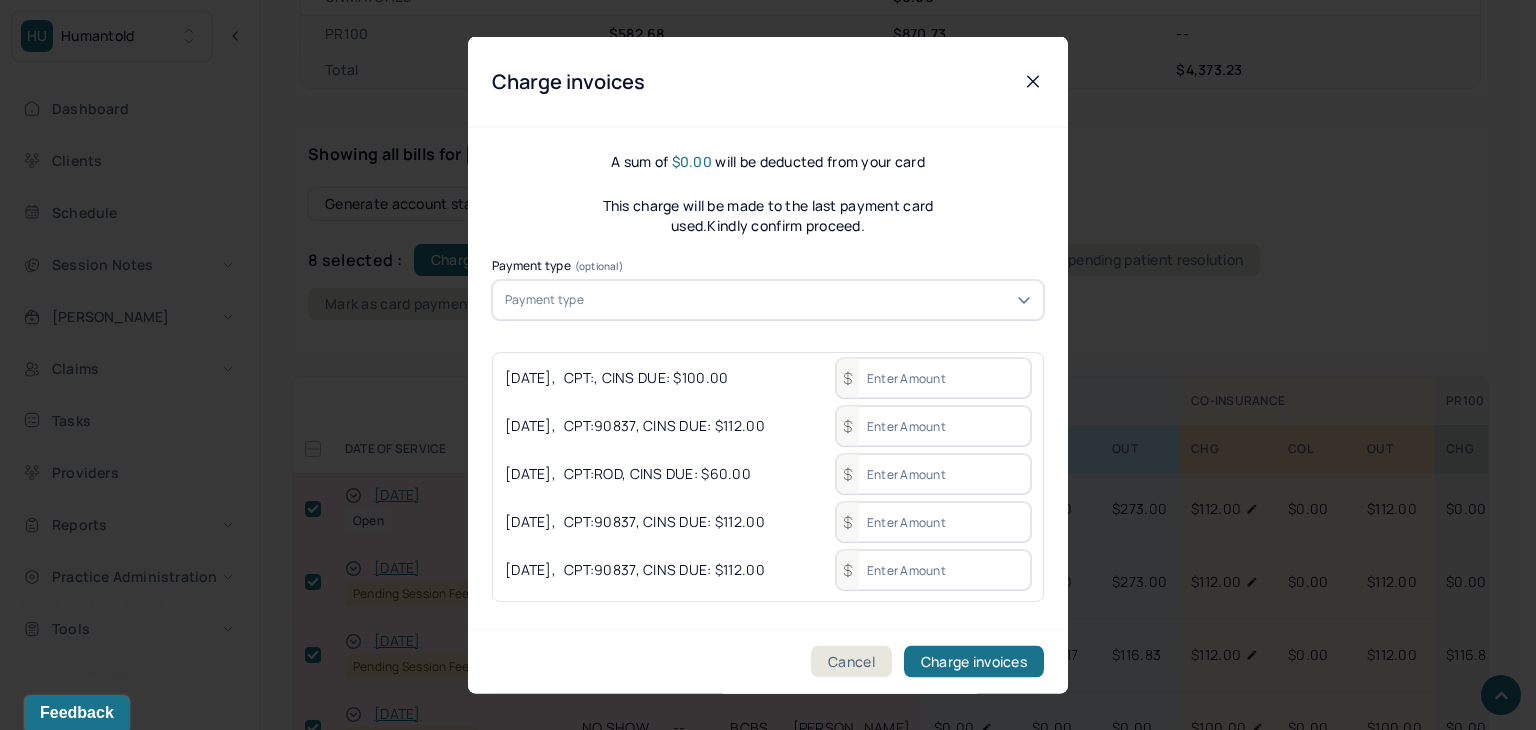 click on "Payment type" at bounding box center (768, 300) 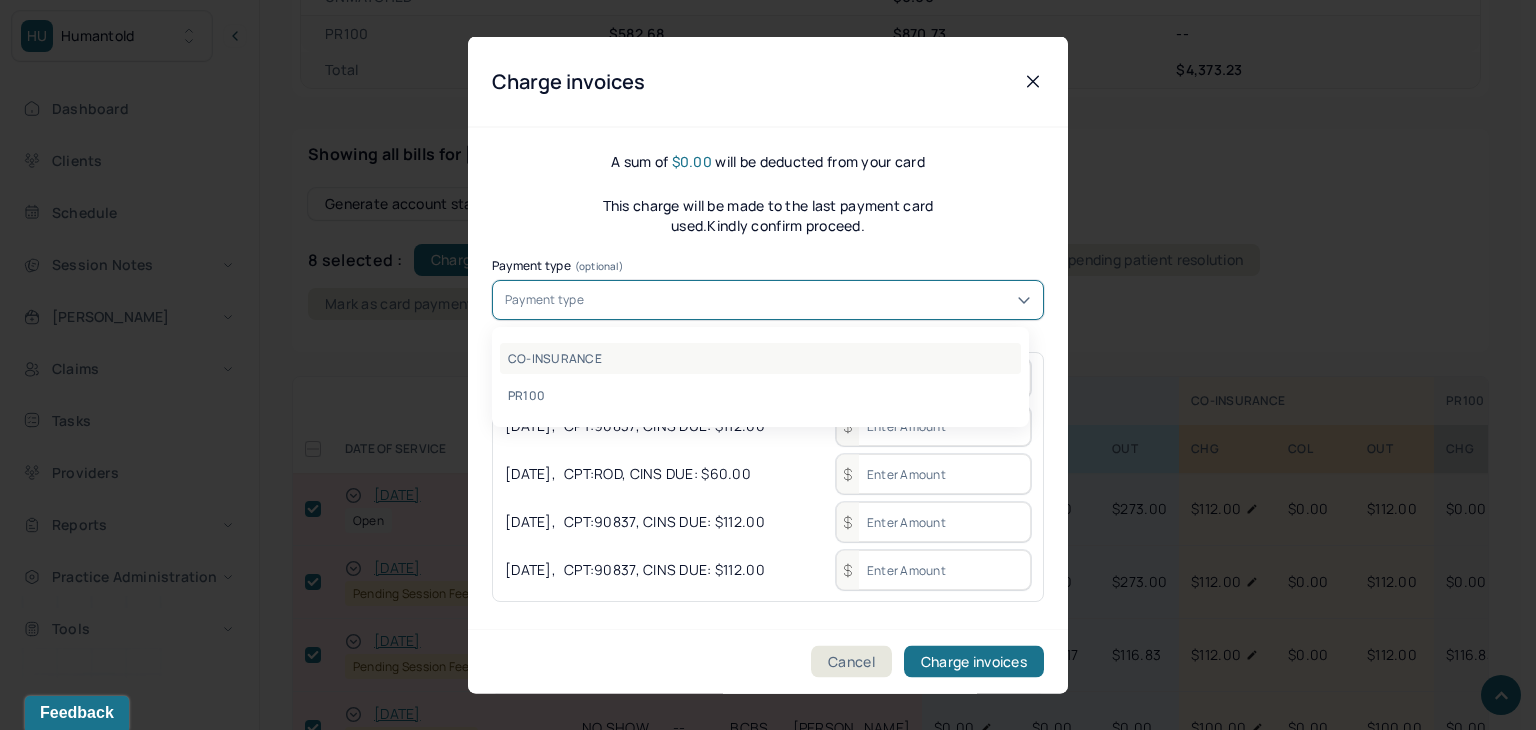 click on "CO-INSURANCE" at bounding box center [760, 358] 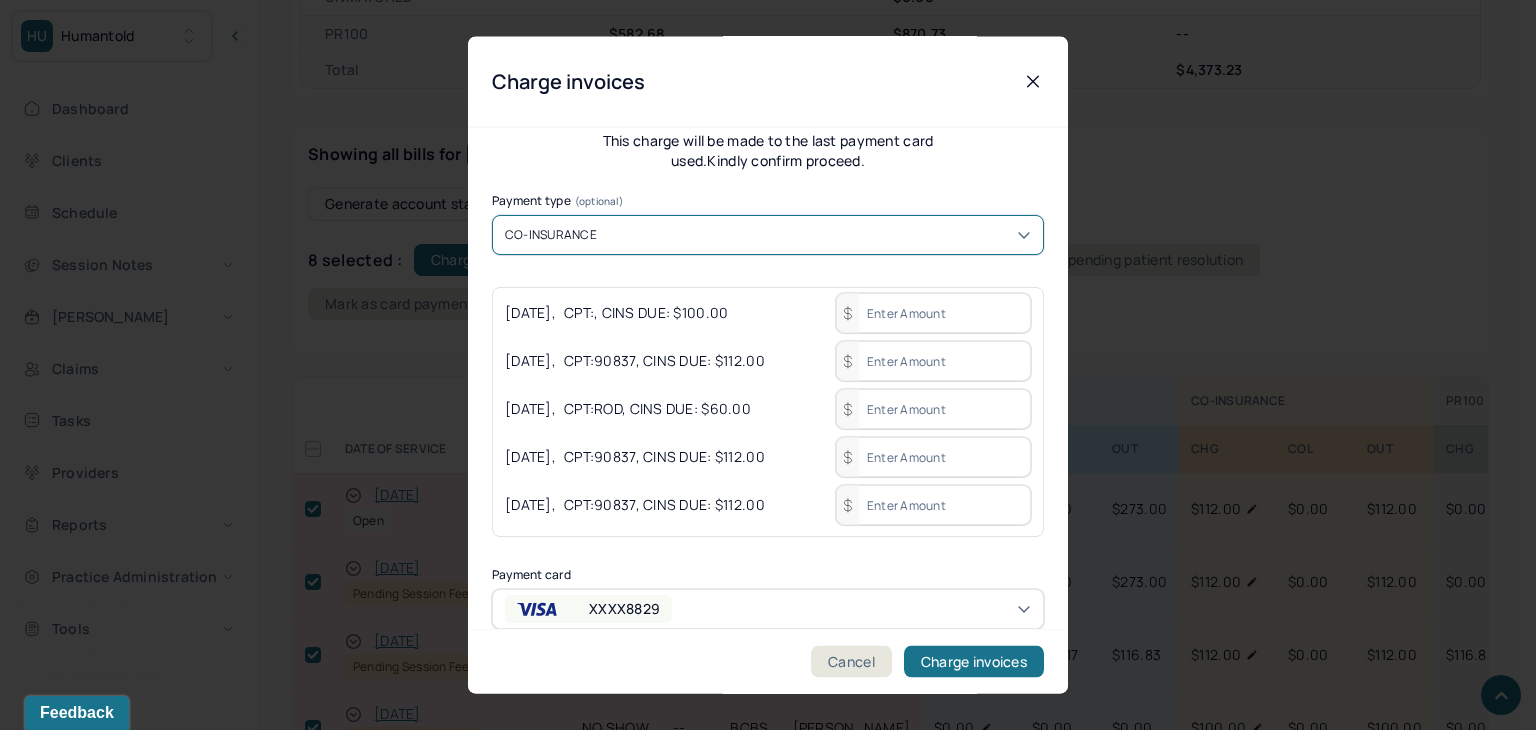 scroll, scrollTop: 88, scrollLeft: 0, axis: vertical 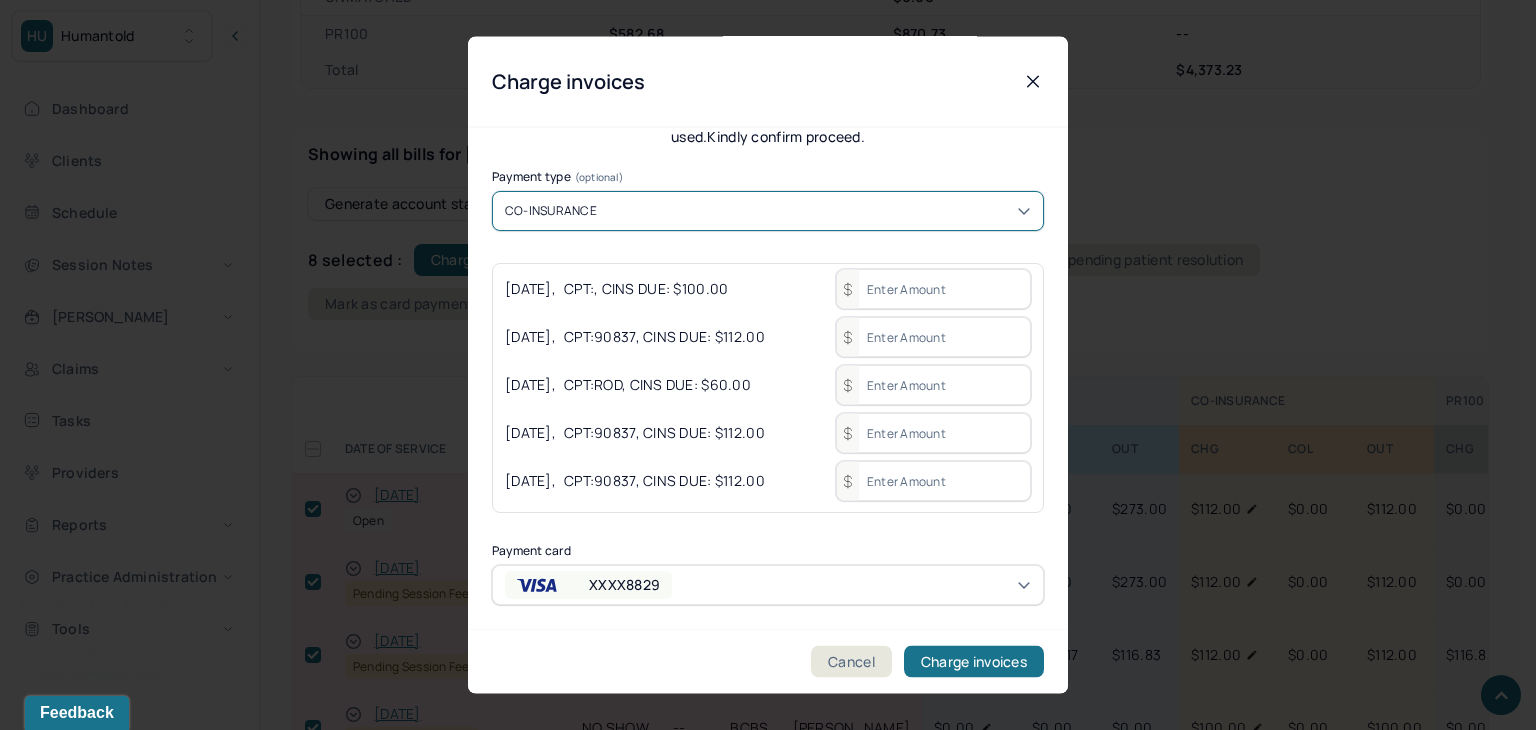 click on "HU Humantold       Dashboard Clients Schedule Session Notes [PERSON_NAME] Claims Tasks Providers Reports Practice Administration Tools DW [PERSON_NAME] [PERSON_NAME],clientsupport   Logout Client   Search by client name, chart number     FAQs   20   DW [PERSON_NAME], [PERSON_NAME] active   Add flag     Edit               --   RP or DW will charge all fees     ***DO NOT CHARGE CLIENT***   CLIENT CHART NUMBER TAMO129 PREFERRED NAME -- SEX [DEMOGRAPHIC_DATA] AGE [DEMOGRAPHIC_DATA]  yrs DATE OF BIRTH [DEMOGRAPHIC_DATA]  CONTACT [PHONE_NUMBER] EMAIL [PERSON_NAME][EMAIL_ADDRESS][PERSON_NAME][DOMAIN_NAME] PROVIDER [PERSON_NAME] DIAGNOSIS [MEDICAL_DATA] DIAGNOSIS CODE F41.1 LAST SESSION [DATE] insurance provider BCBS FINANCIAL ASSISTANCE STATUS -- Address [STREET_ADDRESS][US_STATE] Consent to Sms --   Memo     Sessions history     Relations info     Insurance/Fees     Claims     Session Notes     Documents     Tasks 5    OUTSTANDING COLLECTED WRITE-OFF INSURANCE $1,401.68 $4,373.23 $4,373.23 $0.00" at bounding box center (760, 368) 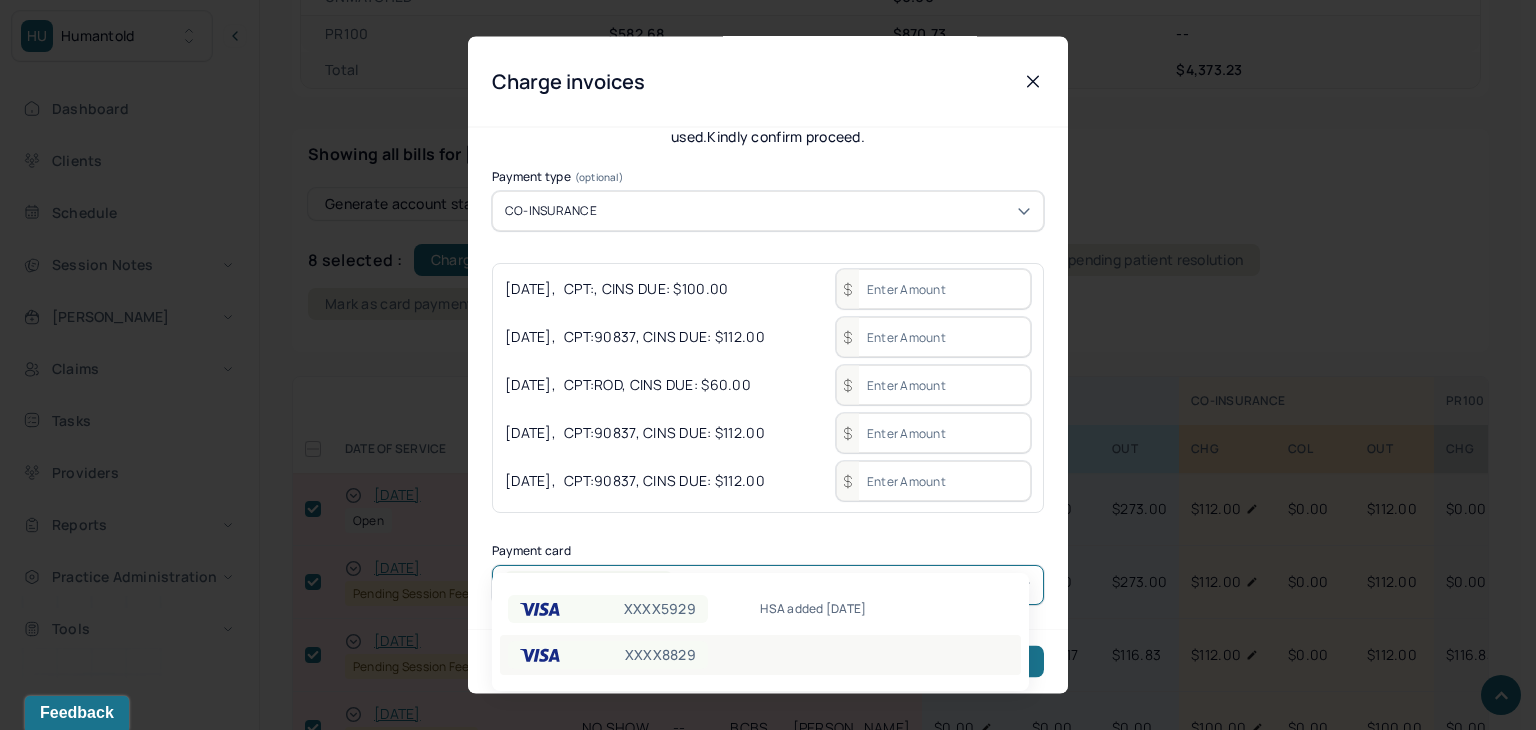 click on "XXXX8829" at bounding box center [660, 655] 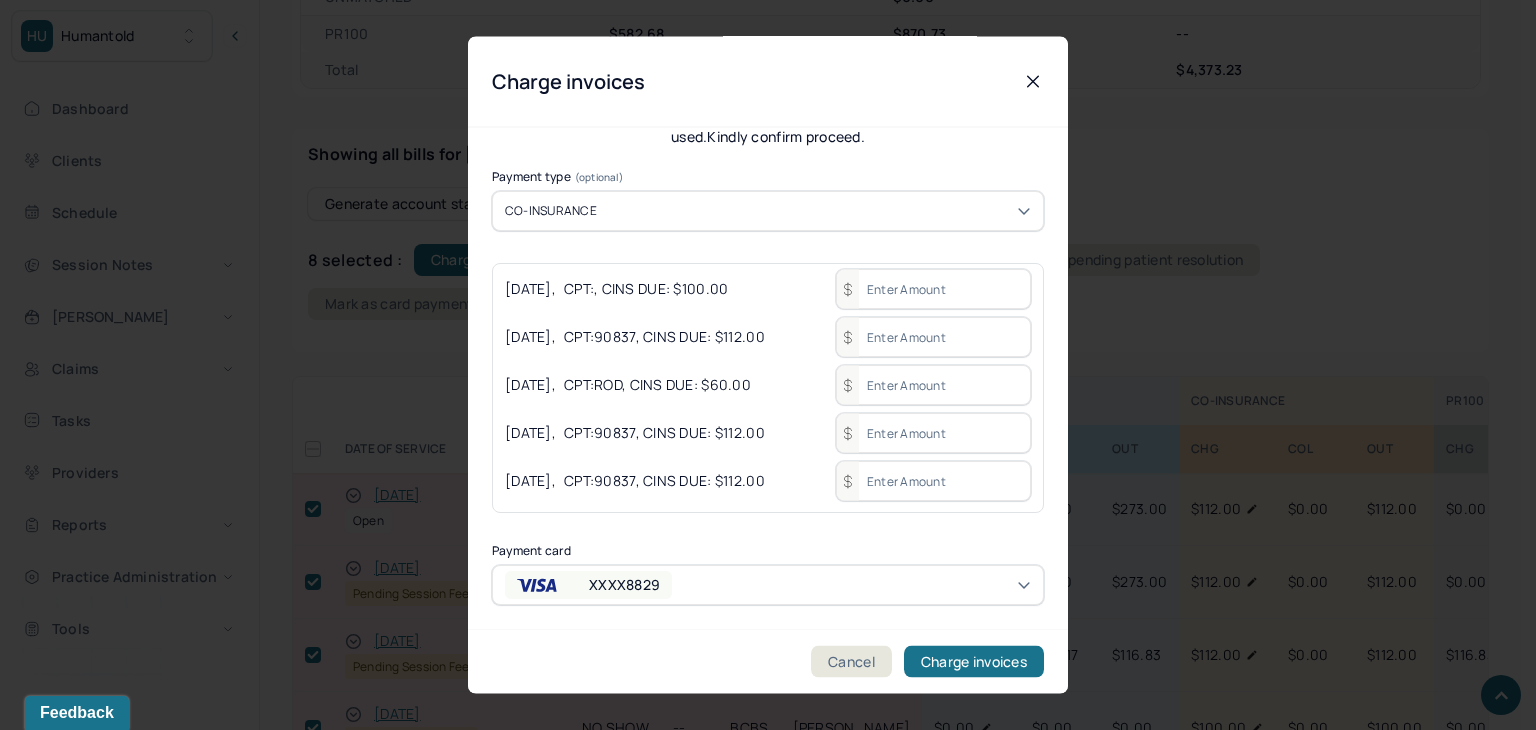click at bounding box center (933, 290) 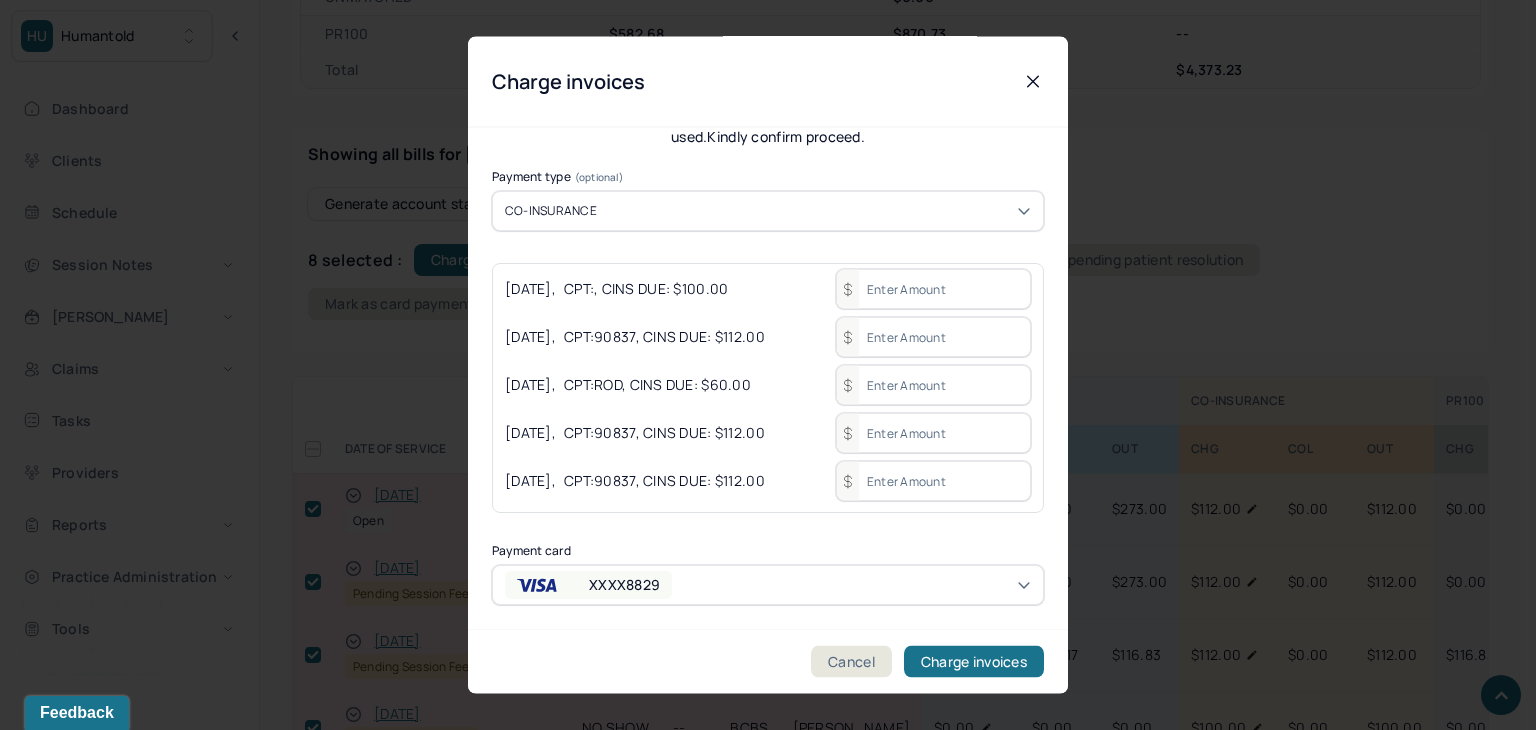 click at bounding box center (933, 290) 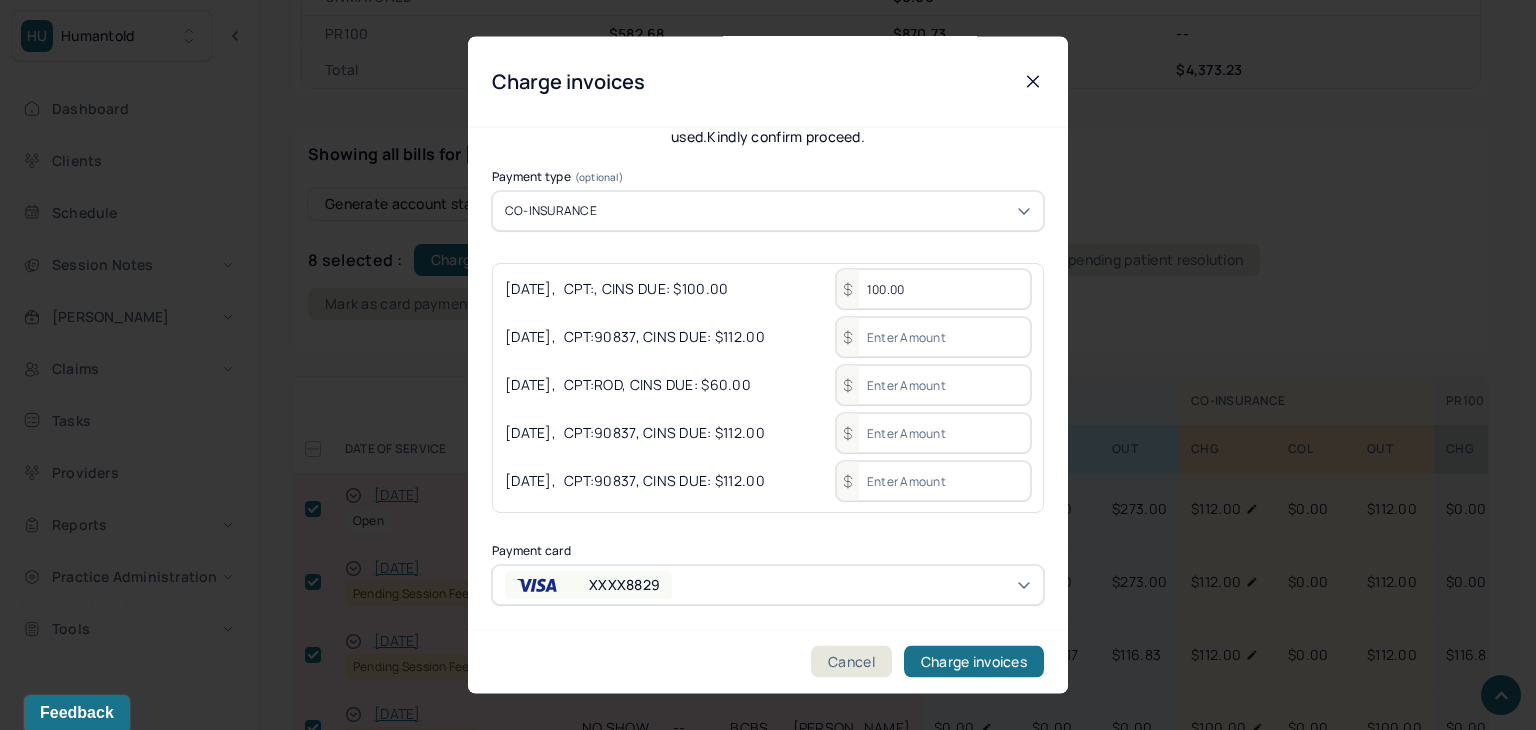 type on "100.00" 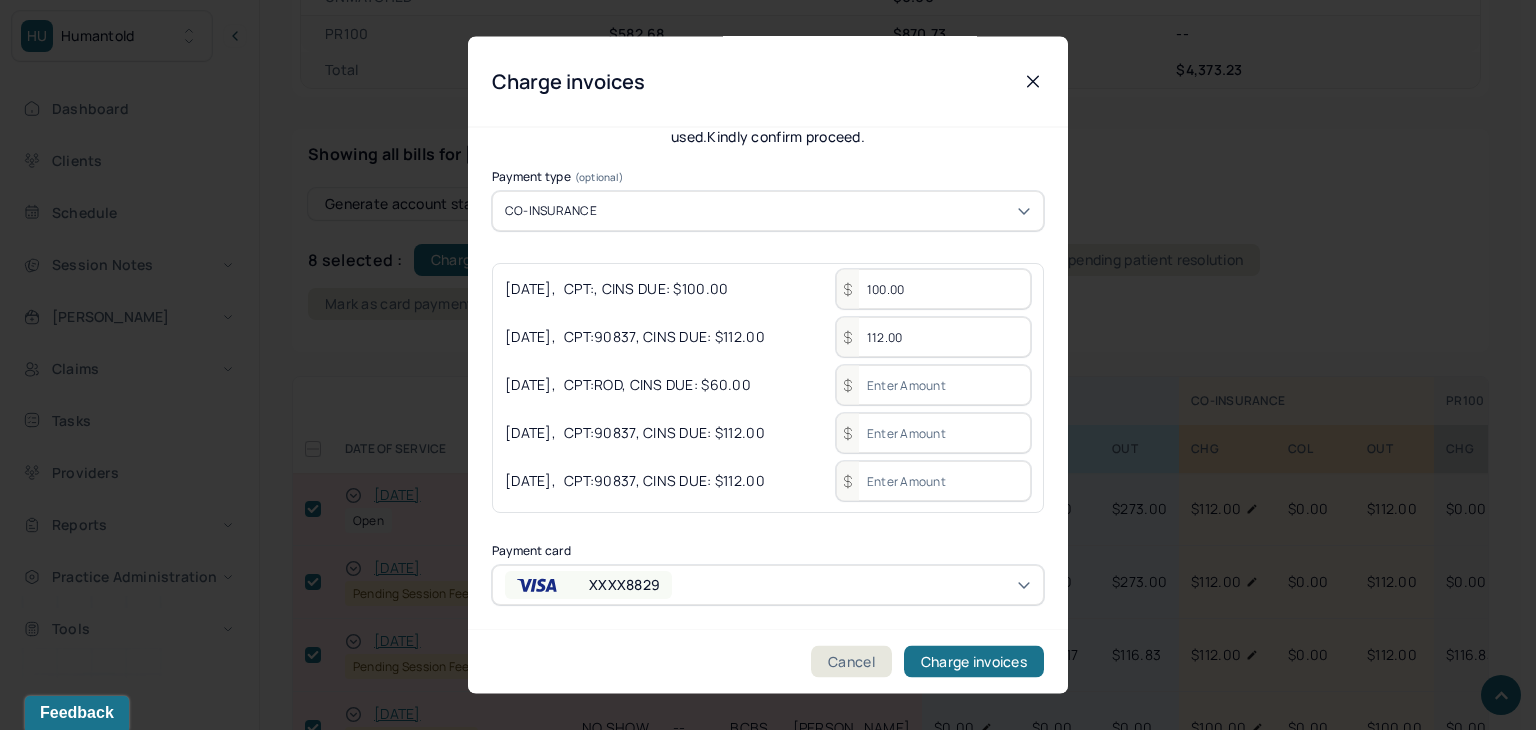 type on "112.00" 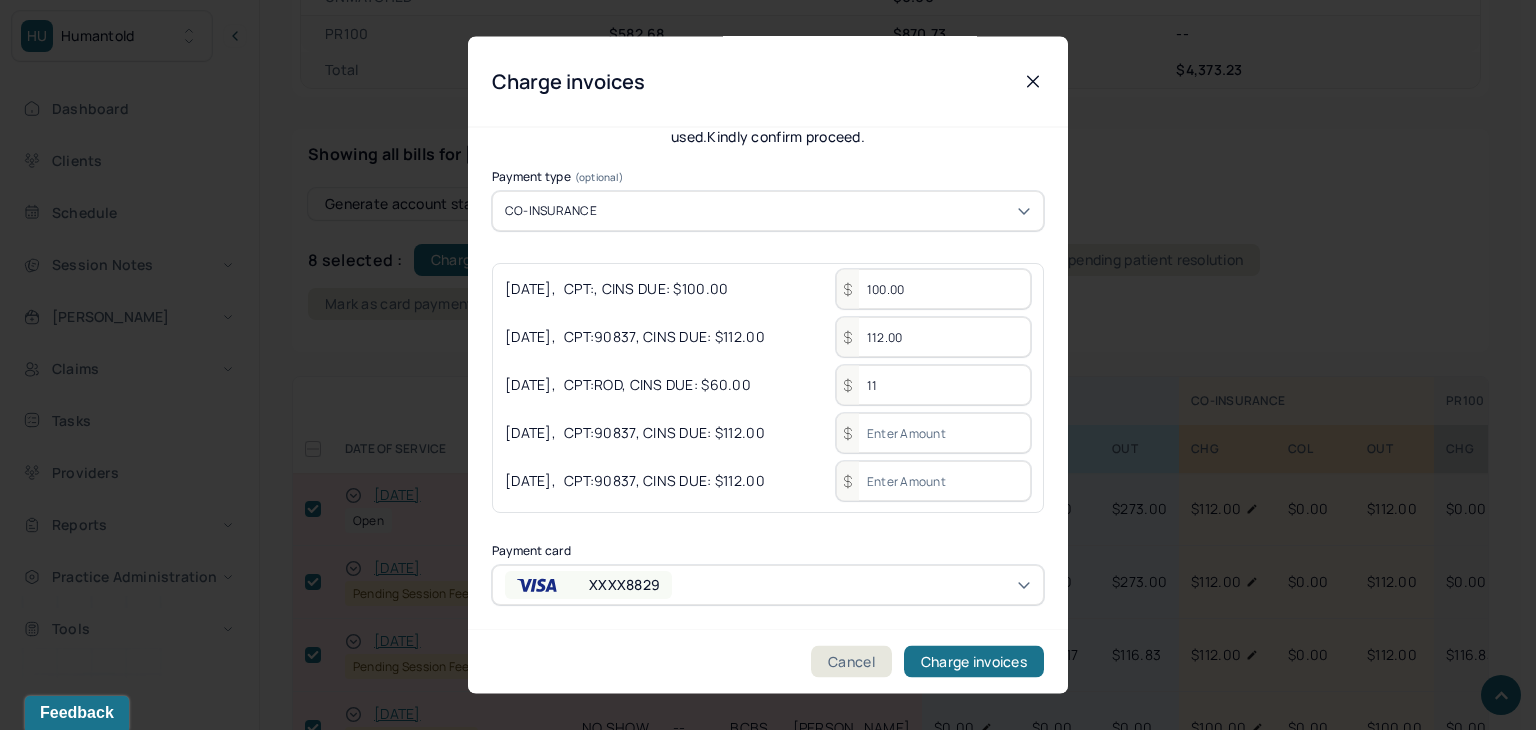 type on "1" 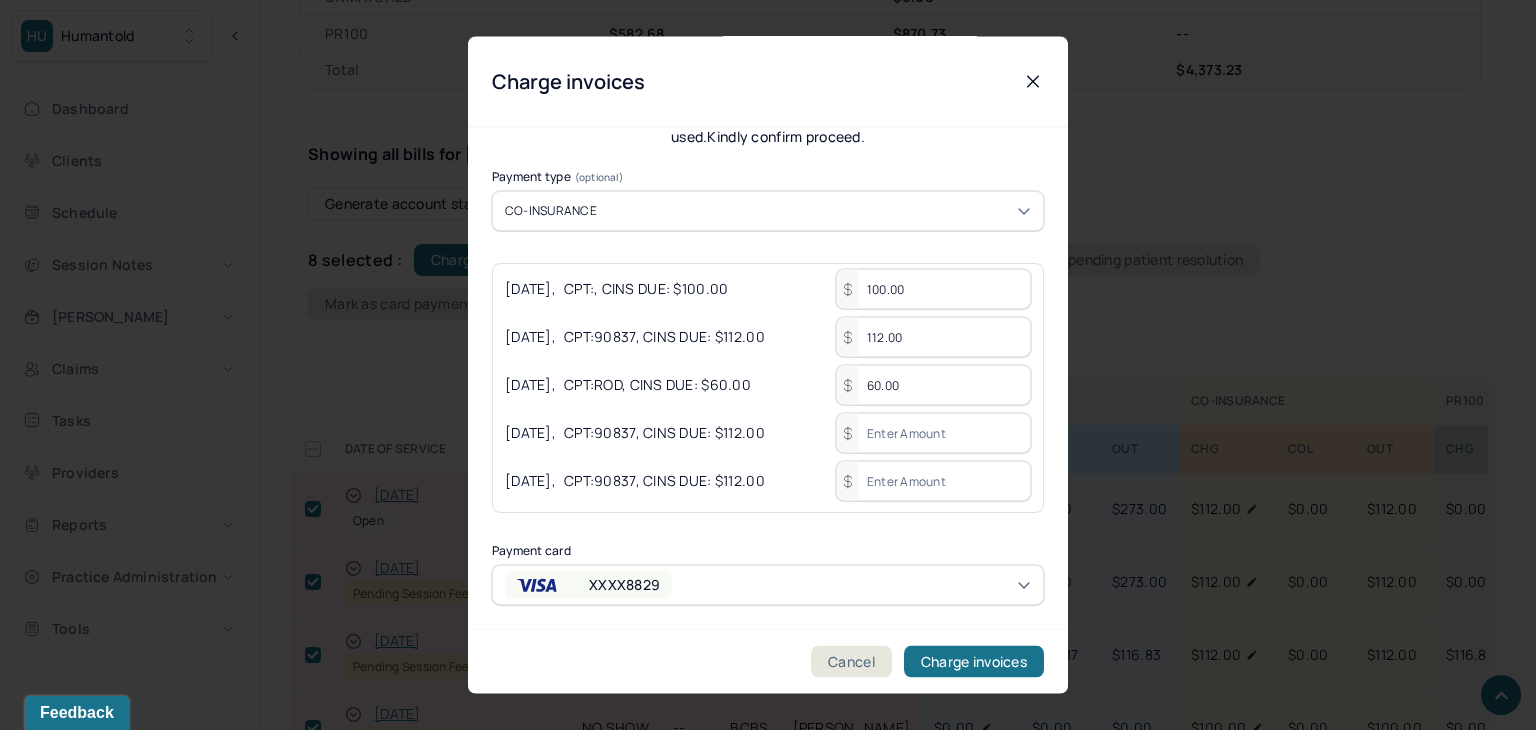 type on "60.00" 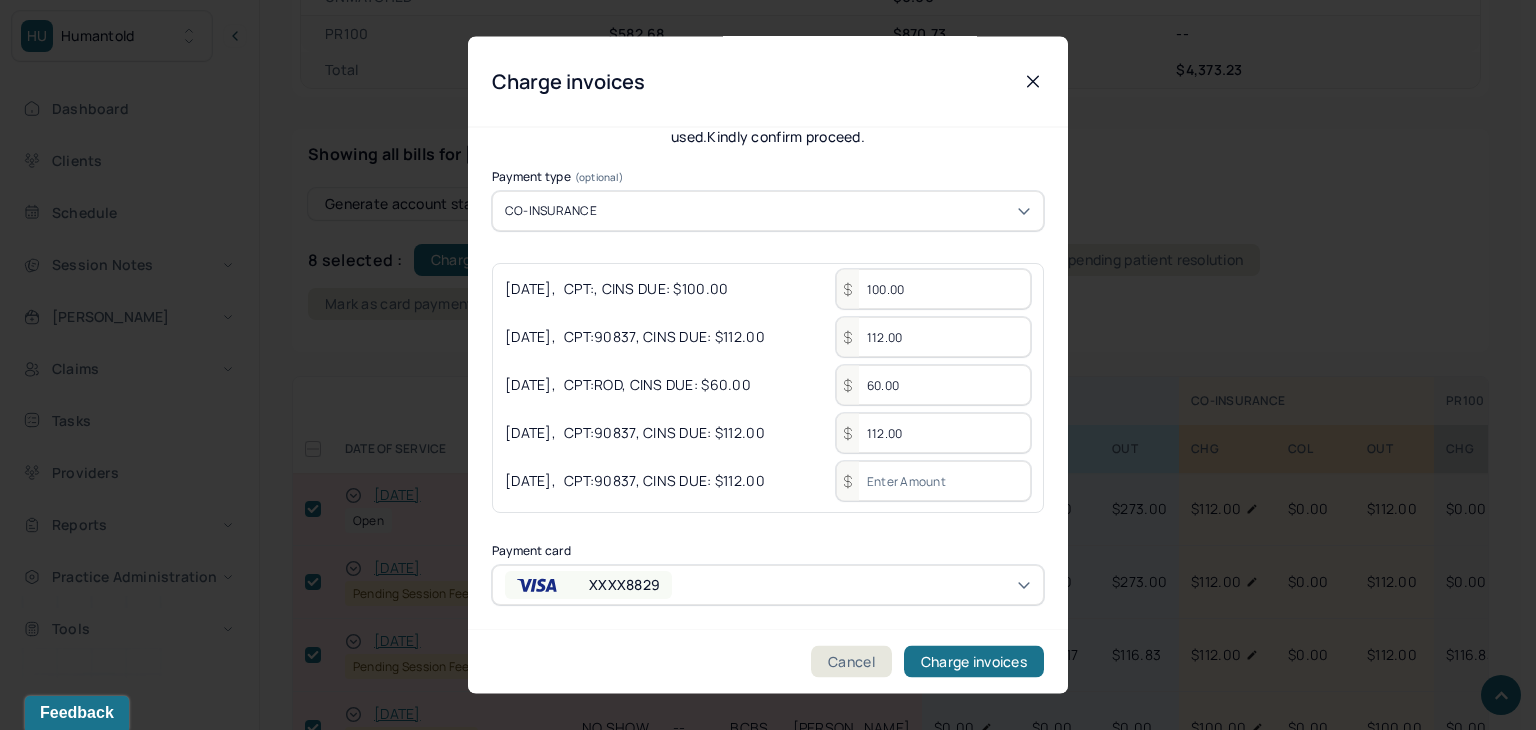 type on "112.00" 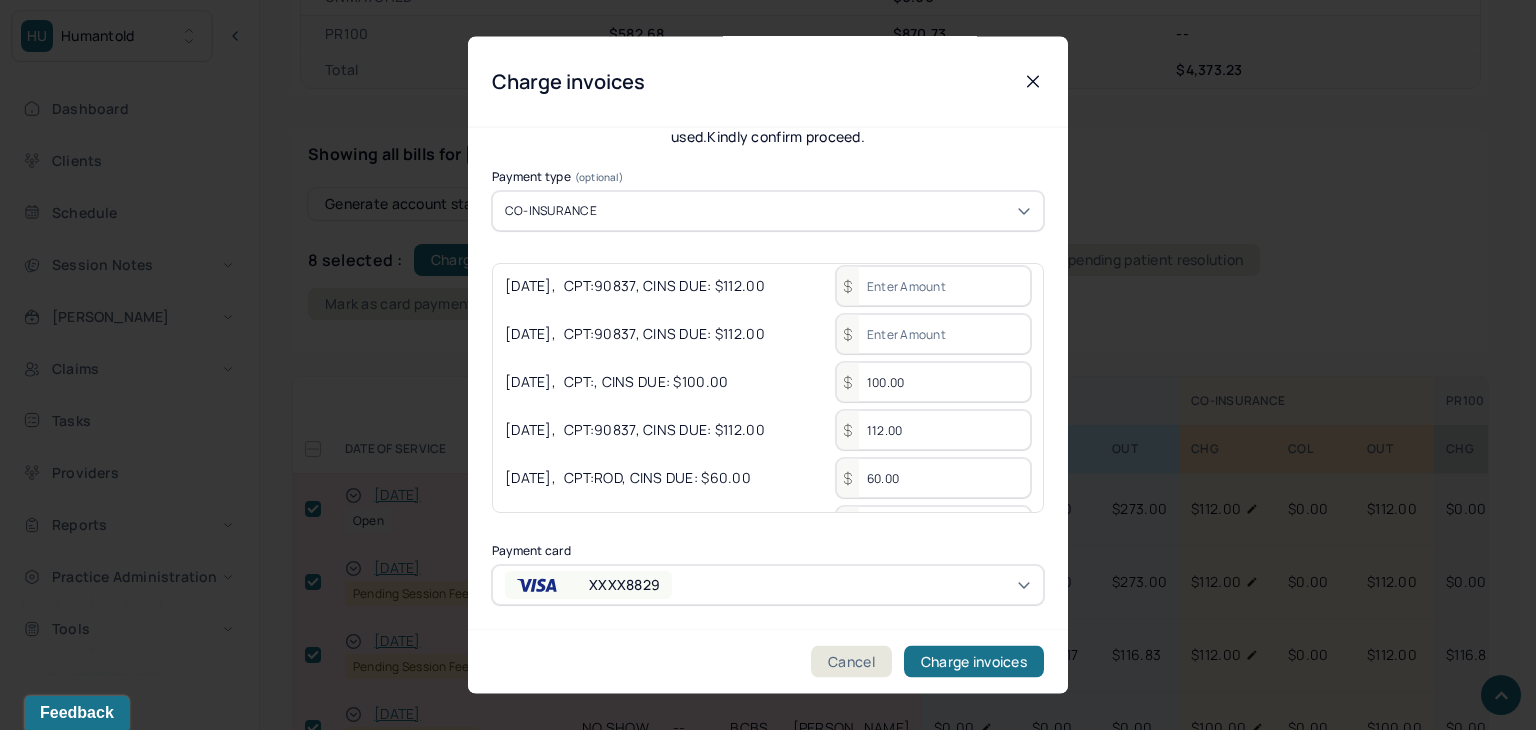 scroll, scrollTop: 0, scrollLeft: 0, axis: both 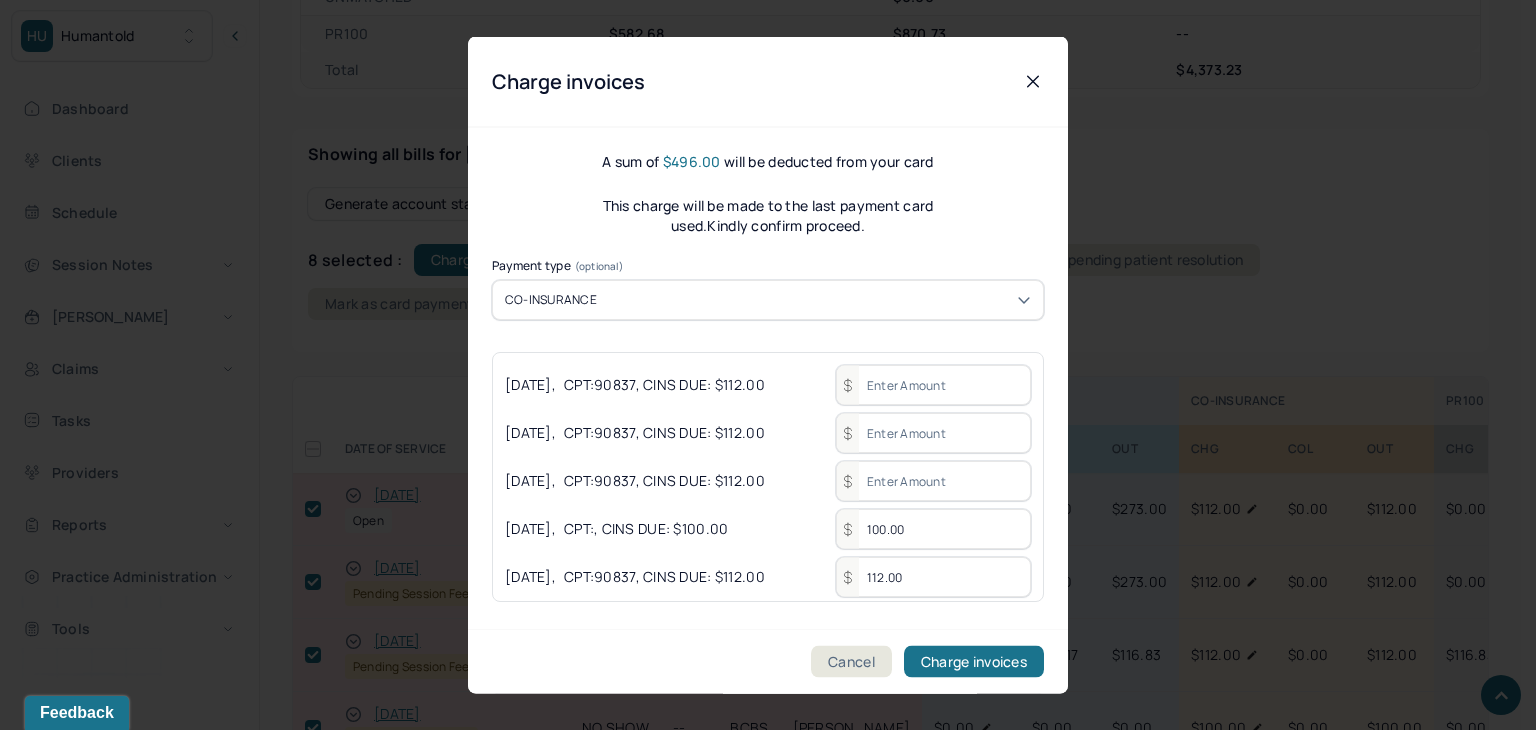 type on "112.00" 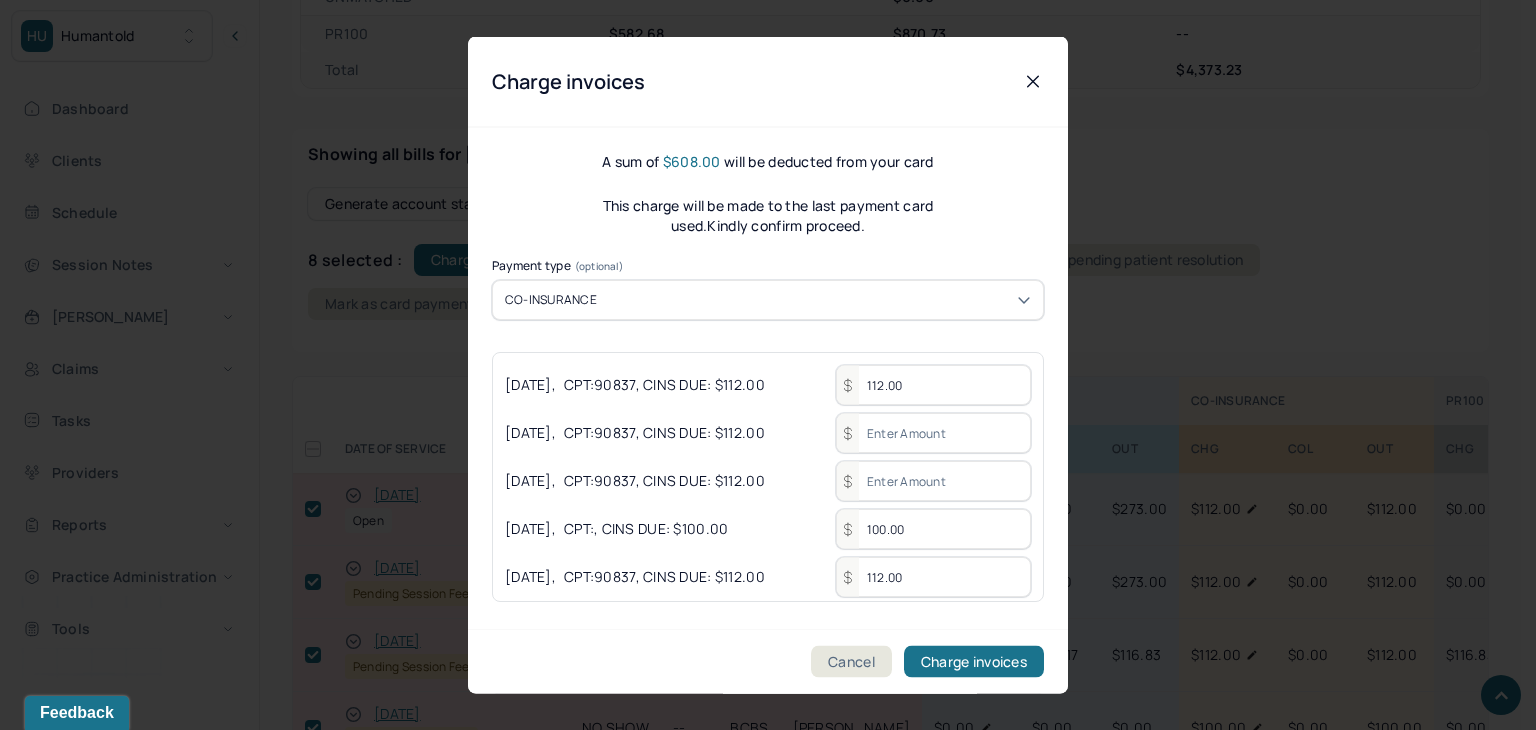 type on "112.00" 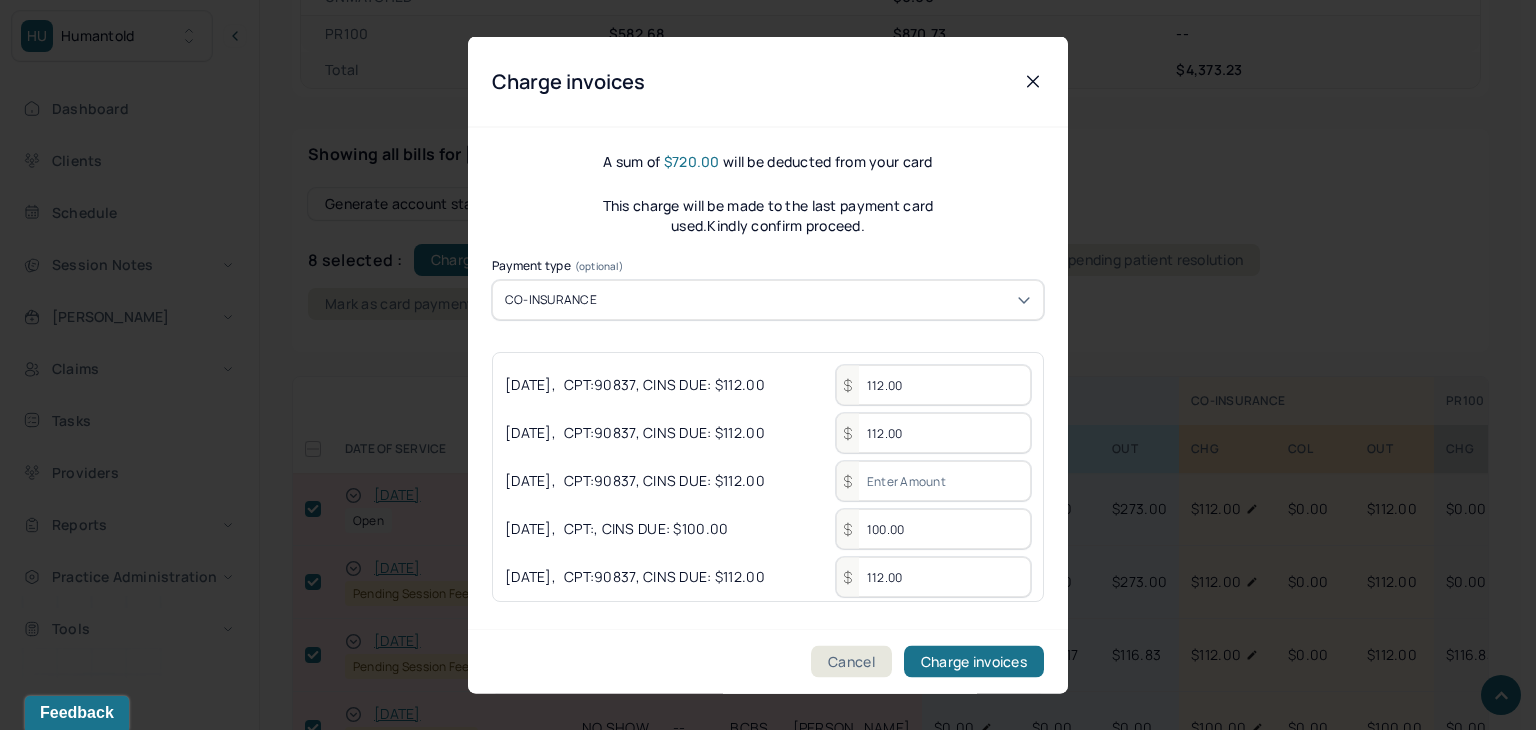 type on "112.00" 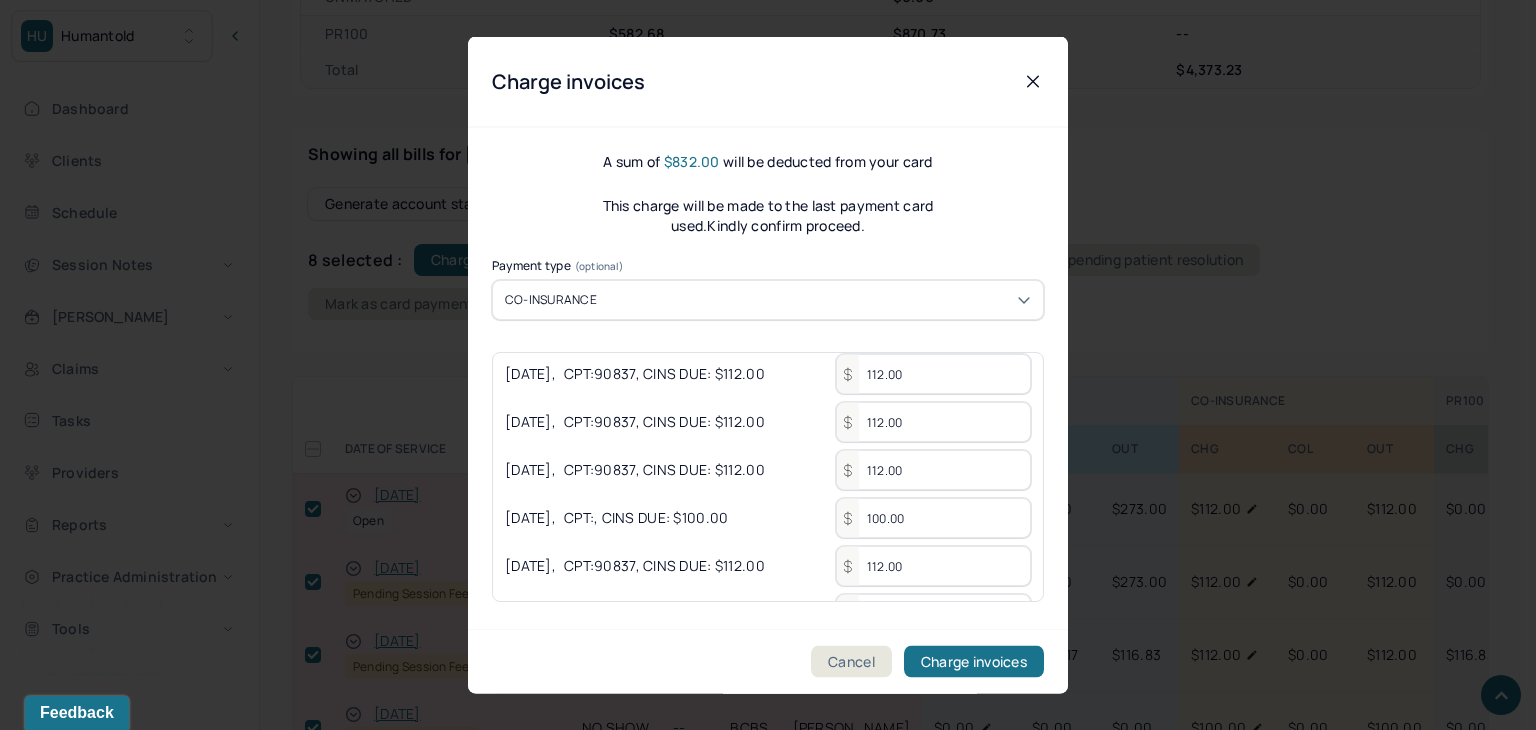scroll, scrollTop: 0, scrollLeft: 0, axis: both 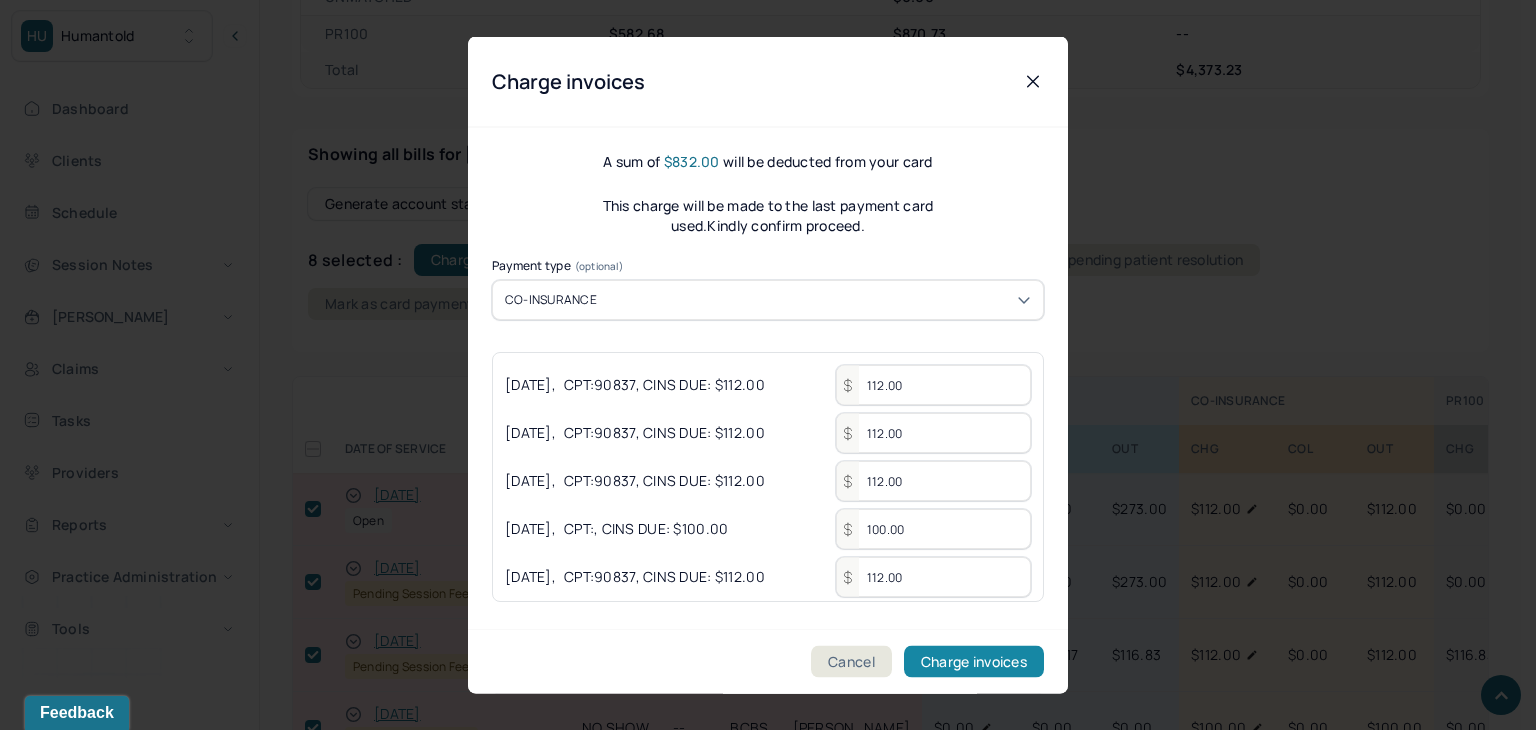 type on "112.00" 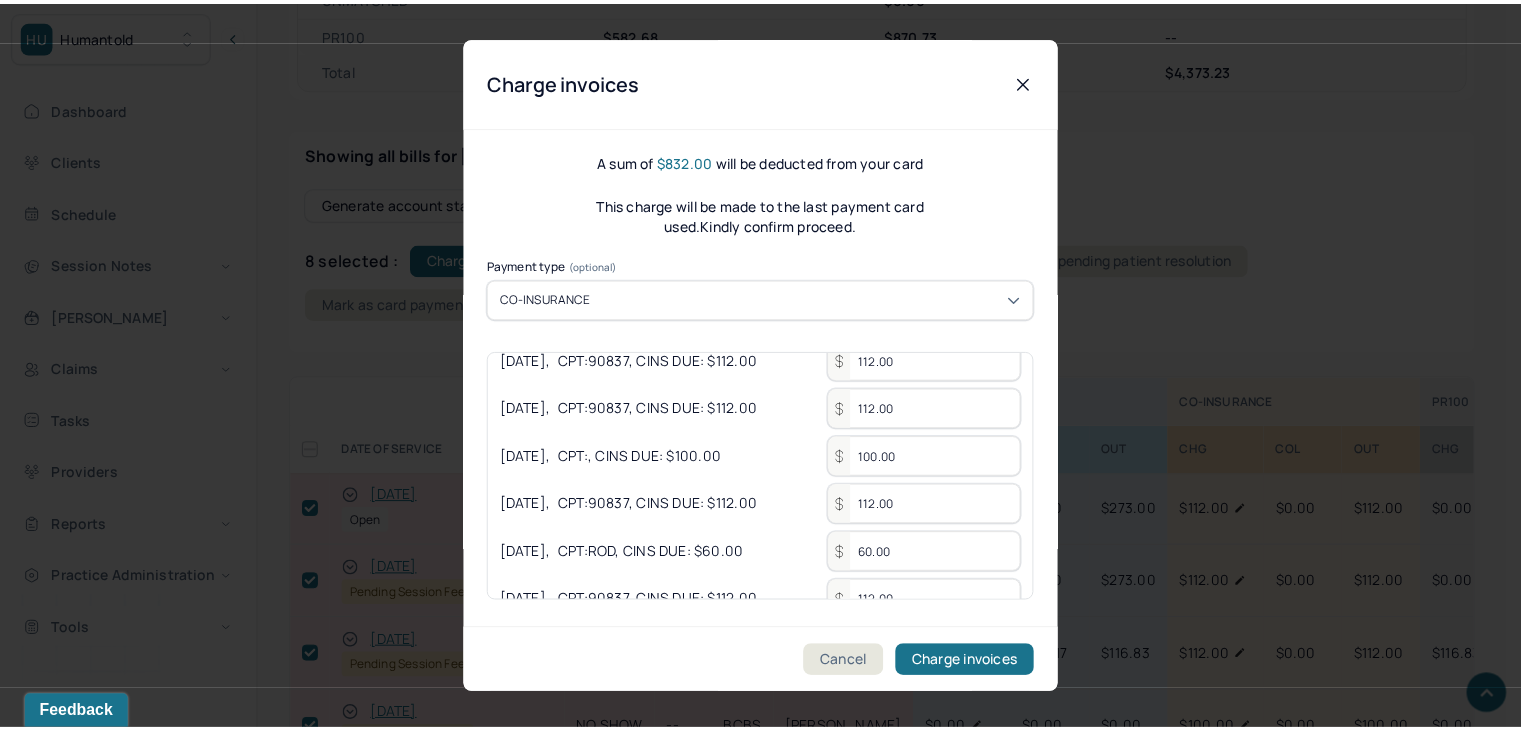 scroll, scrollTop: 151, scrollLeft: 0, axis: vertical 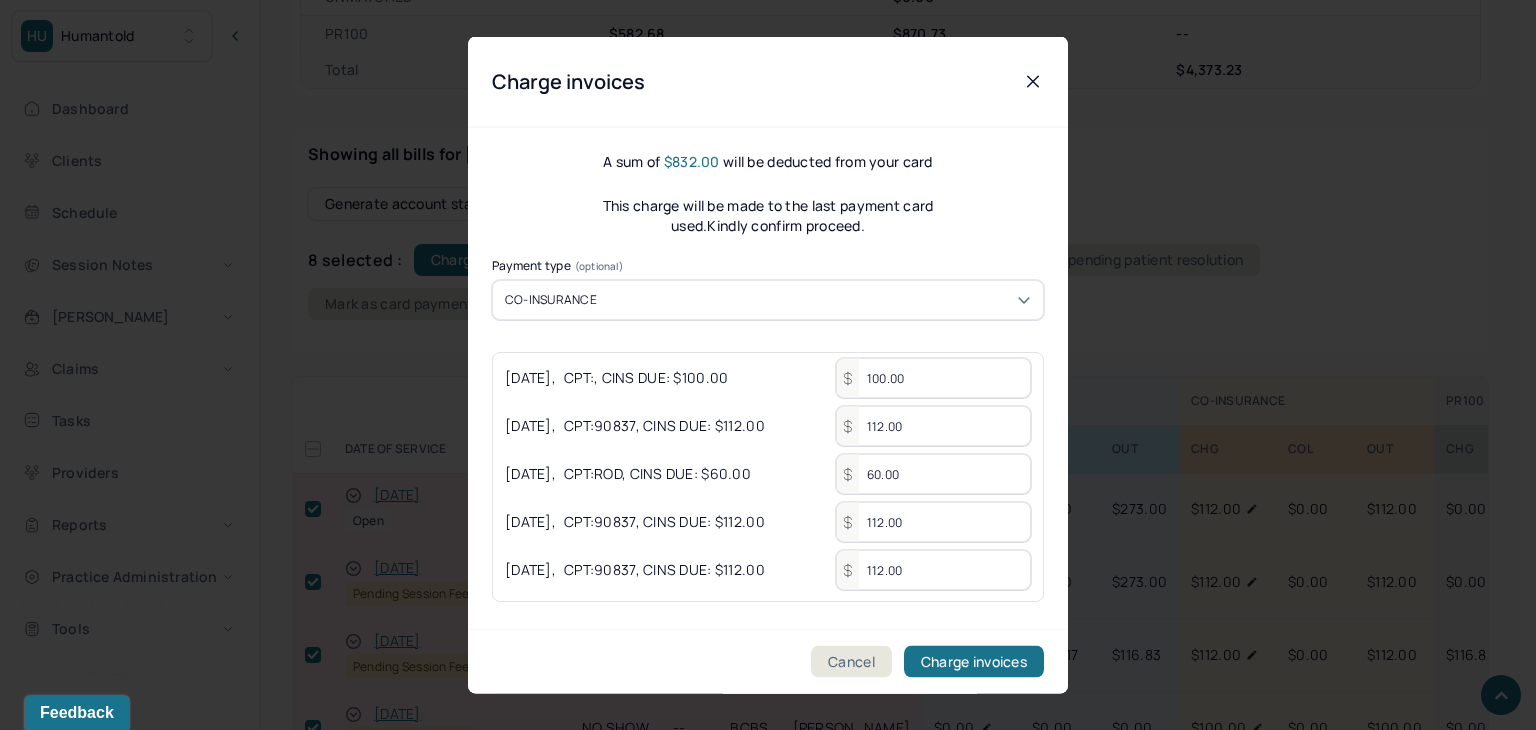 click 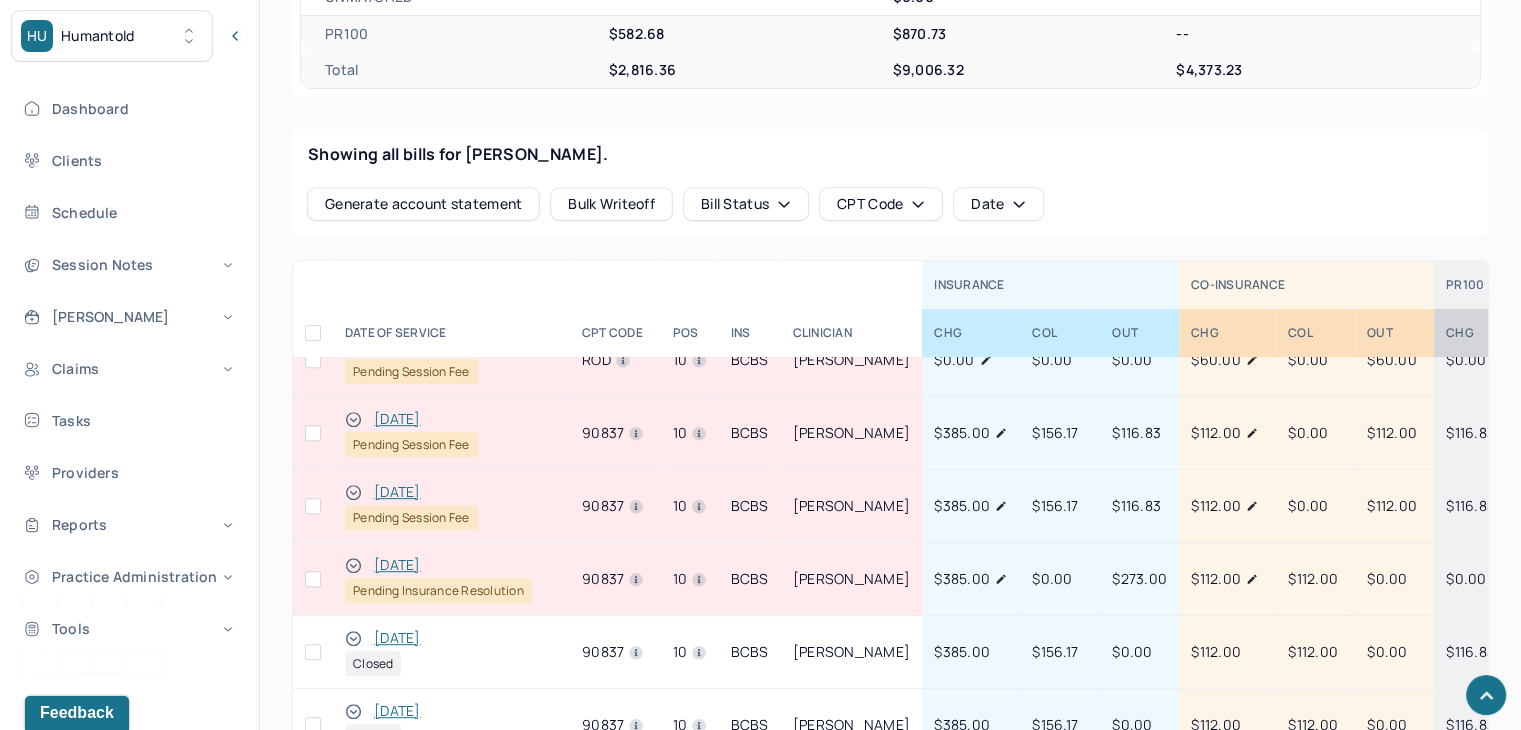scroll, scrollTop: 400, scrollLeft: 0, axis: vertical 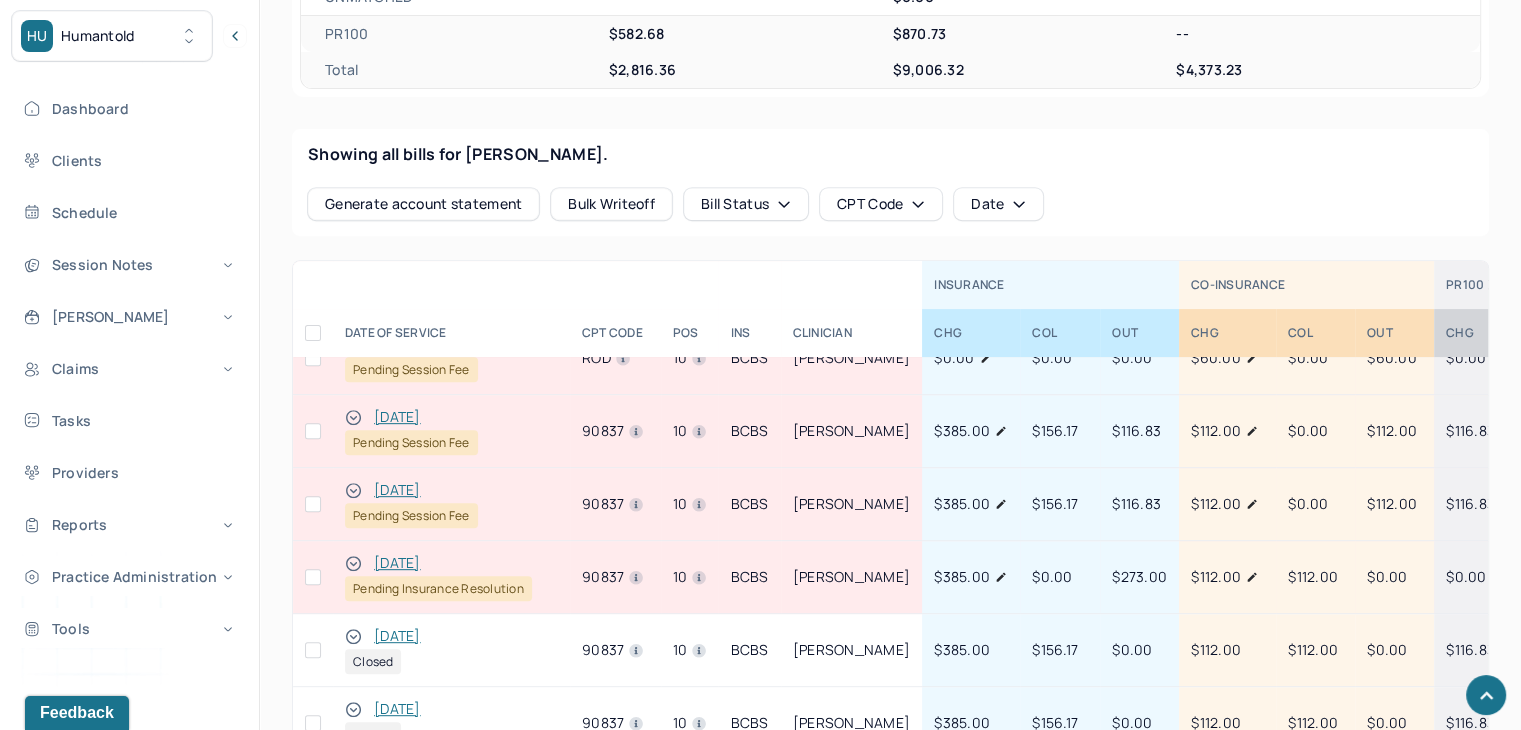 click at bounding box center [313, 504] 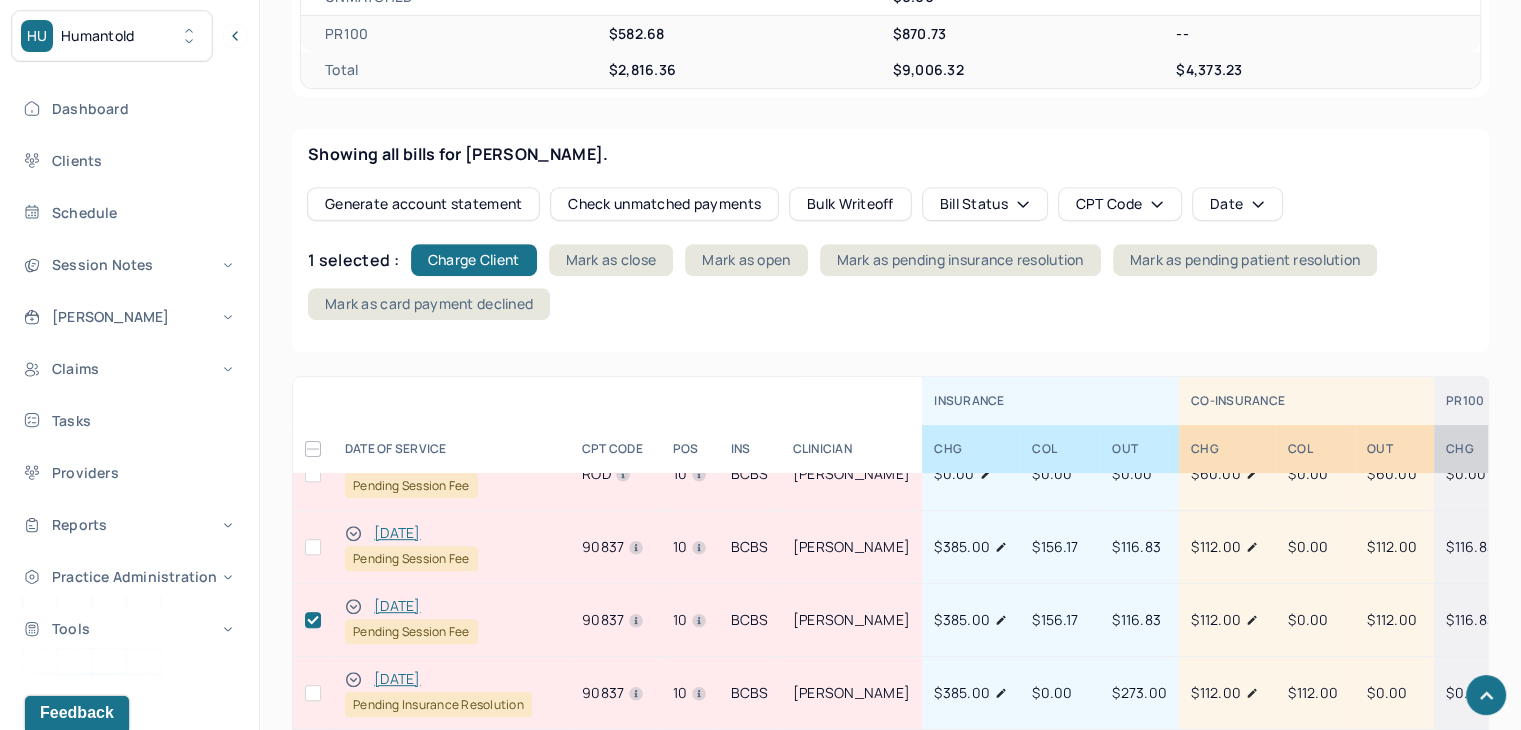 click at bounding box center (313, 547) 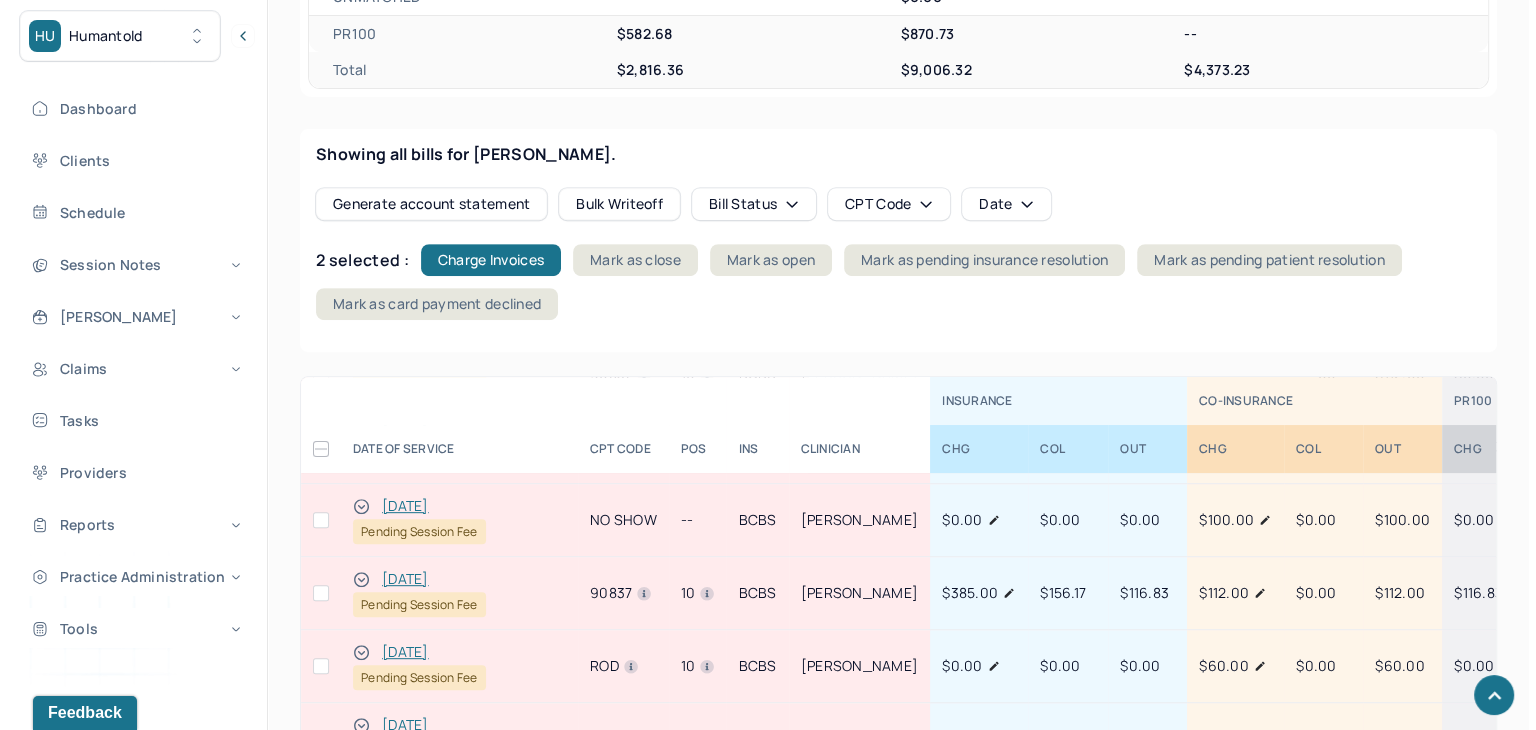 scroll, scrollTop: 200, scrollLeft: 0, axis: vertical 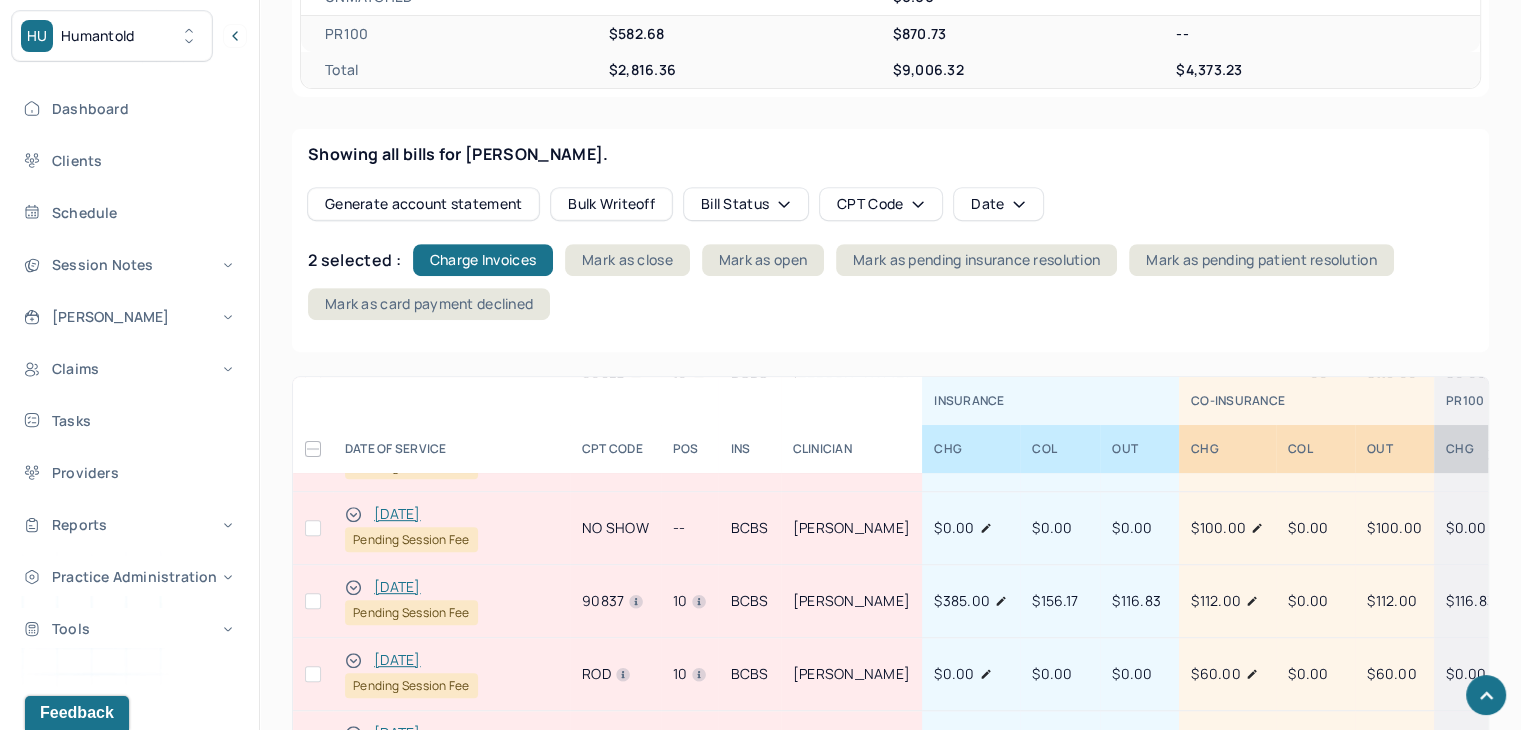 click at bounding box center (313, 674) 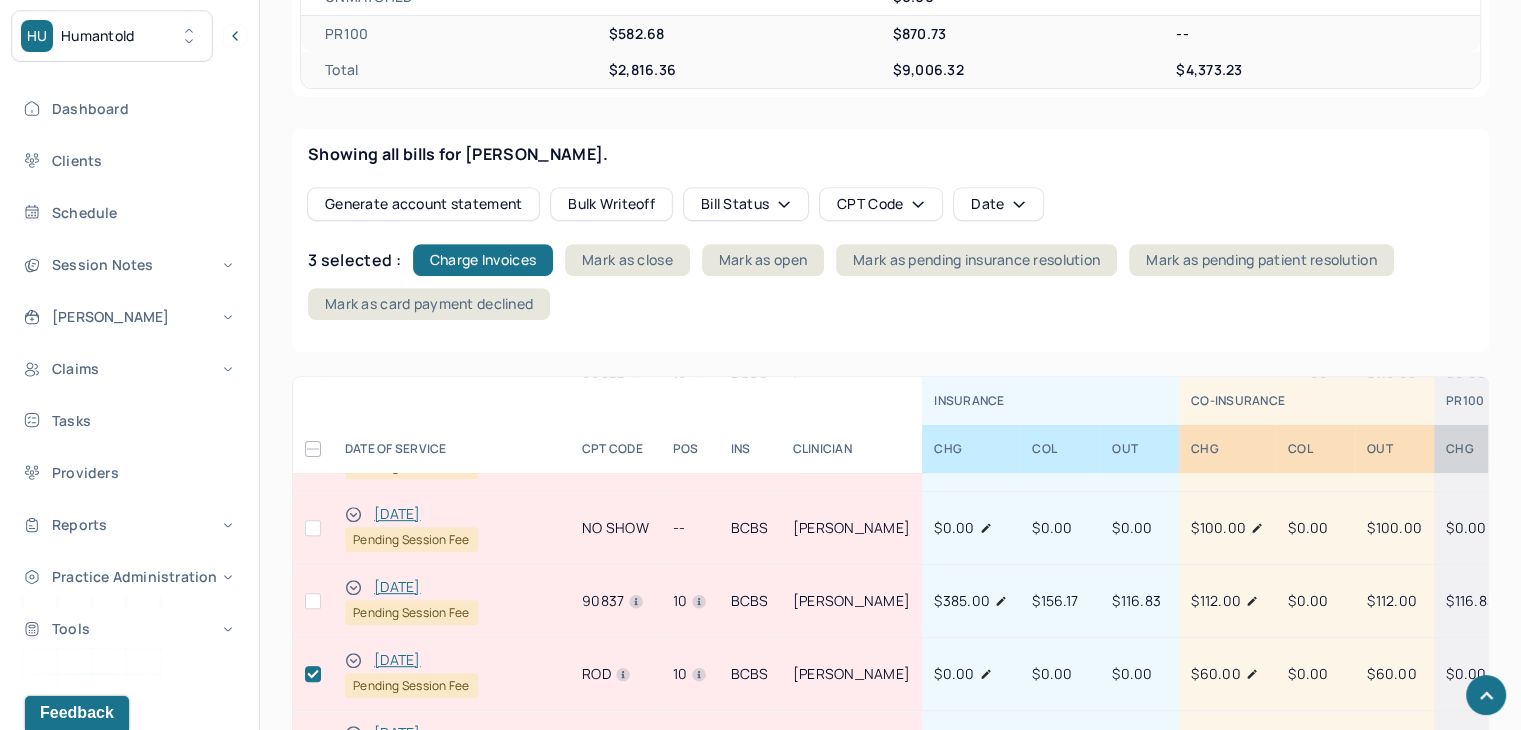 click at bounding box center [313, 601] 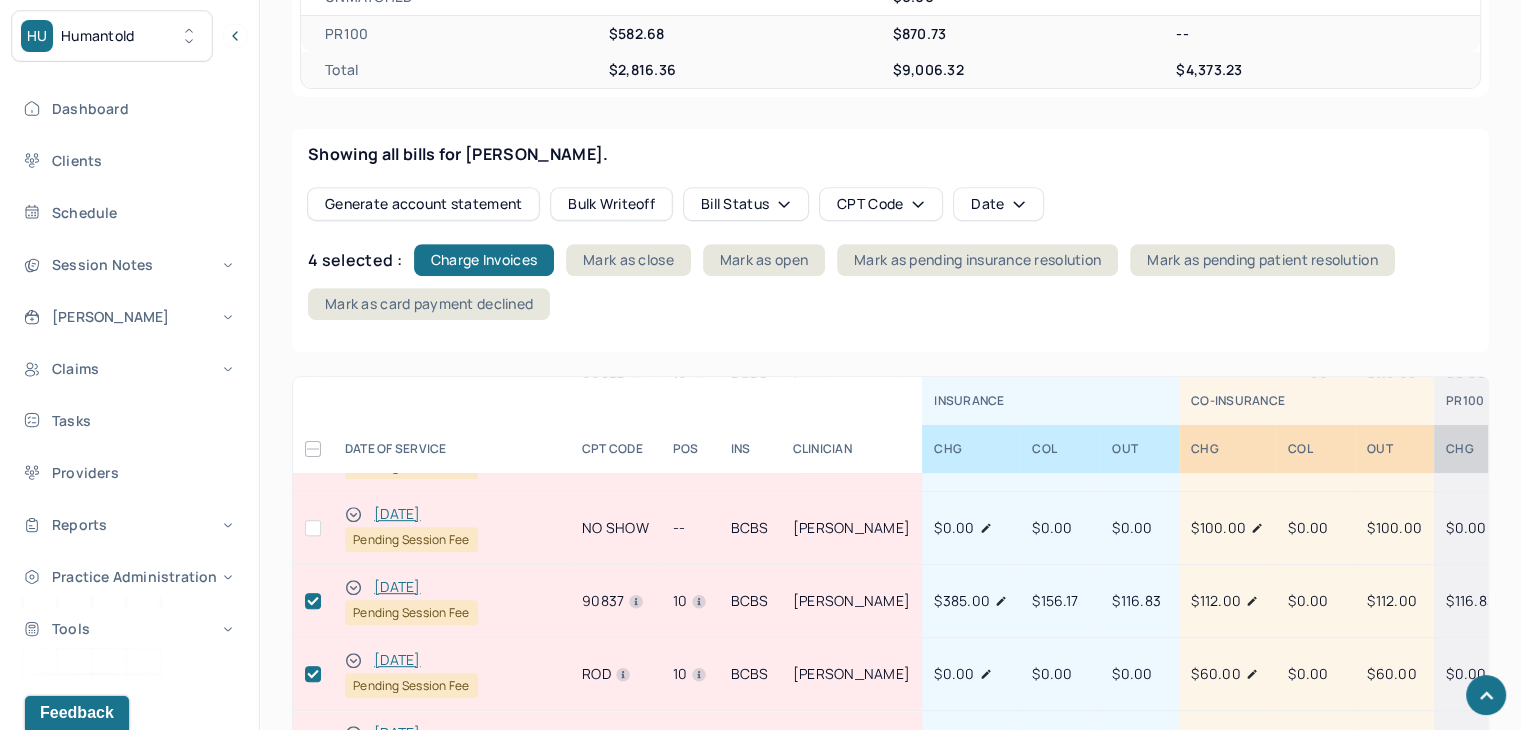 click at bounding box center [313, 528] 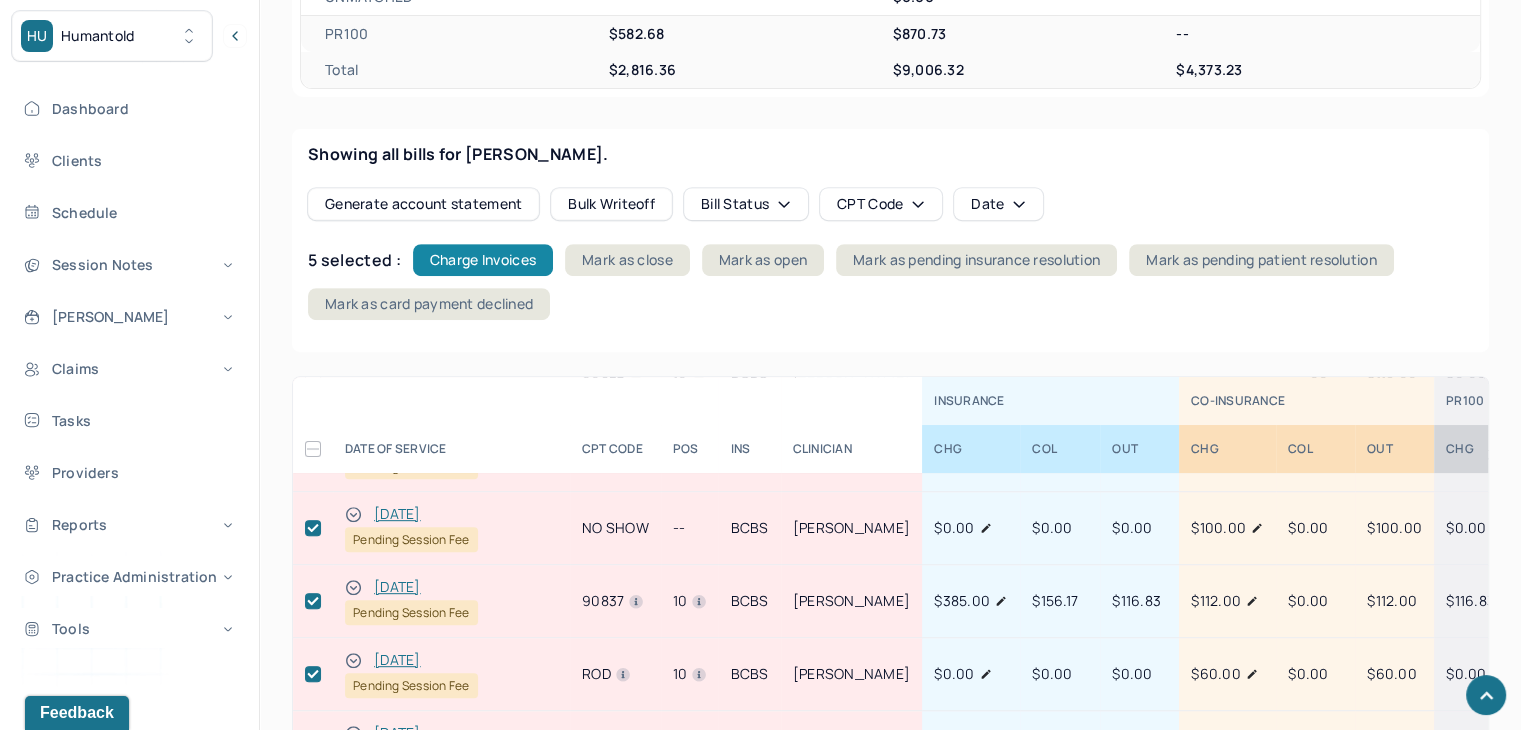 click on "Charge Invoices" at bounding box center [483, 260] 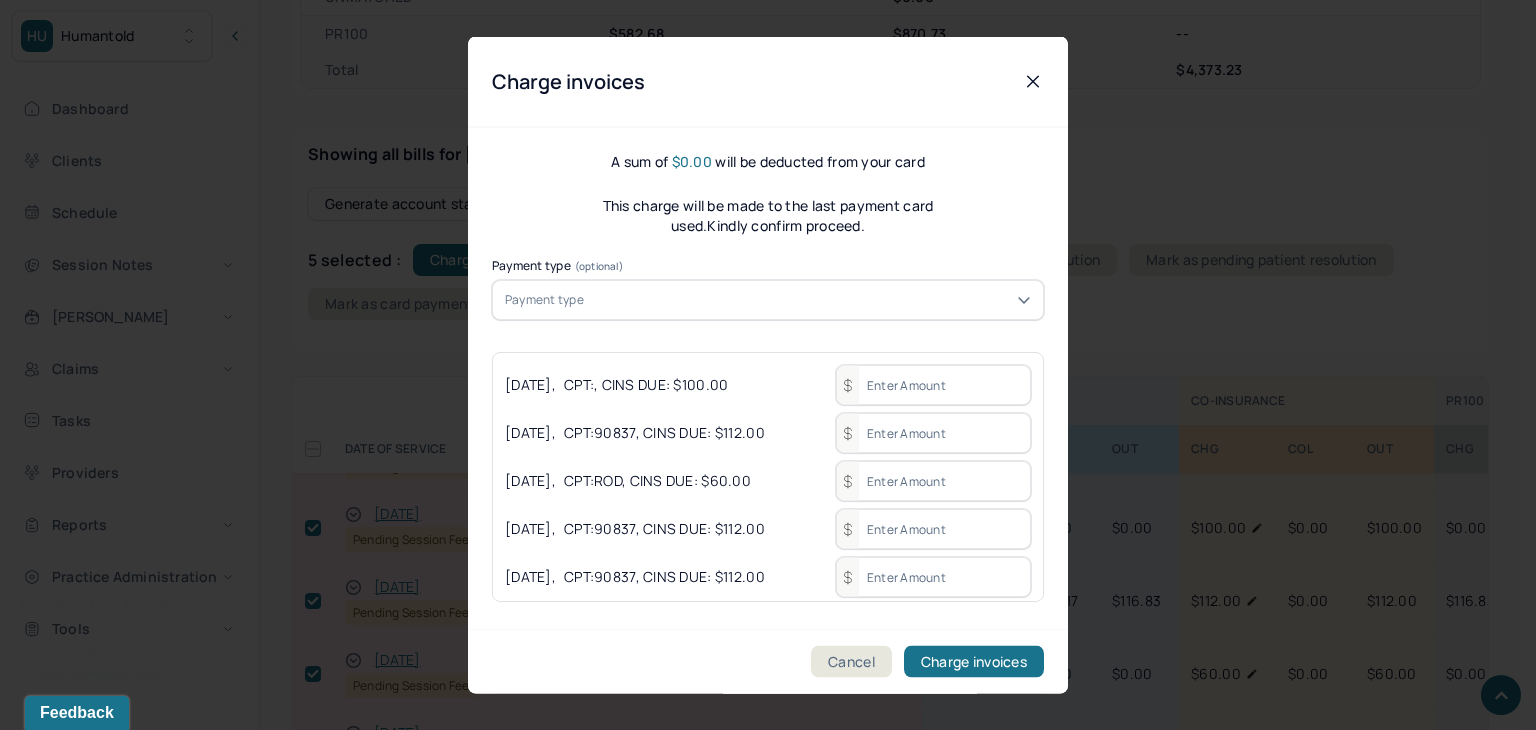 click at bounding box center [933, 385] 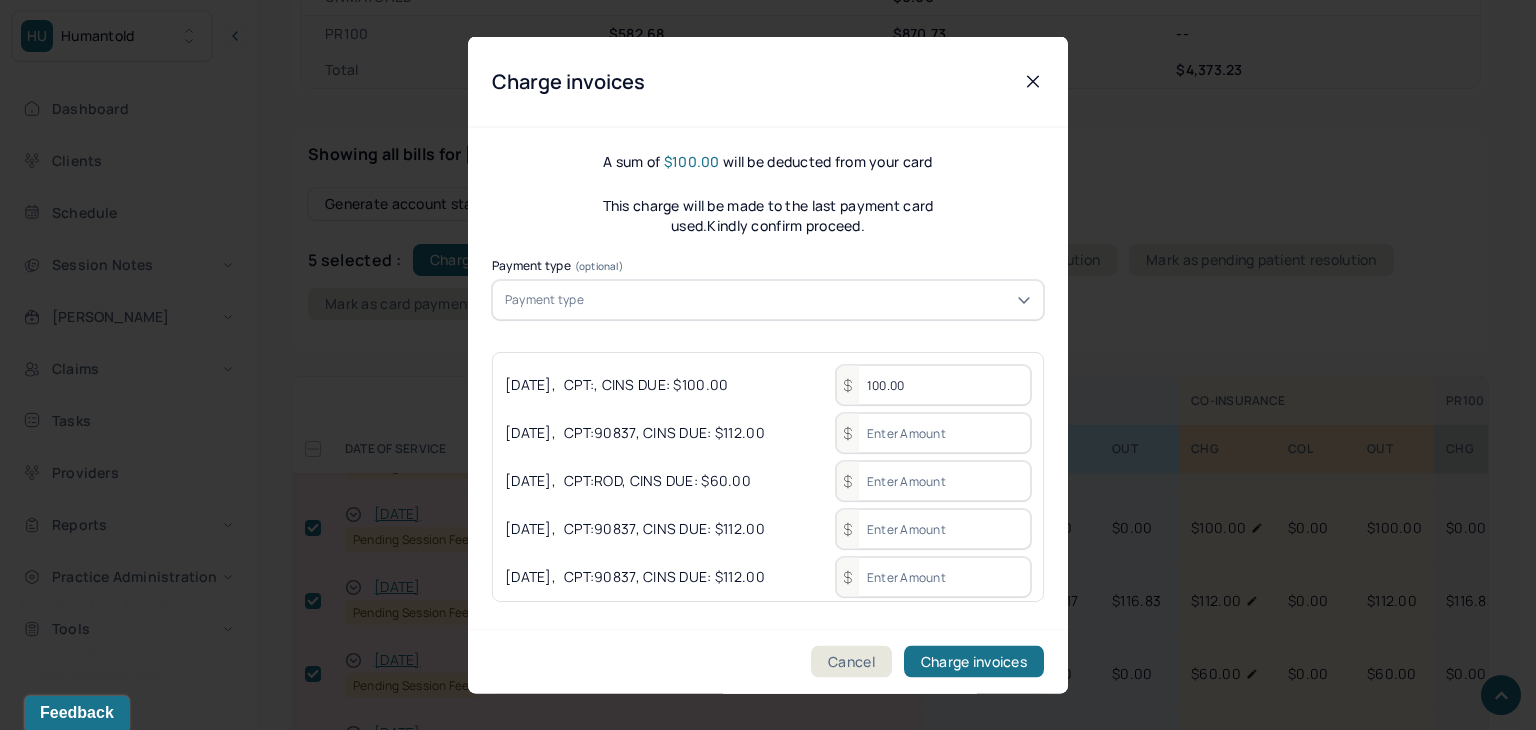 type on "100.00" 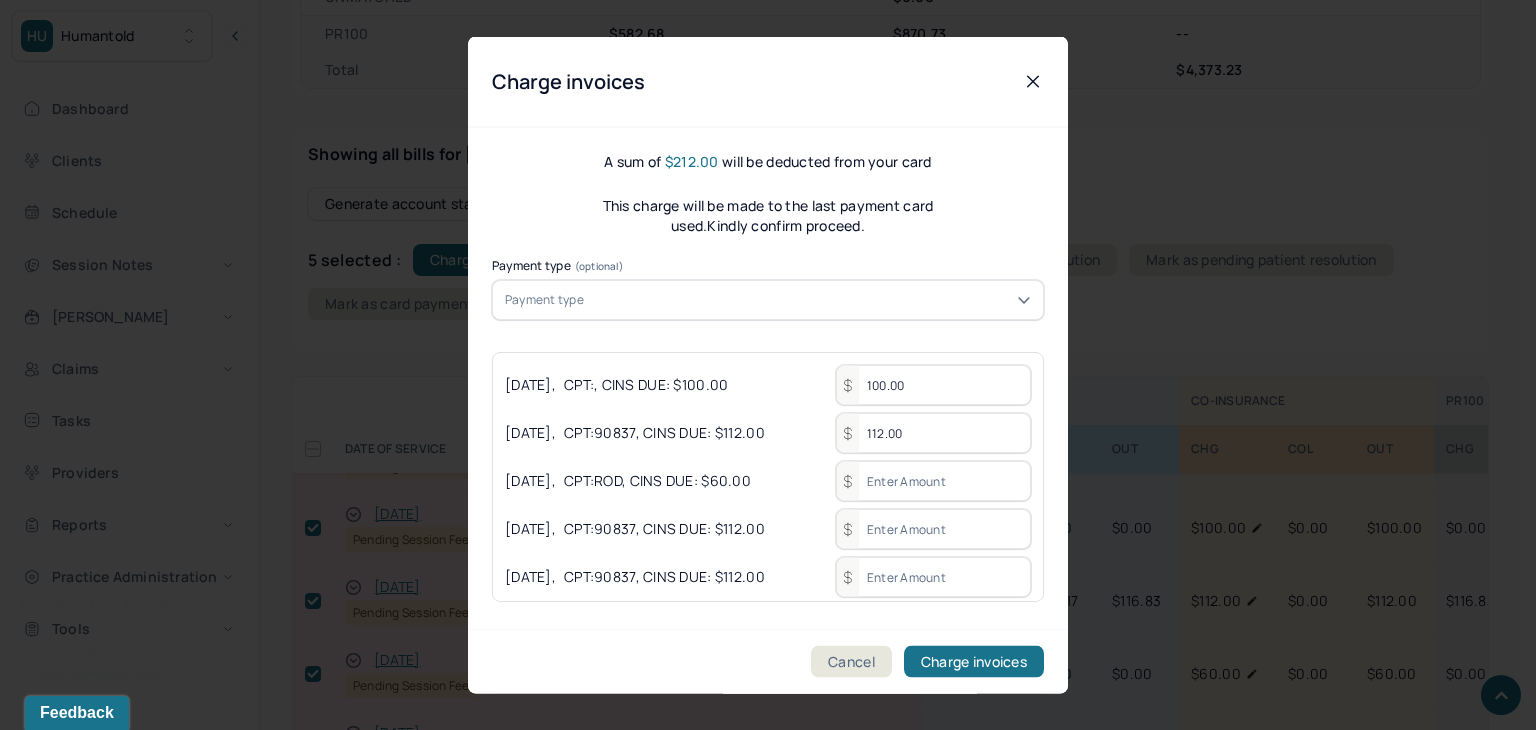 type on "112.00" 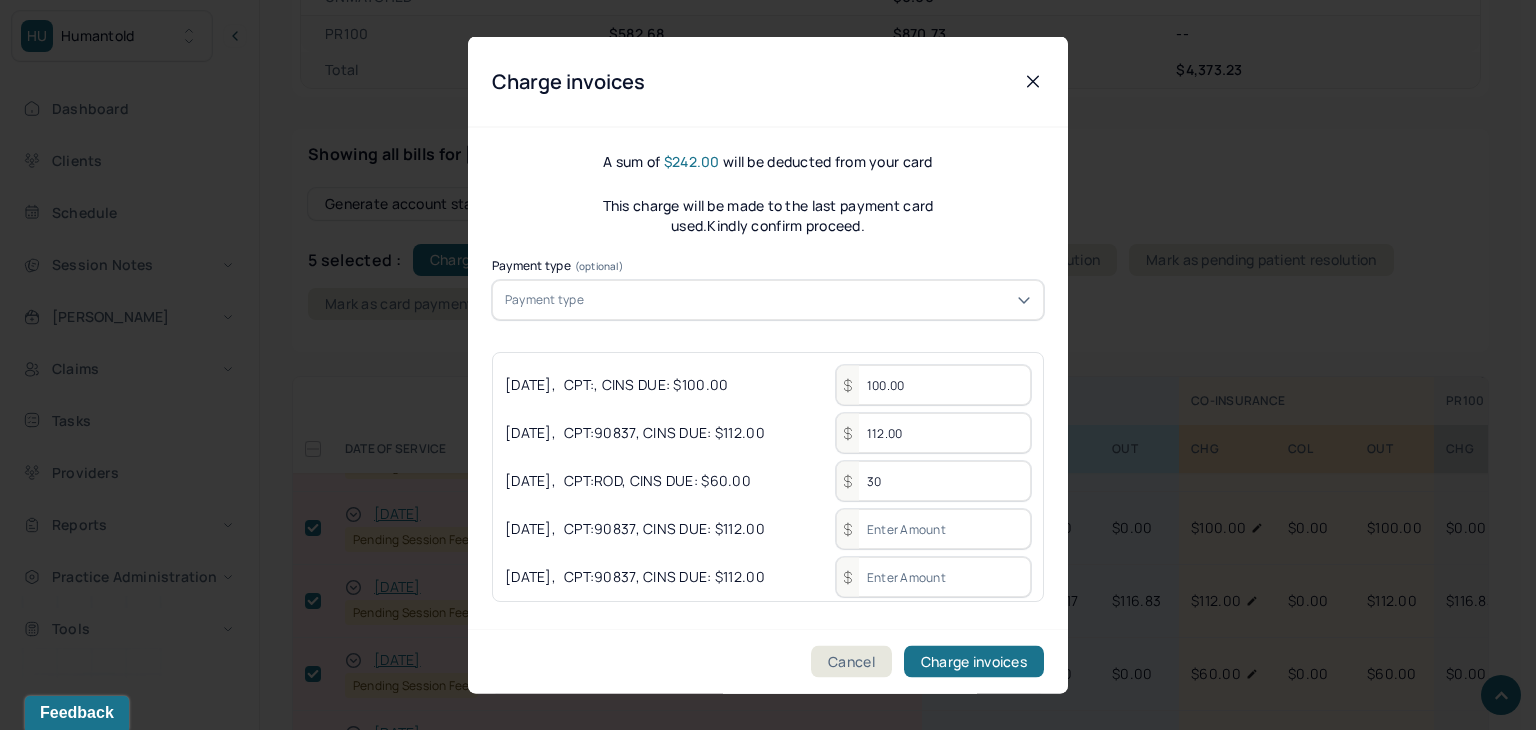 type on "3" 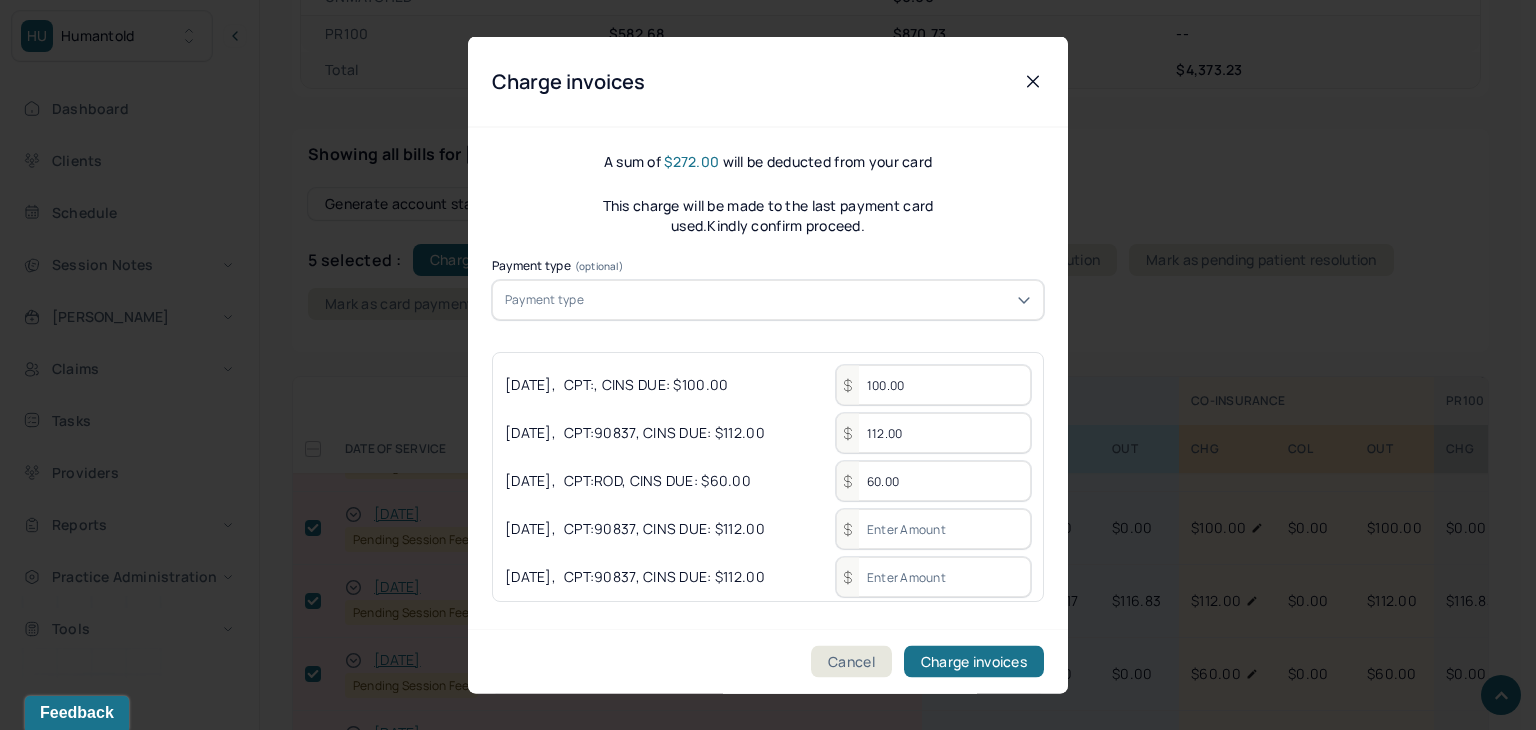 type on "60.00" 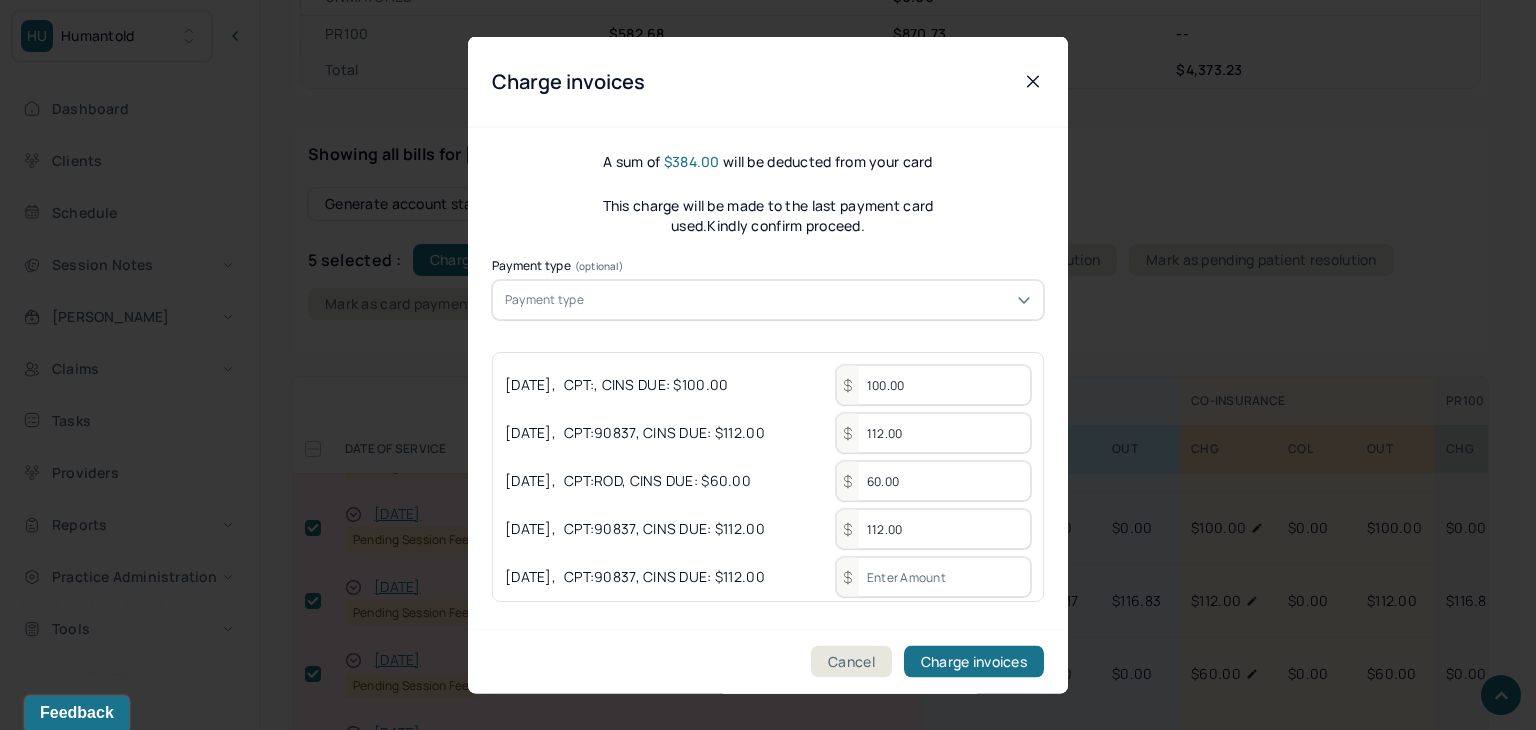type on "112.00" 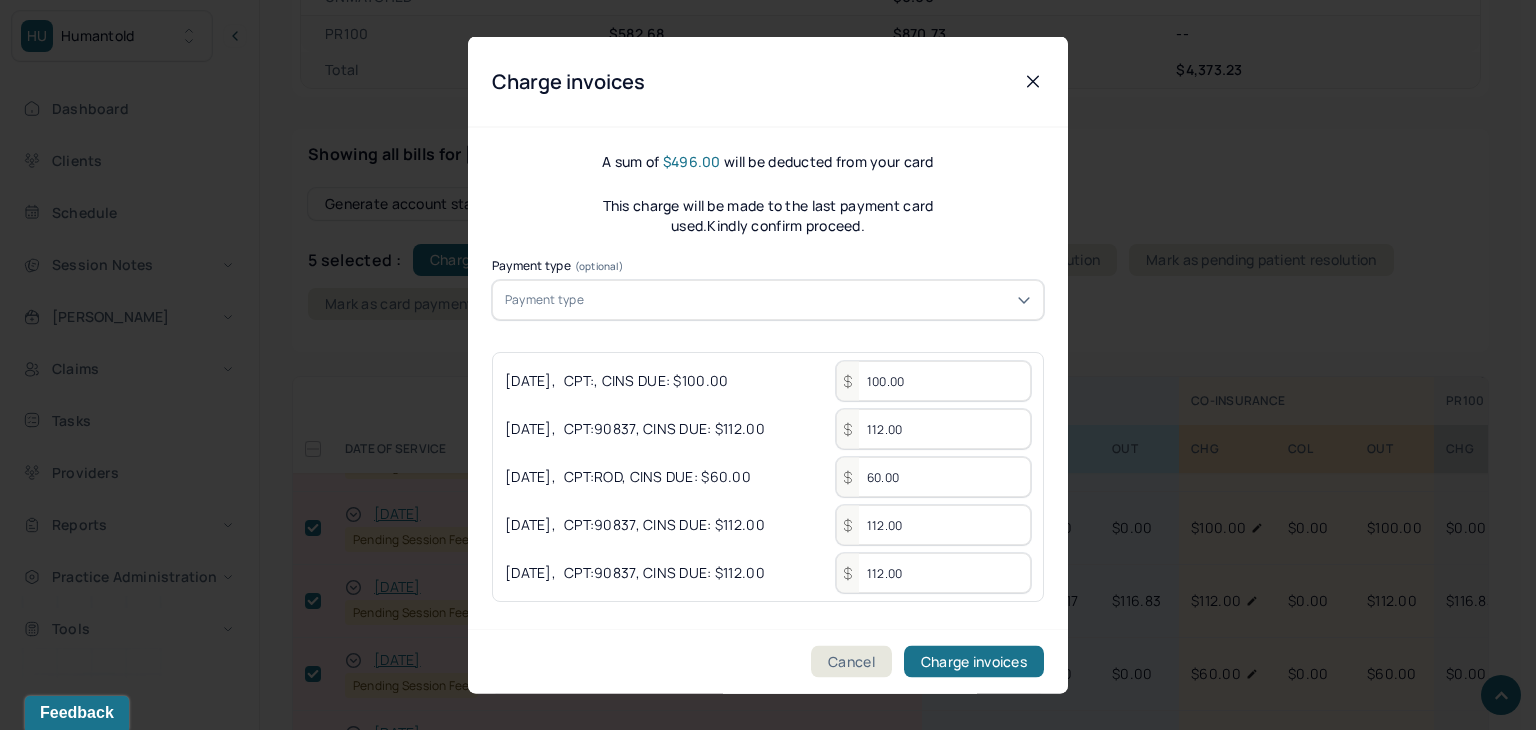 scroll, scrollTop: 7, scrollLeft: 0, axis: vertical 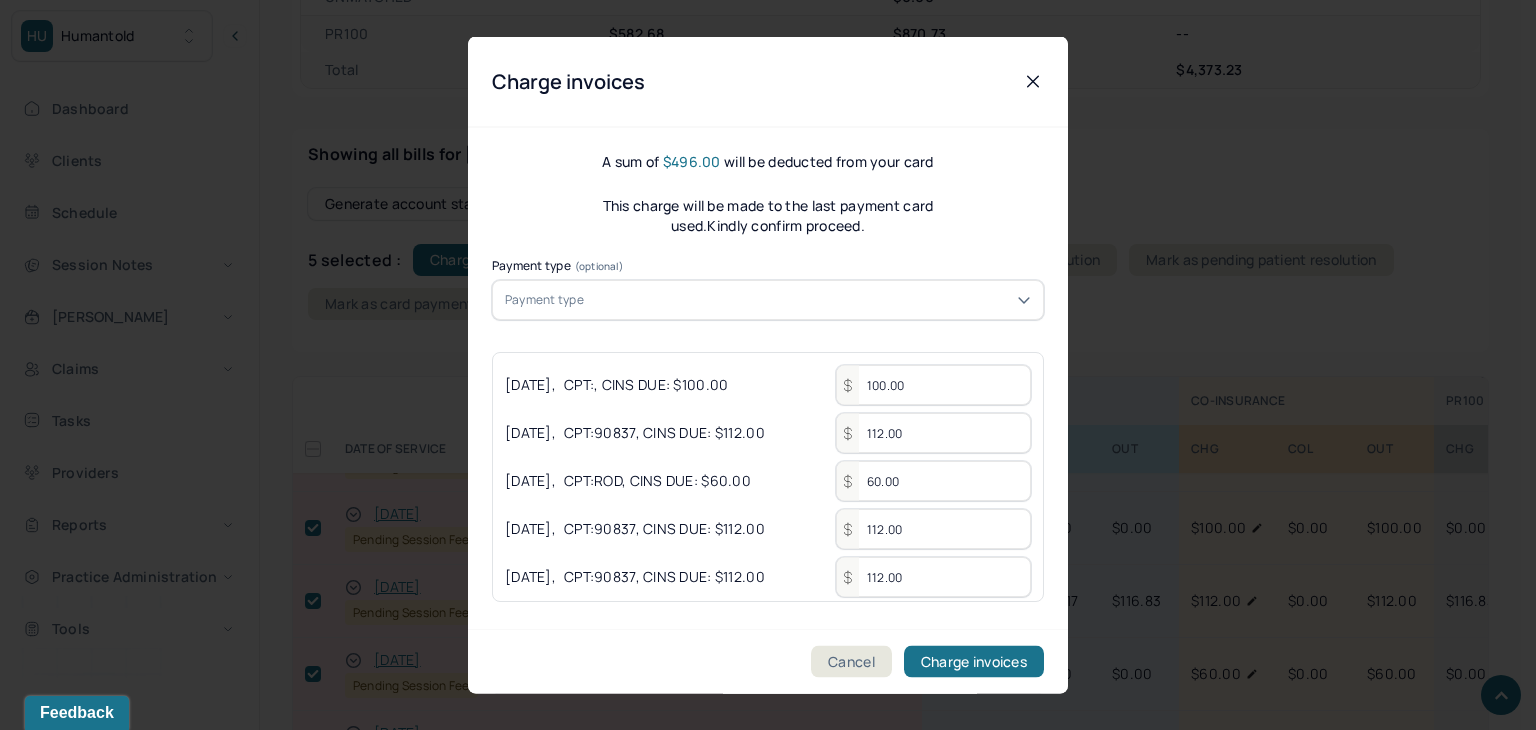 type on "112.00" 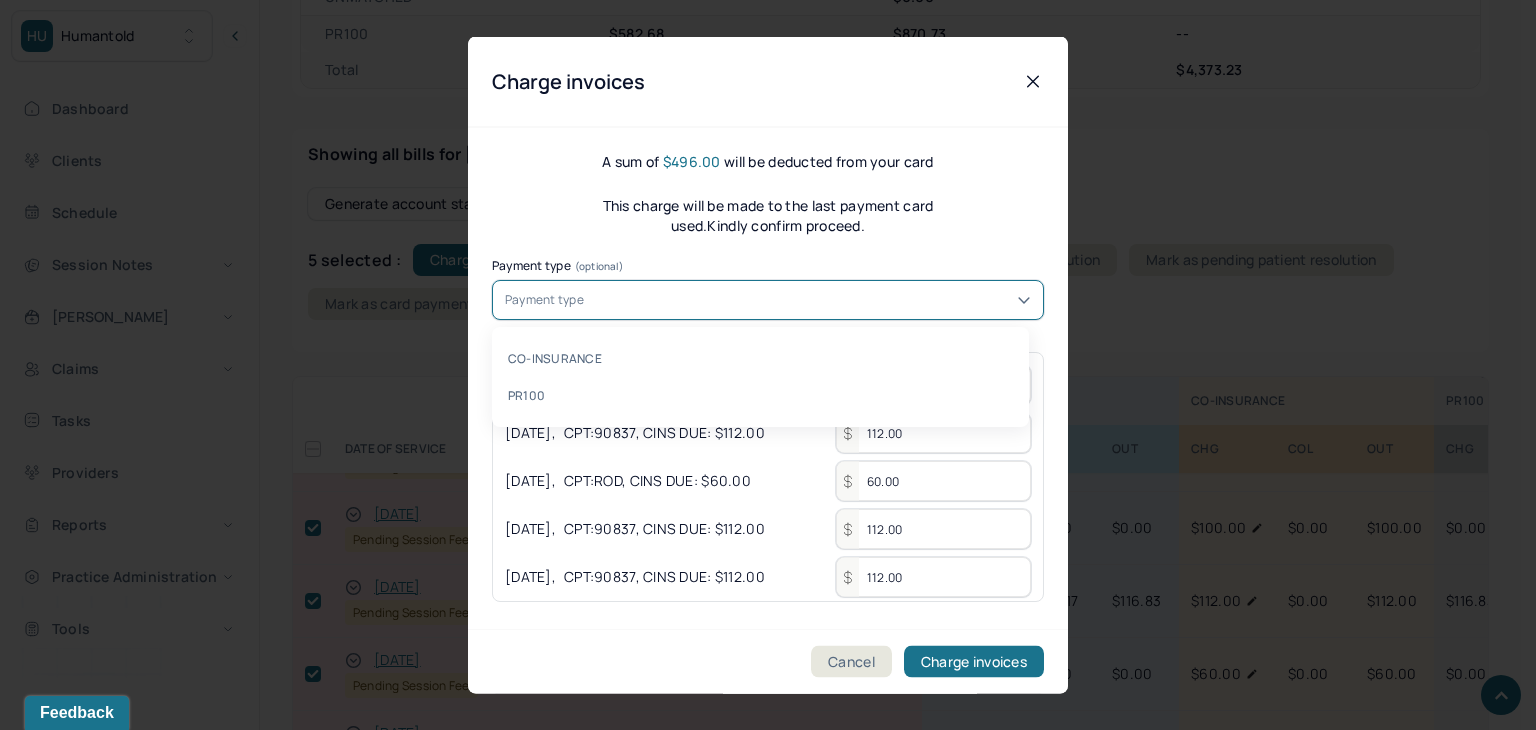 click on "Payment type" at bounding box center [768, 300] 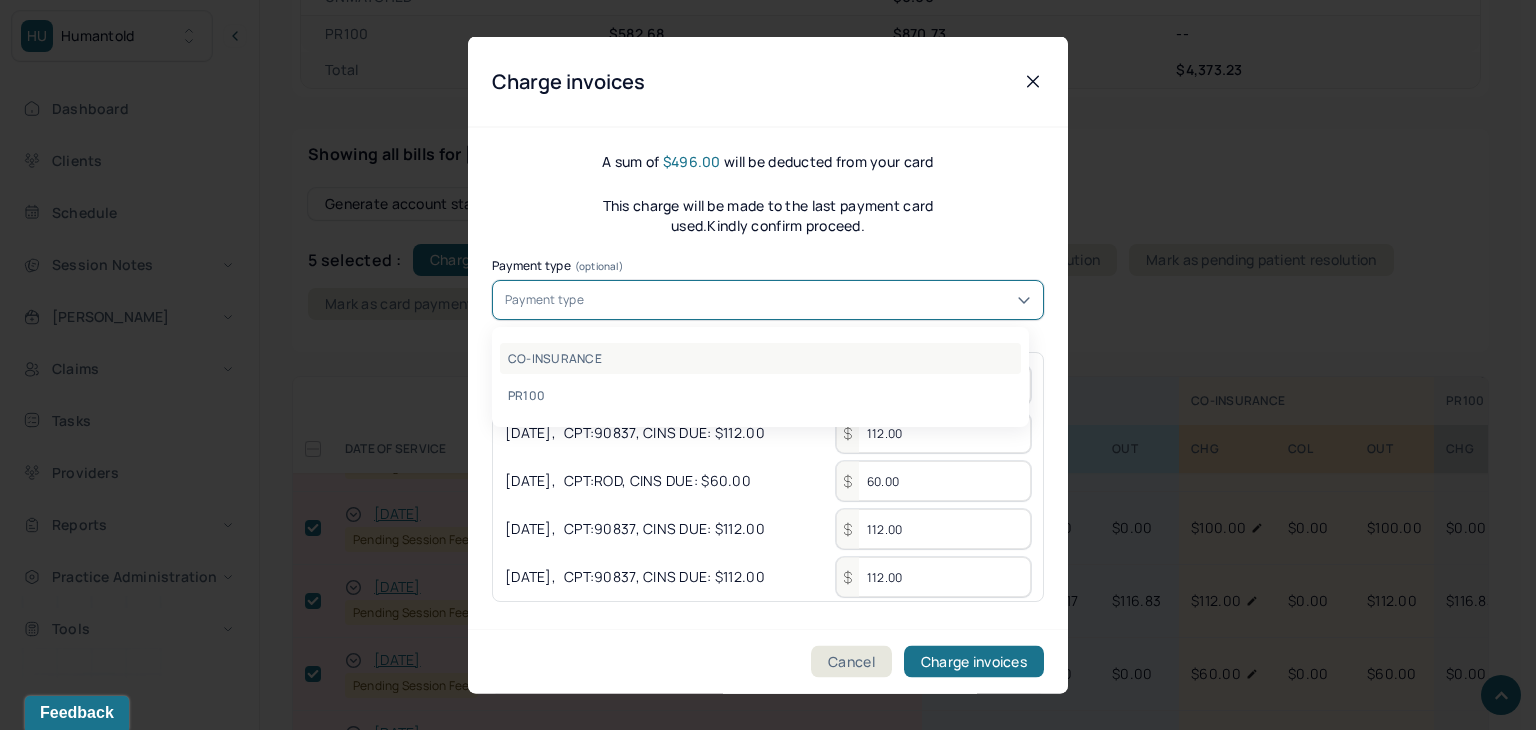 click on "CO-INSURANCE" at bounding box center (760, 358) 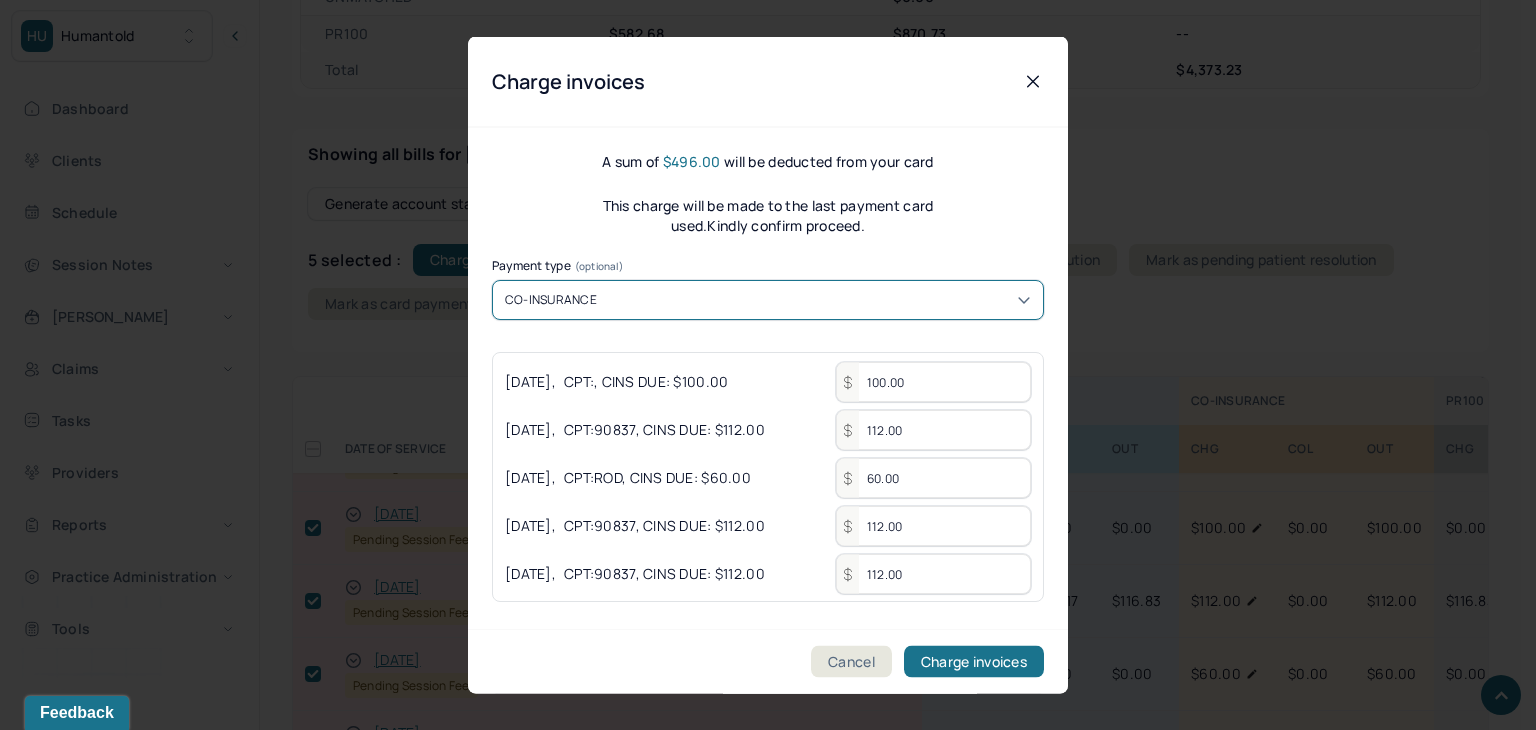 scroll, scrollTop: 7, scrollLeft: 0, axis: vertical 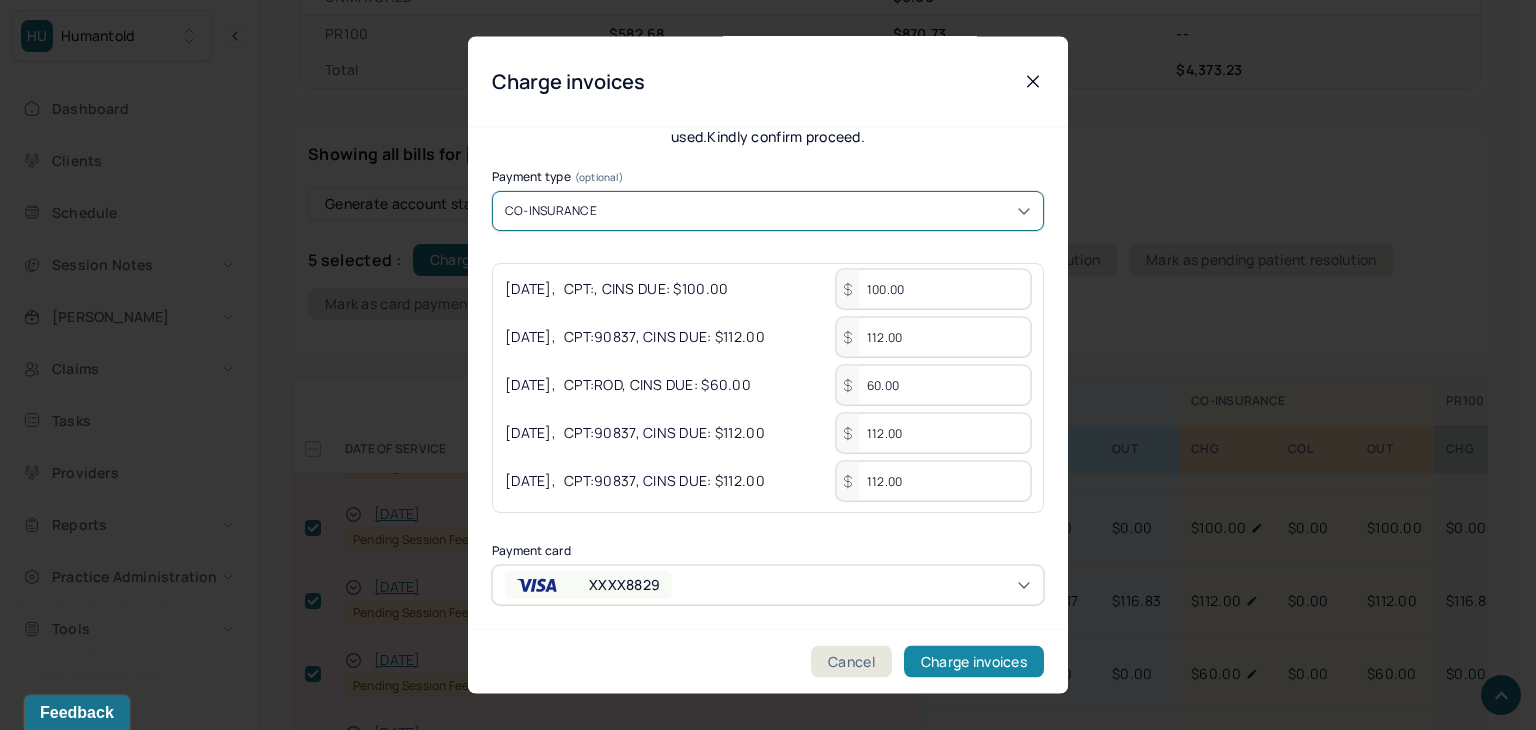 click on "Charge invoices" at bounding box center [974, 662] 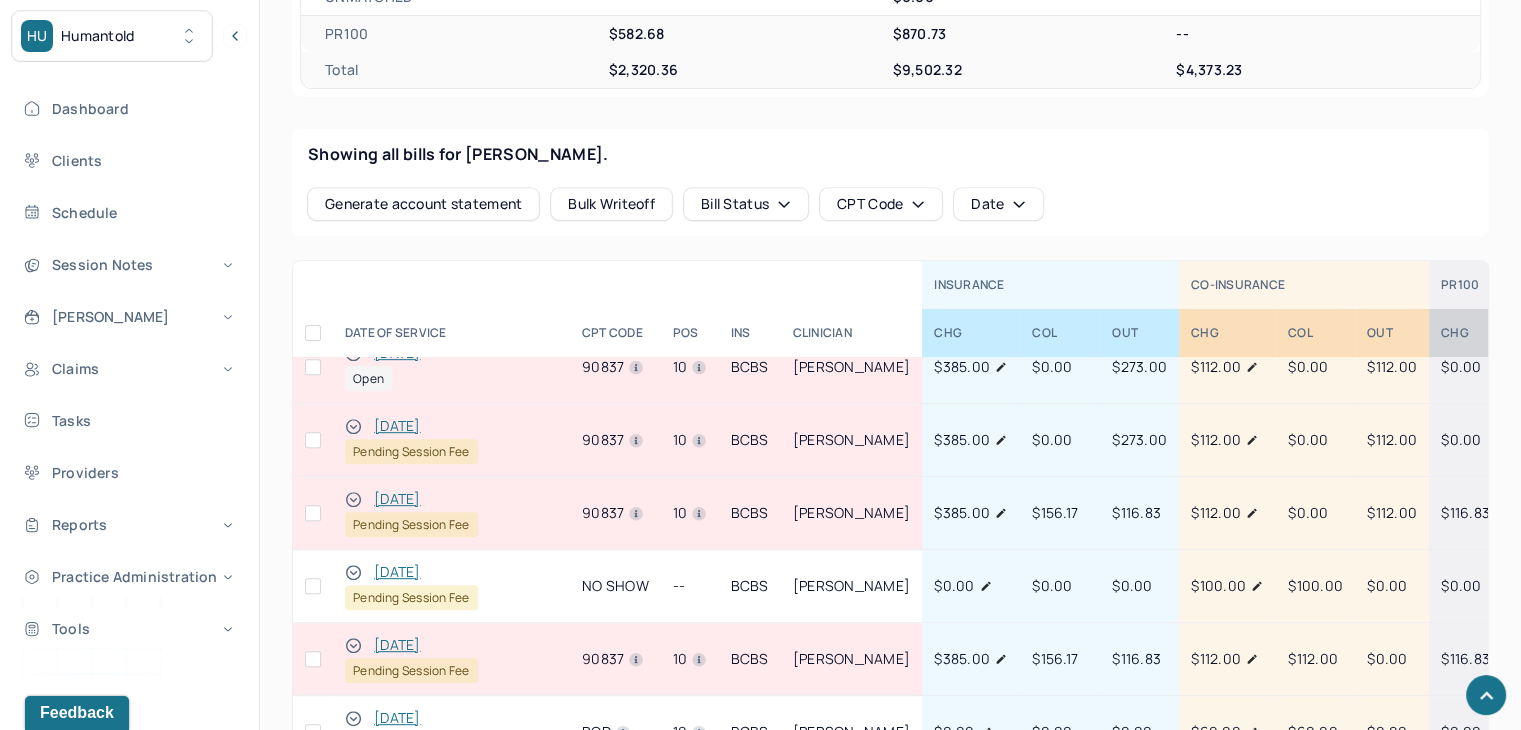 scroll, scrollTop: 0, scrollLeft: 0, axis: both 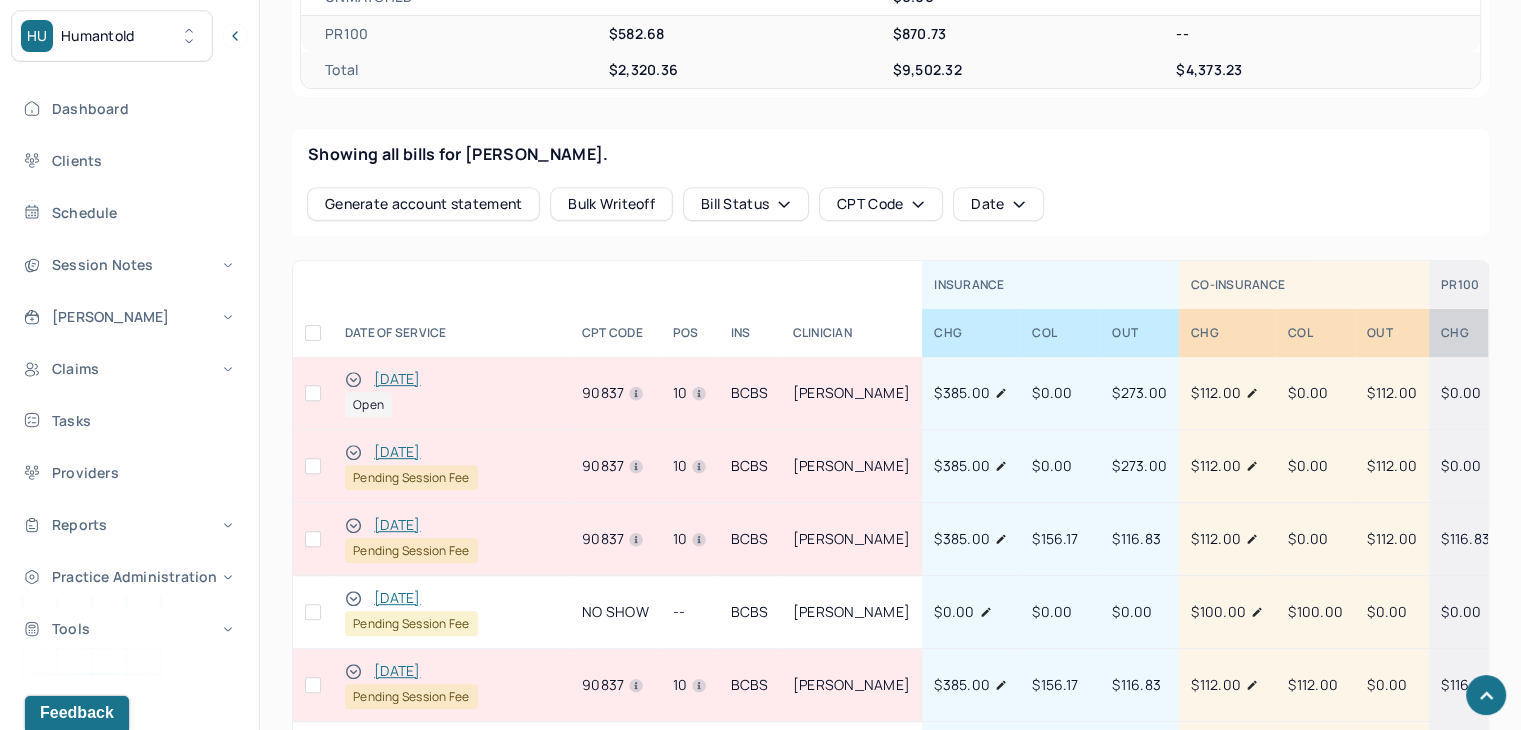click 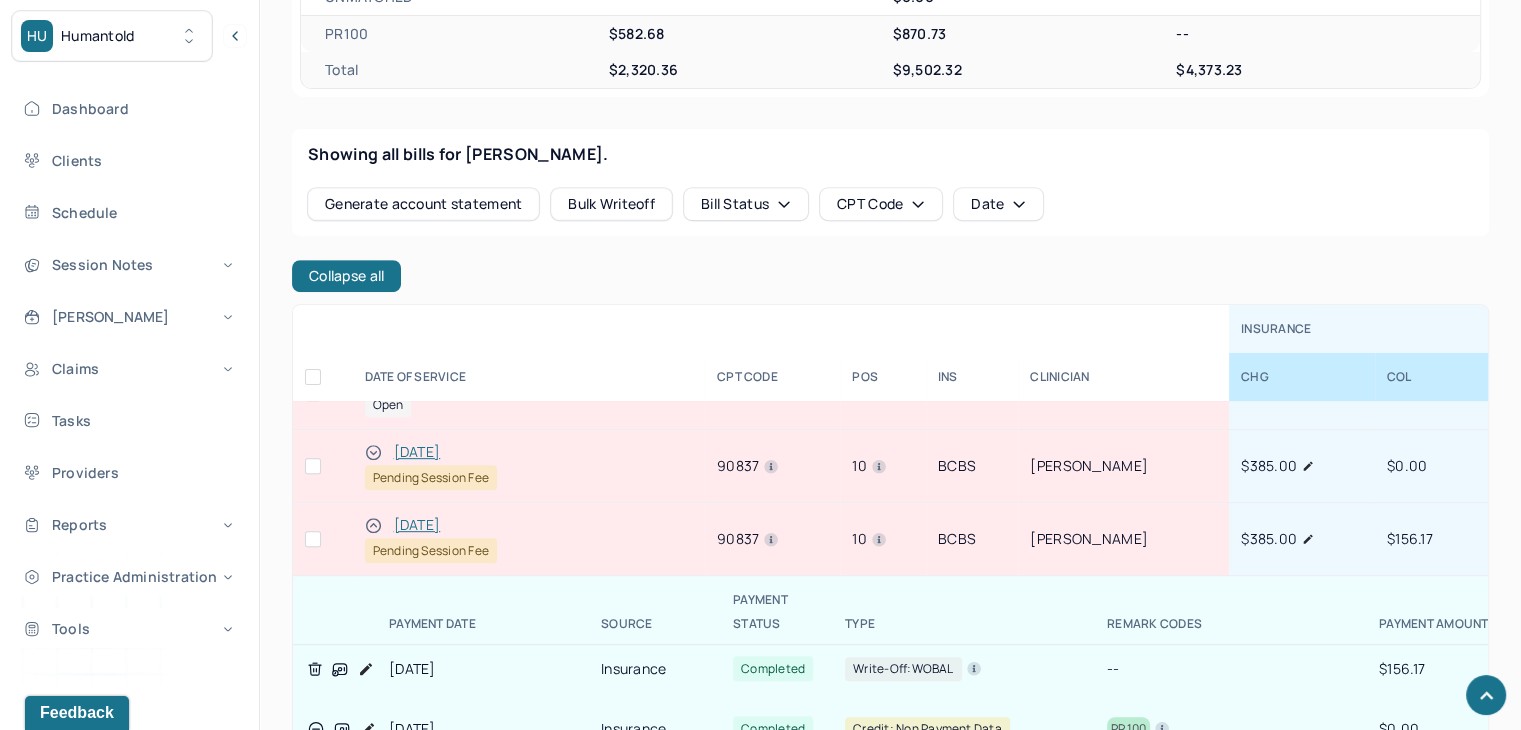 scroll, scrollTop: 0, scrollLeft: 0, axis: both 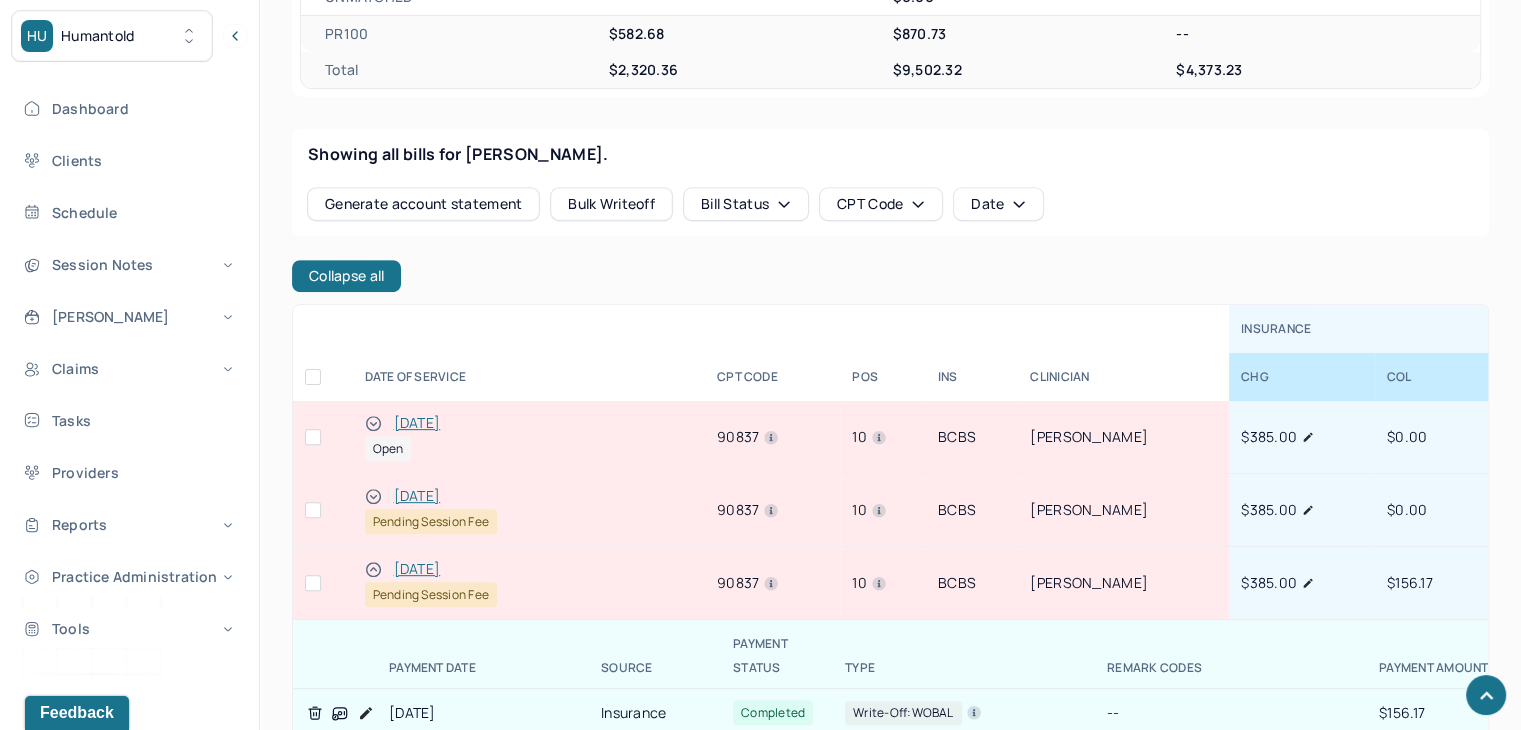 click at bounding box center [373, 569] 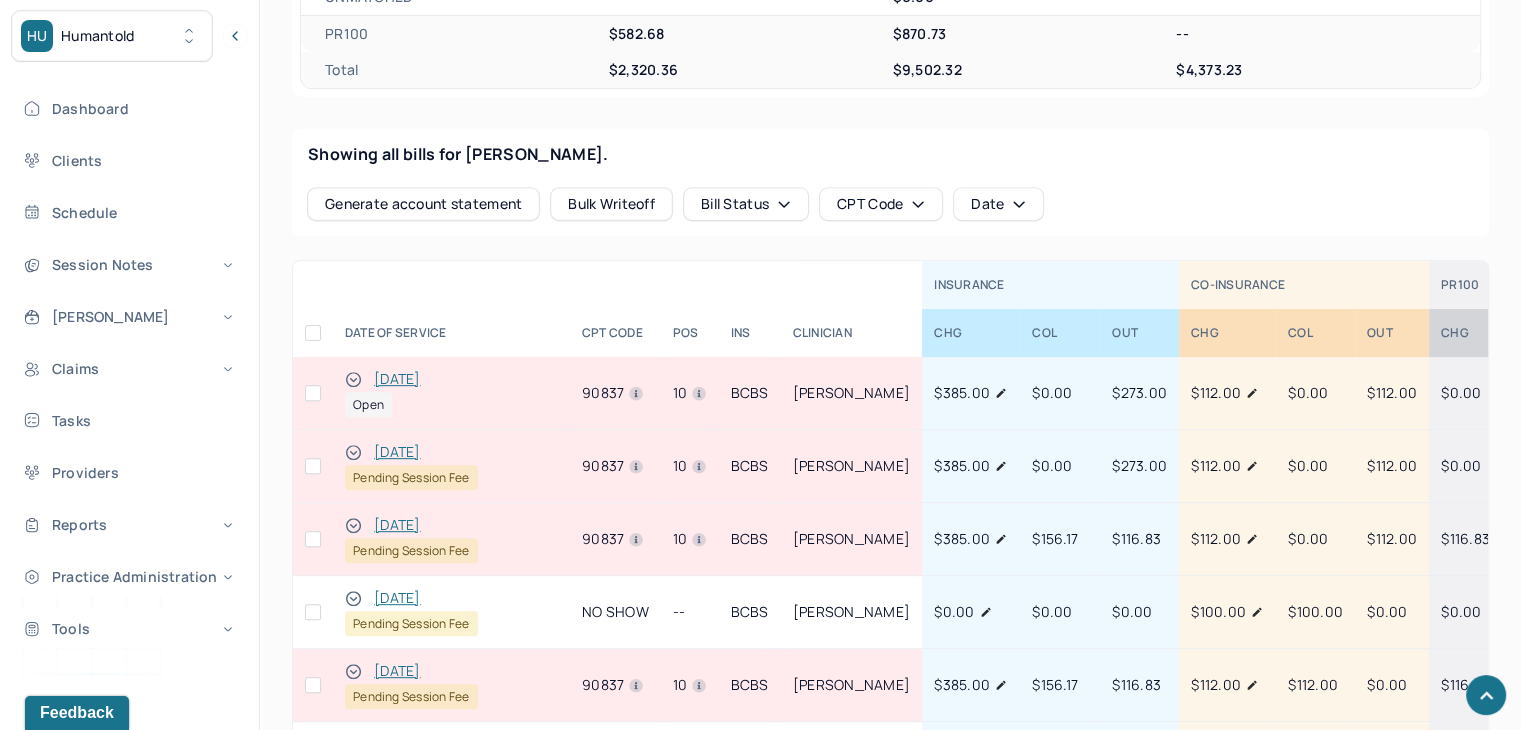 click 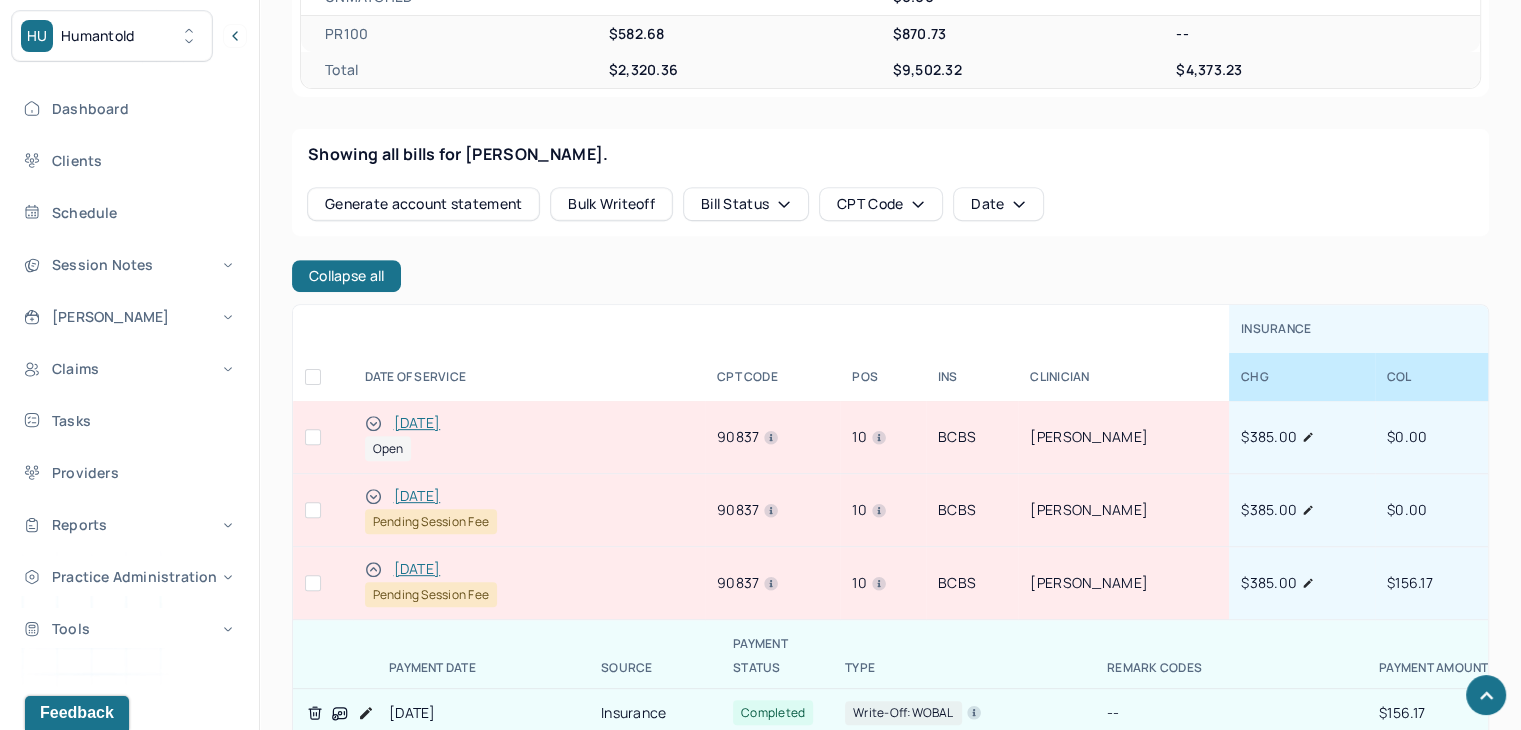 click at bounding box center (323, 583) 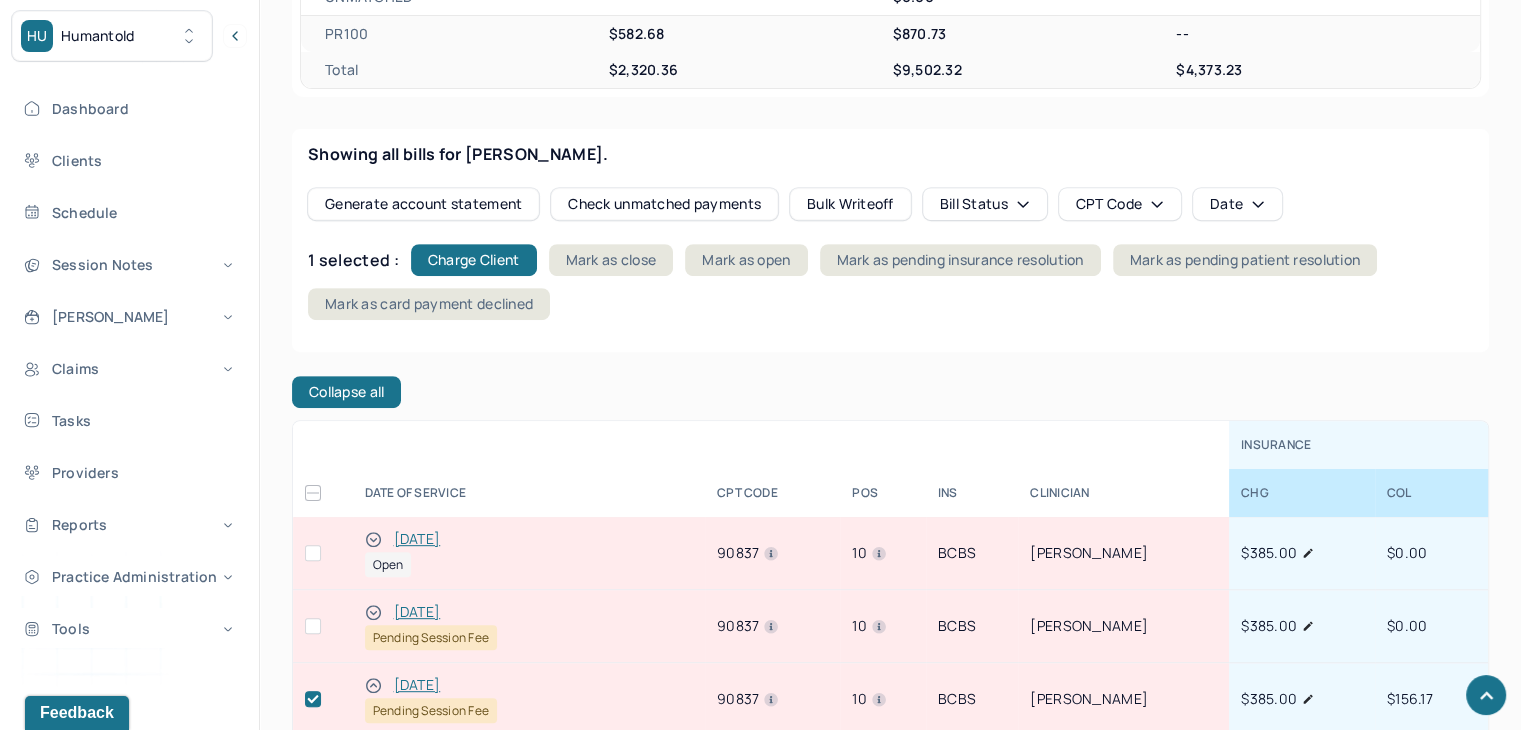 click 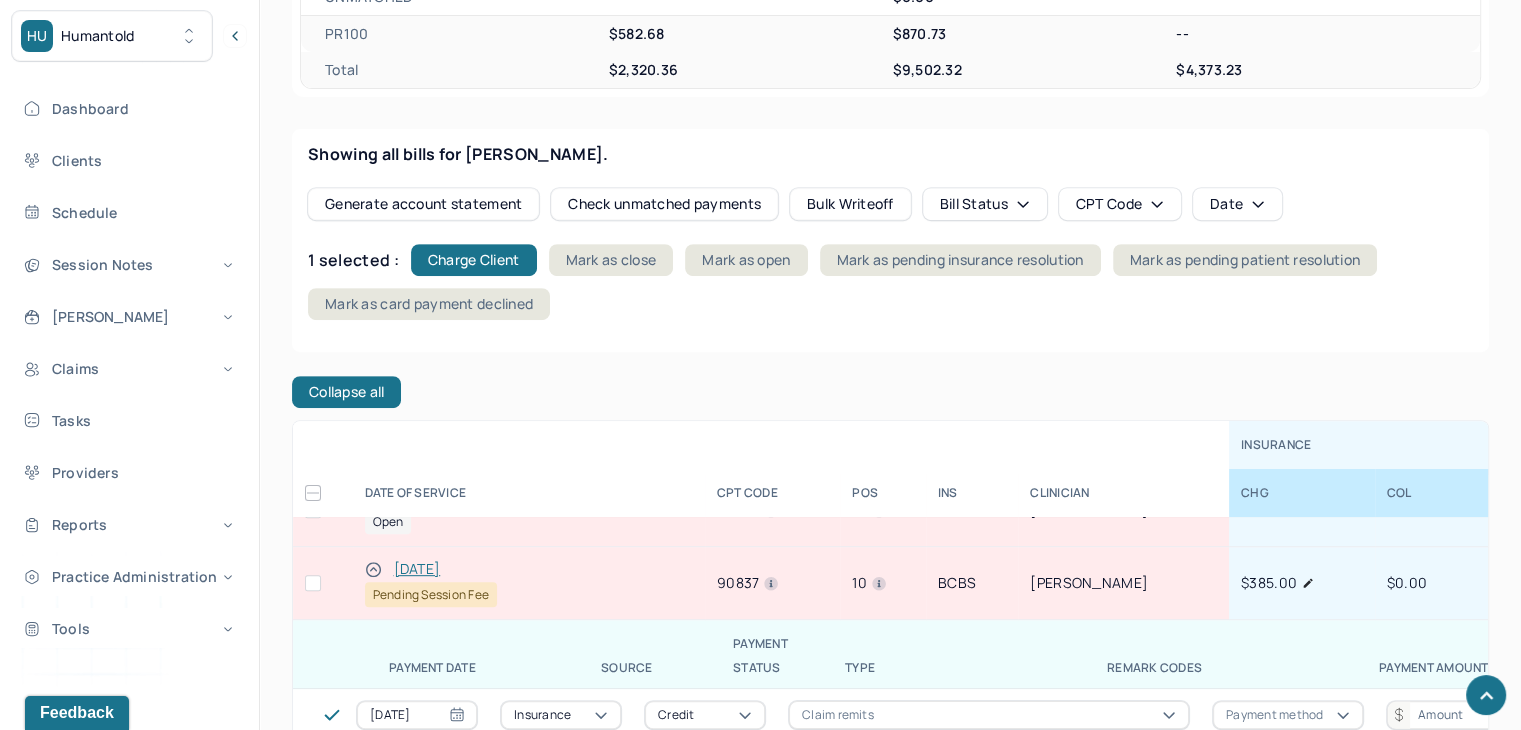 scroll, scrollTop: 0, scrollLeft: 0, axis: both 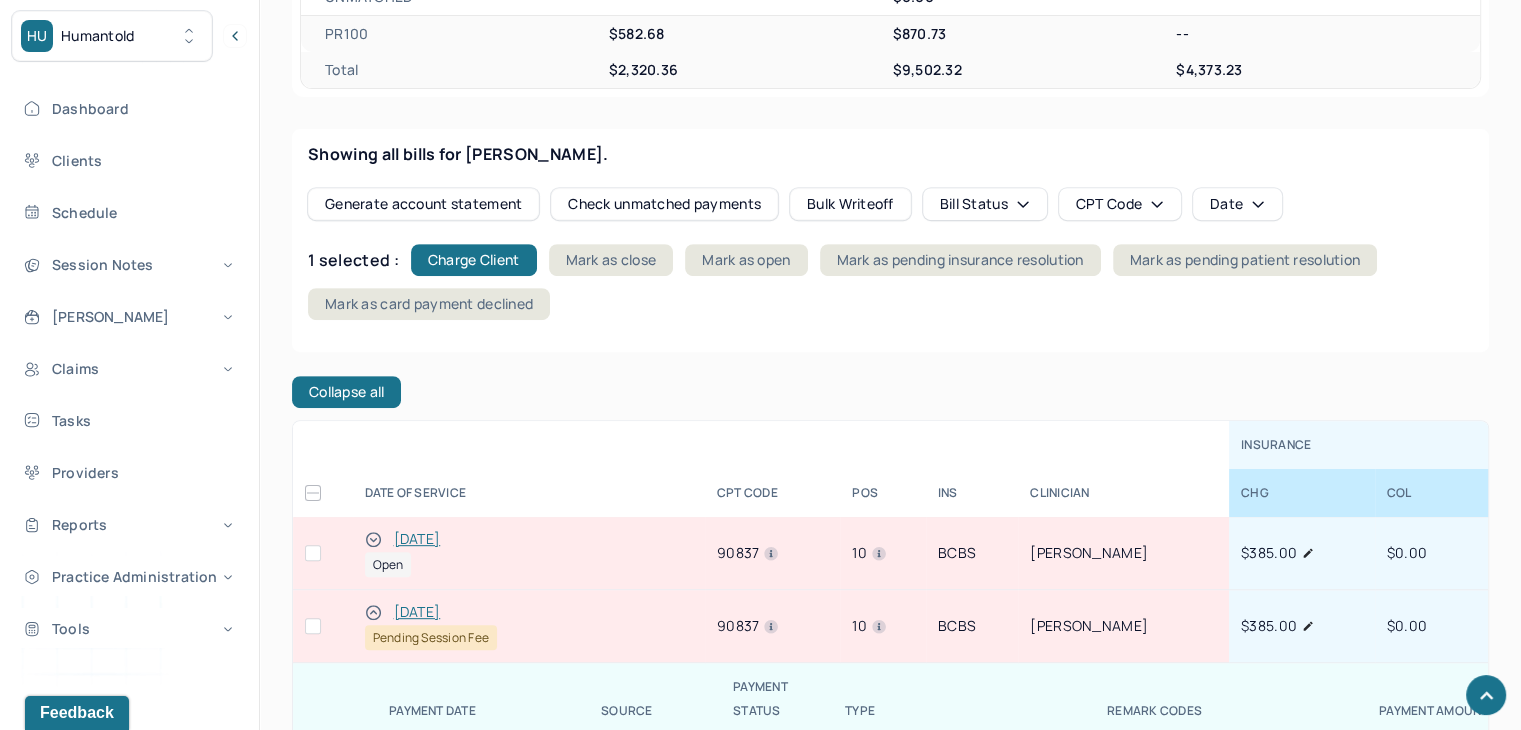 click at bounding box center [313, 626] 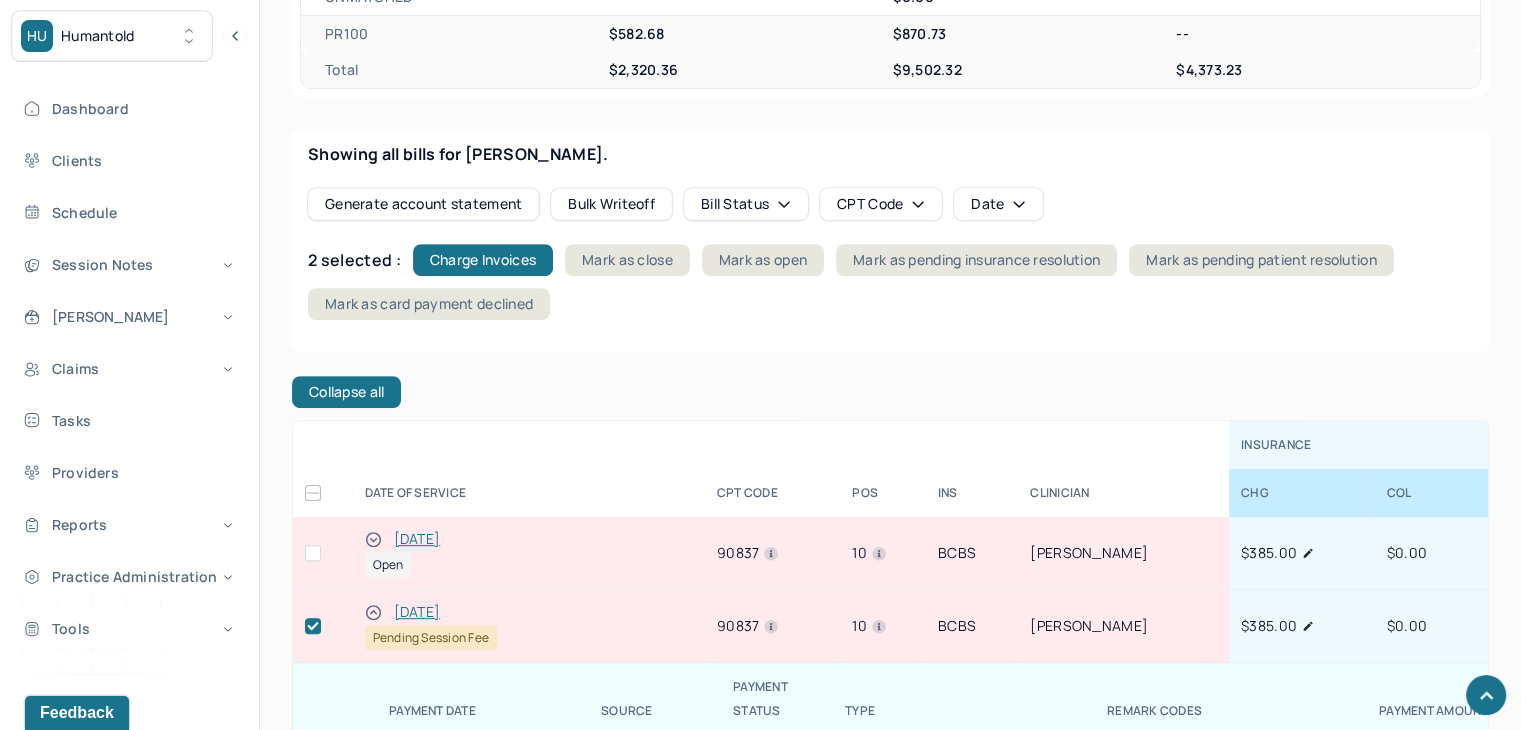 click at bounding box center [313, 553] 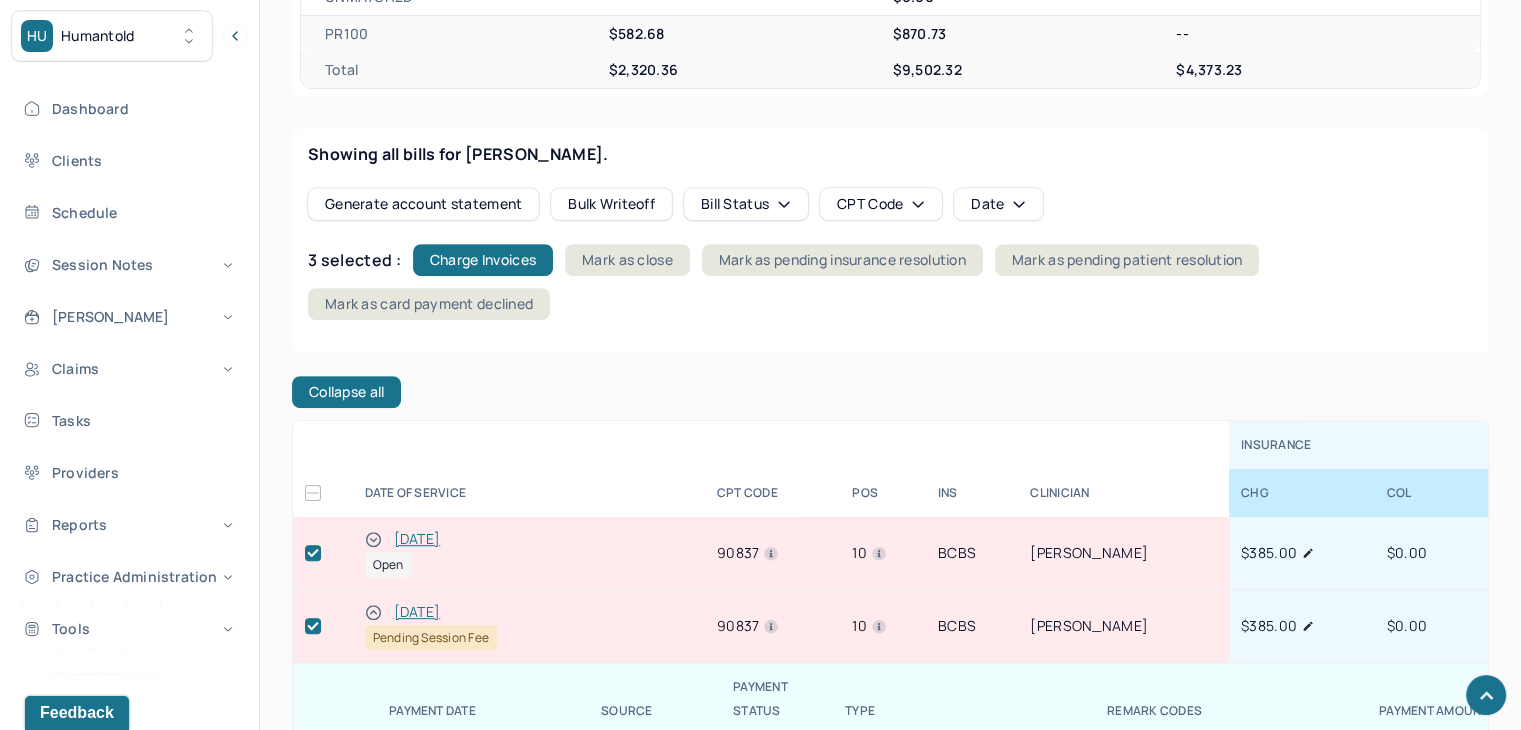 click 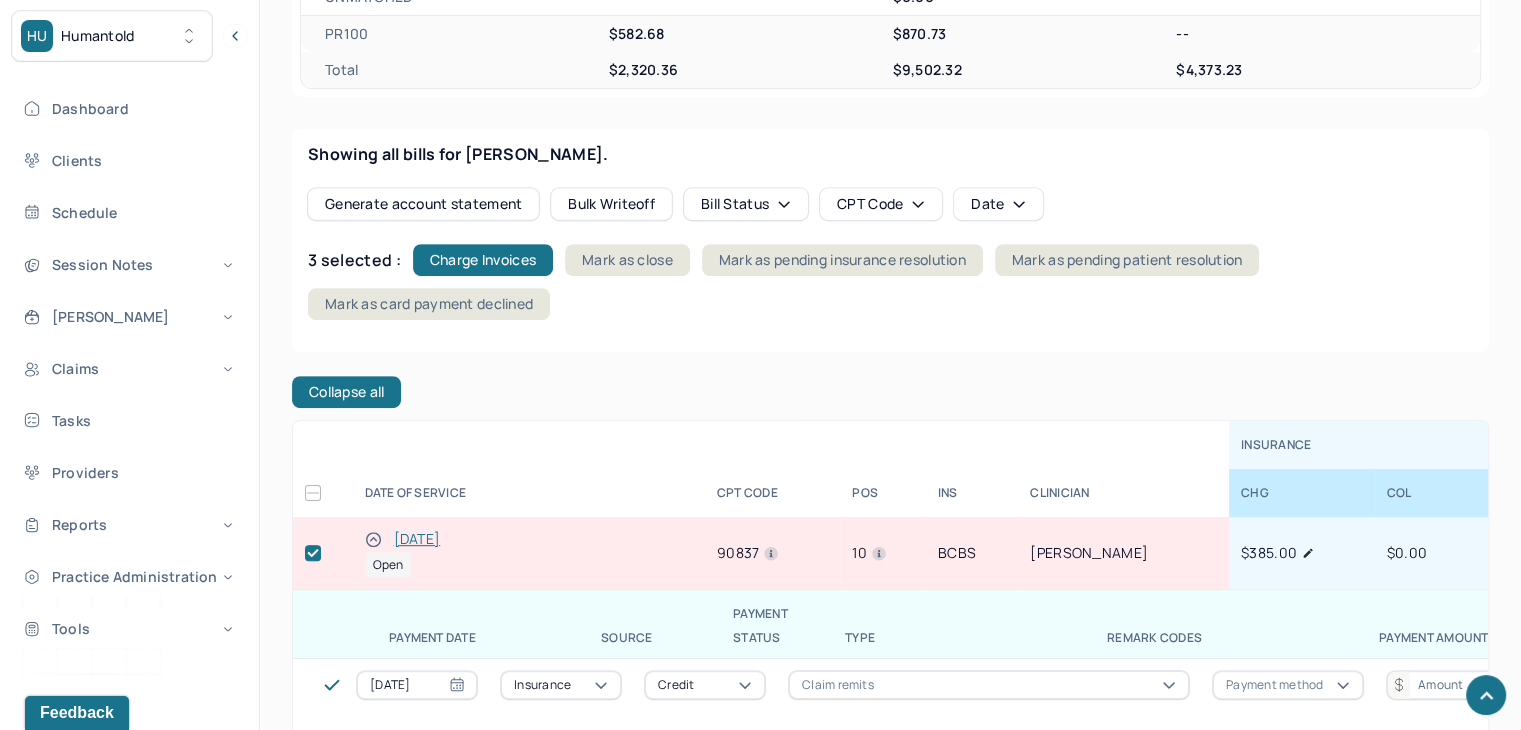 click 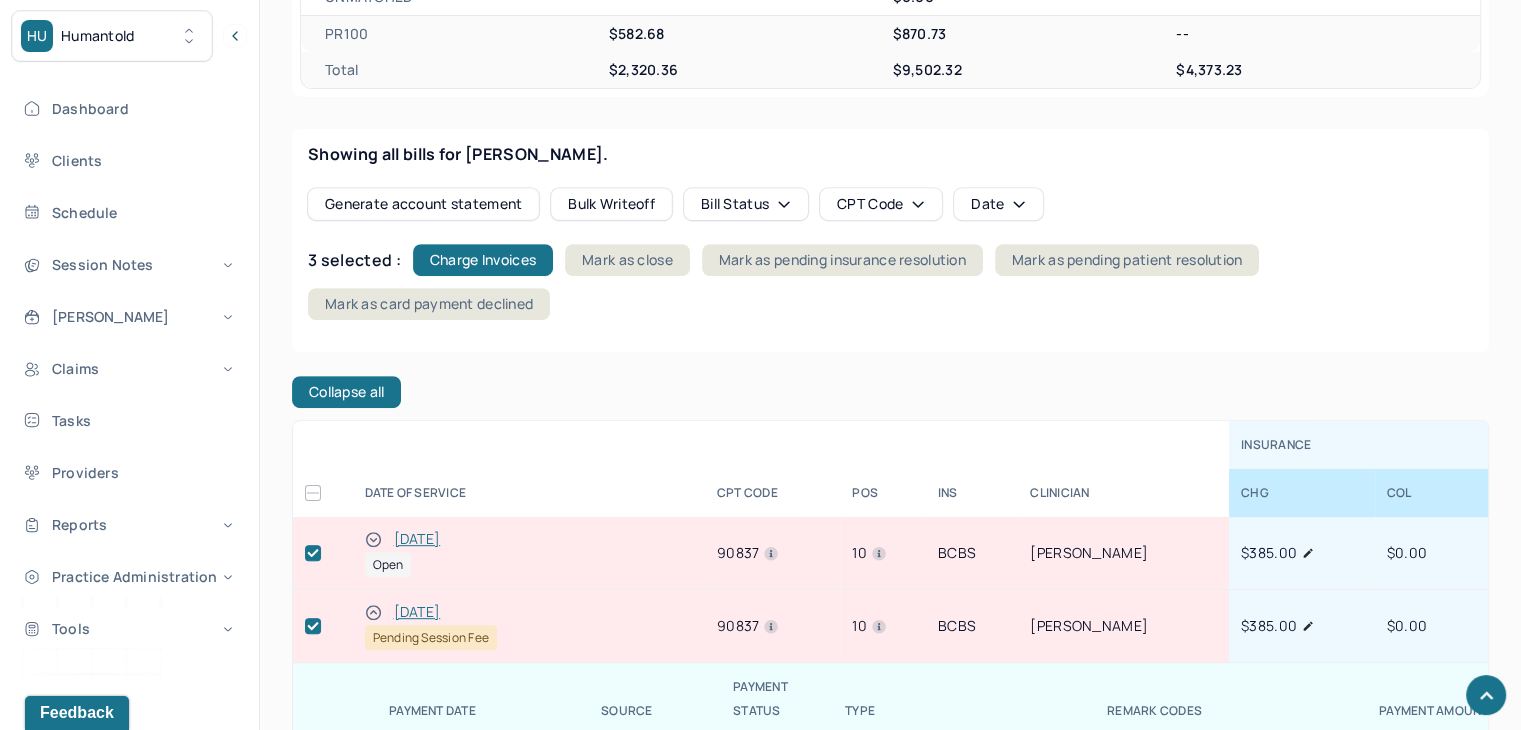 click on "OUTSTANDING COLLECTED WRITE-OFF INSURANCE $1,401.68 $4,373.23 $4,373.23 CO-INSURANCE $336.00 $4,258.36 $0.00 UNMATCHED -- $0.00 -- PR100 $582.68 $870.73 -- Total $2,320.36 $9,502.32 $4,373.23 Showing all bills for [PERSON_NAME].    Generate account statement     Bulk Writeoff     Bill Status     CPT Code     Date   3 selected   :   Charge Invoices     Mark as close     Mark as pending insurance resolution     Mark as pending patient resolution     Mark as card payment declined     Collapse all   INSURANCE CO-INSURANCE PR100 DATE OF SERVICE CPT CODE pos Ins CLINICIAN CHG COL OUT CHG COL OUT CHg COL OUT AA     [DATE] Open 90837 10 BCBS [PERSON_NAME] $385.00     $0.00 $273.00 $112.00     $0.00 $112.00 $0.00 $0.00 $0.00 --     [DATE] Pending Session Fee 90837 10 BCBS [PERSON_NAME] $385.00     $0.00 $273.00 $112.00     $0.00 $112.00 $0.00 $0.00 $0.00 -- PAYMENT DATE SOURCE PAYMENT STATUS TYPE REMARK CODES PAYMENT AMOUNT EFT POSTED BY PAYMENT NOTE DESCRIPTION     [DATE] Insurance Credit" at bounding box center [890, 706] 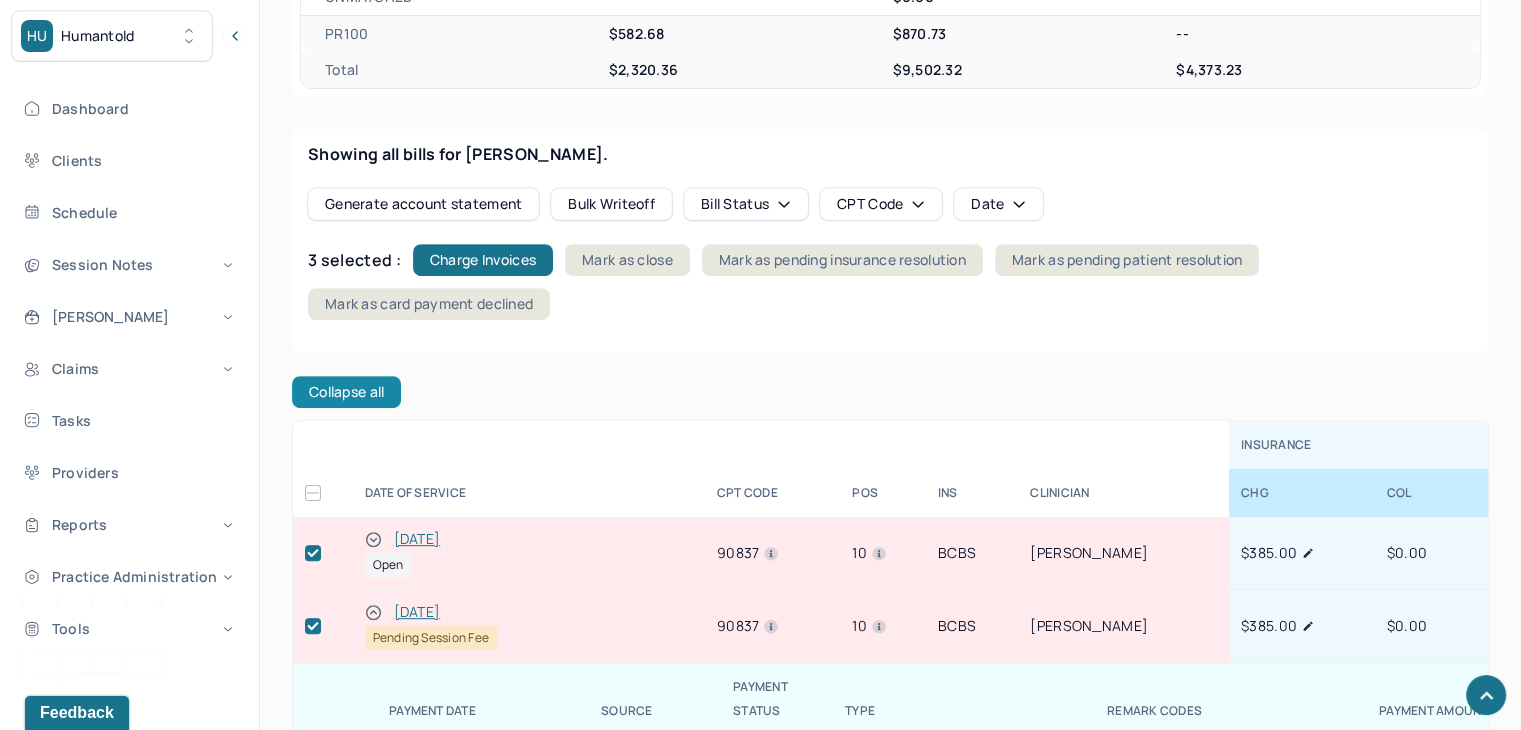 click on "Collapse all" at bounding box center (346, 392) 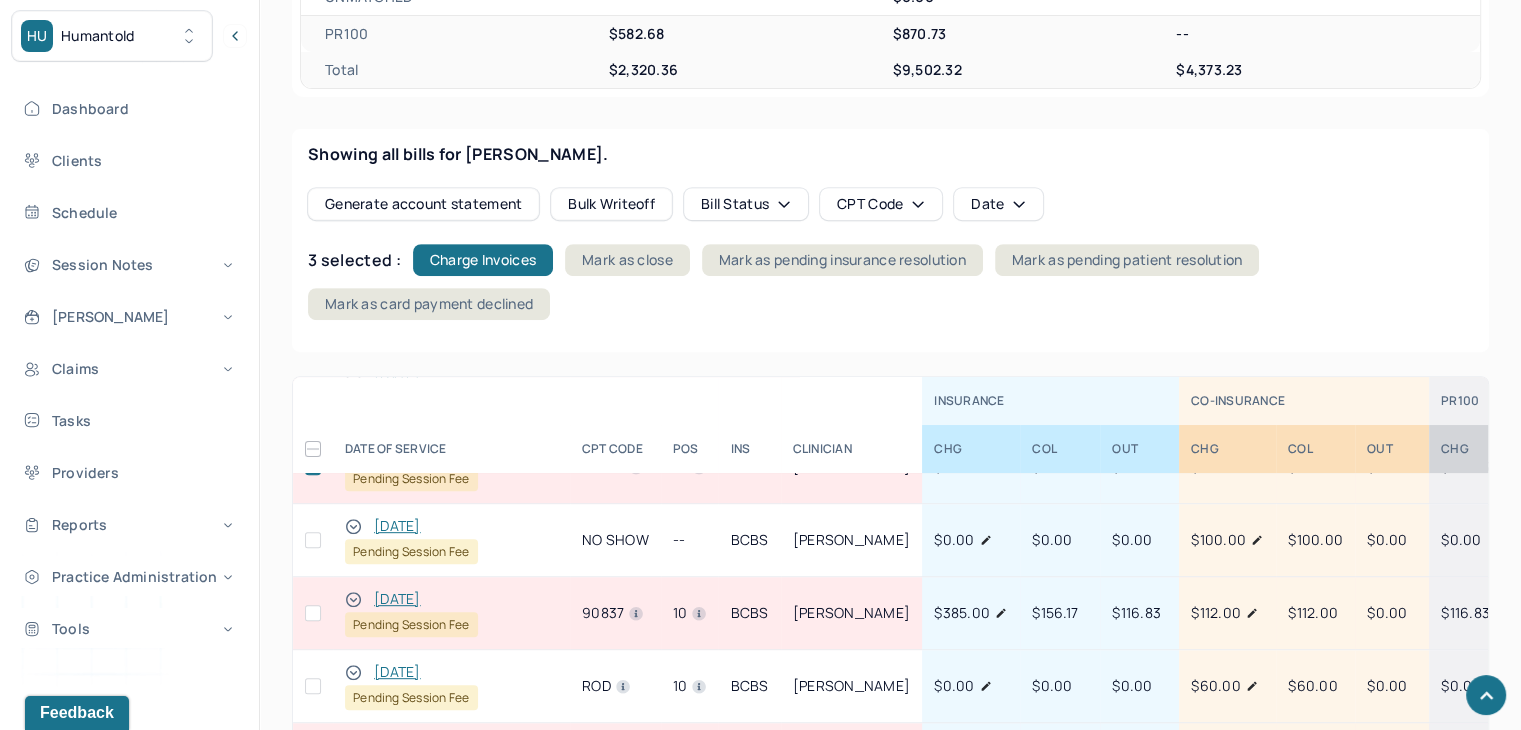 scroll, scrollTop: 200, scrollLeft: 0, axis: vertical 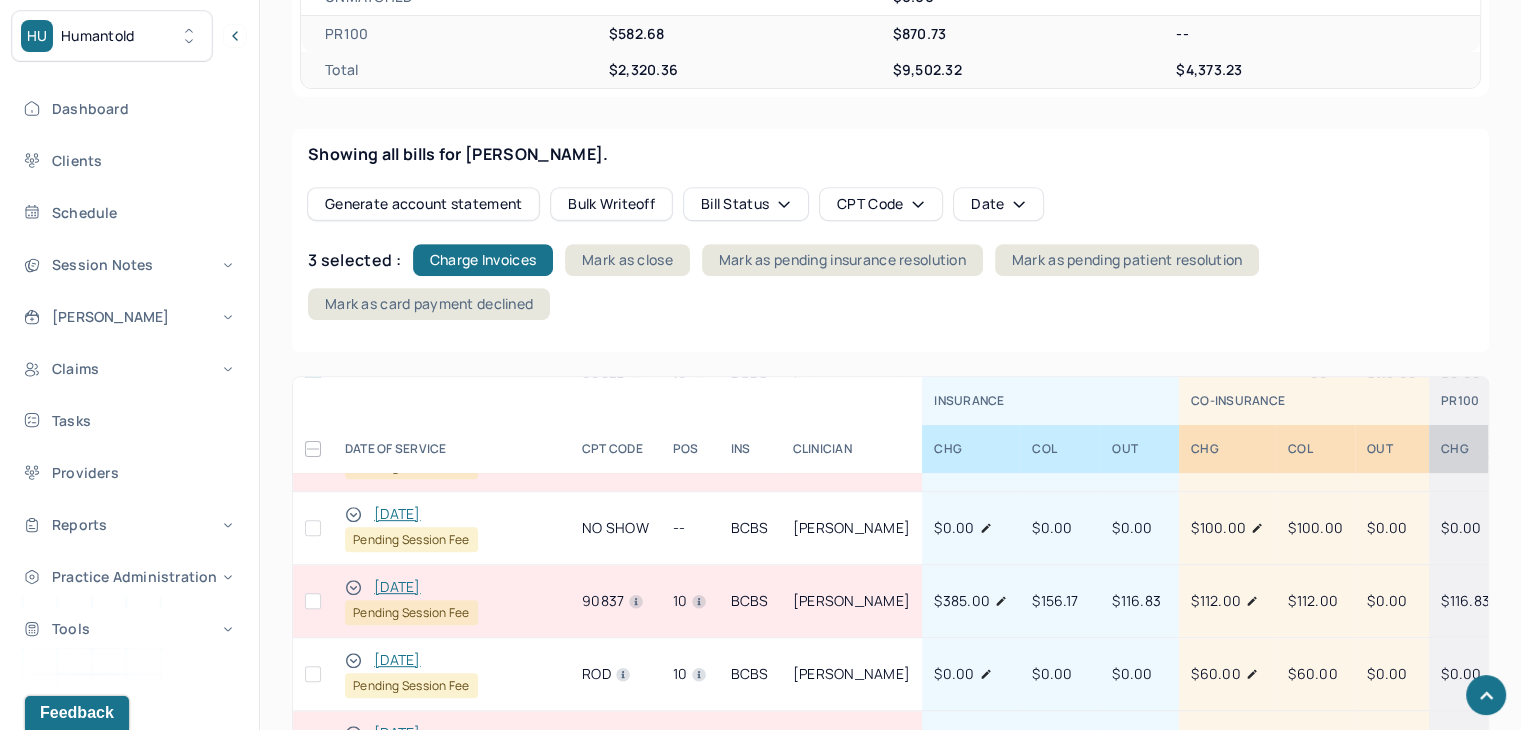 click 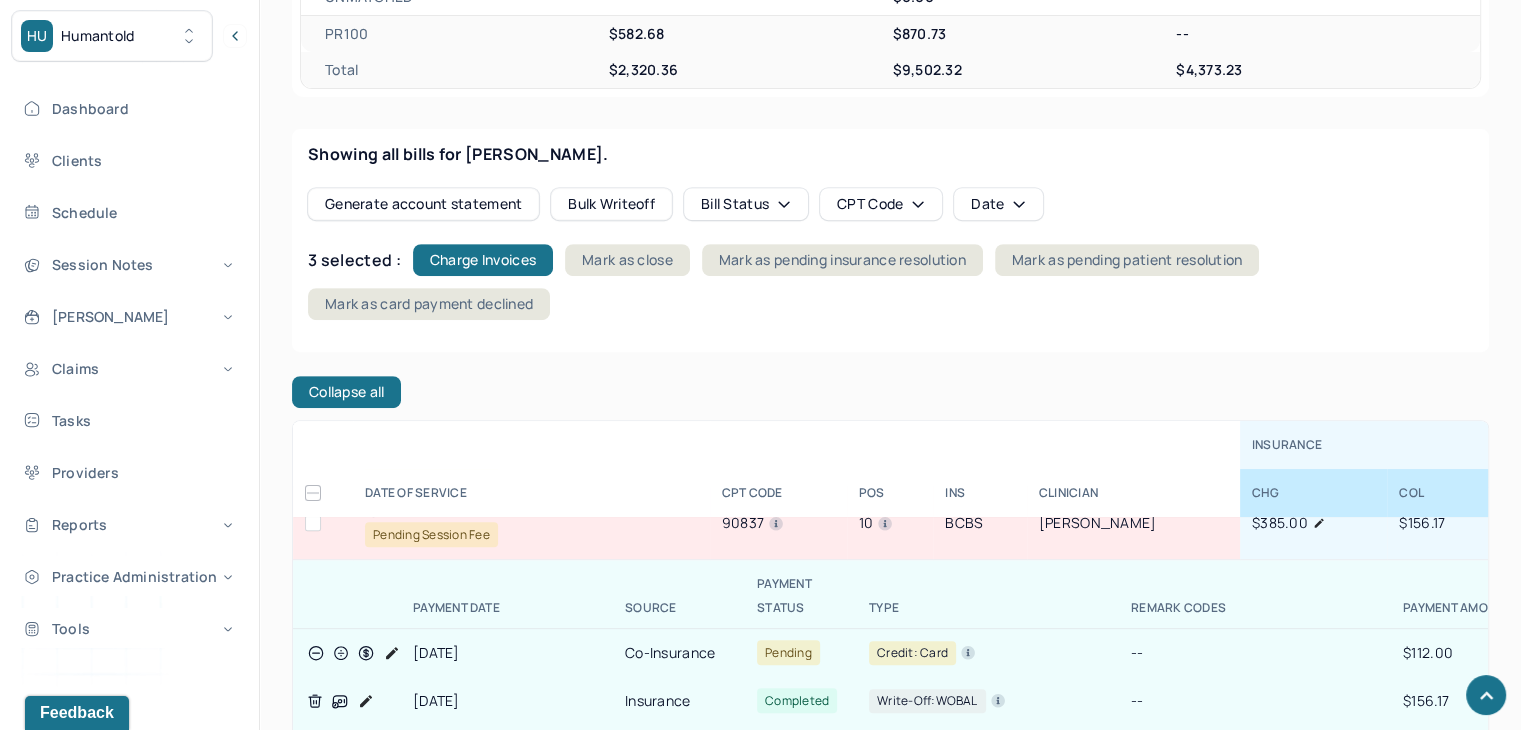 scroll, scrollTop: 200, scrollLeft: 0, axis: vertical 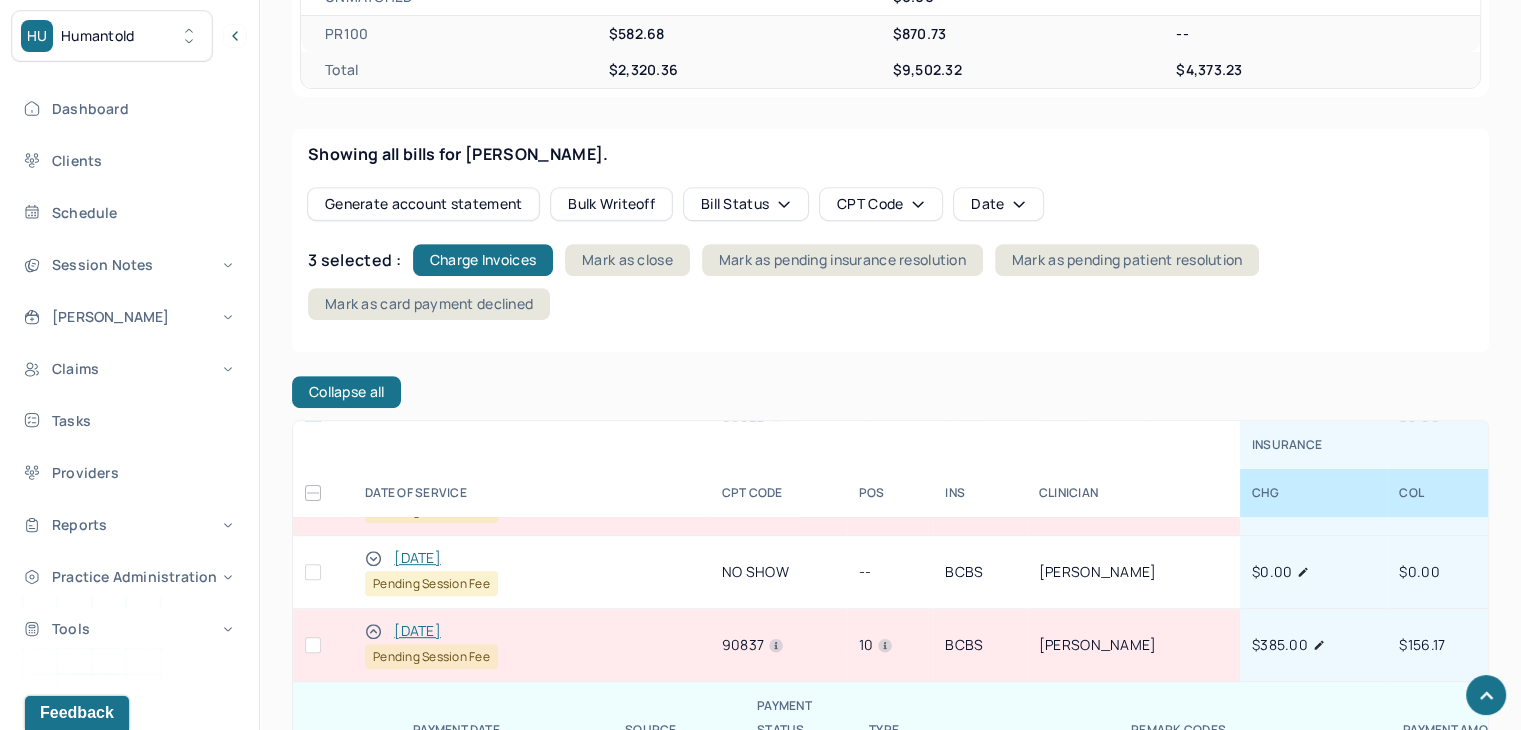 click 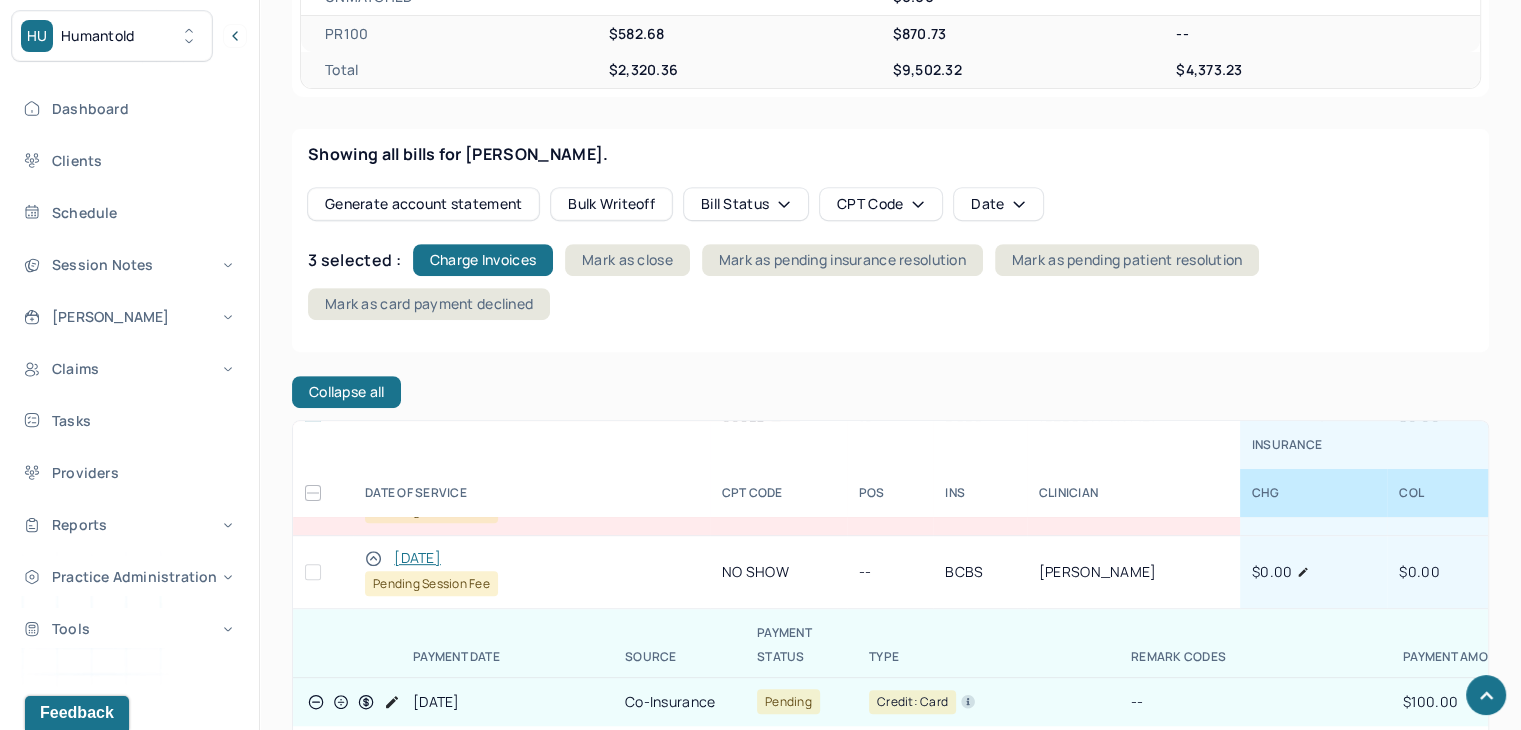 click 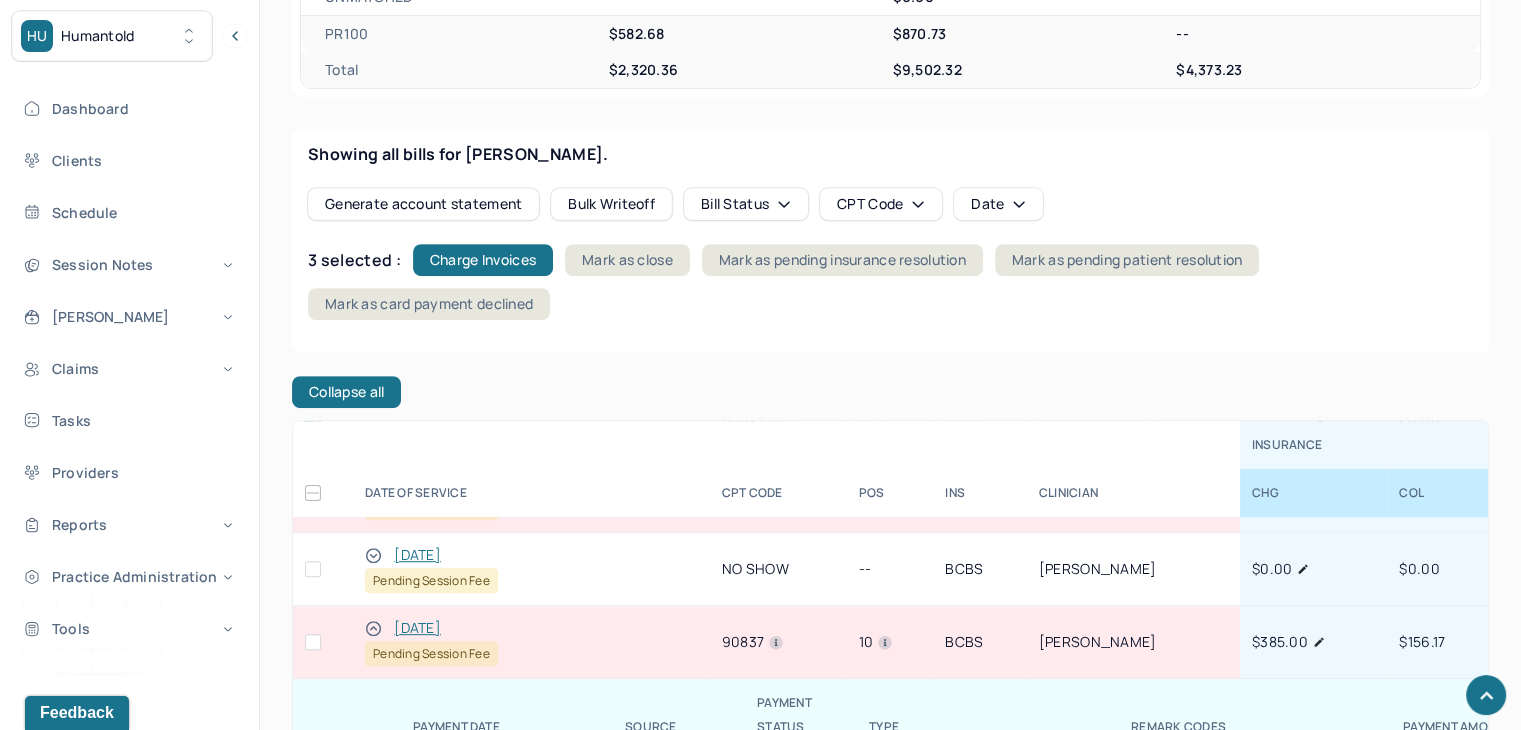 scroll, scrollTop: 200, scrollLeft: 0, axis: vertical 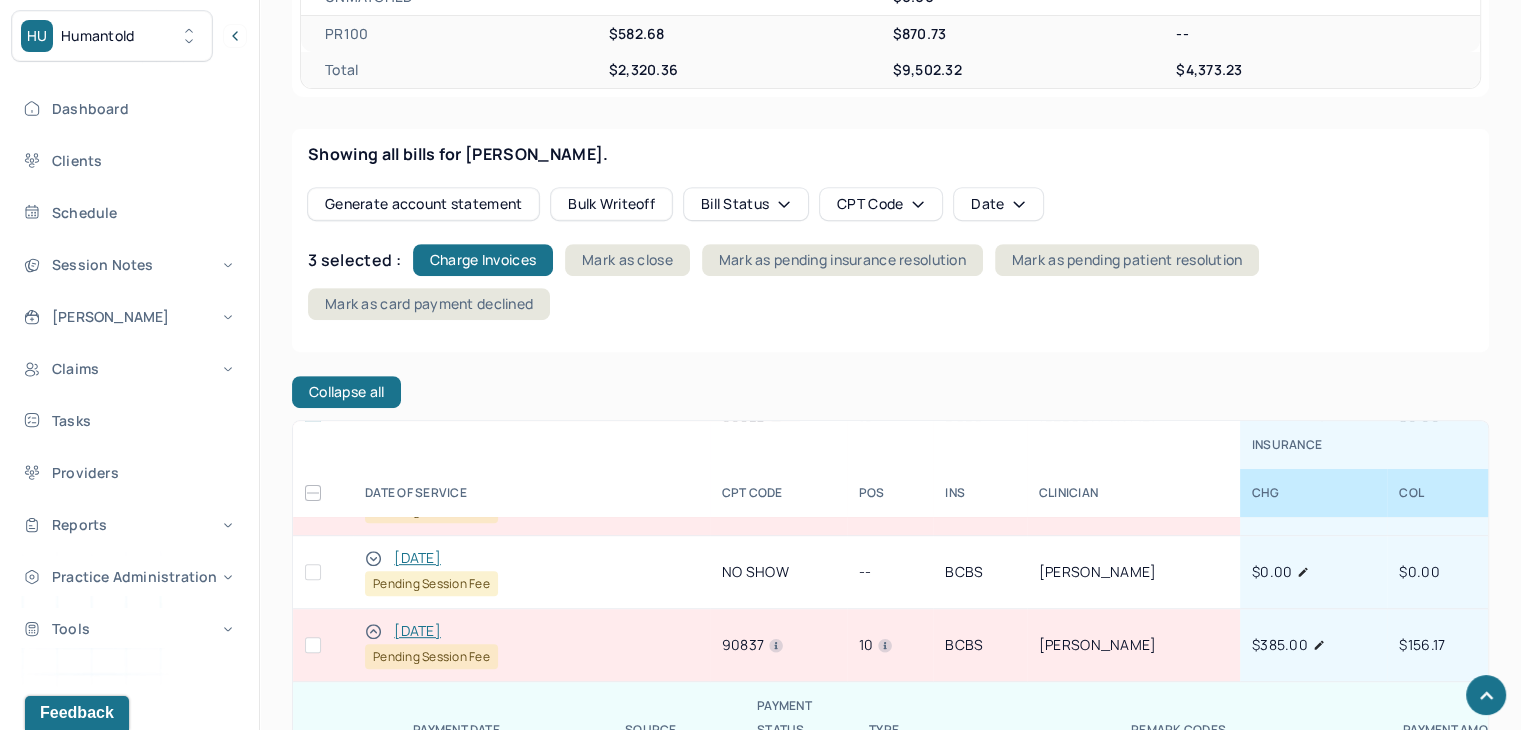 click on "[DATE] Pending Session Fee" at bounding box center (531, 645) 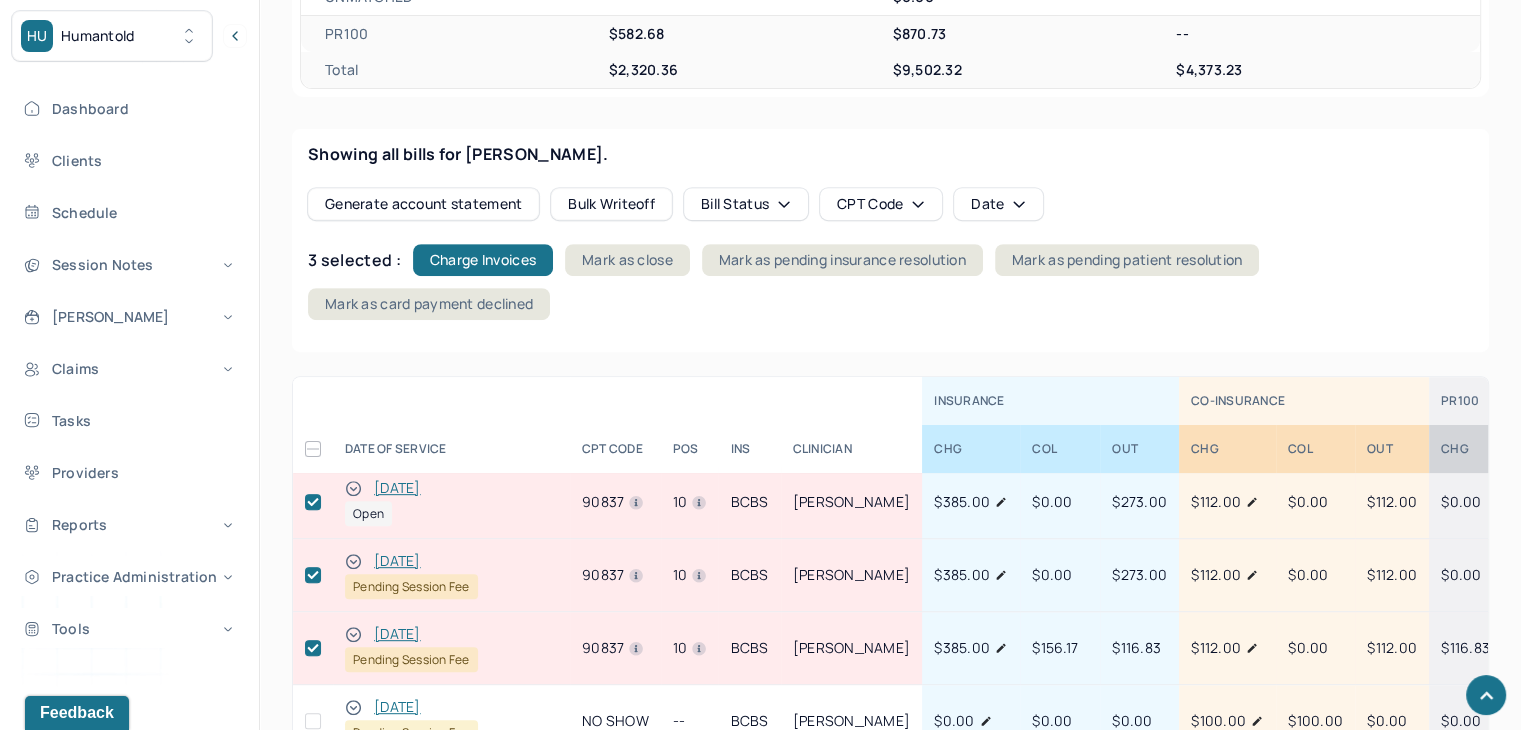 scroll, scrollTop: 0, scrollLeft: 0, axis: both 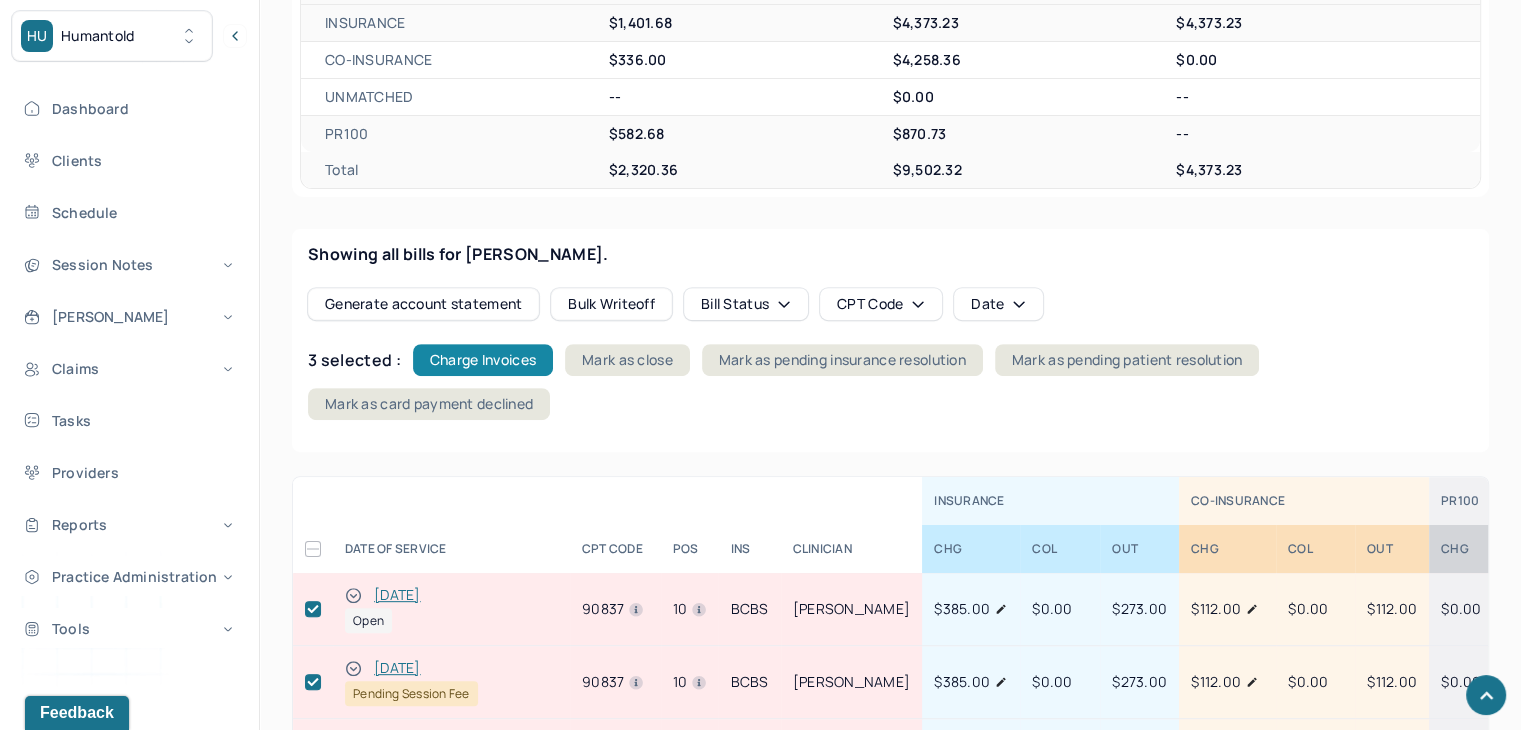 click on "Charge Invoices" at bounding box center [483, 360] 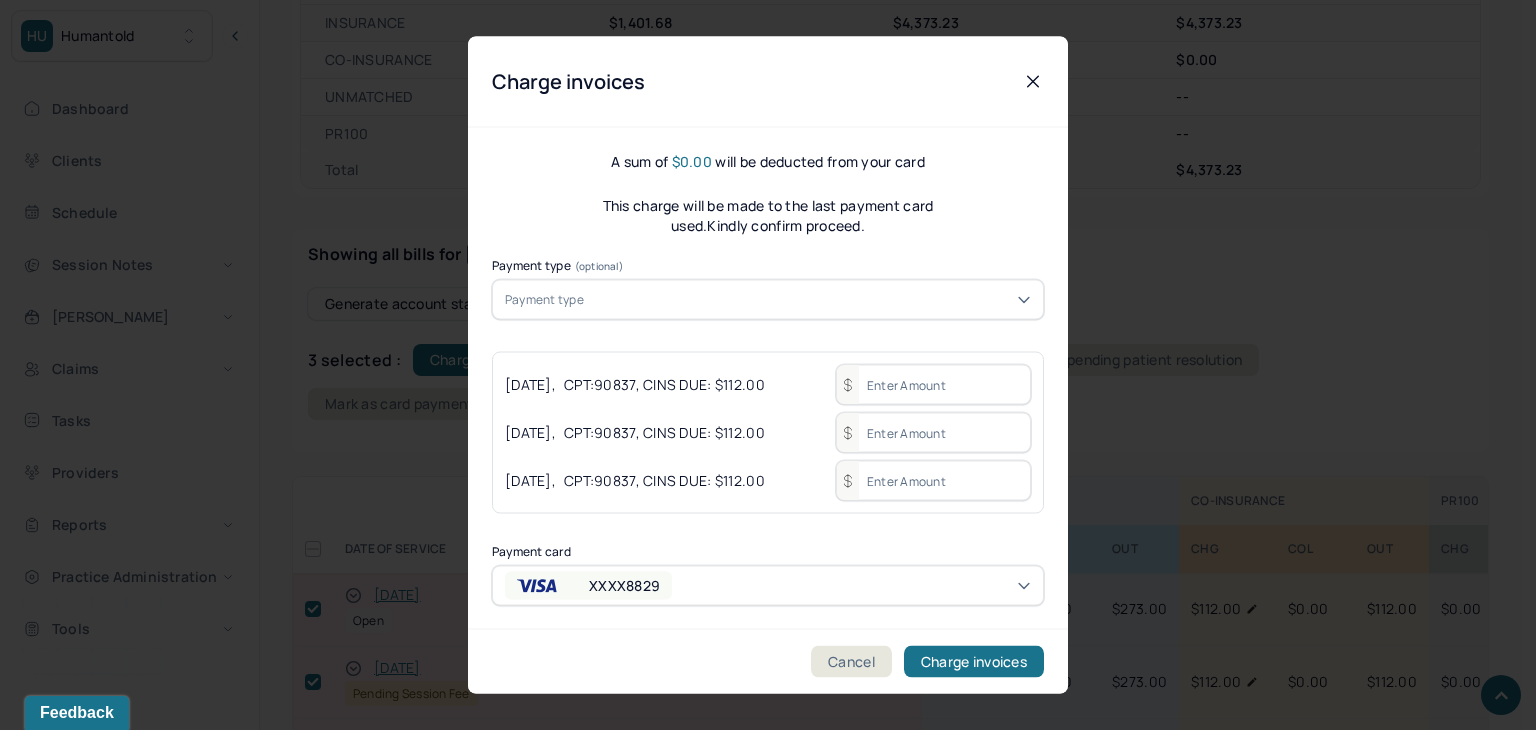 click on "Payment type" at bounding box center [768, 300] 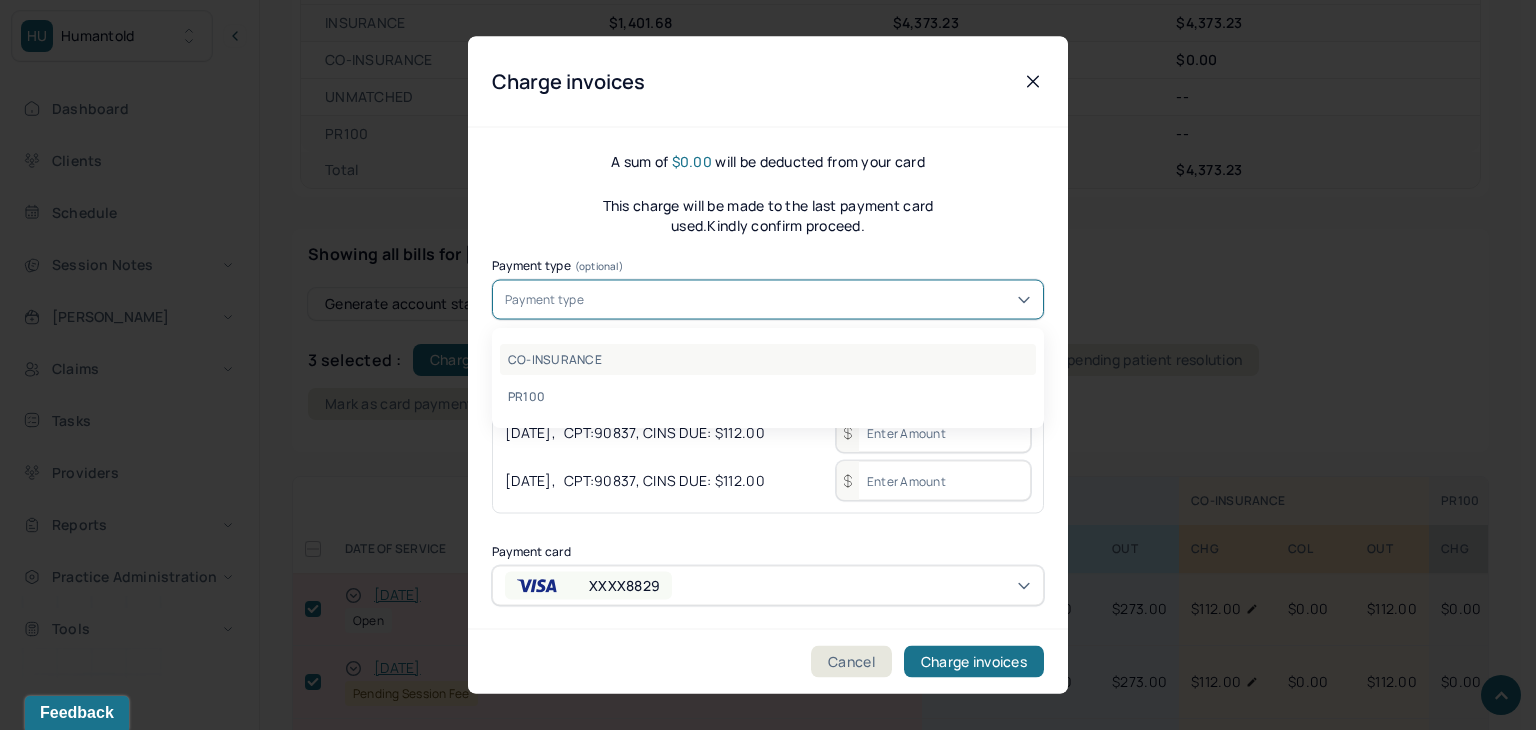 click on "CO-INSURANCE" at bounding box center (768, 359) 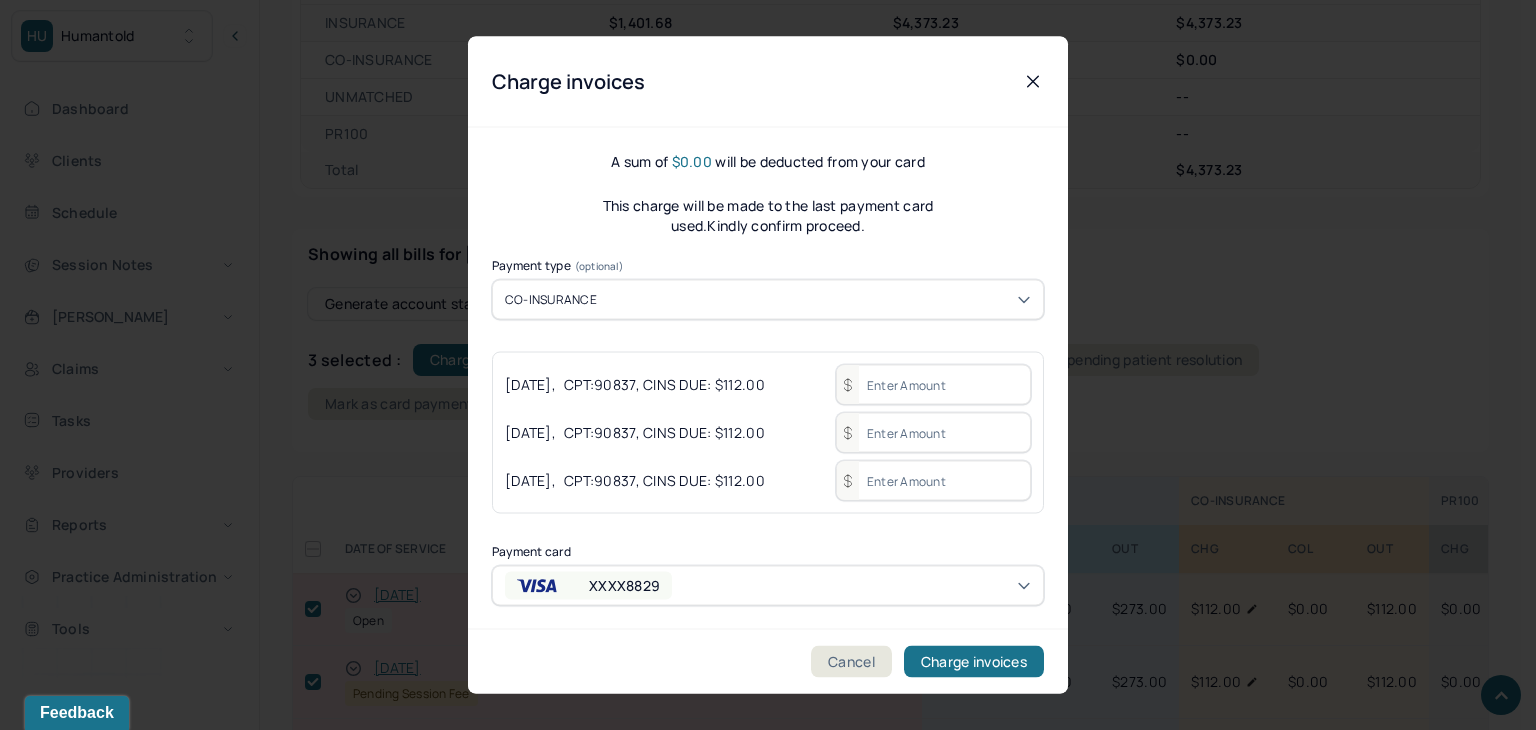 click at bounding box center [933, 385] 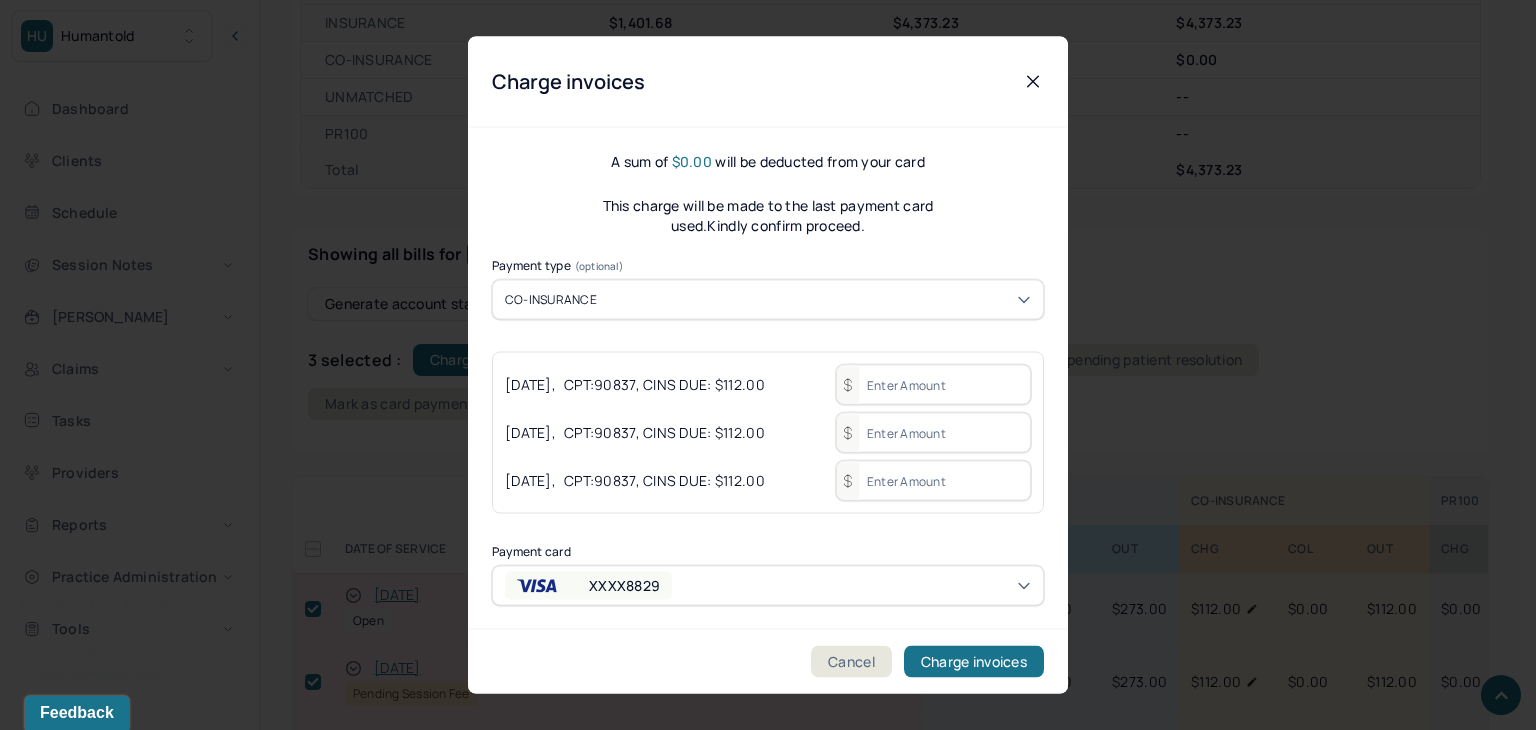 click at bounding box center [933, 385] 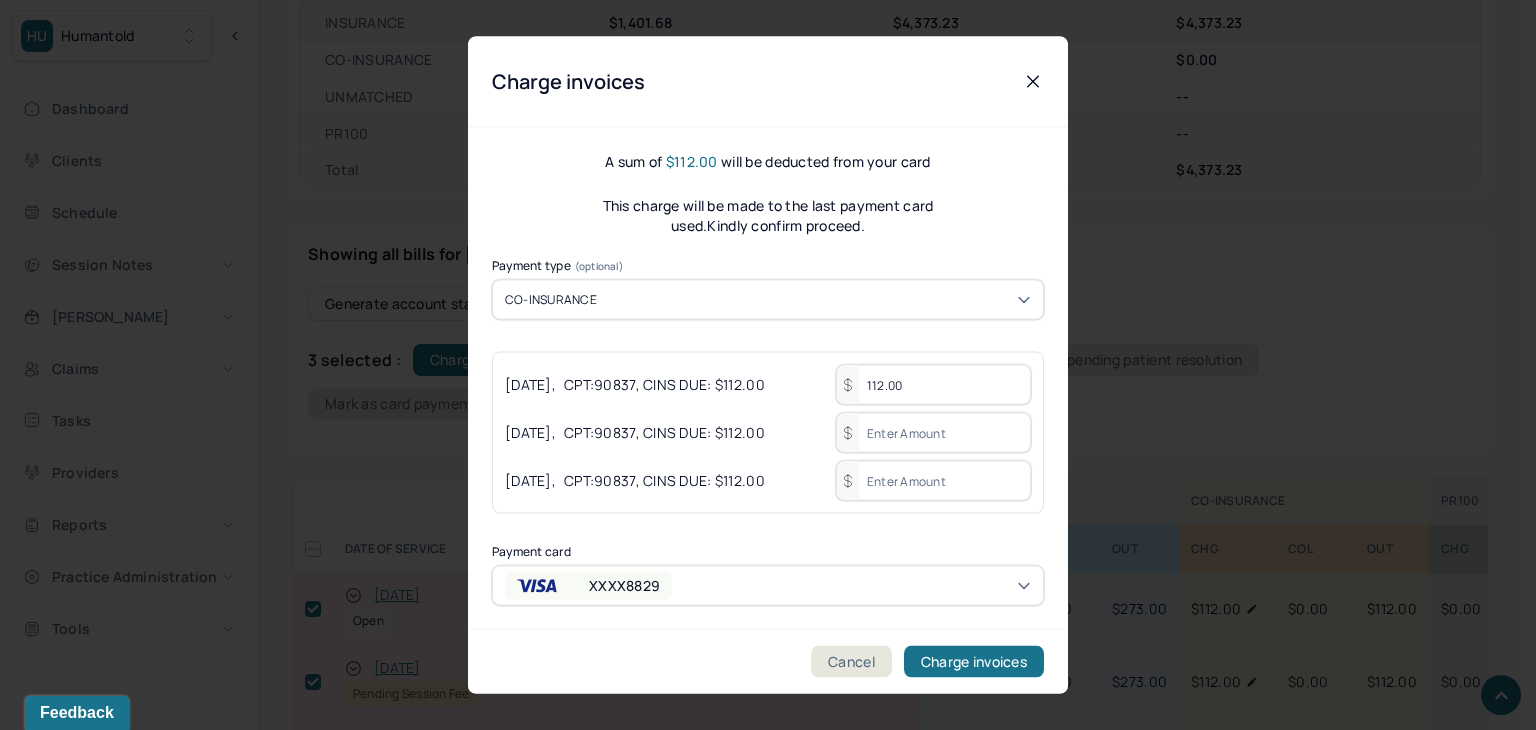 type on "112.00" 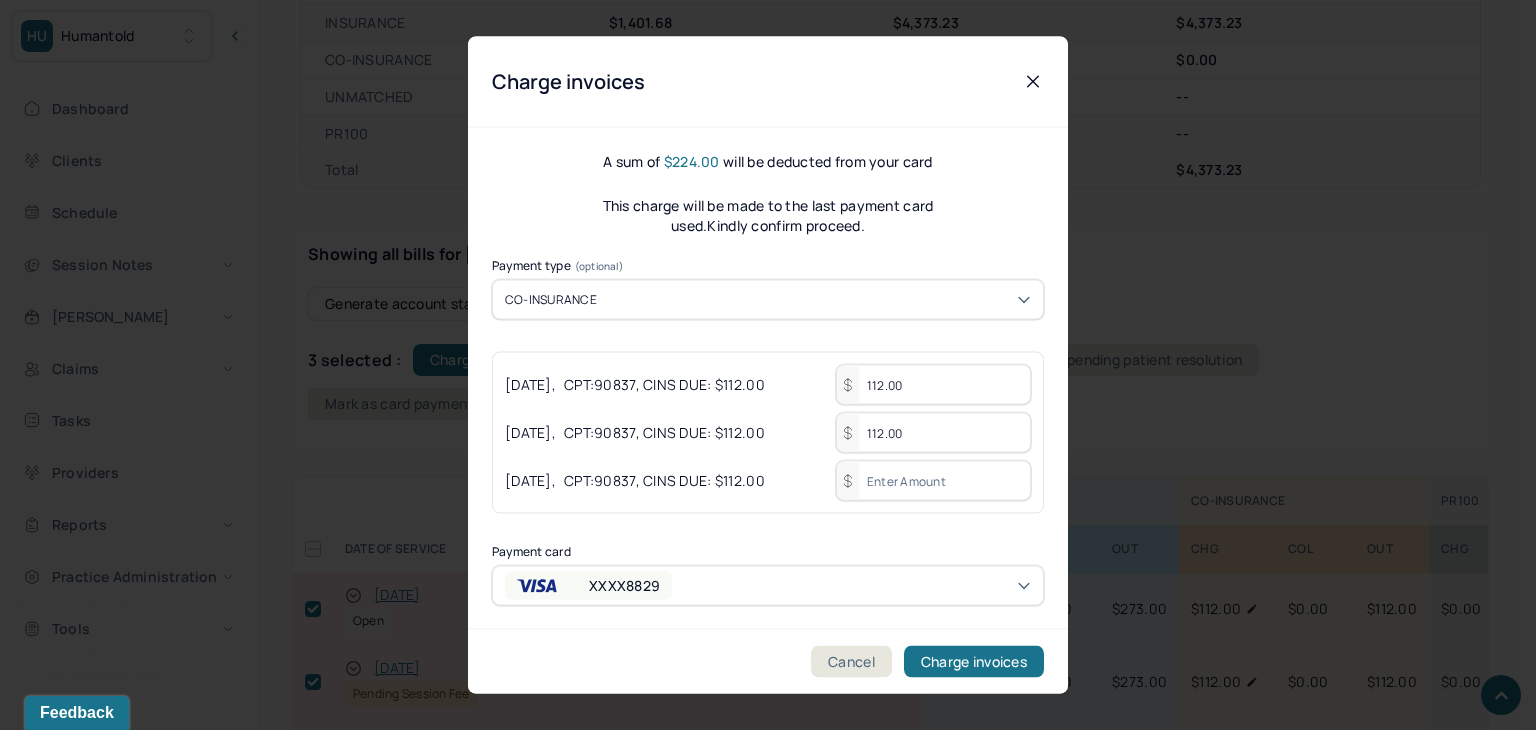 type on "112.00" 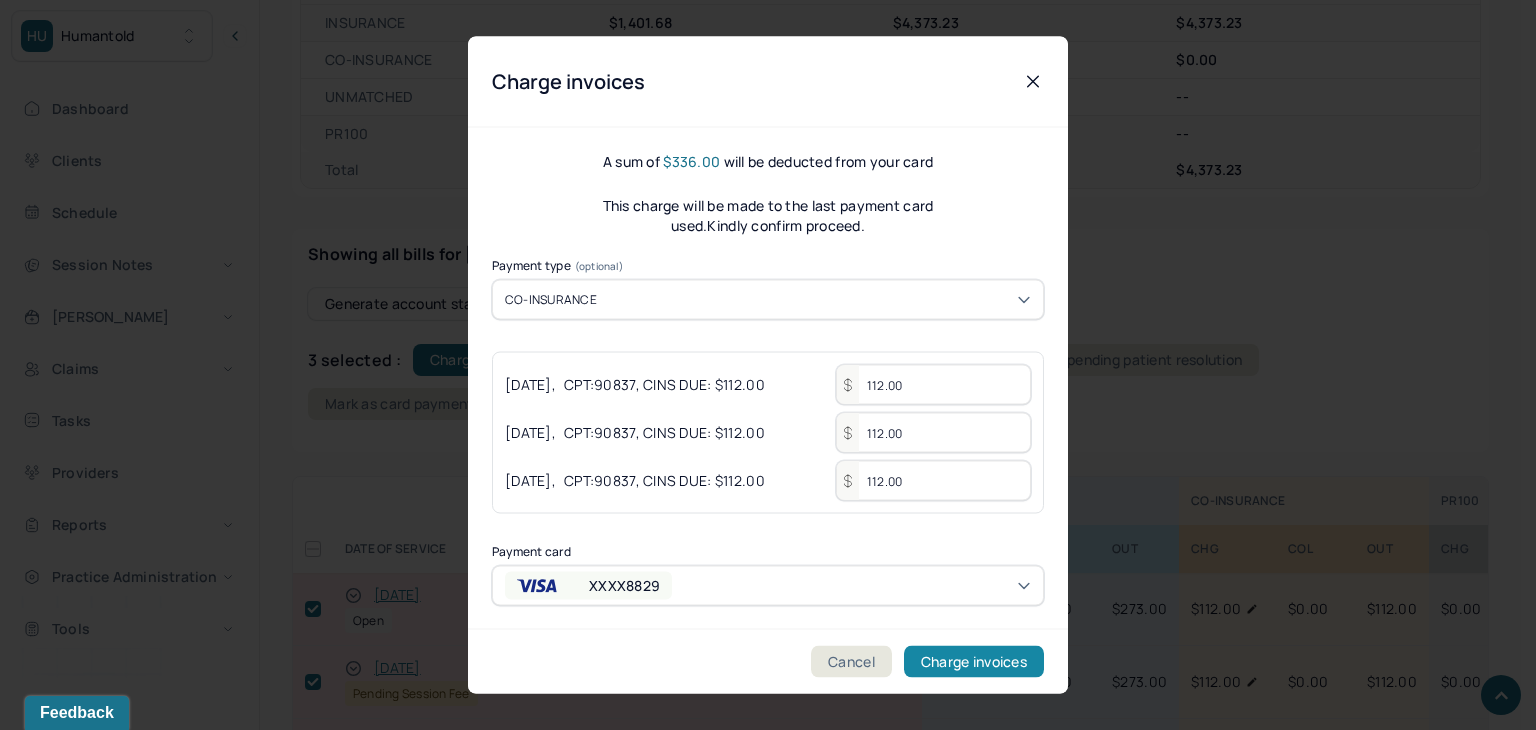 type on "112.00" 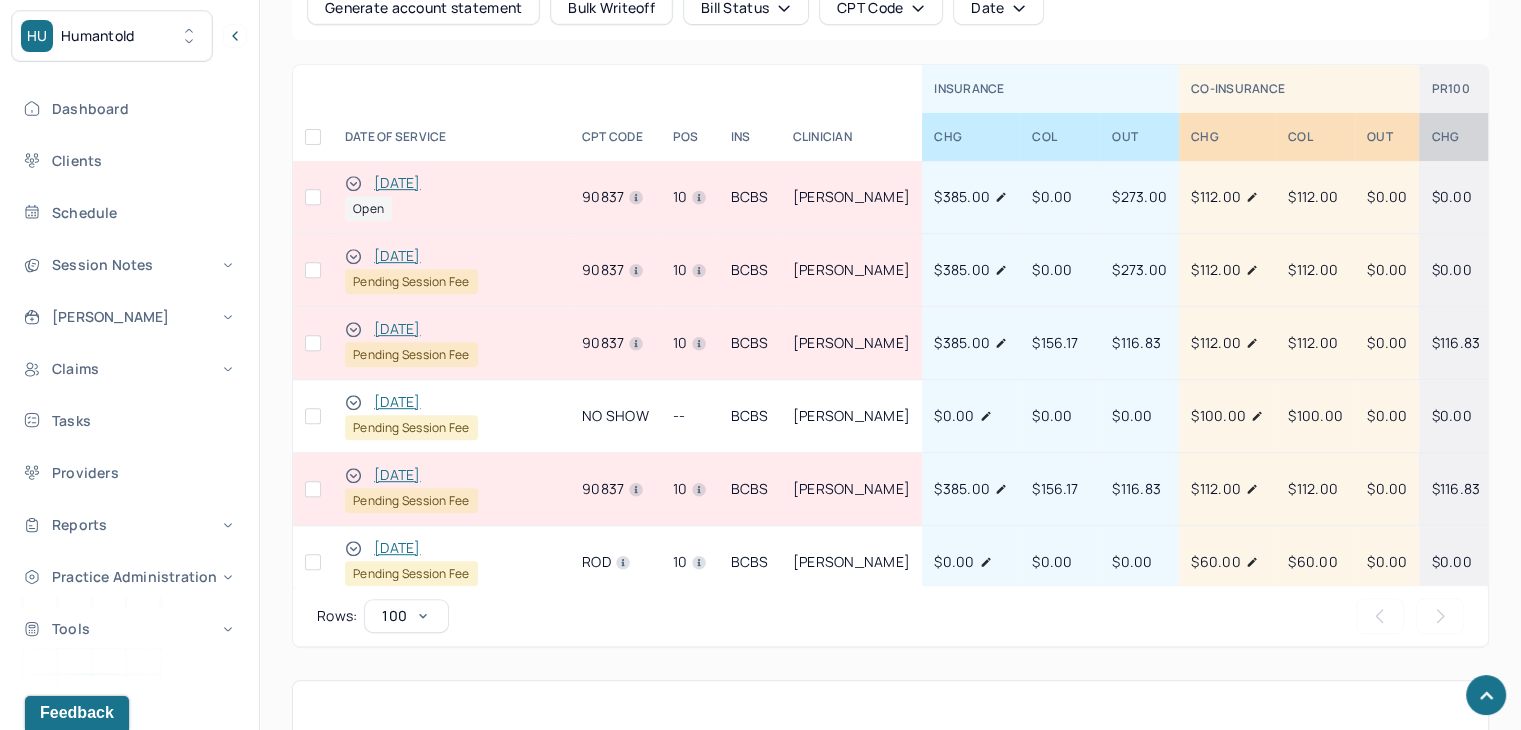 scroll, scrollTop: 1000, scrollLeft: 0, axis: vertical 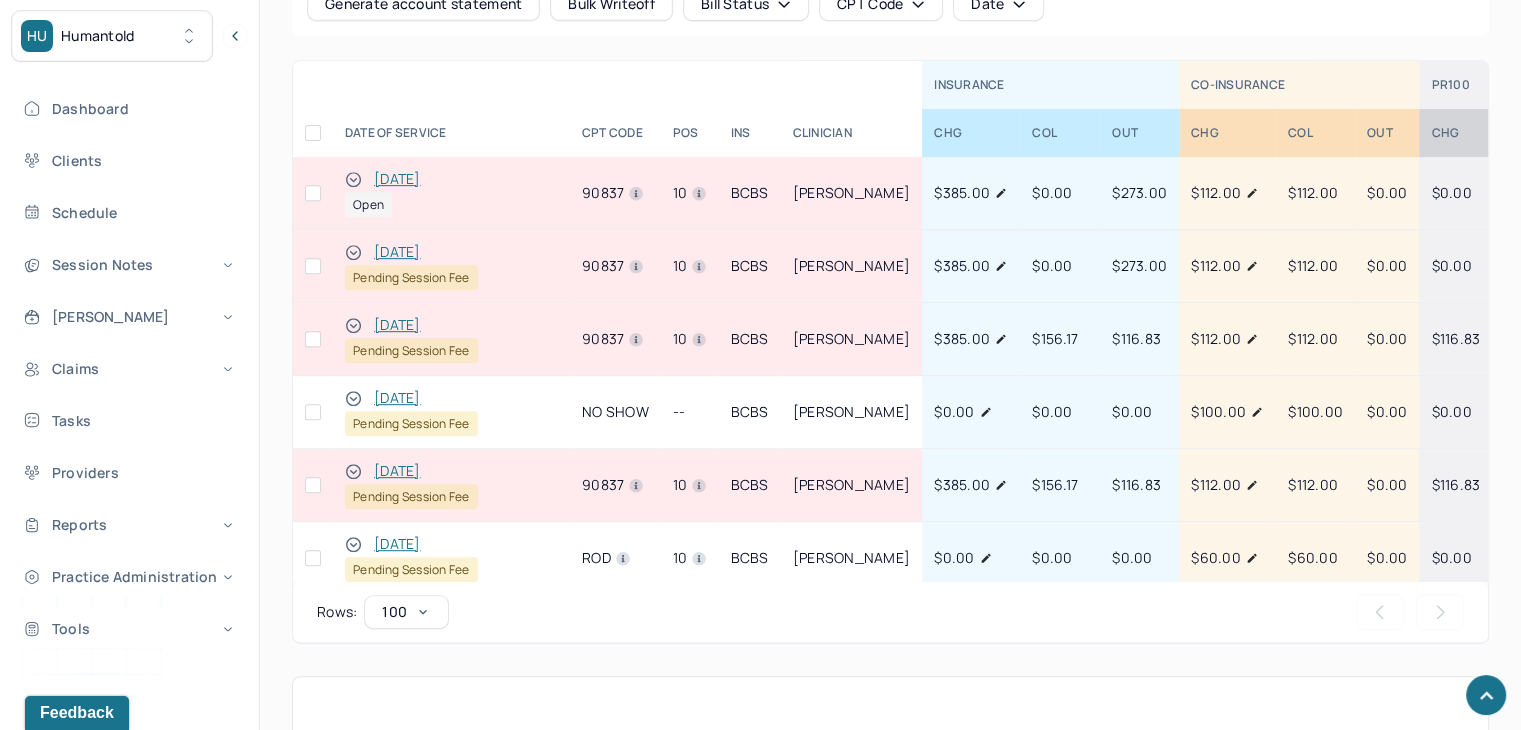 click at bounding box center [313, 485] 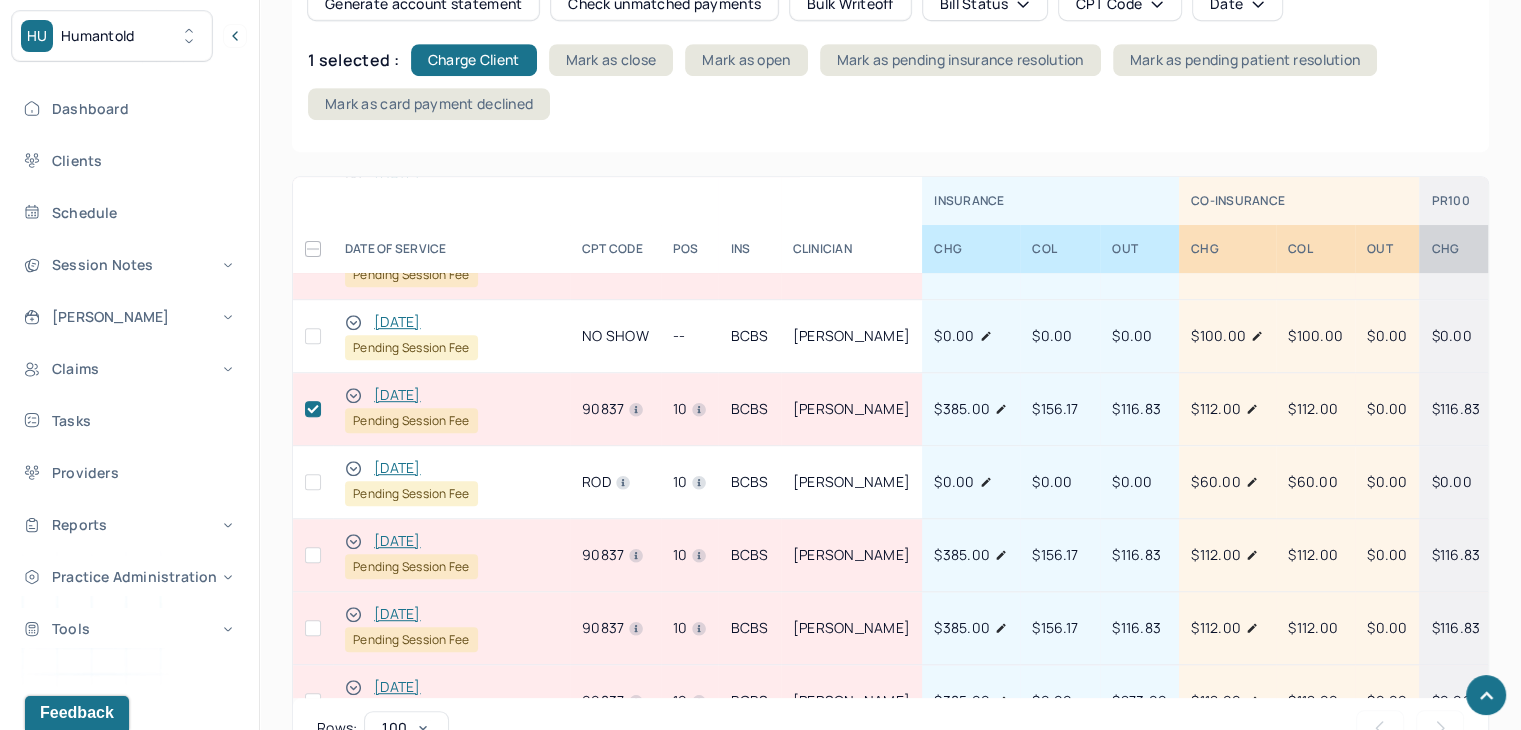 scroll, scrollTop: 200, scrollLeft: 0, axis: vertical 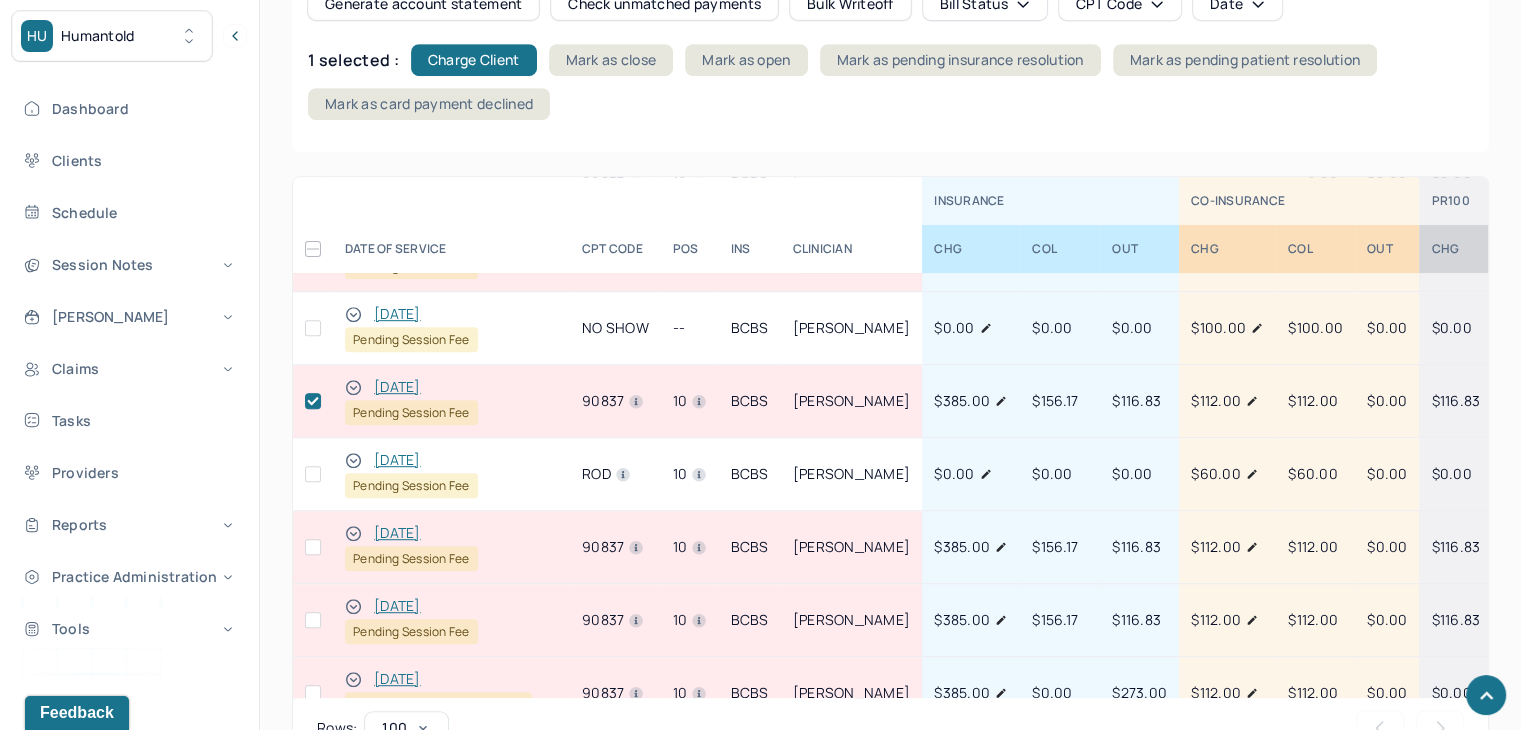click at bounding box center [313, 547] 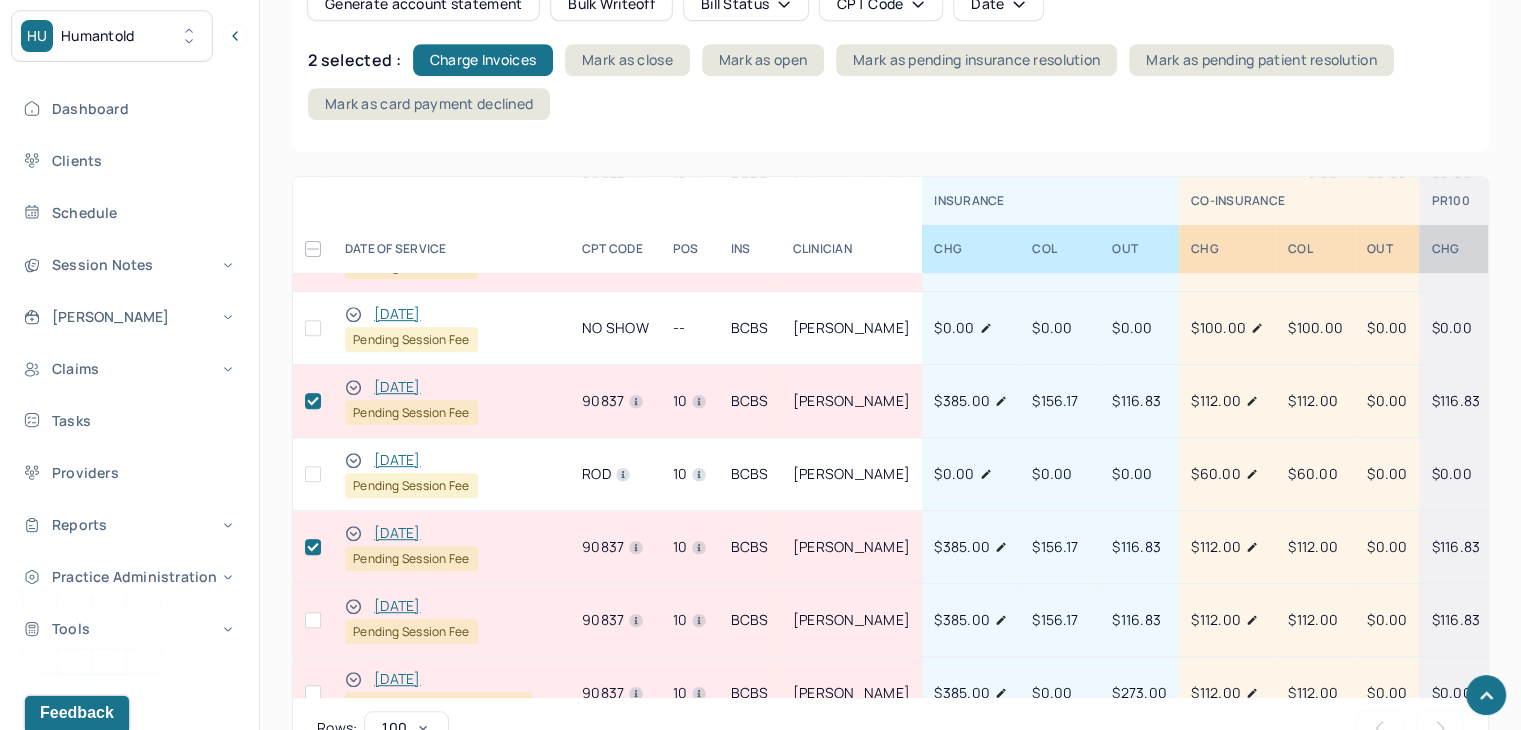 click at bounding box center (313, 620) 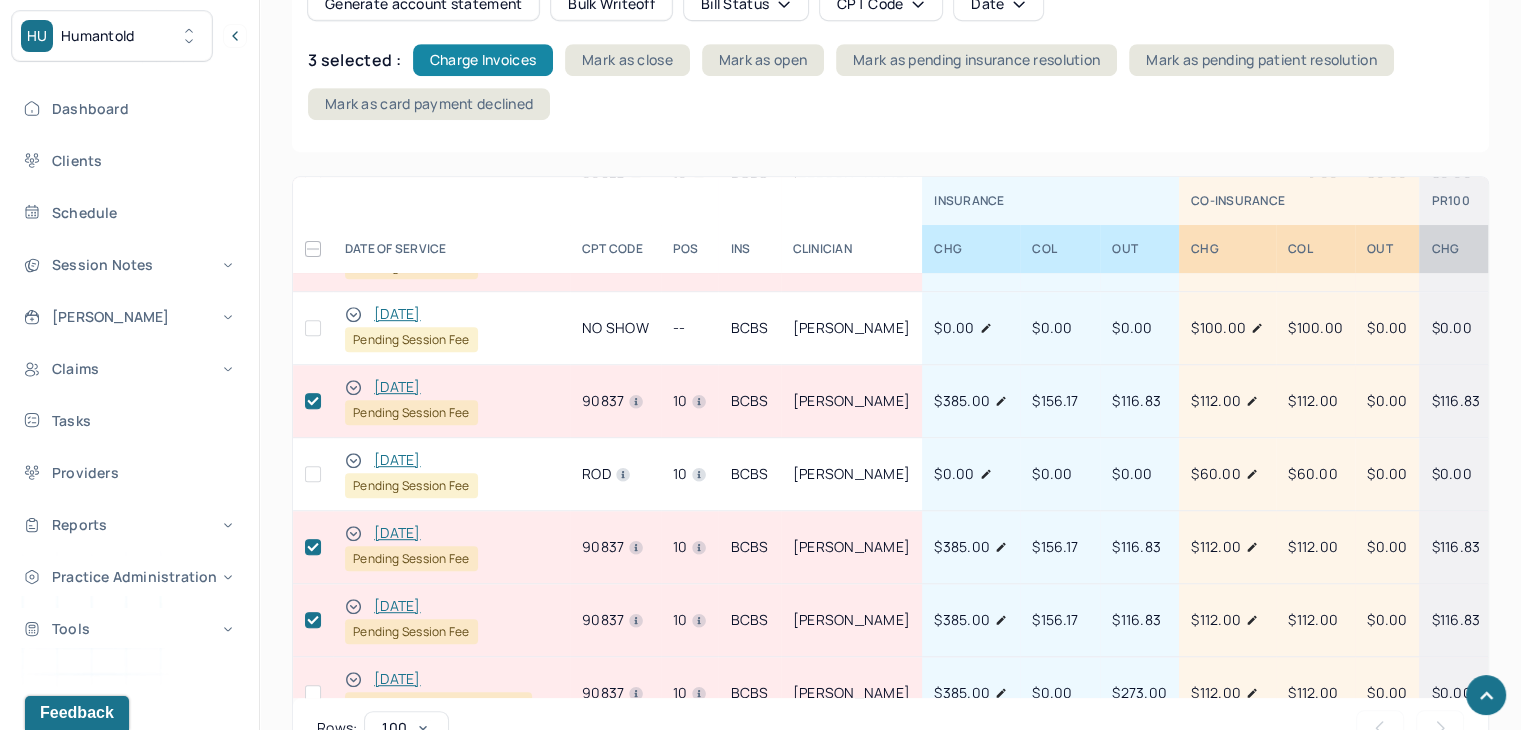 click on "Charge Invoices" at bounding box center [483, 60] 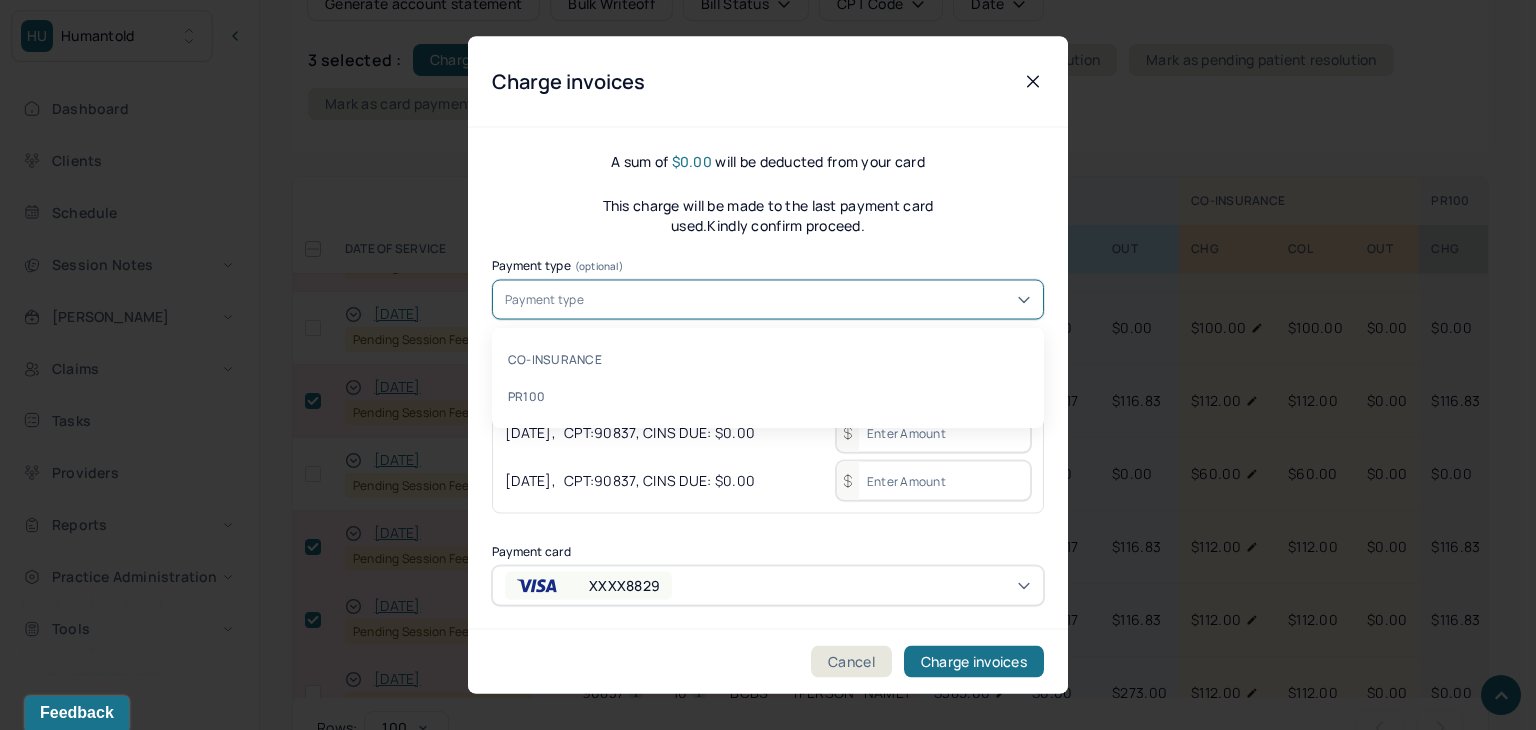 click on "Payment type" at bounding box center (544, 300) 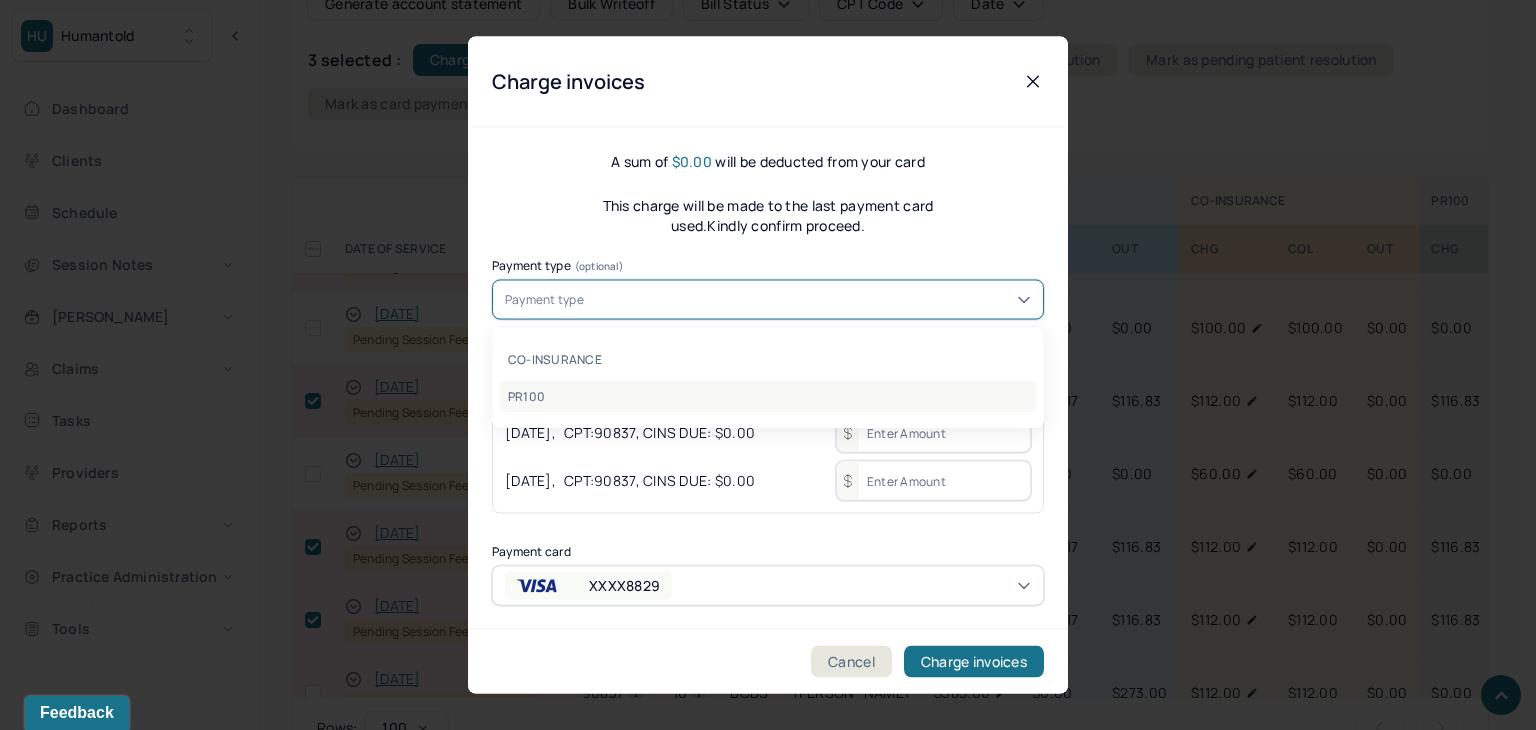 click on "PR100" at bounding box center (768, 396) 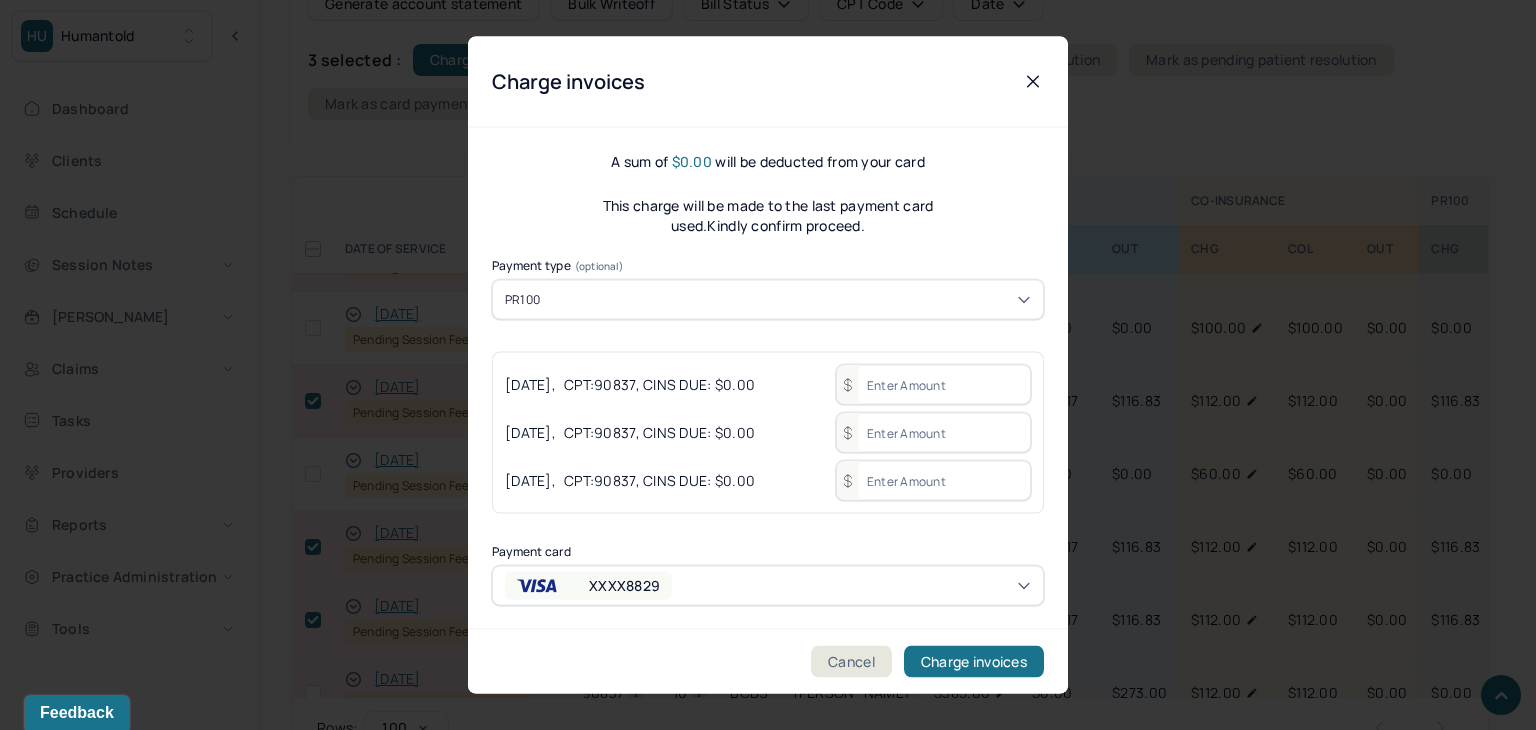 click at bounding box center (933, 385) 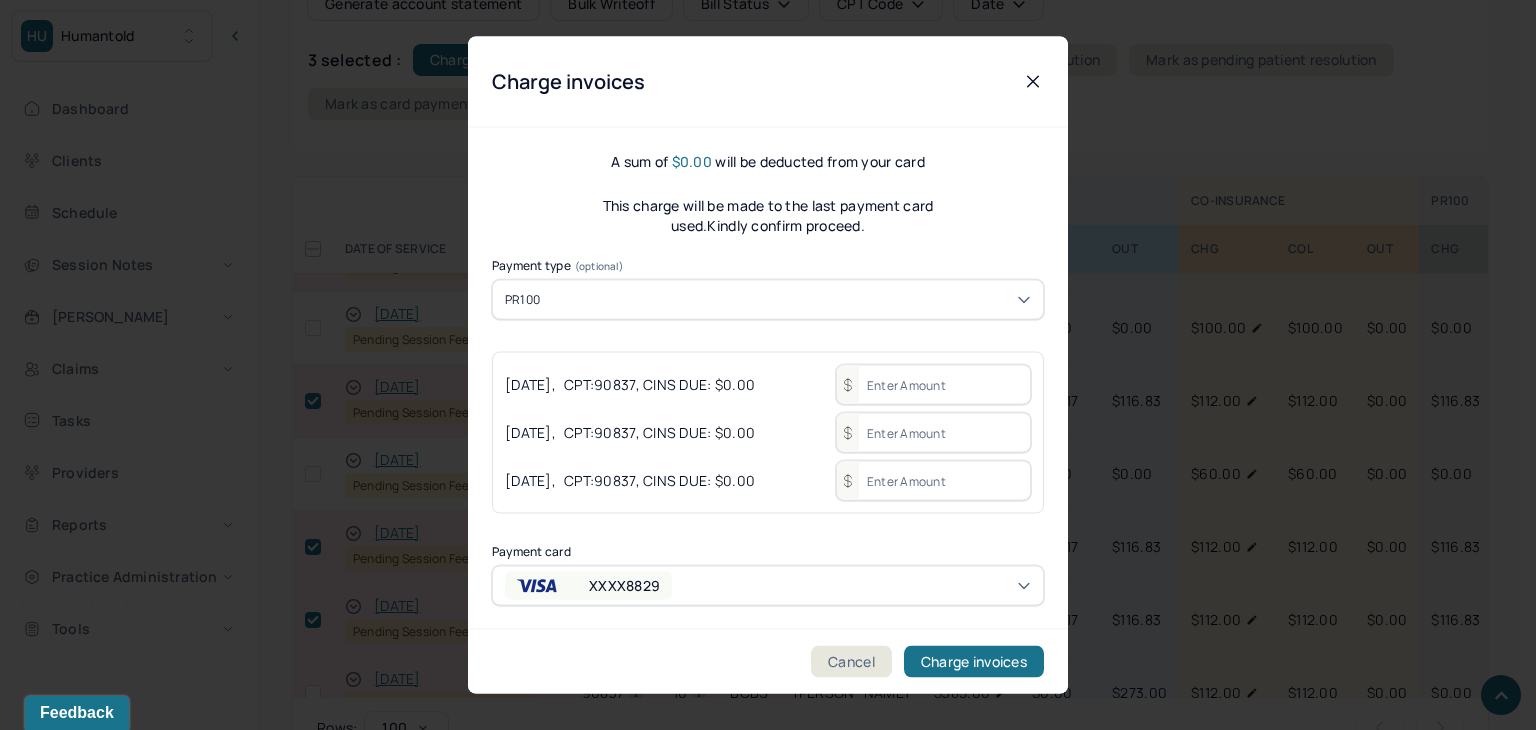 click at bounding box center [933, 385] 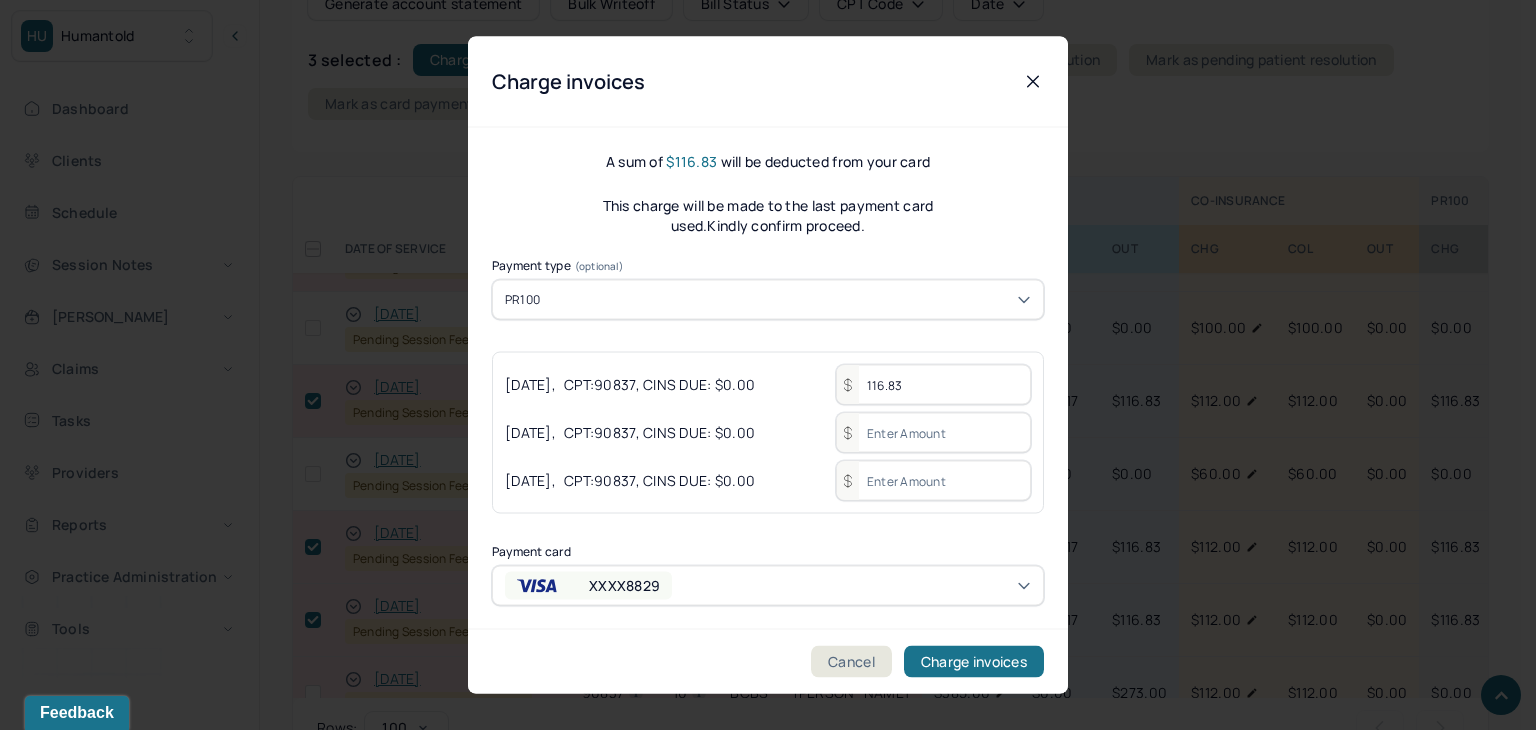 type on "116.83" 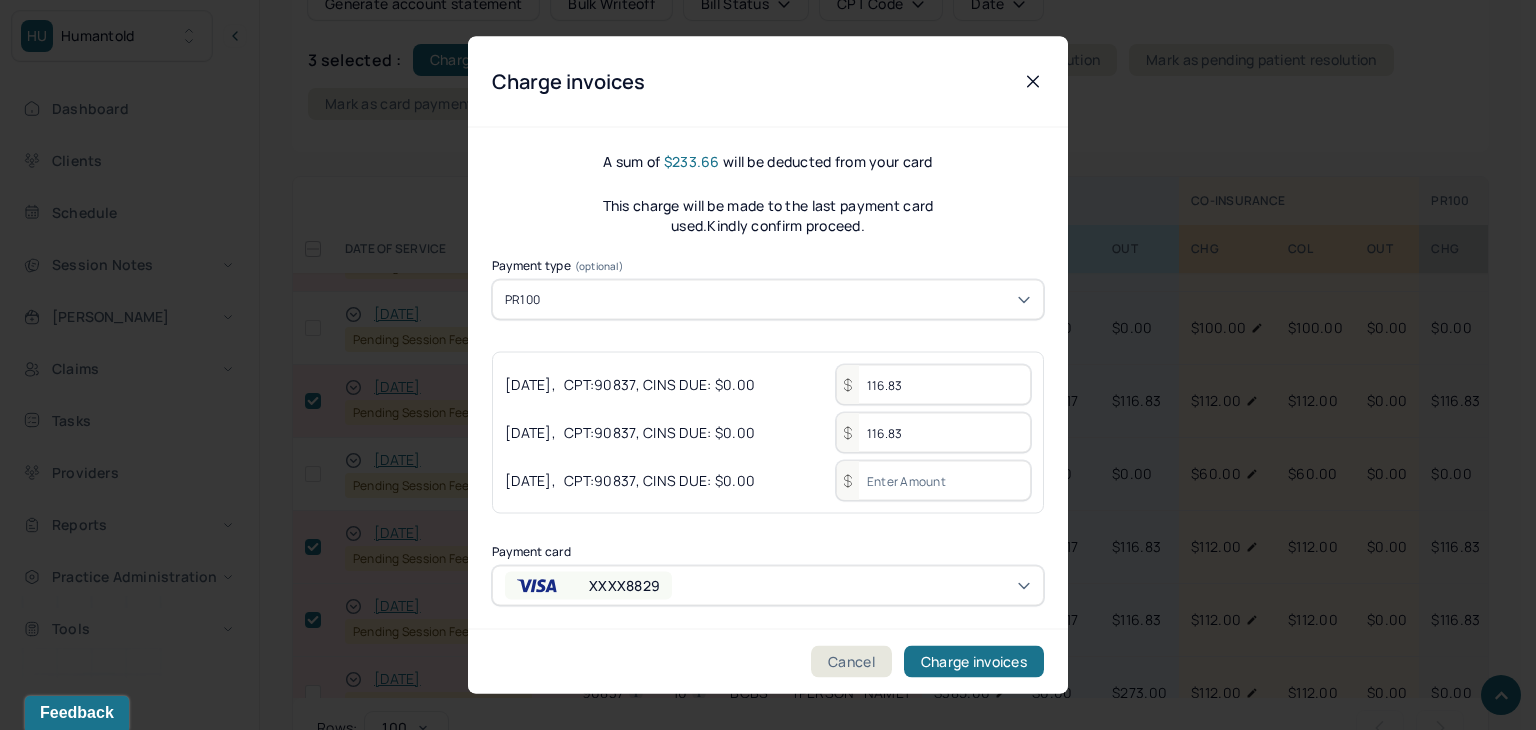 type on "116.83" 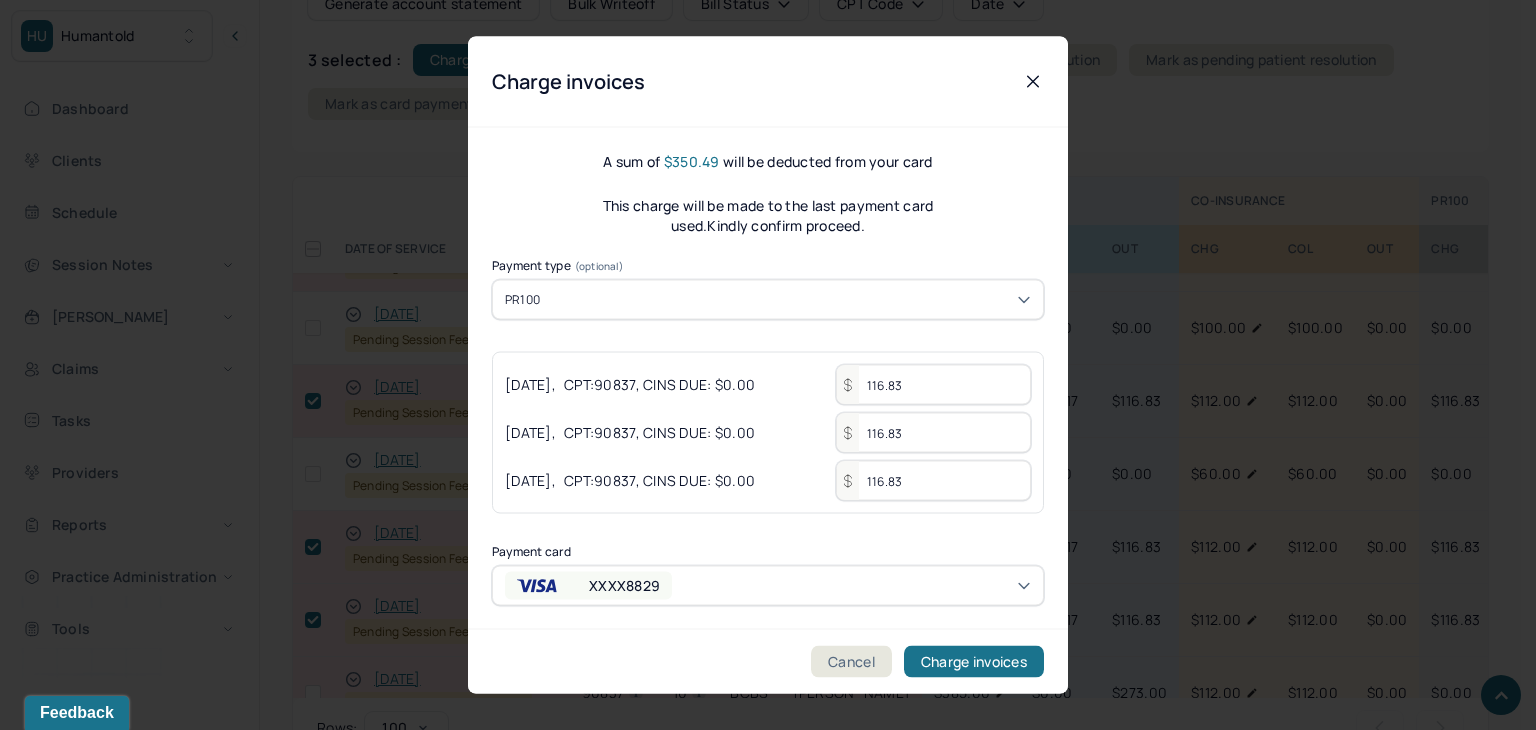 type on "116.83" 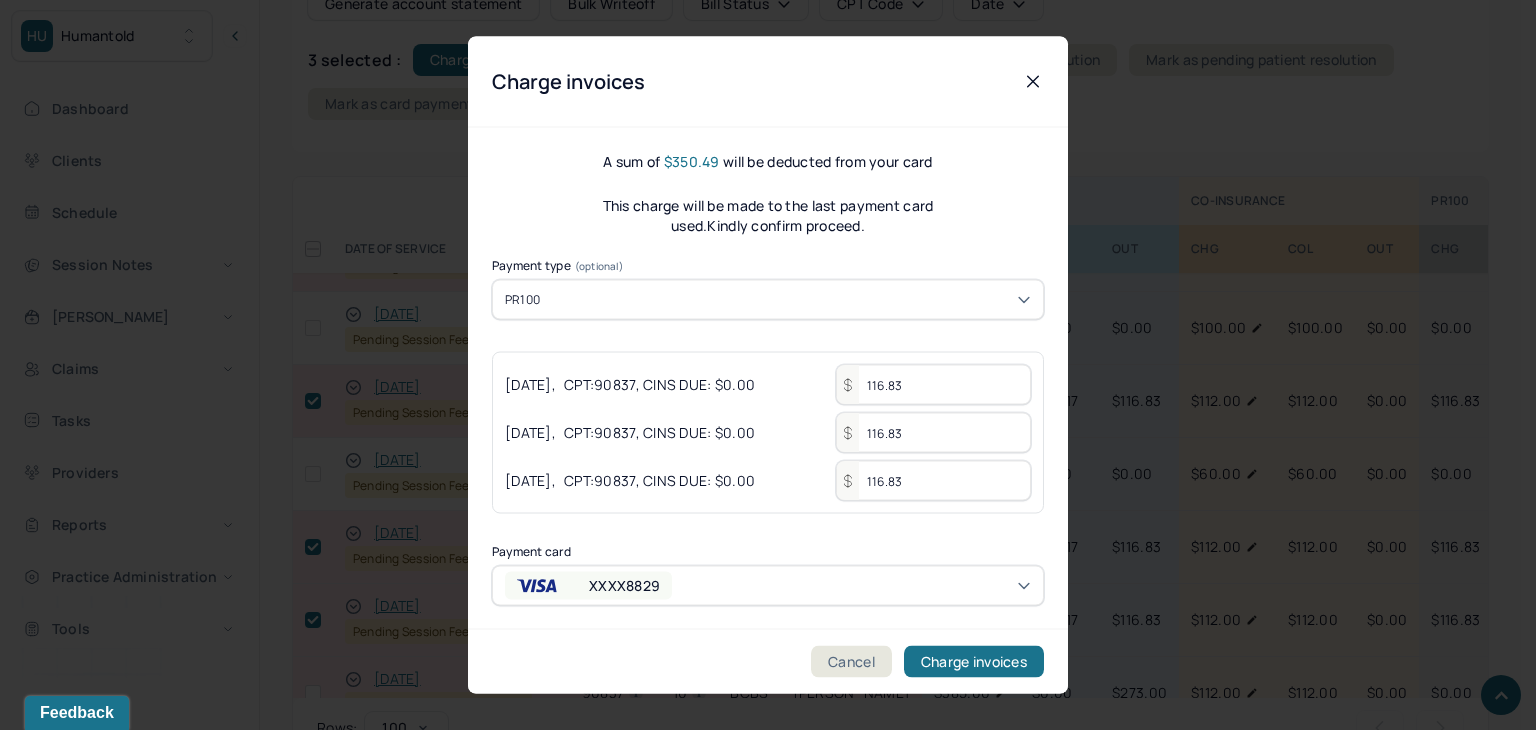 click on "A sum of   $350.49   will be deducted from your card This charge will be made to the last payment card used.Kindly confirm proceed. Payment type (optional) PR100 [DATE] , CPT:  90837 ,   CINS DUE:   $0.00 116.83 [DATE] , CPT:  90837 ,   CINS DUE:   $0.00 116.83 [DATE] , CPT:  90837 ,   CINS DUE:   $0.00 116.83 Payment card XXXX8829" at bounding box center (768, 379) 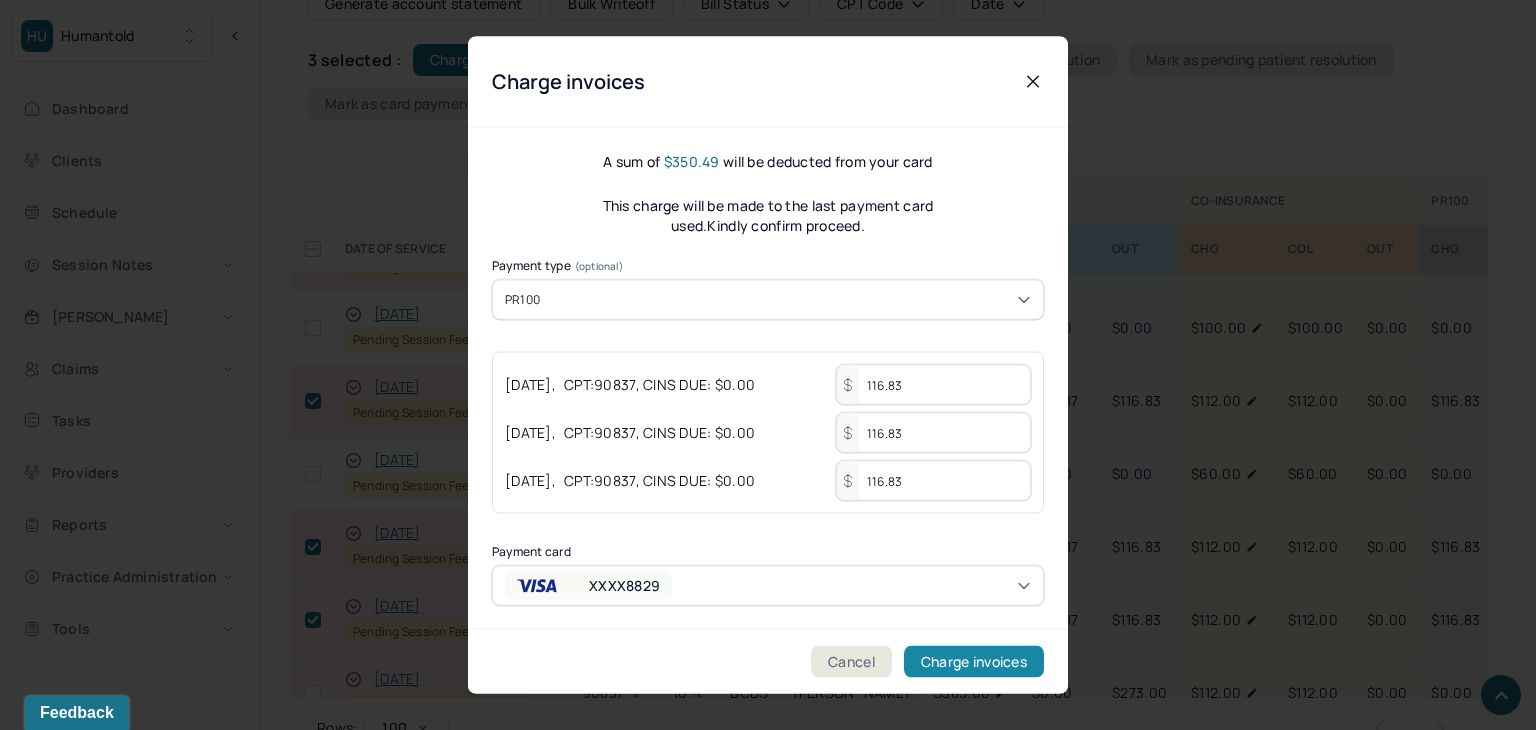 click on "Charge invoices" at bounding box center [974, 662] 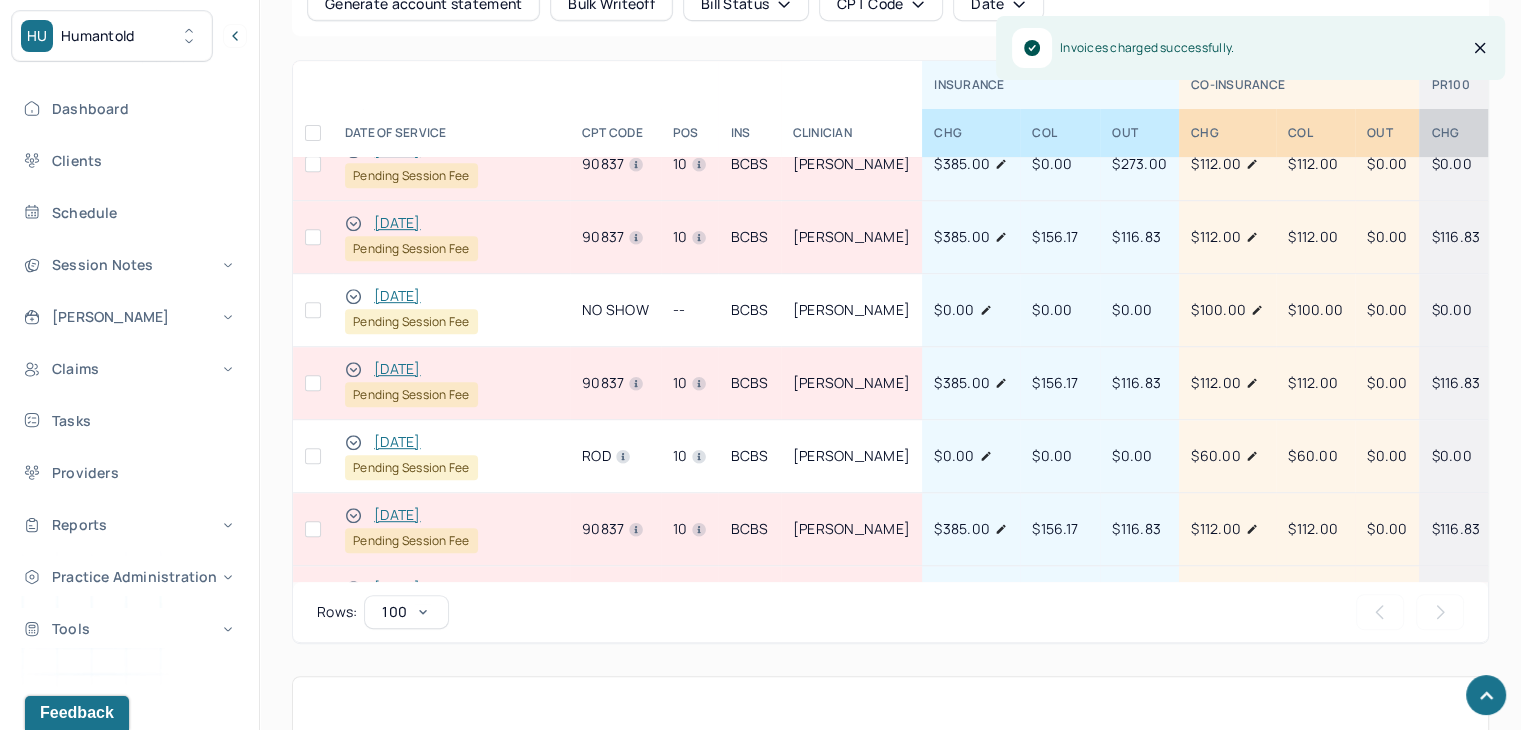 scroll, scrollTop: 0, scrollLeft: 0, axis: both 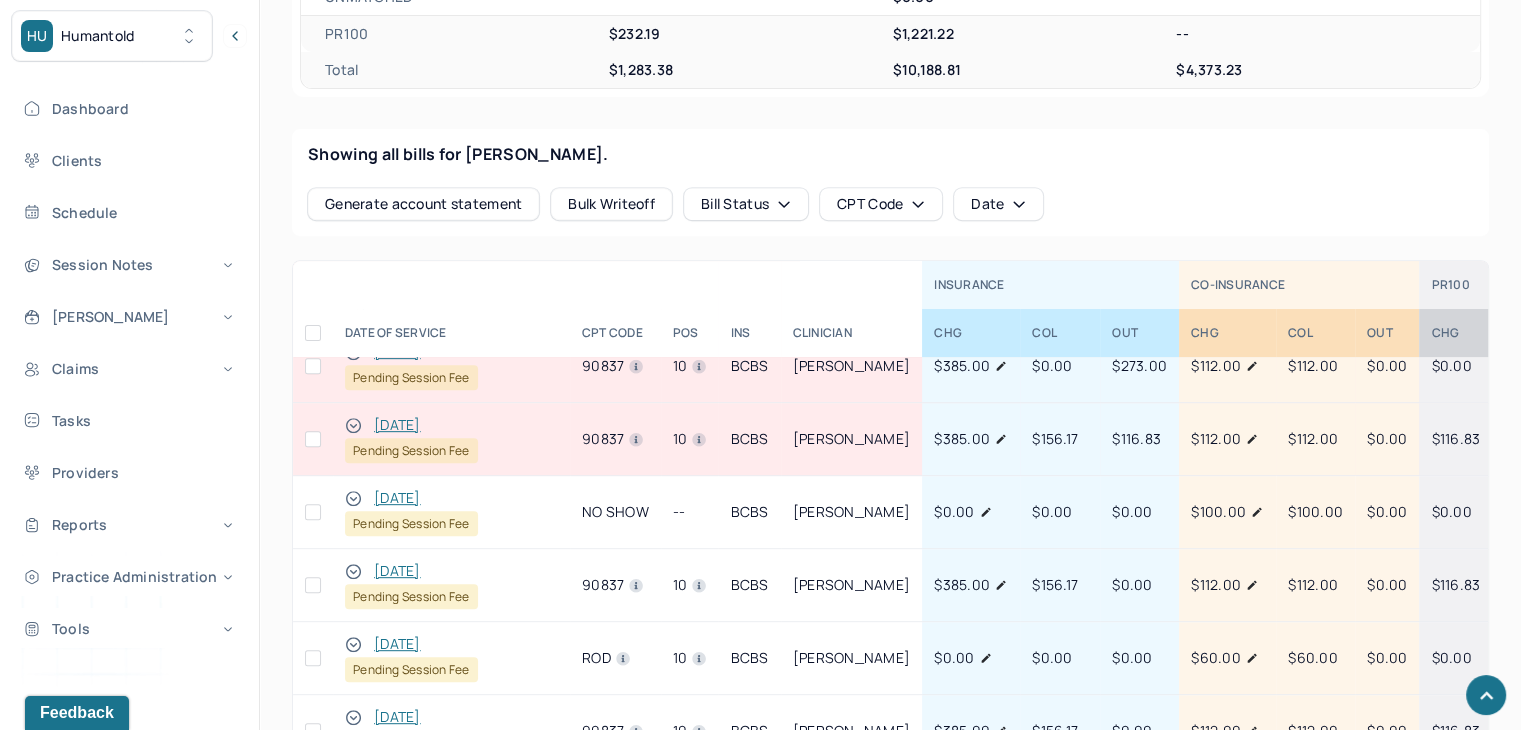 click at bounding box center [353, 571] 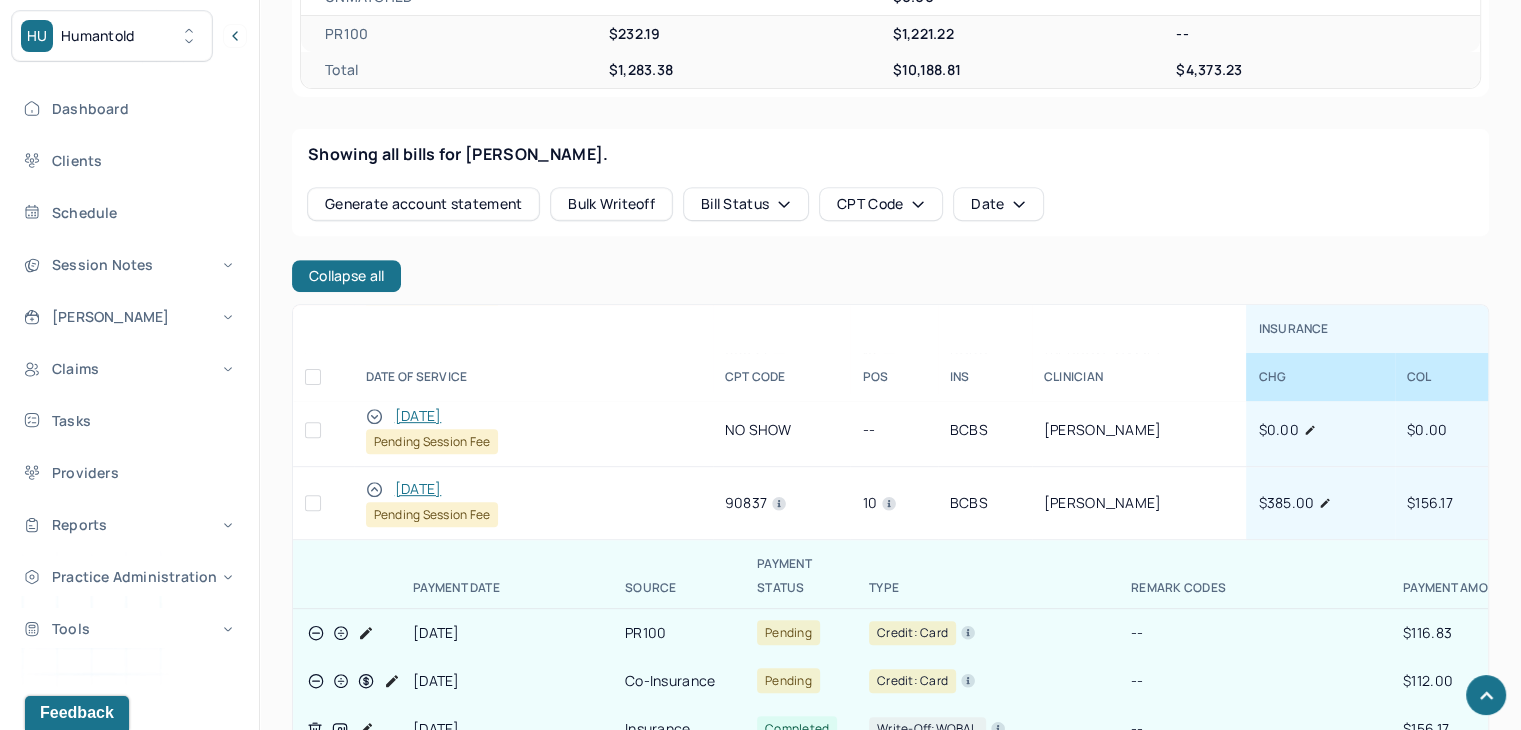 scroll, scrollTop: 200, scrollLeft: 0, axis: vertical 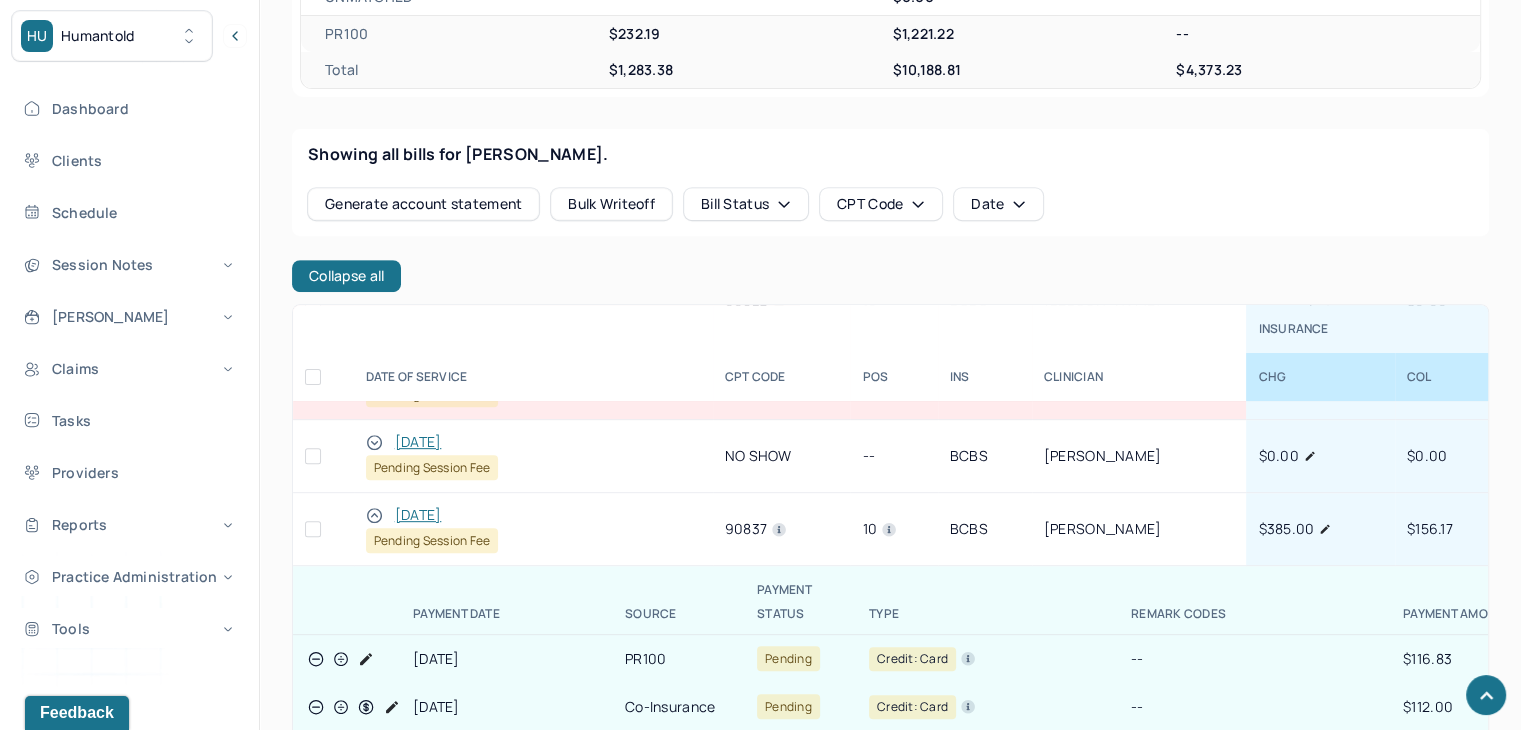 click at bounding box center [313, 529] 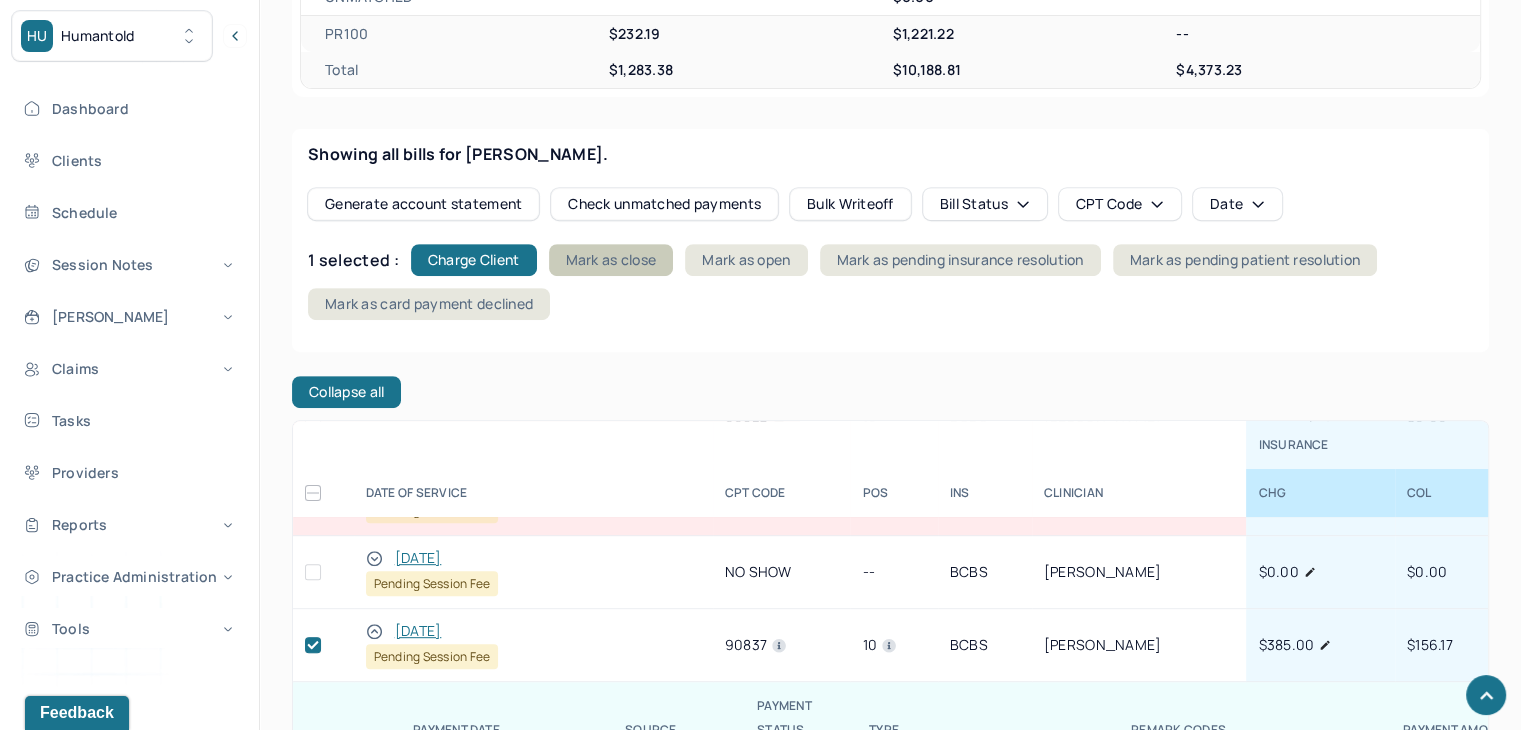 click on "Mark as close" at bounding box center (611, 260) 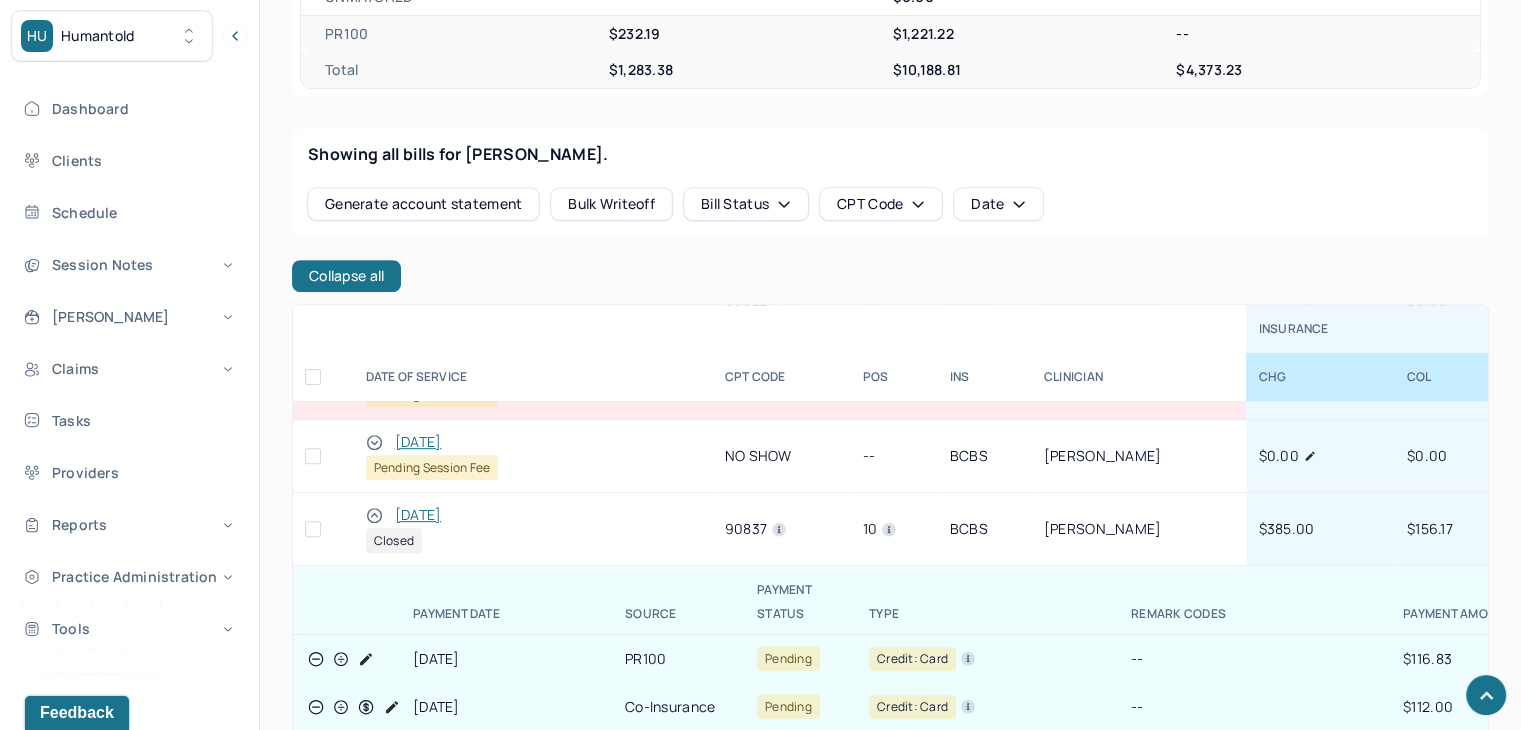 scroll, scrollTop: 0, scrollLeft: 0, axis: both 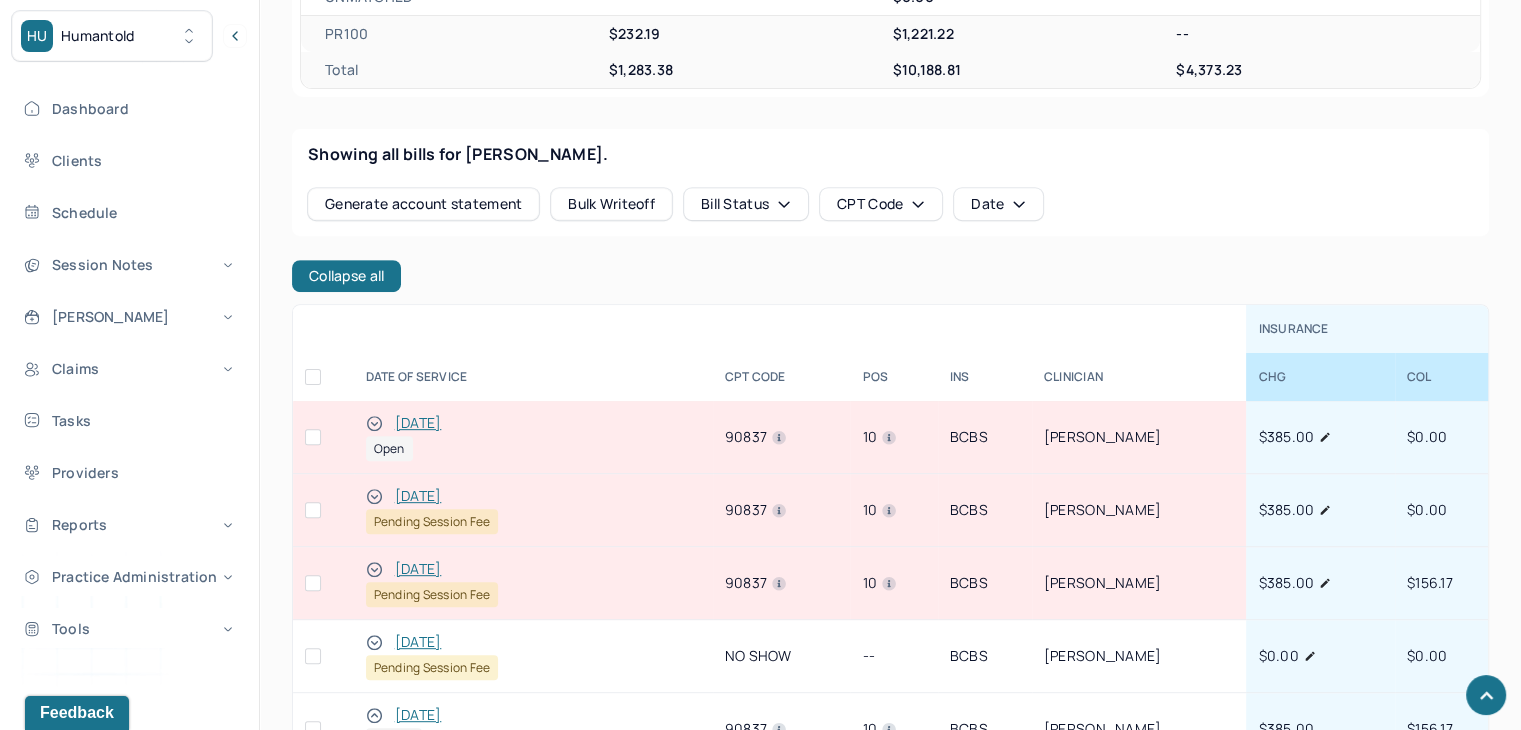 click at bounding box center [313, 656] 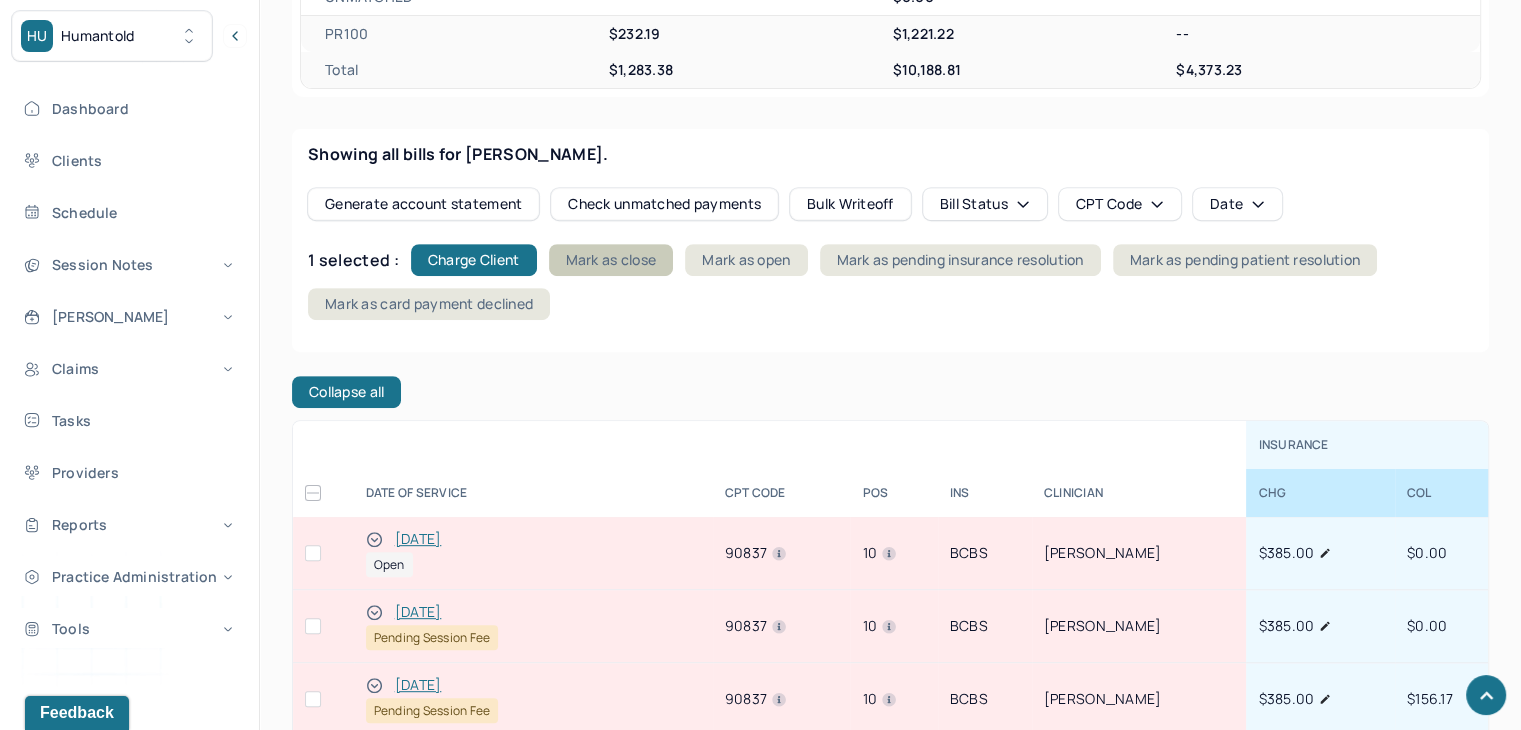 click on "Mark as close" at bounding box center [611, 260] 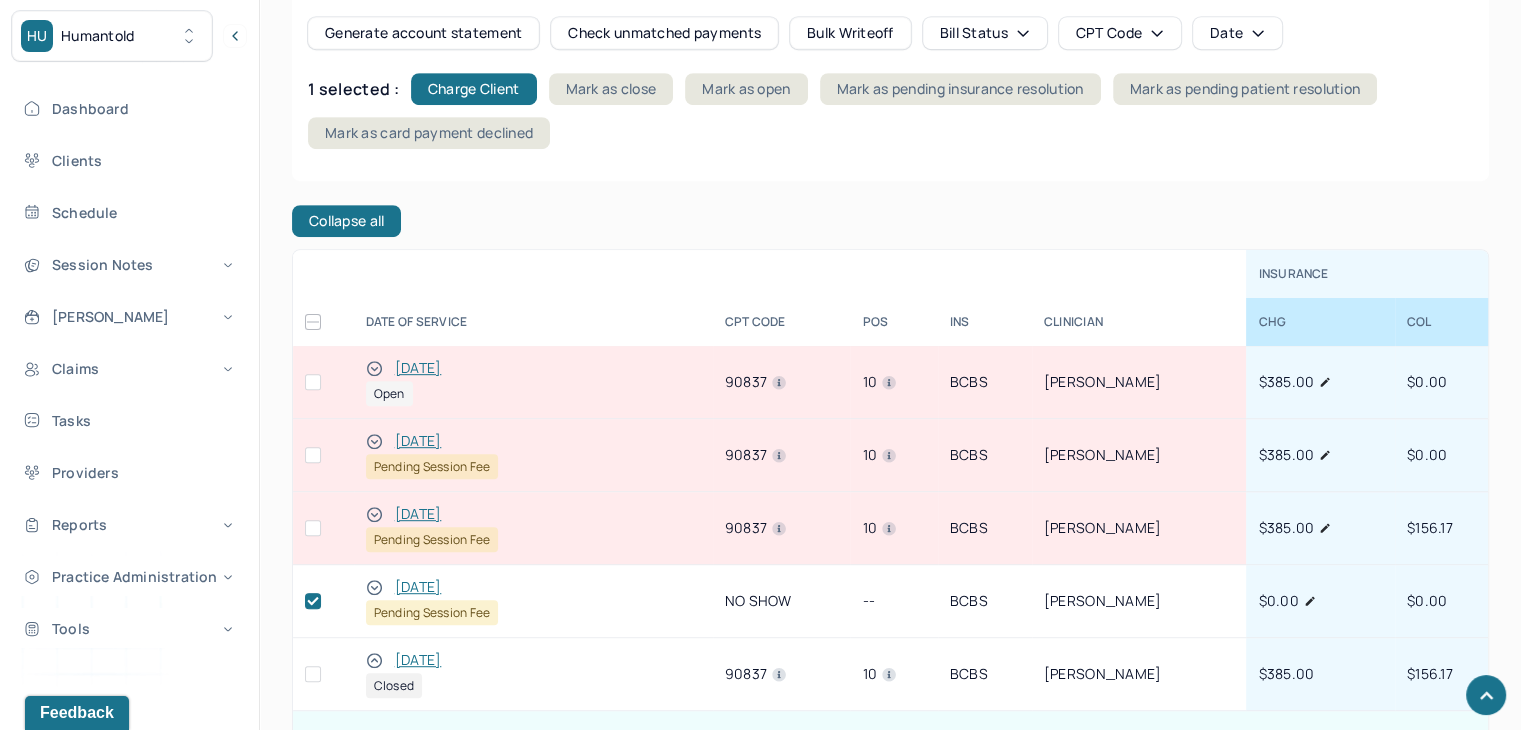 scroll, scrollTop: 1000, scrollLeft: 0, axis: vertical 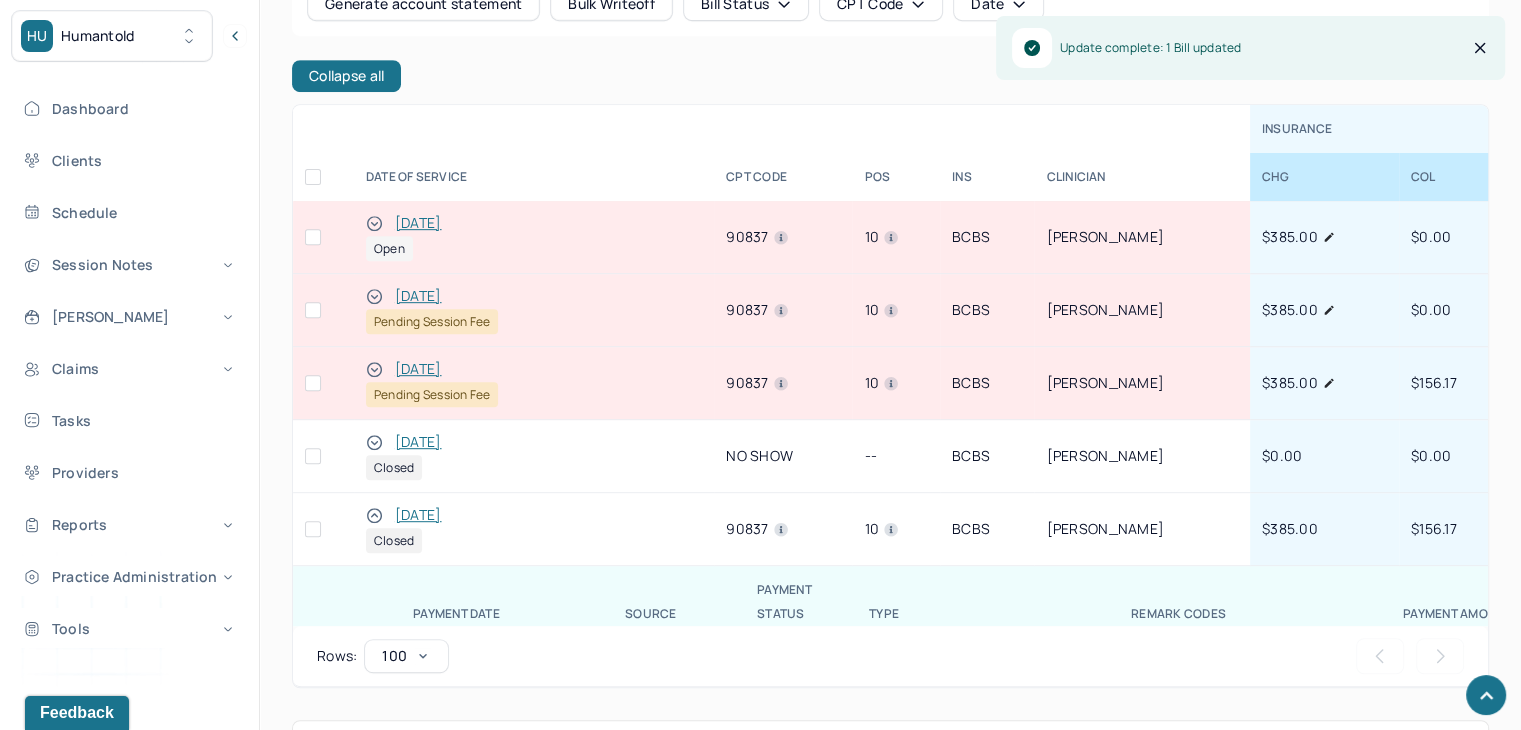 click on "DATE OF SERVICE" at bounding box center (534, 177) 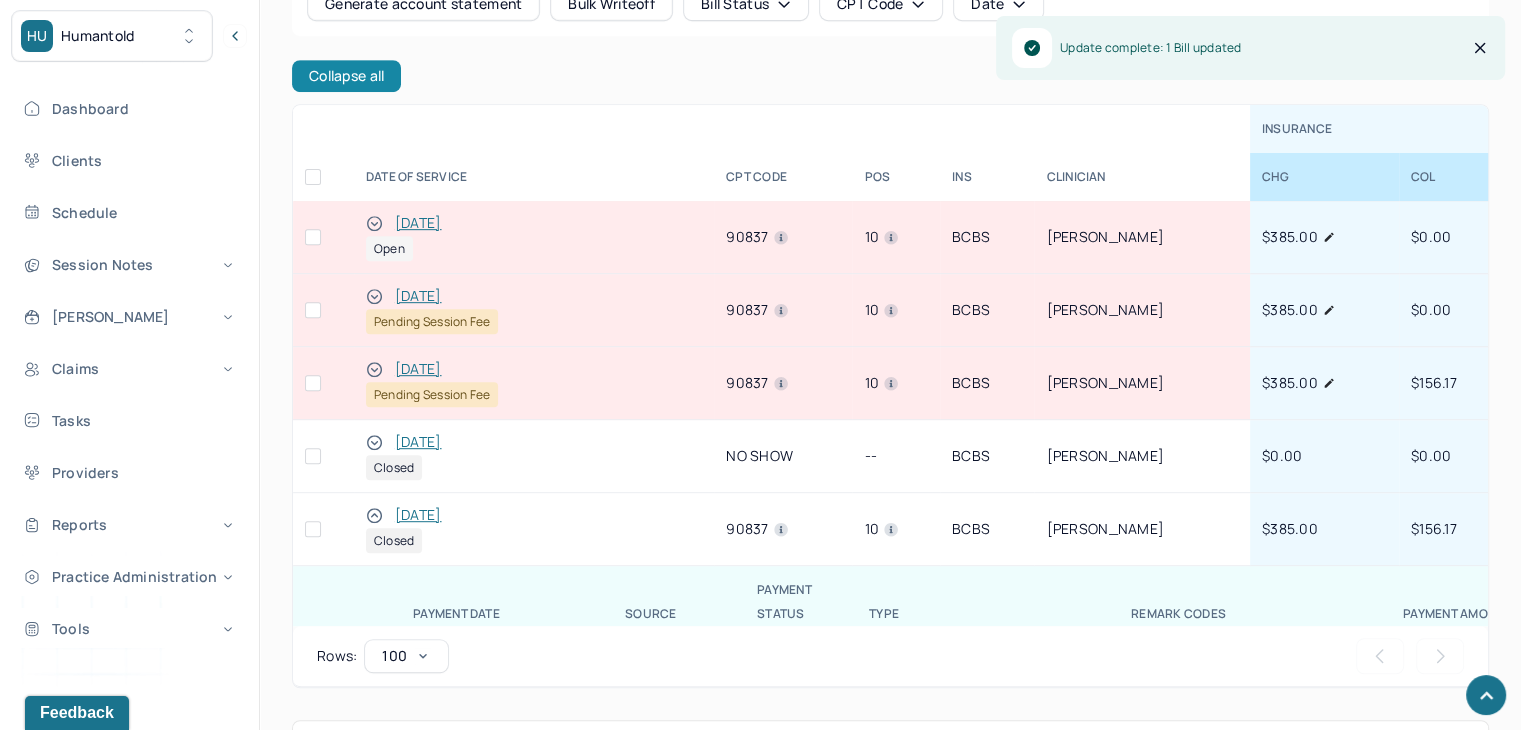 click on "Collapse all" at bounding box center (346, 76) 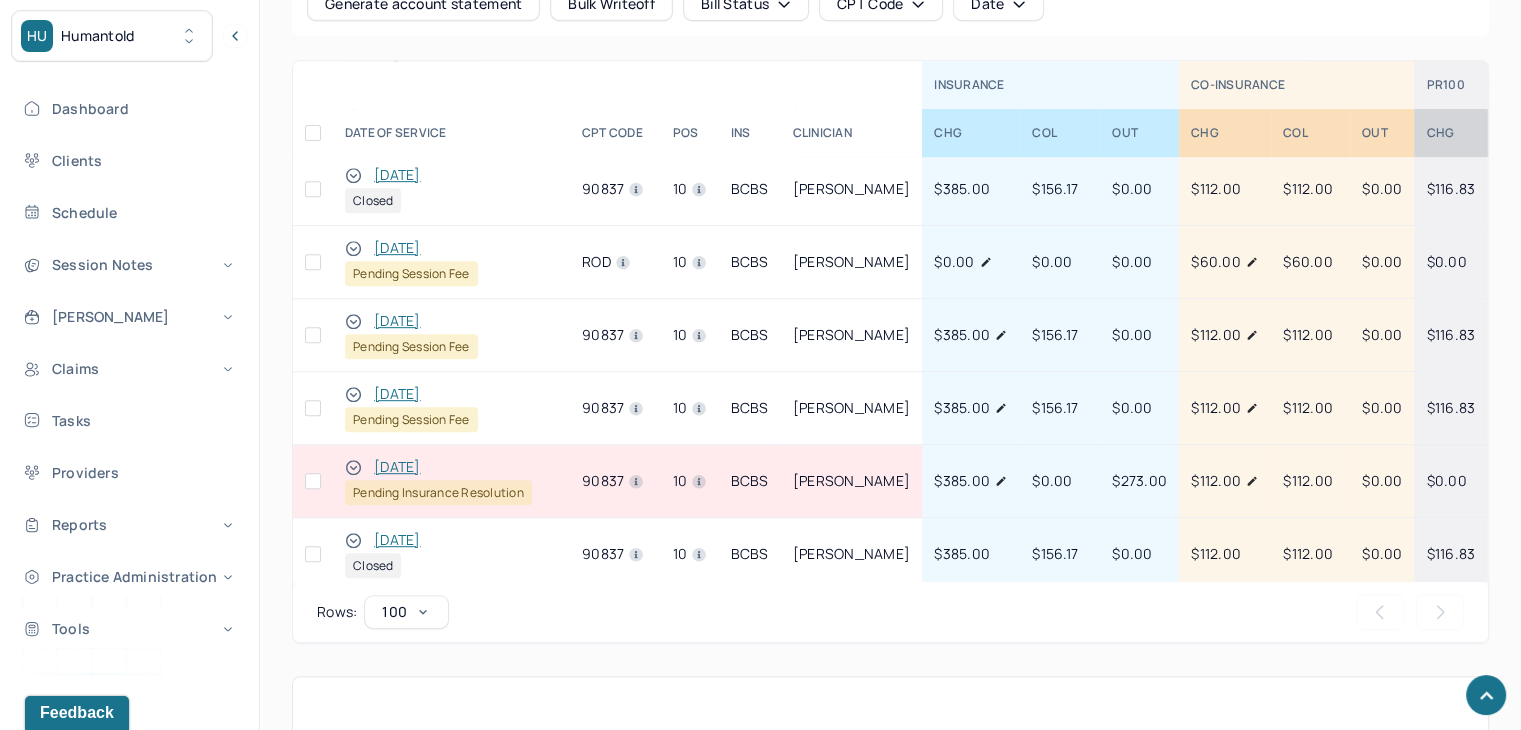 scroll, scrollTop: 300, scrollLeft: 0, axis: vertical 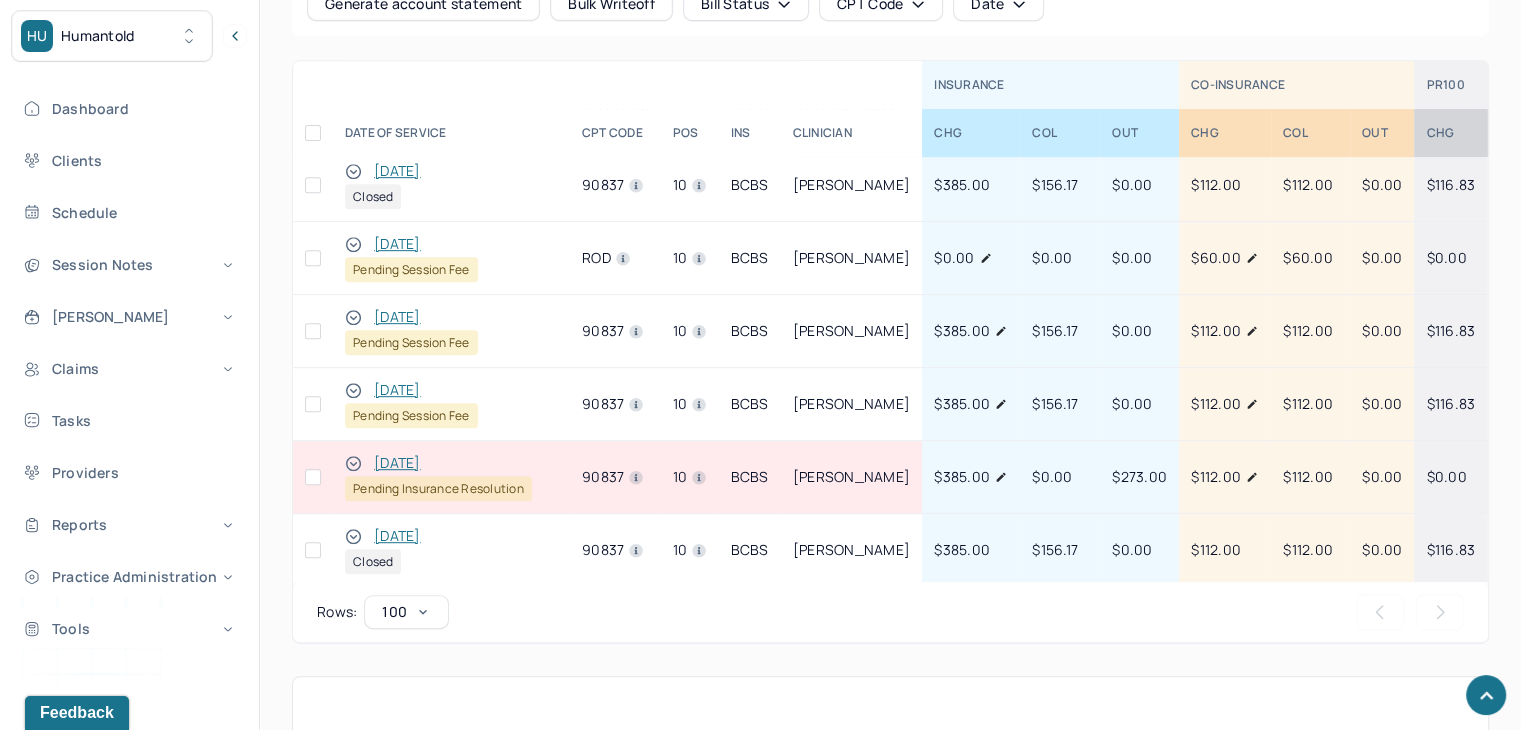 click at bounding box center (353, 390) 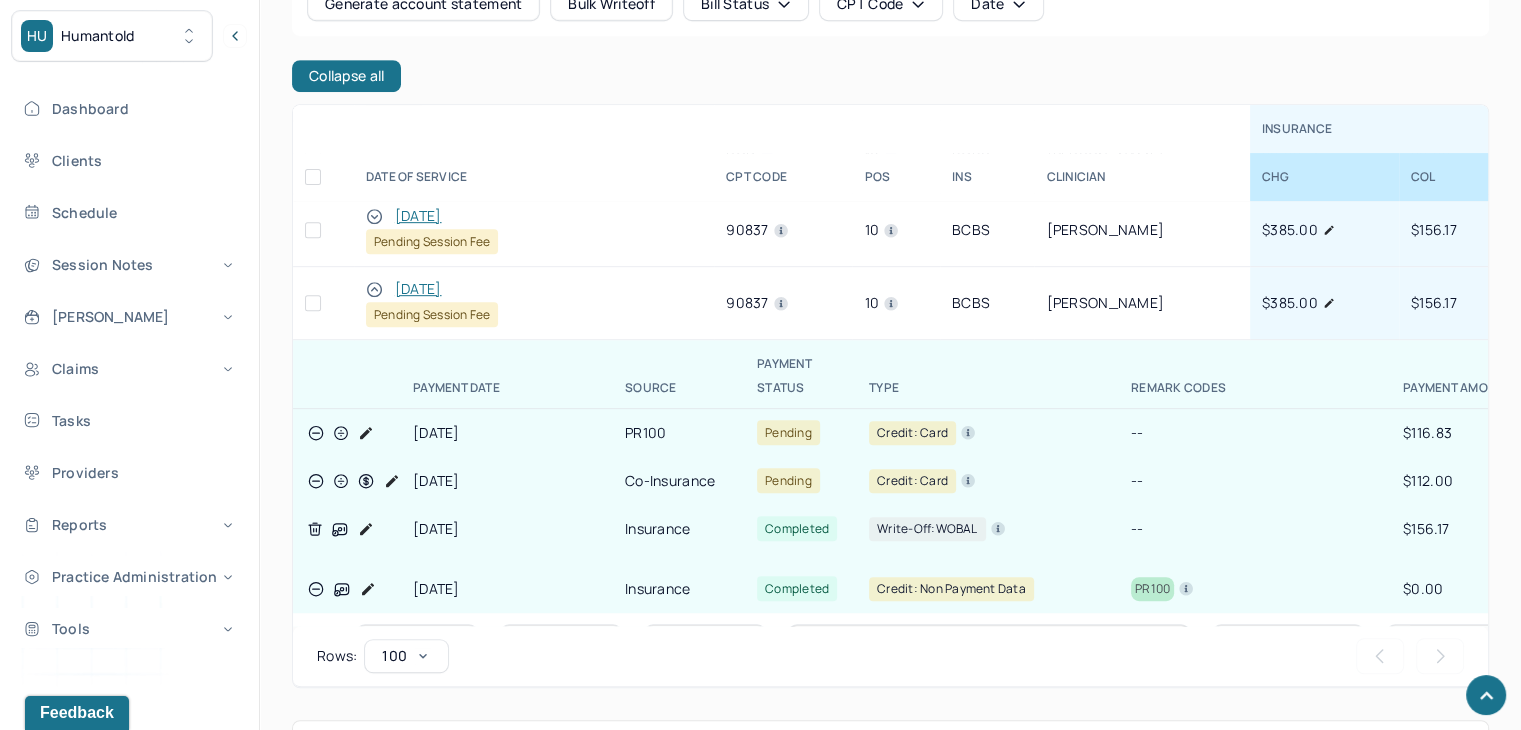 scroll, scrollTop: 400, scrollLeft: 0, axis: vertical 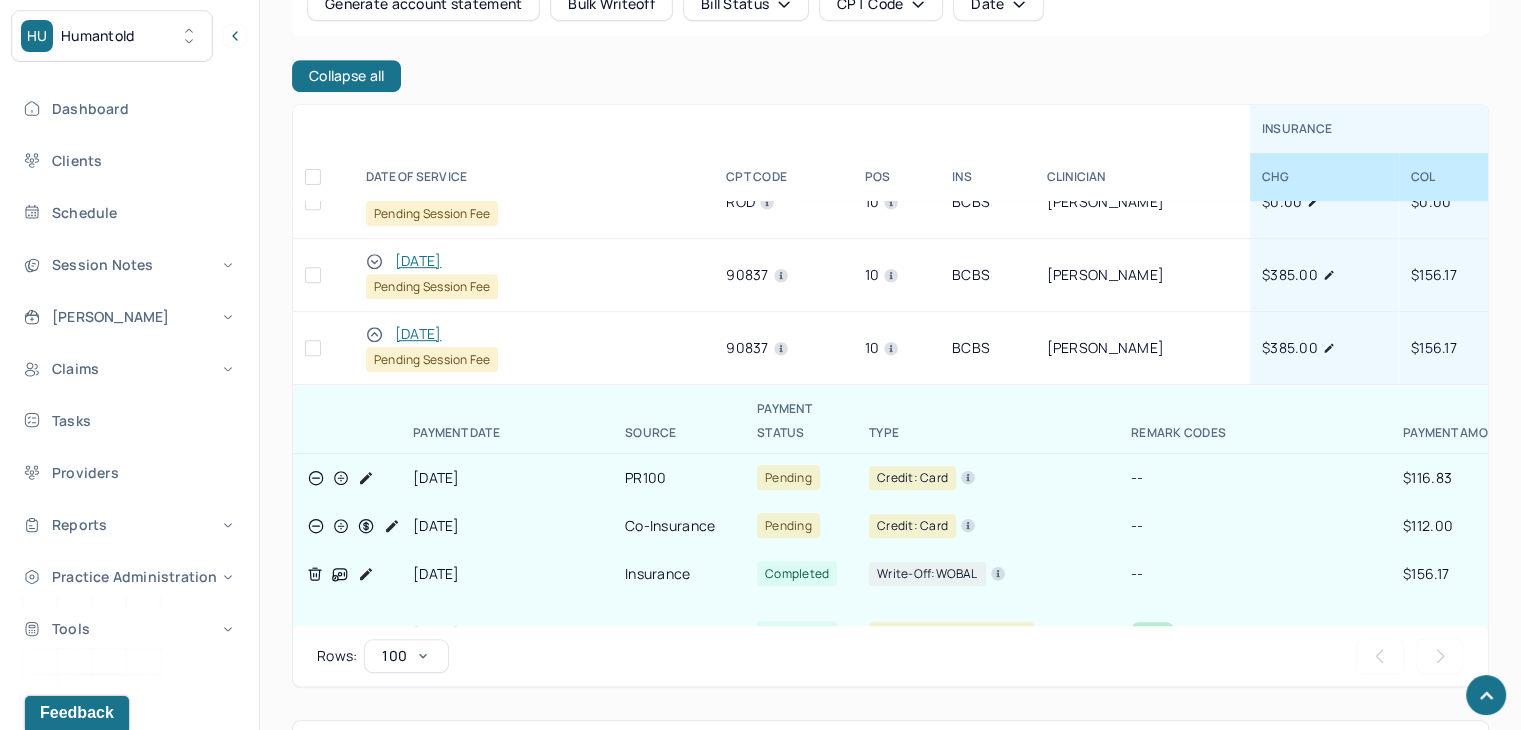 click at bounding box center [313, 348] 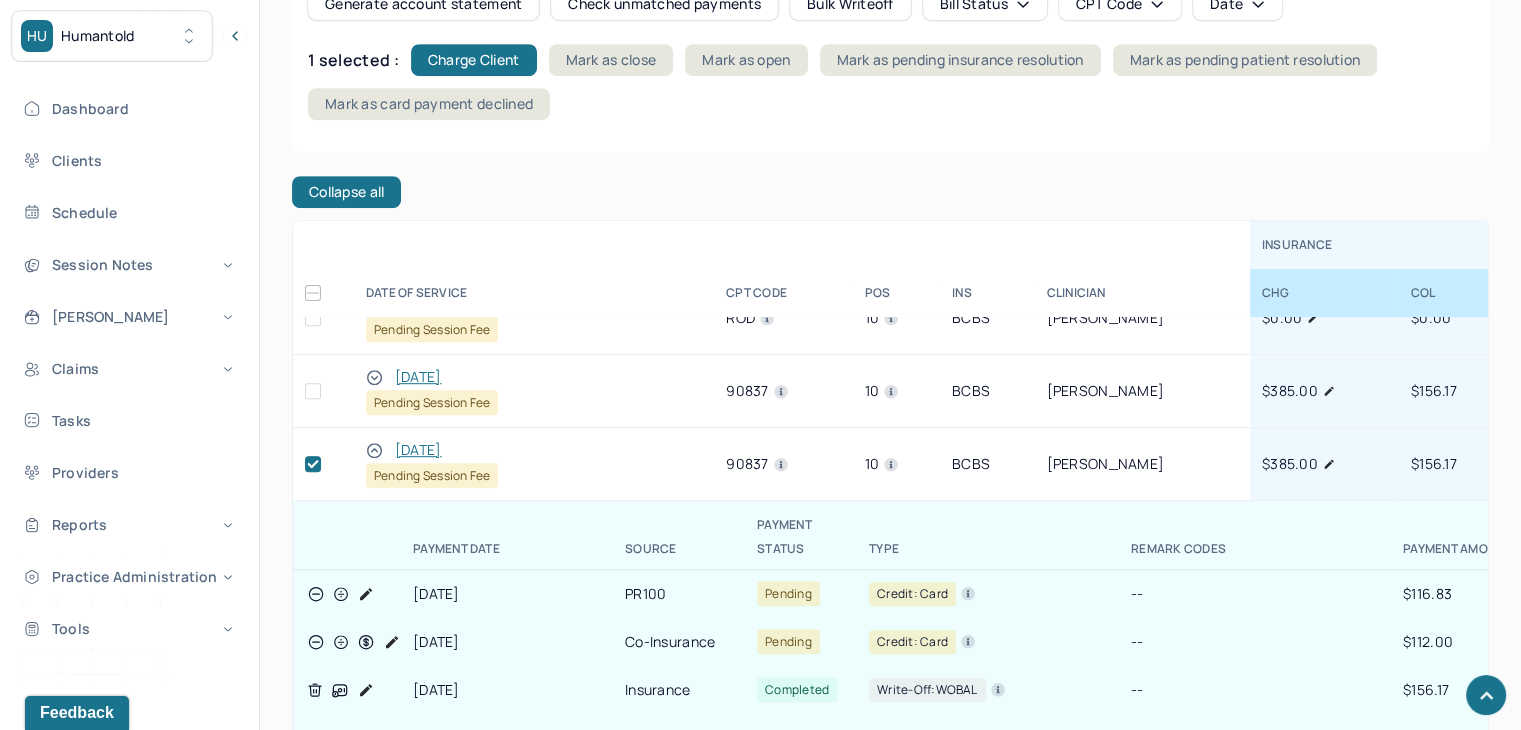 click at bounding box center [313, 391] 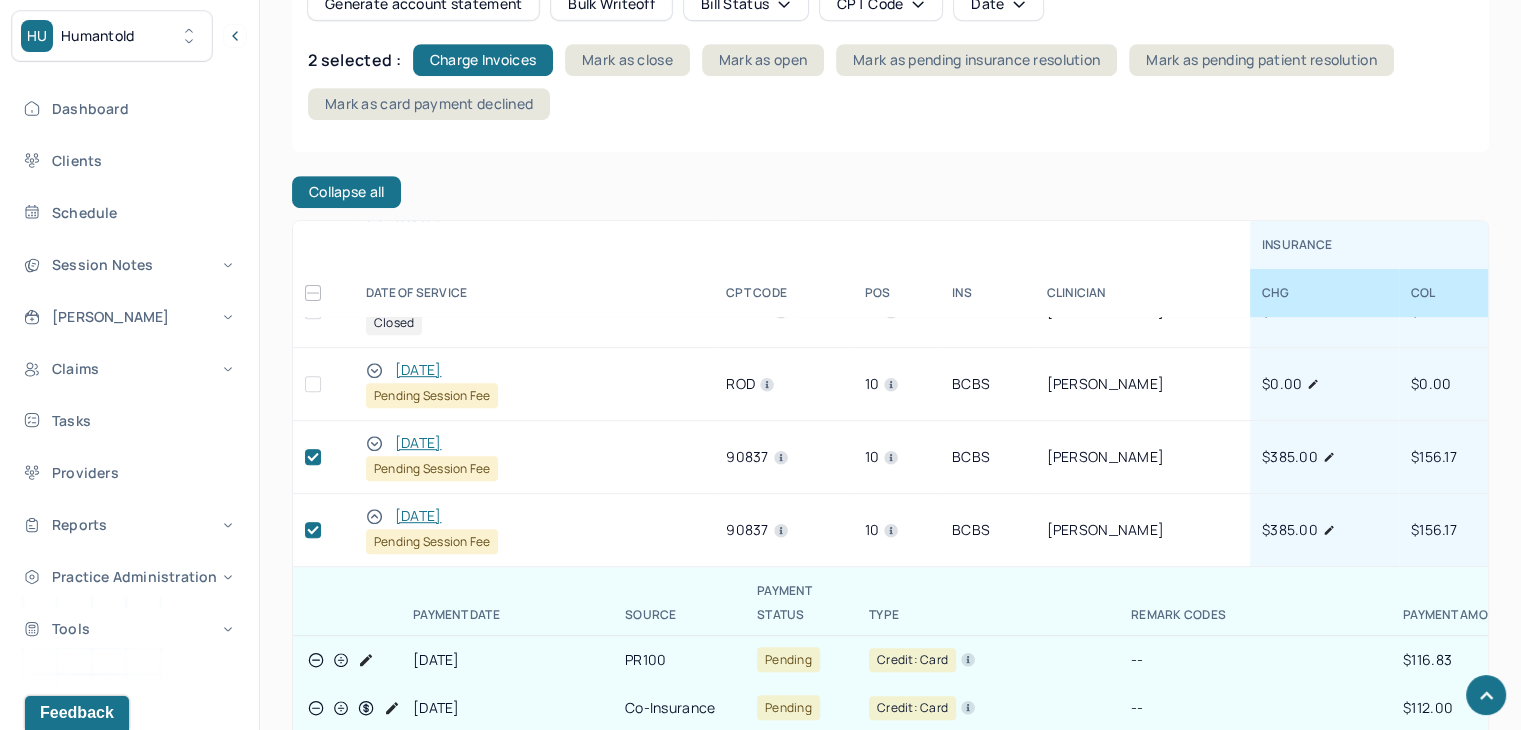 scroll, scrollTop: 300, scrollLeft: 0, axis: vertical 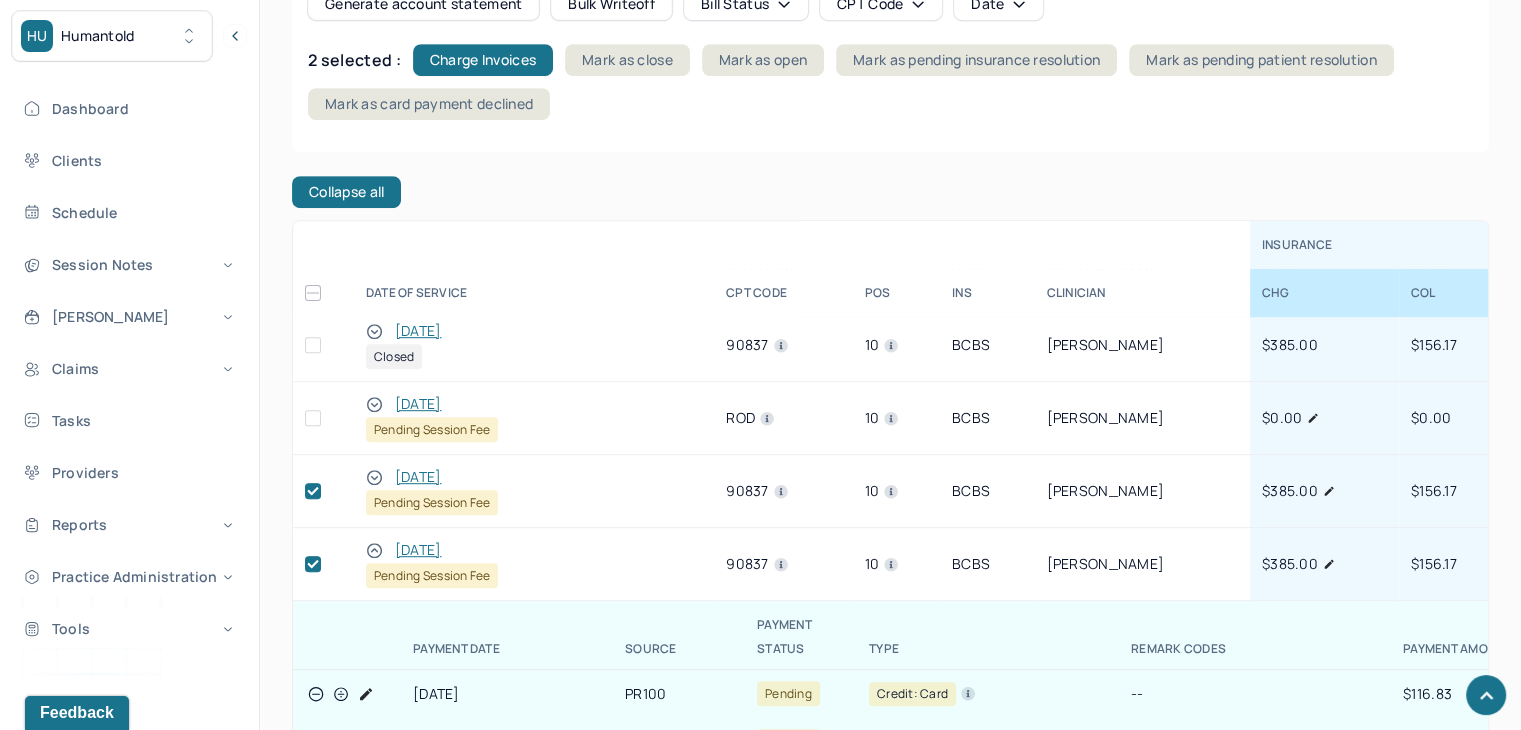 click at bounding box center (313, 418) 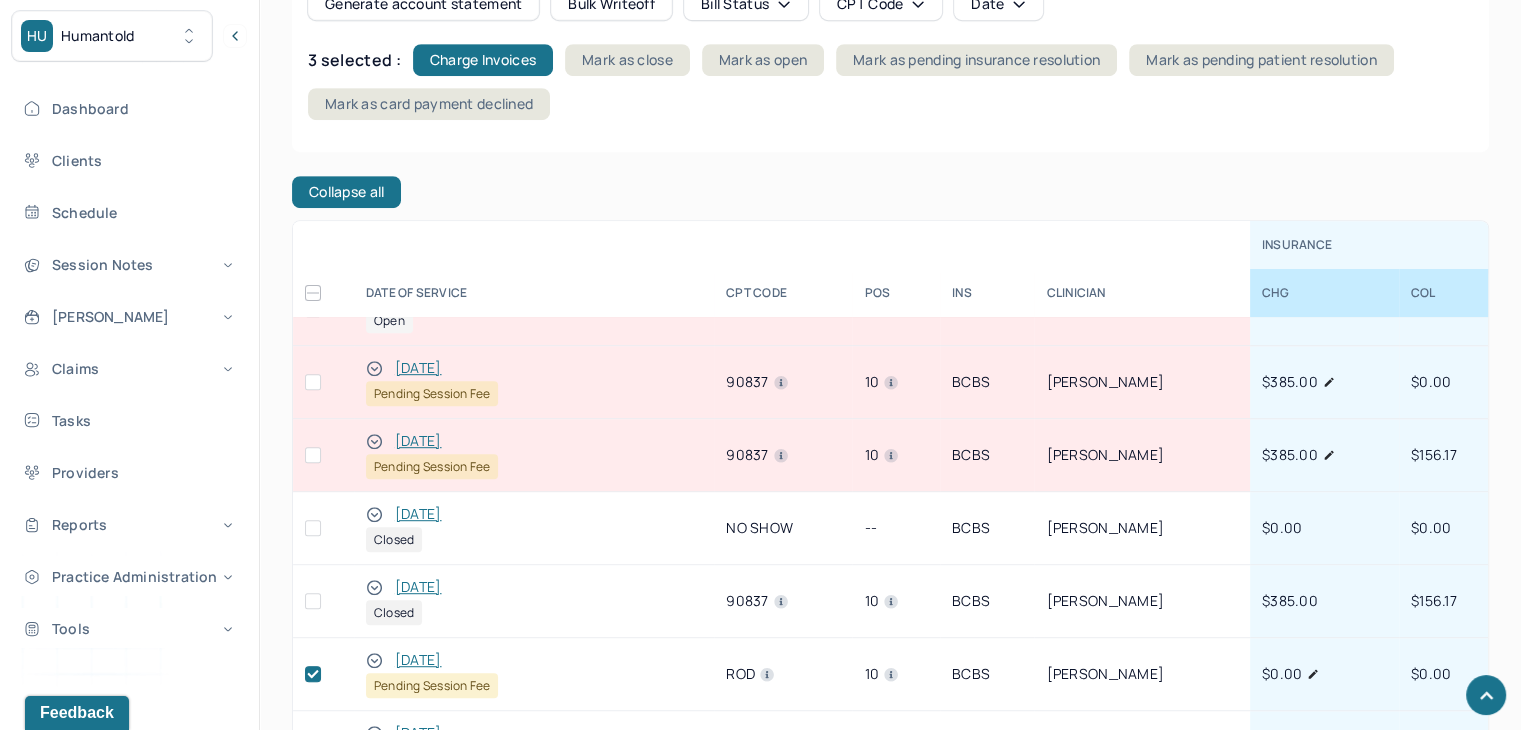 scroll, scrollTop: 0, scrollLeft: 0, axis: both 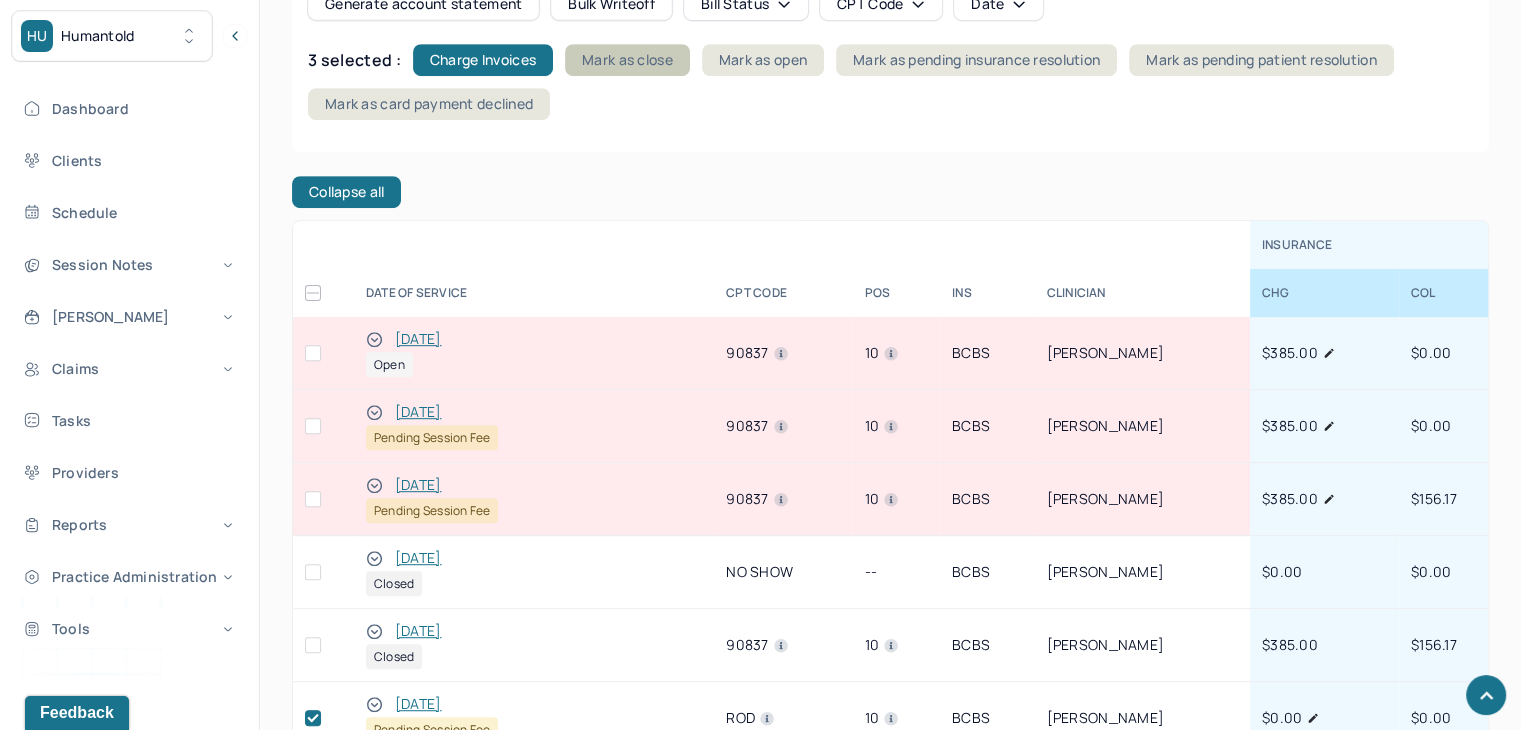 click on "Mark as close" at bounding box center (627, 60) 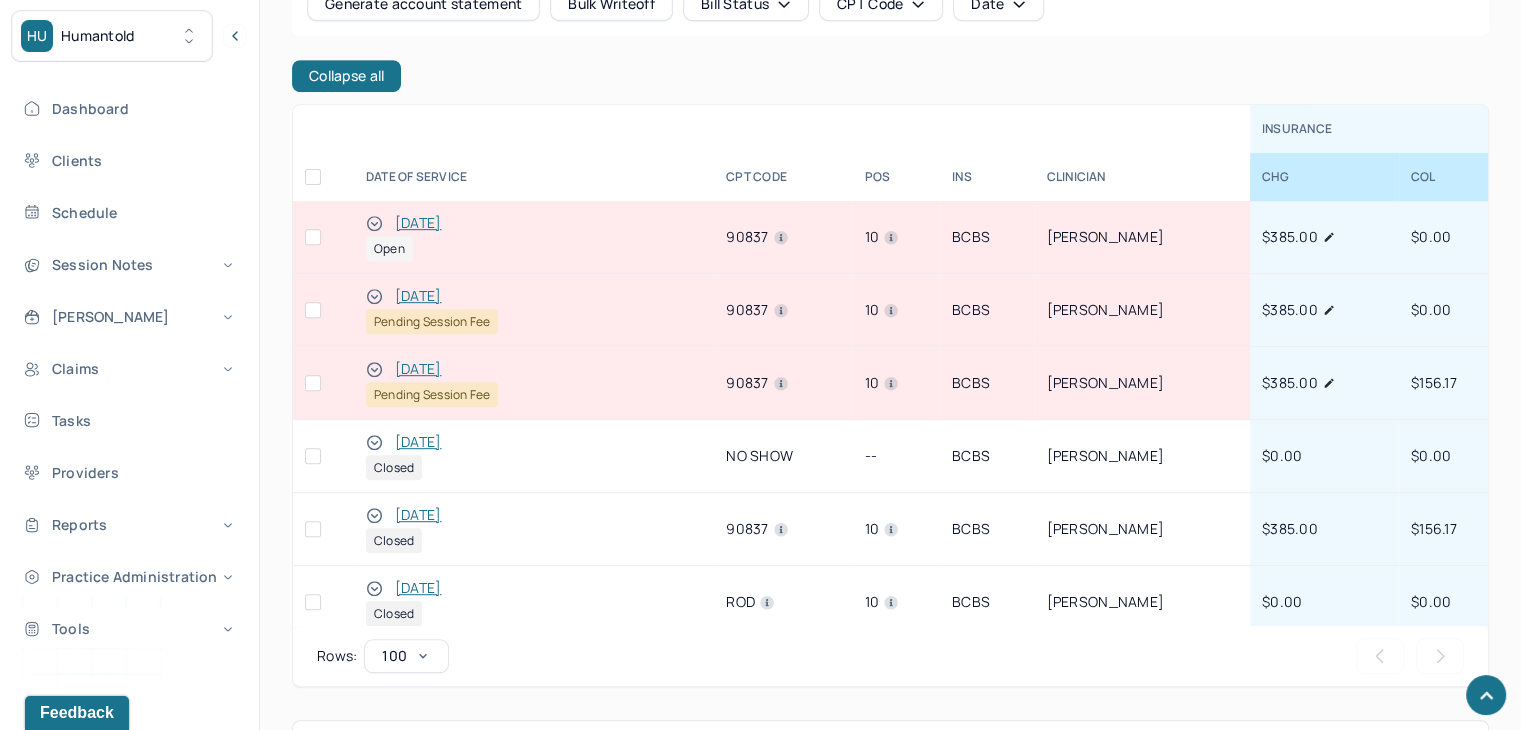 click at bounding box center (374, 369) 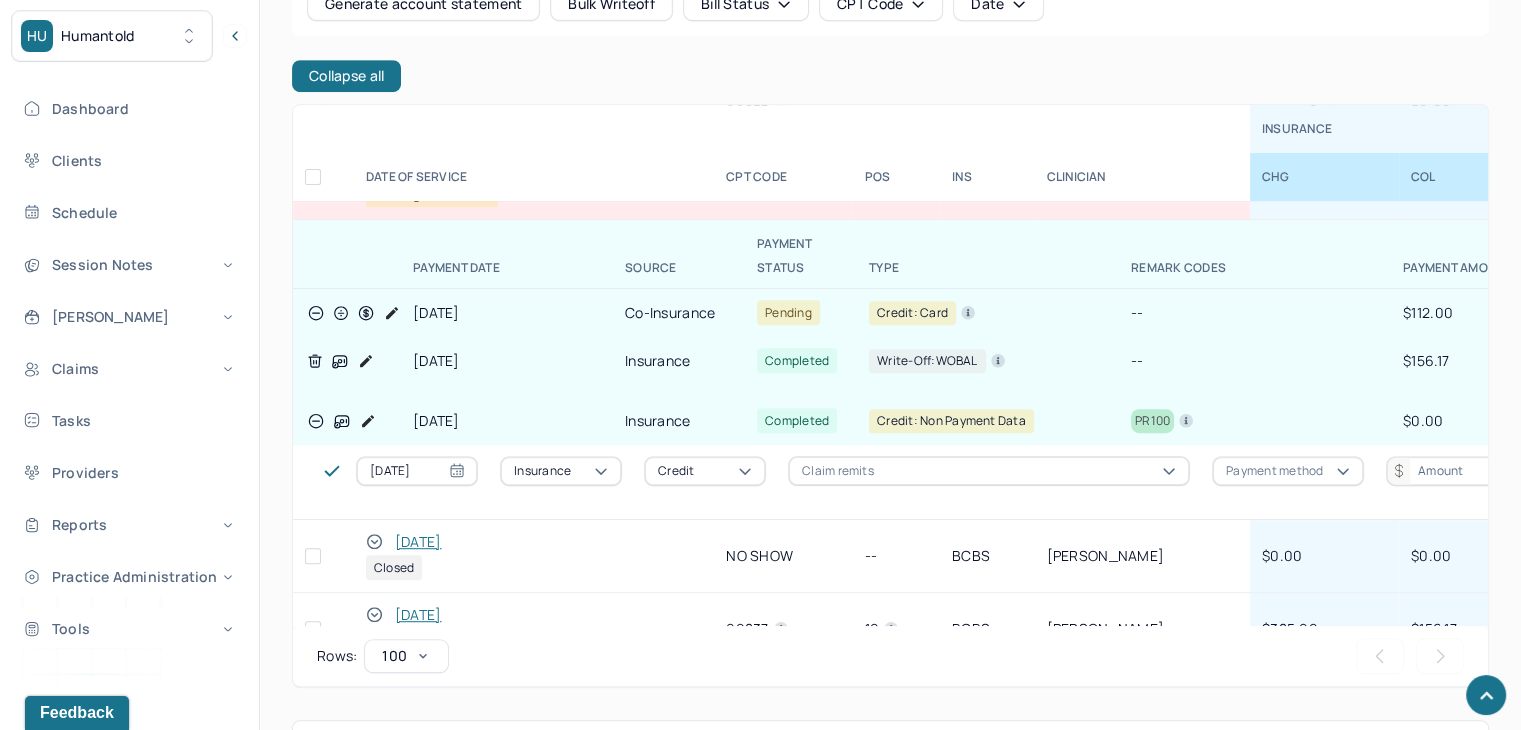 scroll, scrollTop: 100, scrollLeft: 0, axis: vertical 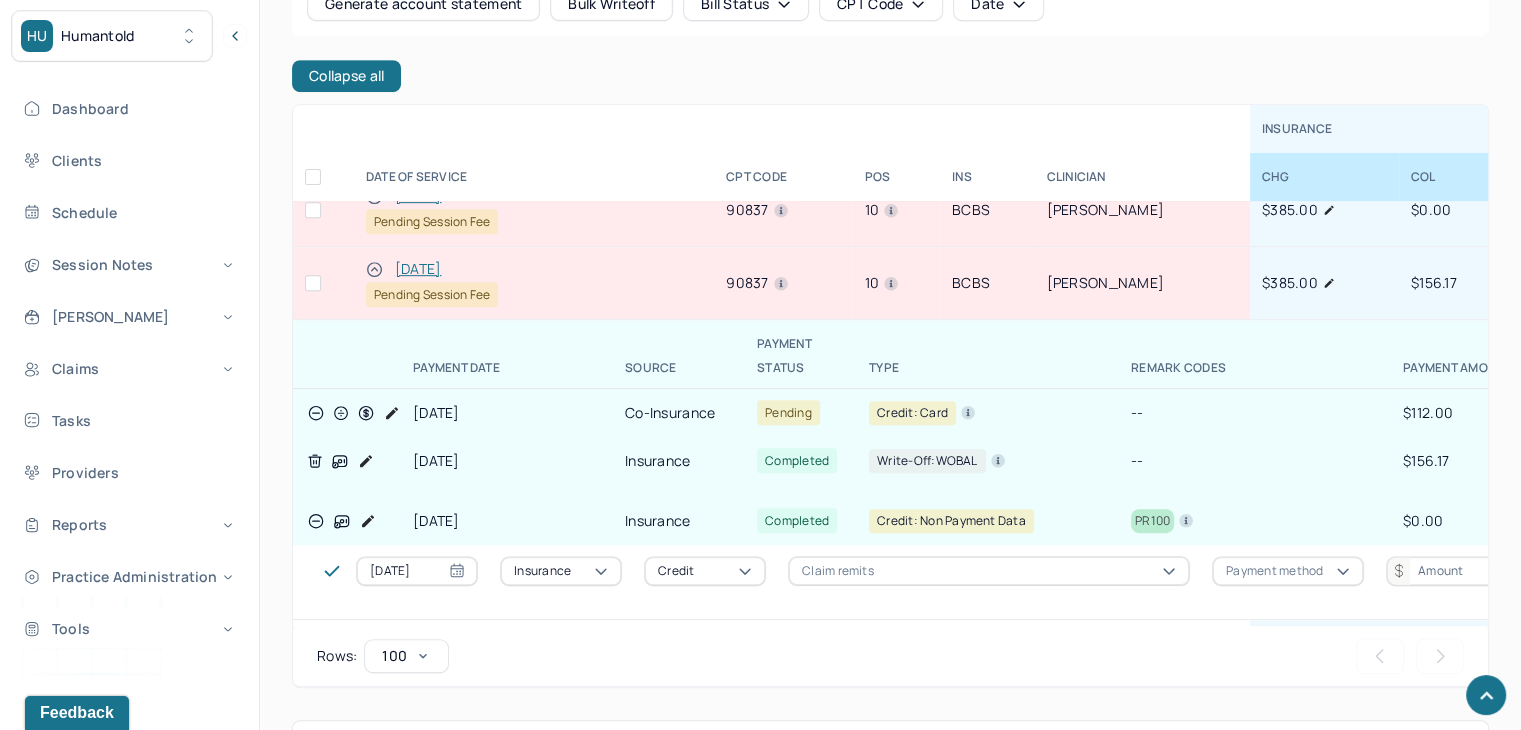 click at bounding box center [313, 283] 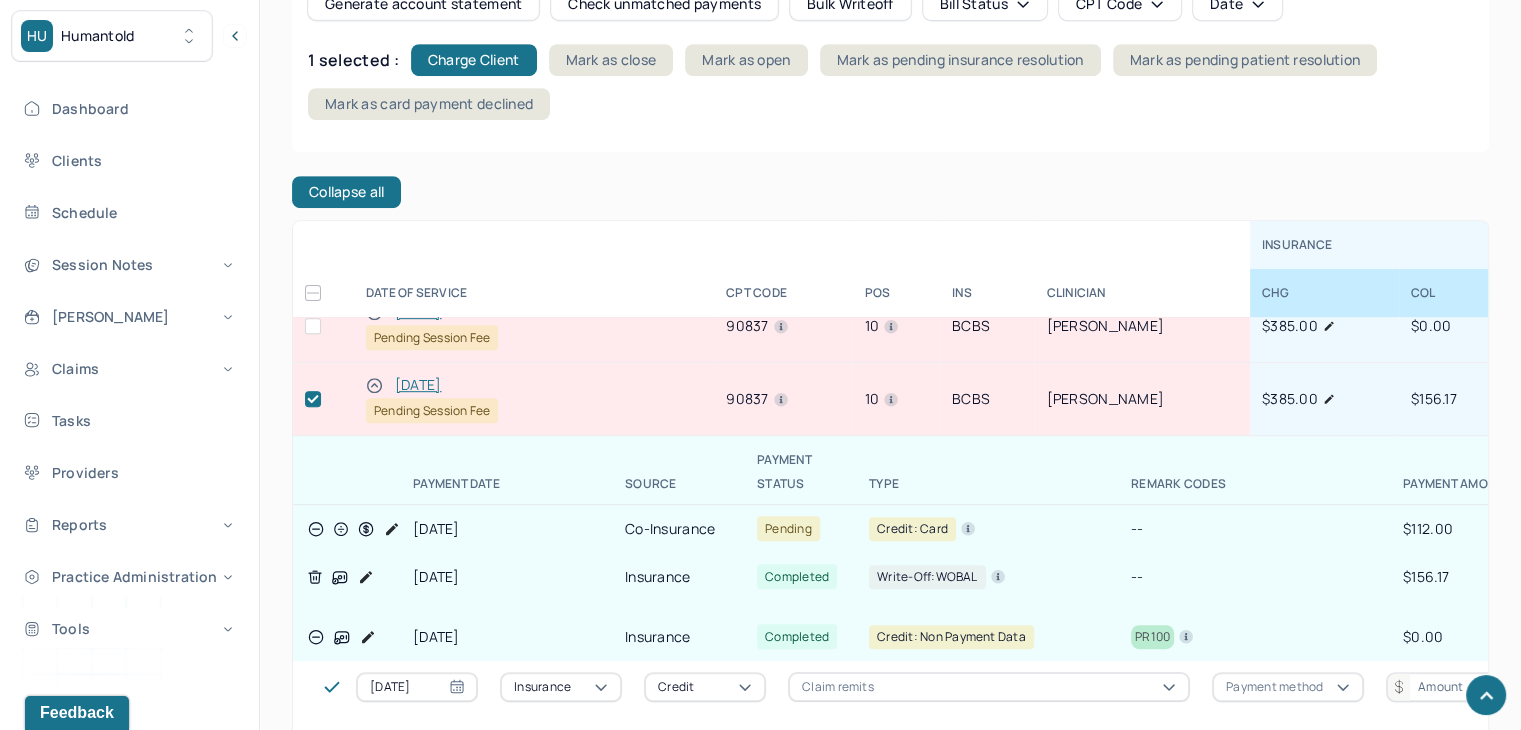 click at bounding box center [313, 326] 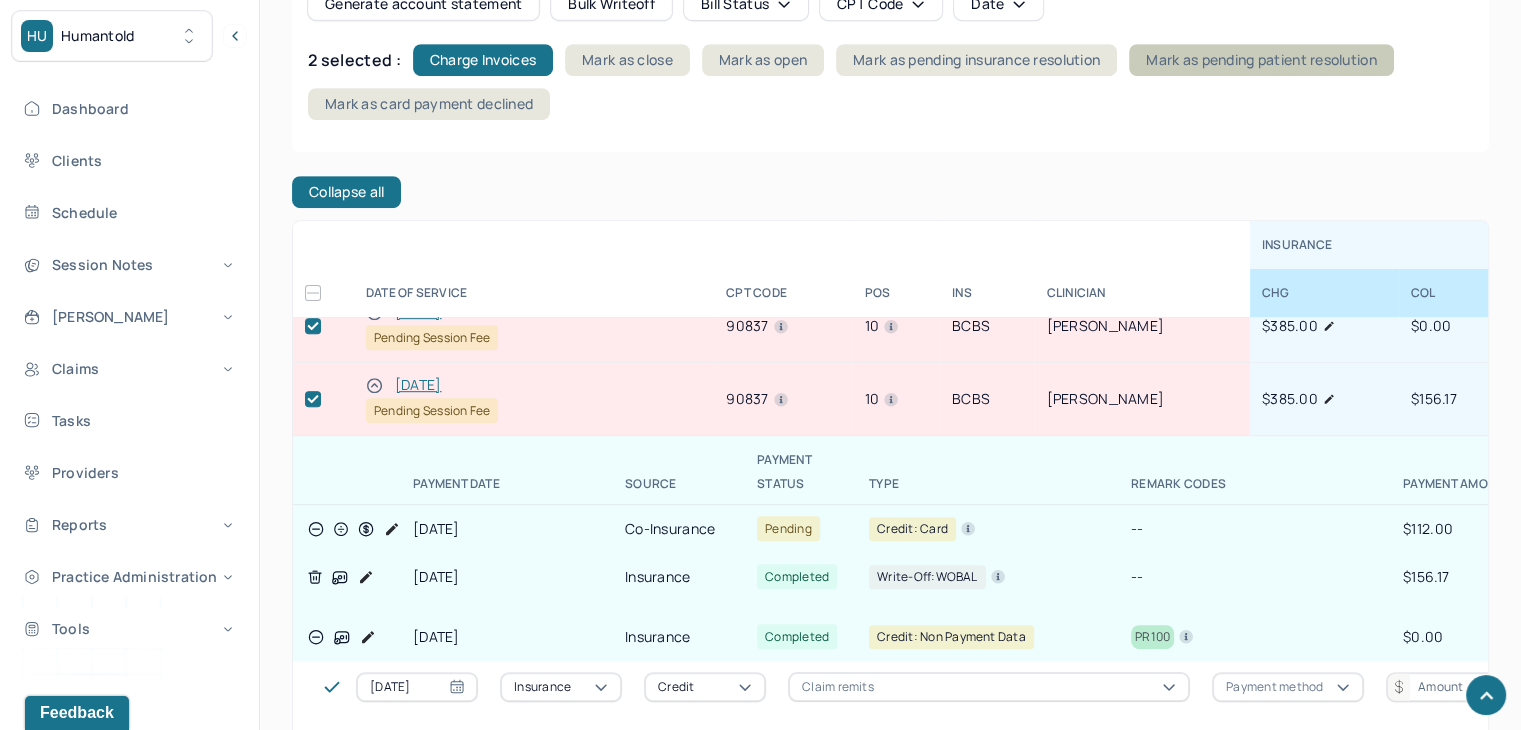 click on "Mark as pending patient resolution" at bounding box center [1261, 60] 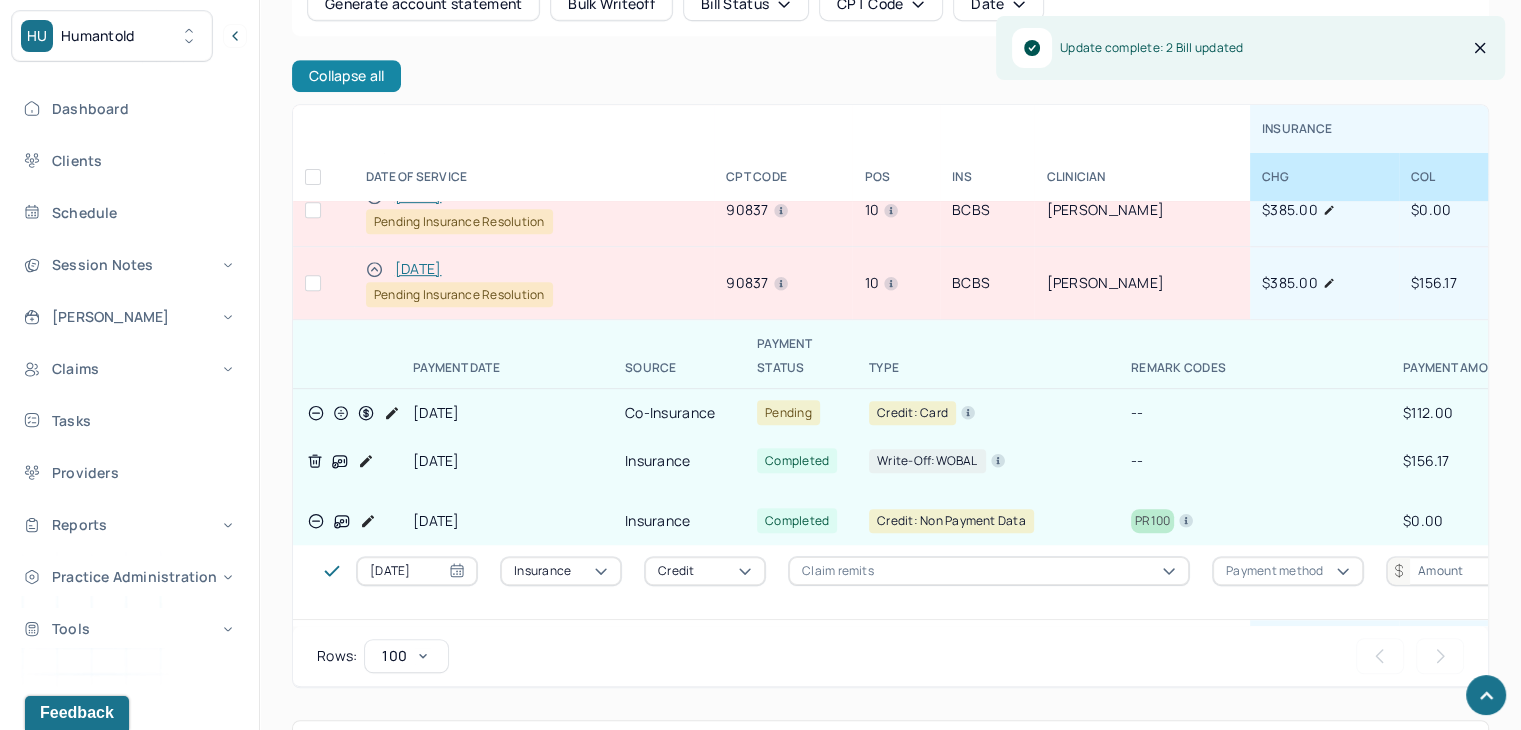 click on "Collapse all" at bounding box center [346, 76] 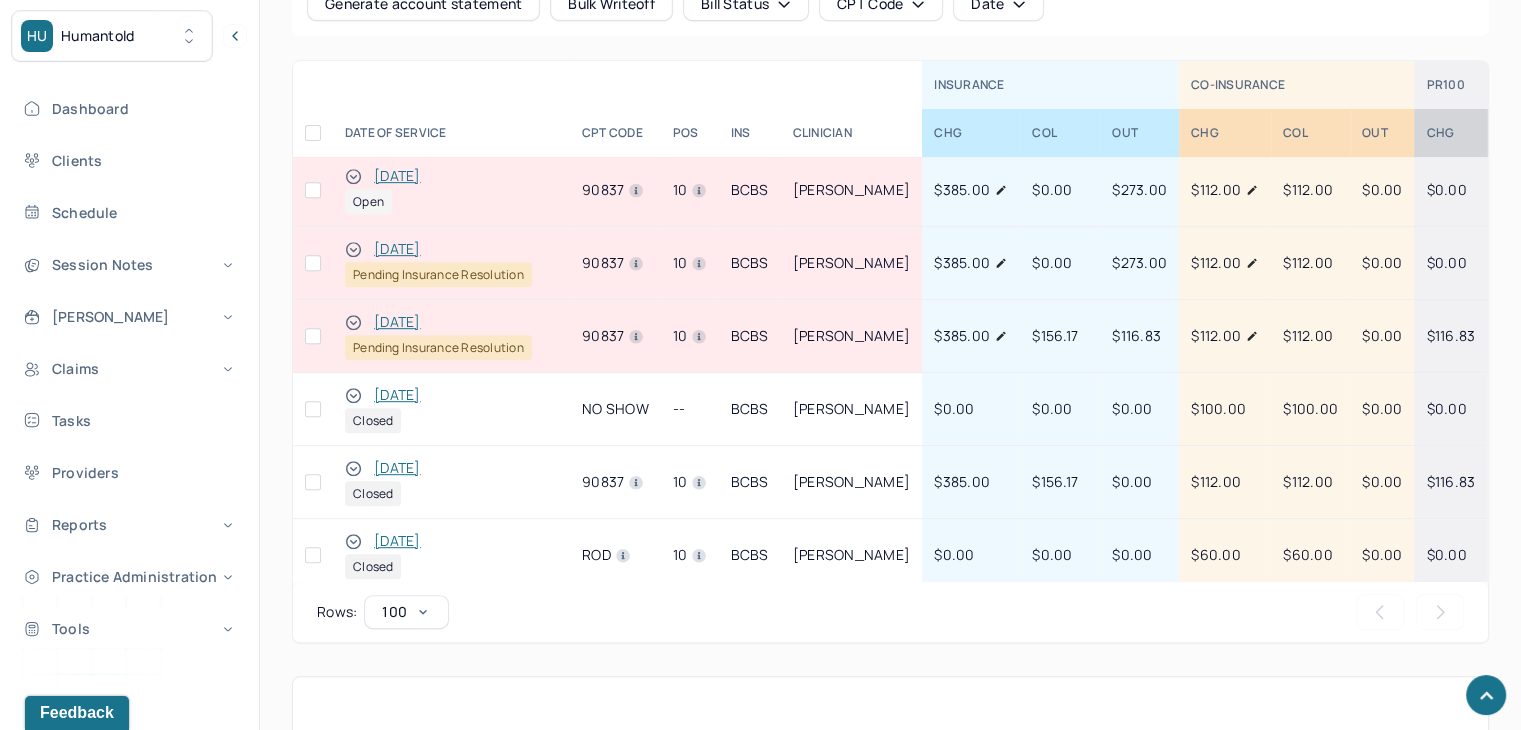 scroll, scrollTop: 0, scrollLeft: 0, axis: both 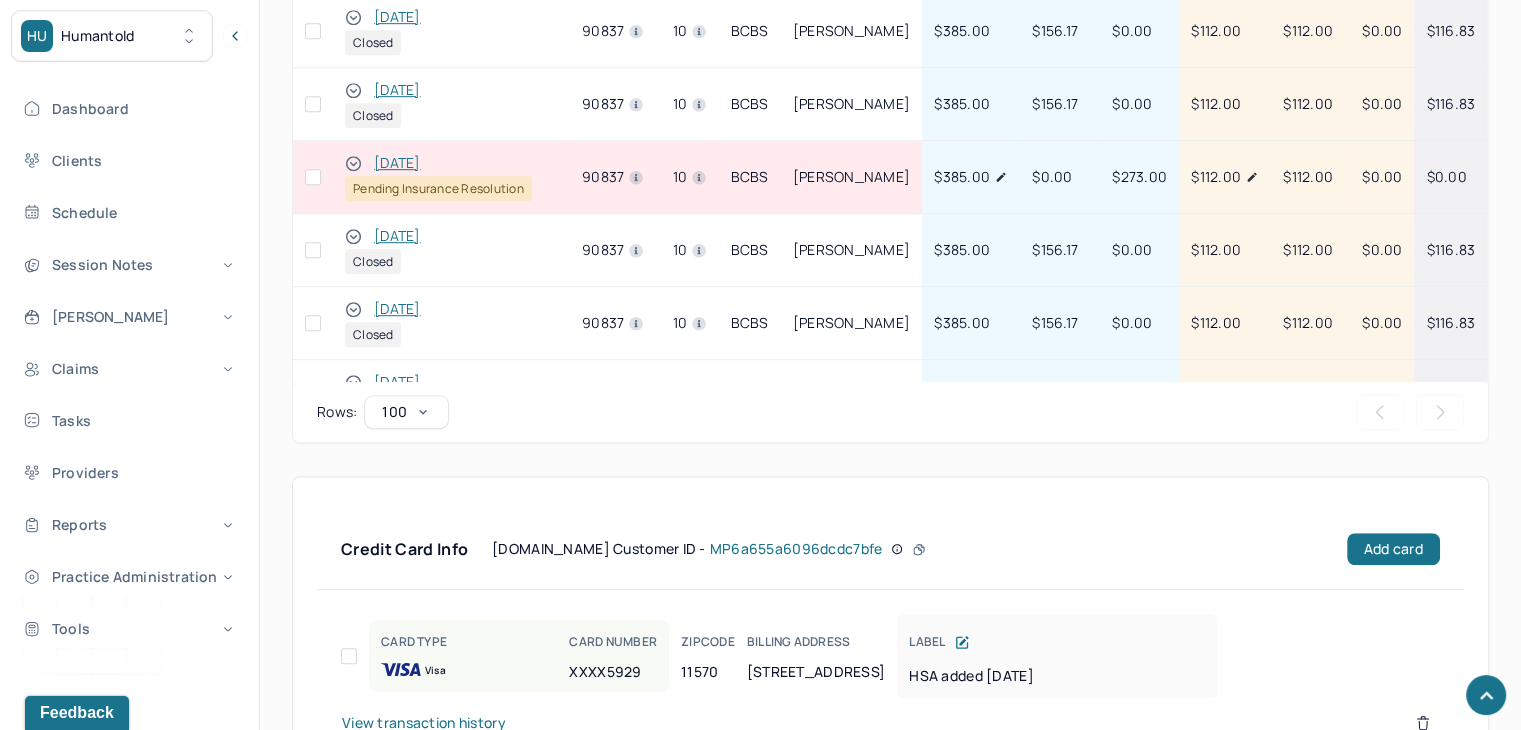click 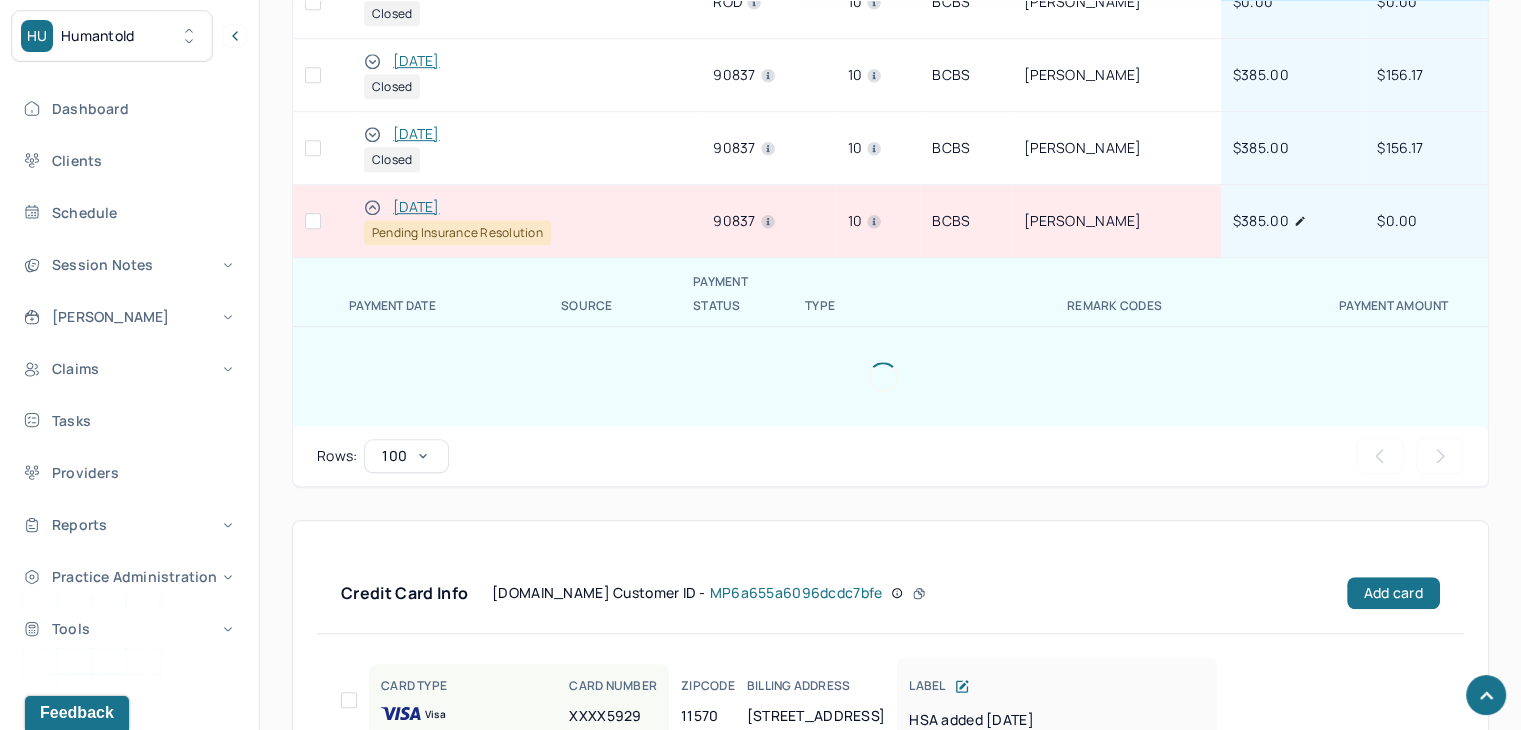 scroll, scrollTop: 1244, scrollLeft: 0, axis: vertical 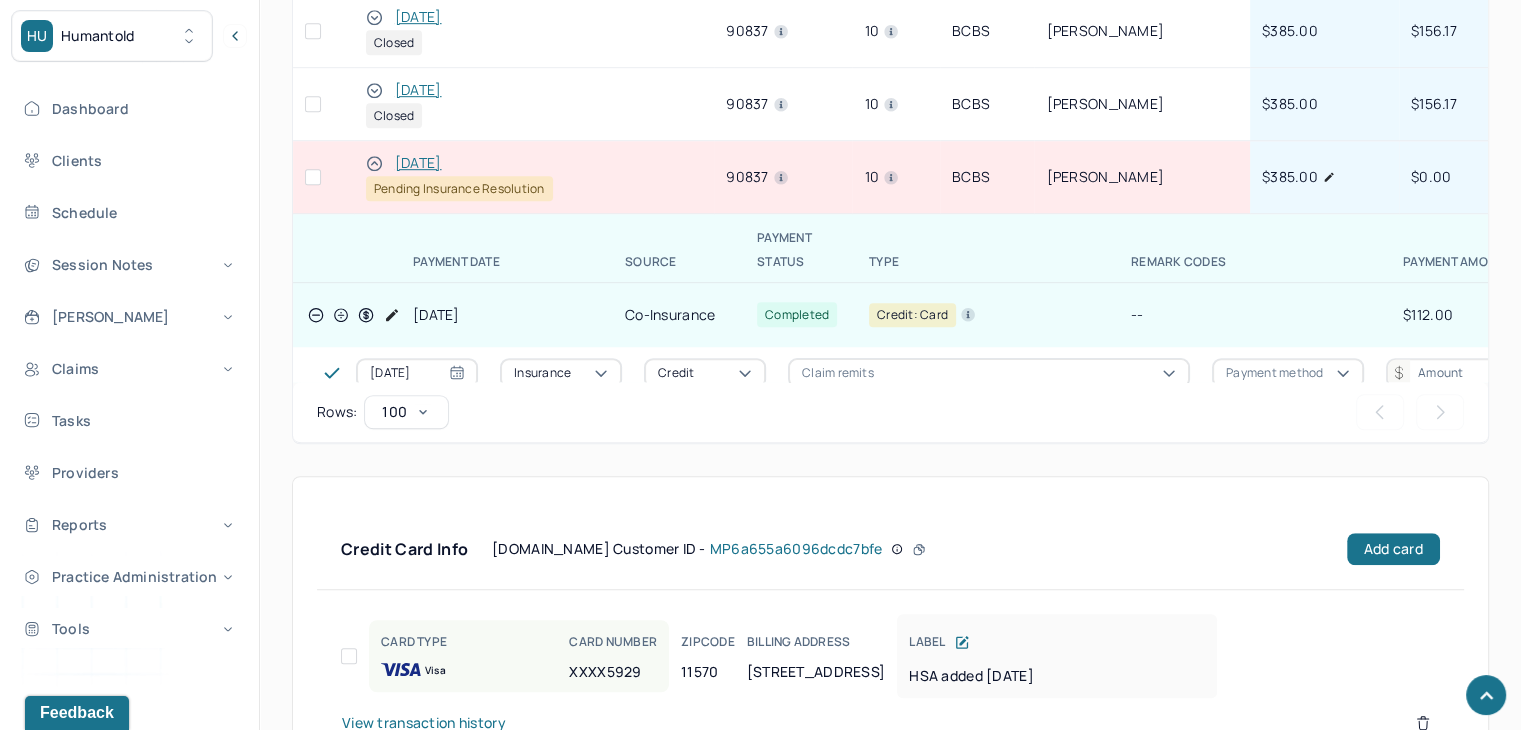 click 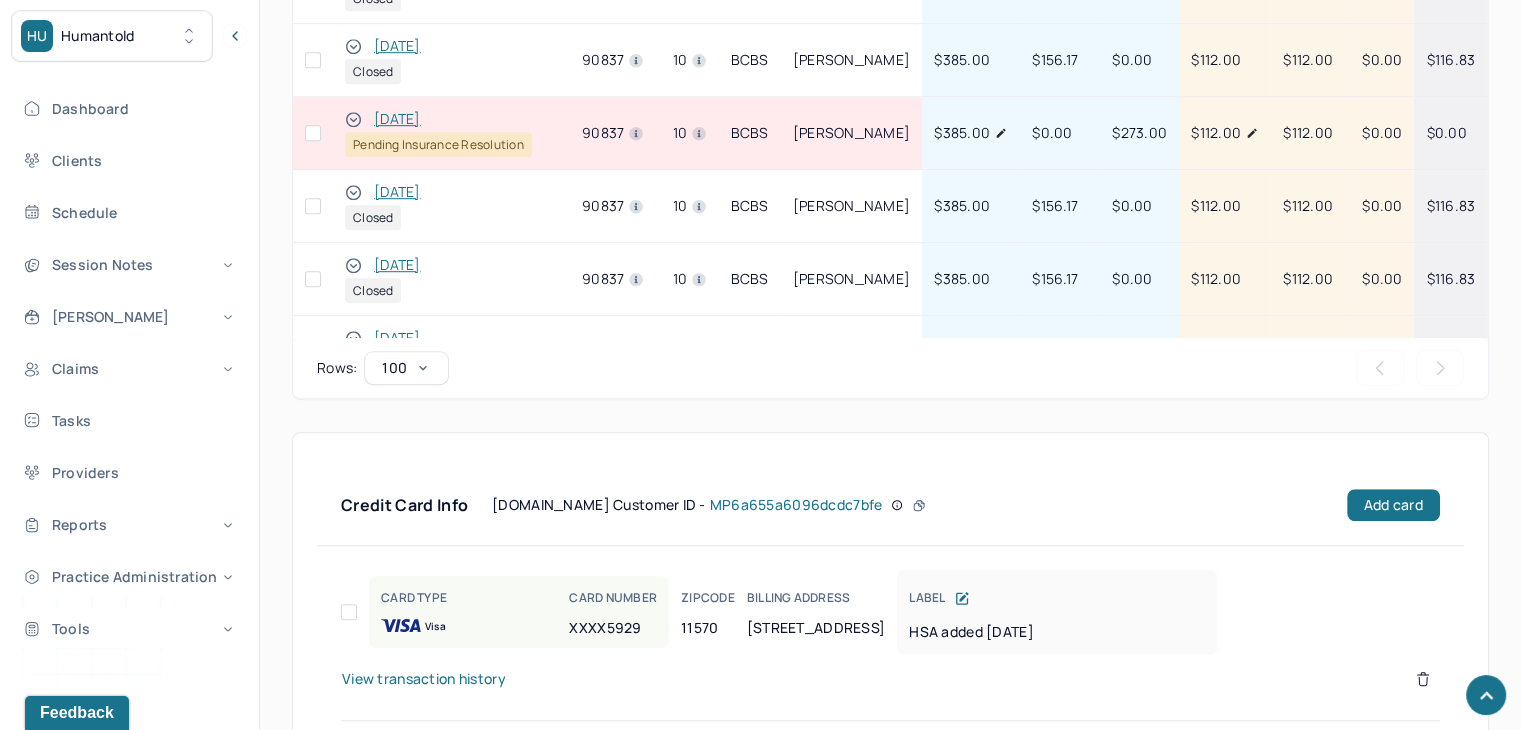 scroll, scrollTop: 1200, scrollLeft: 0, axis: vertical 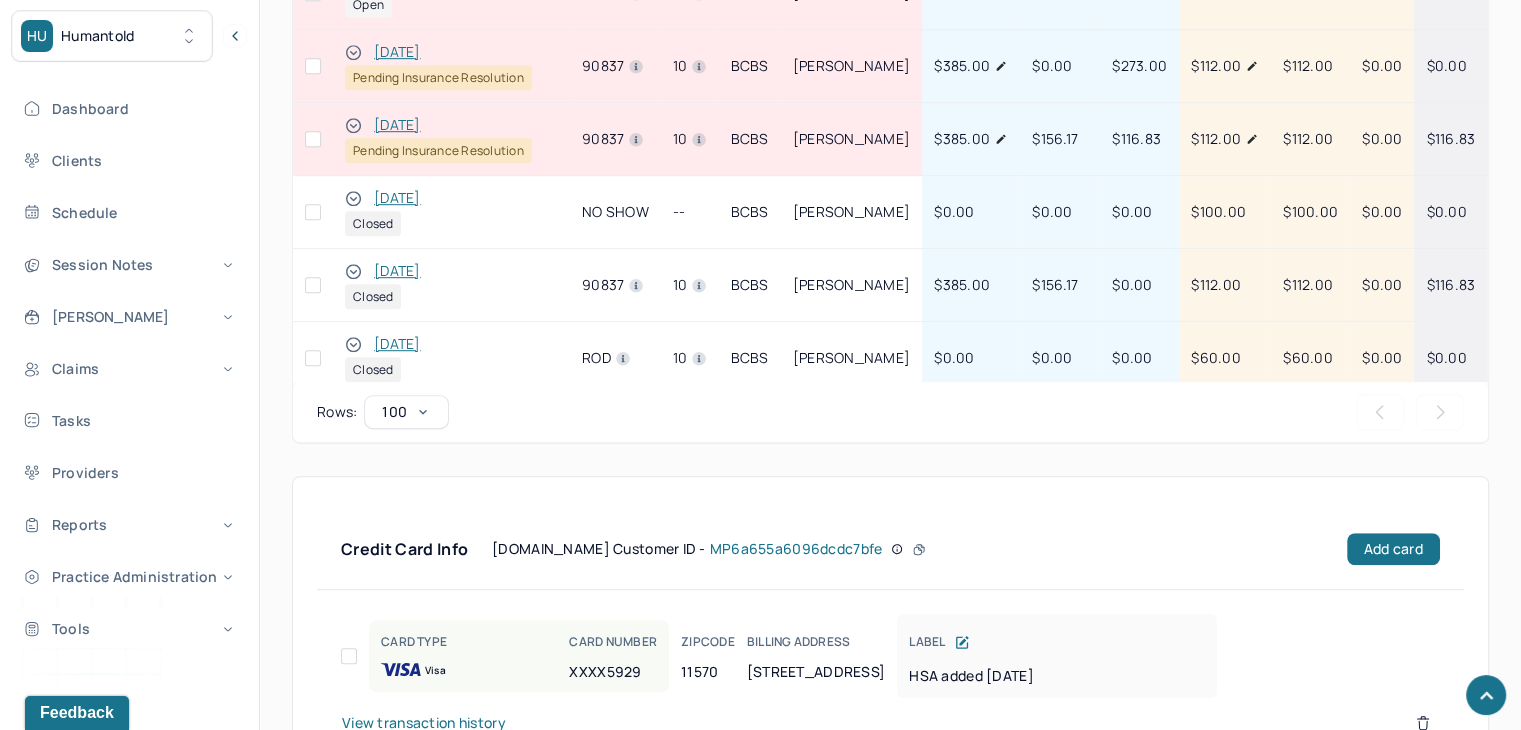 click 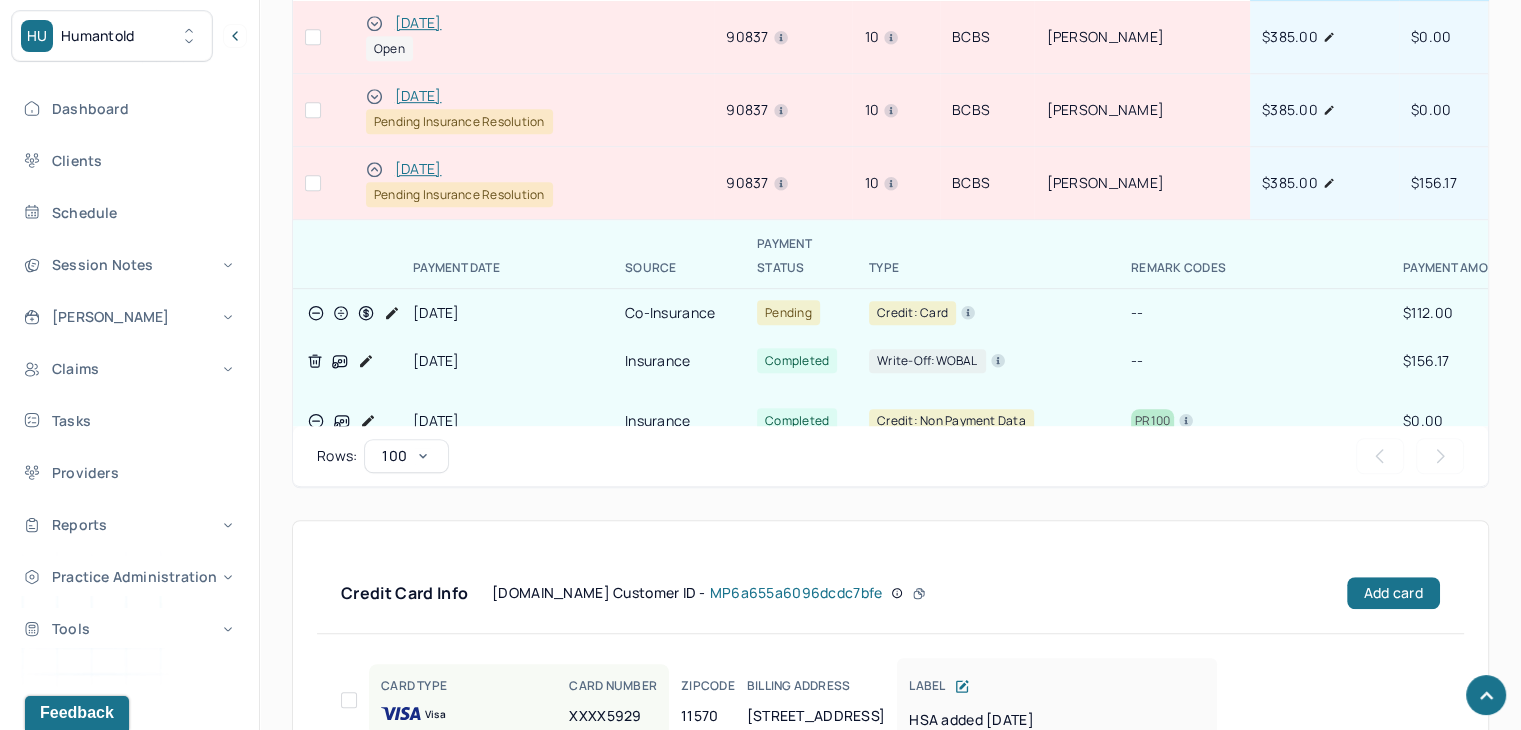 scroll, scrollTop: 1244, scrollLeft: 0, axis: vertical 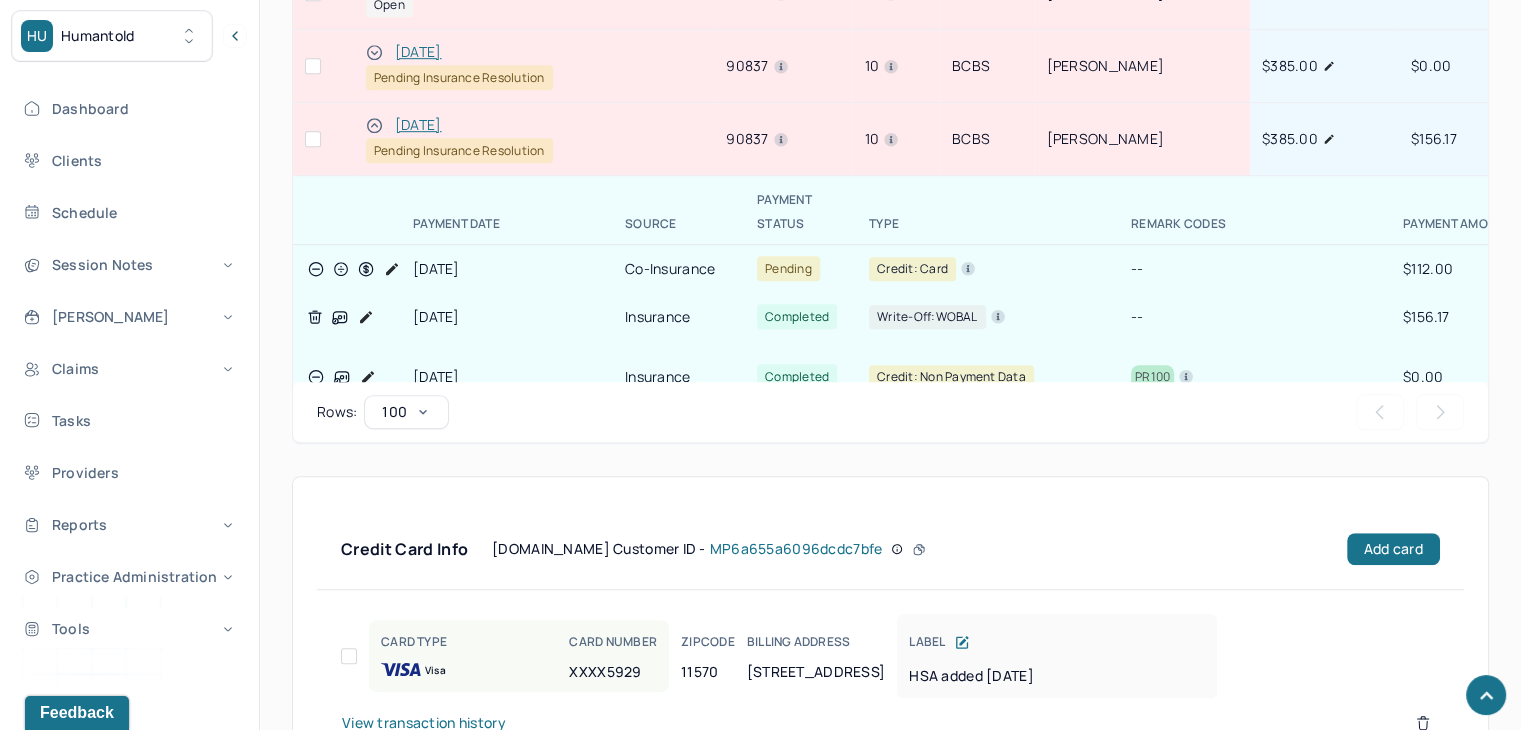 click 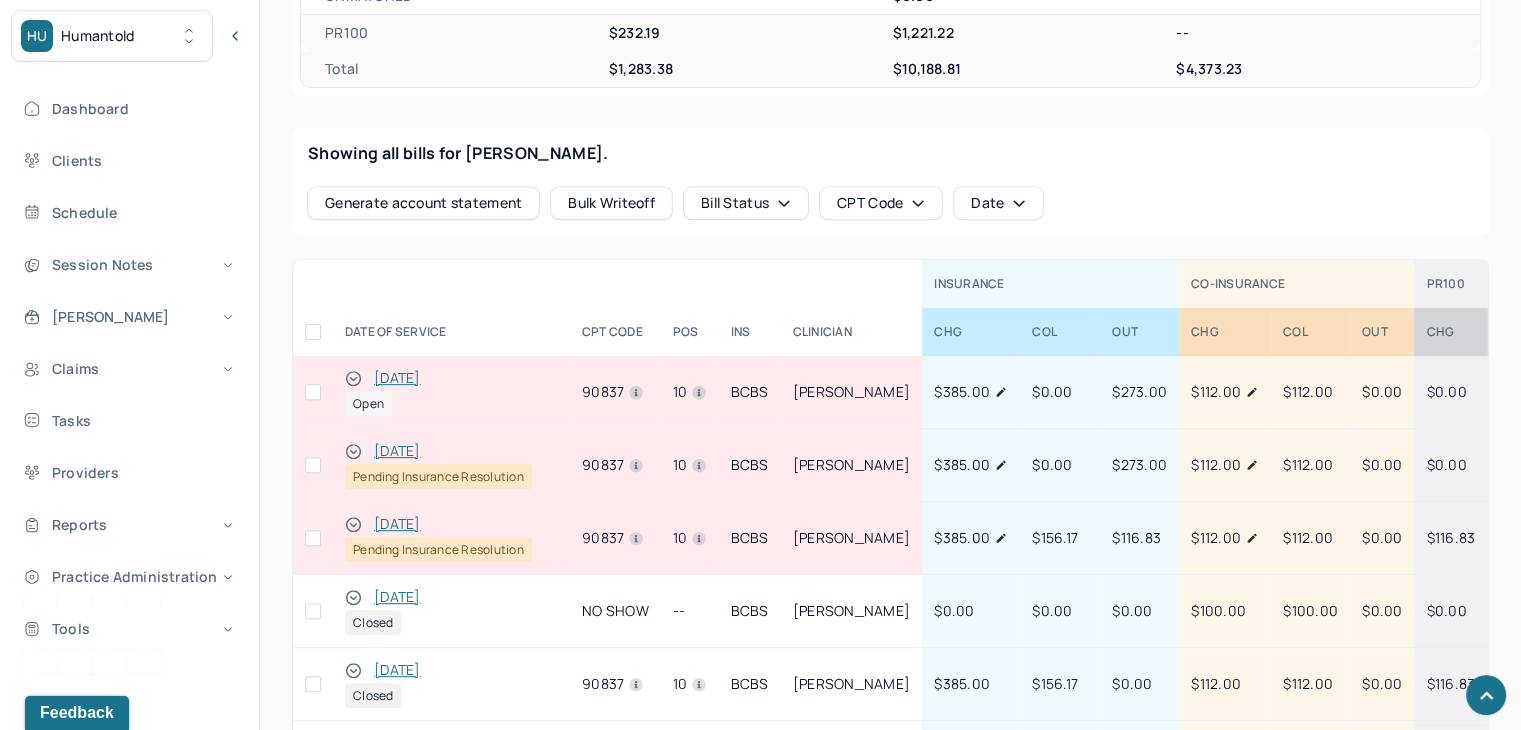 scroll, scrollTop: 900, scrollLeft: 0, axis: vertical 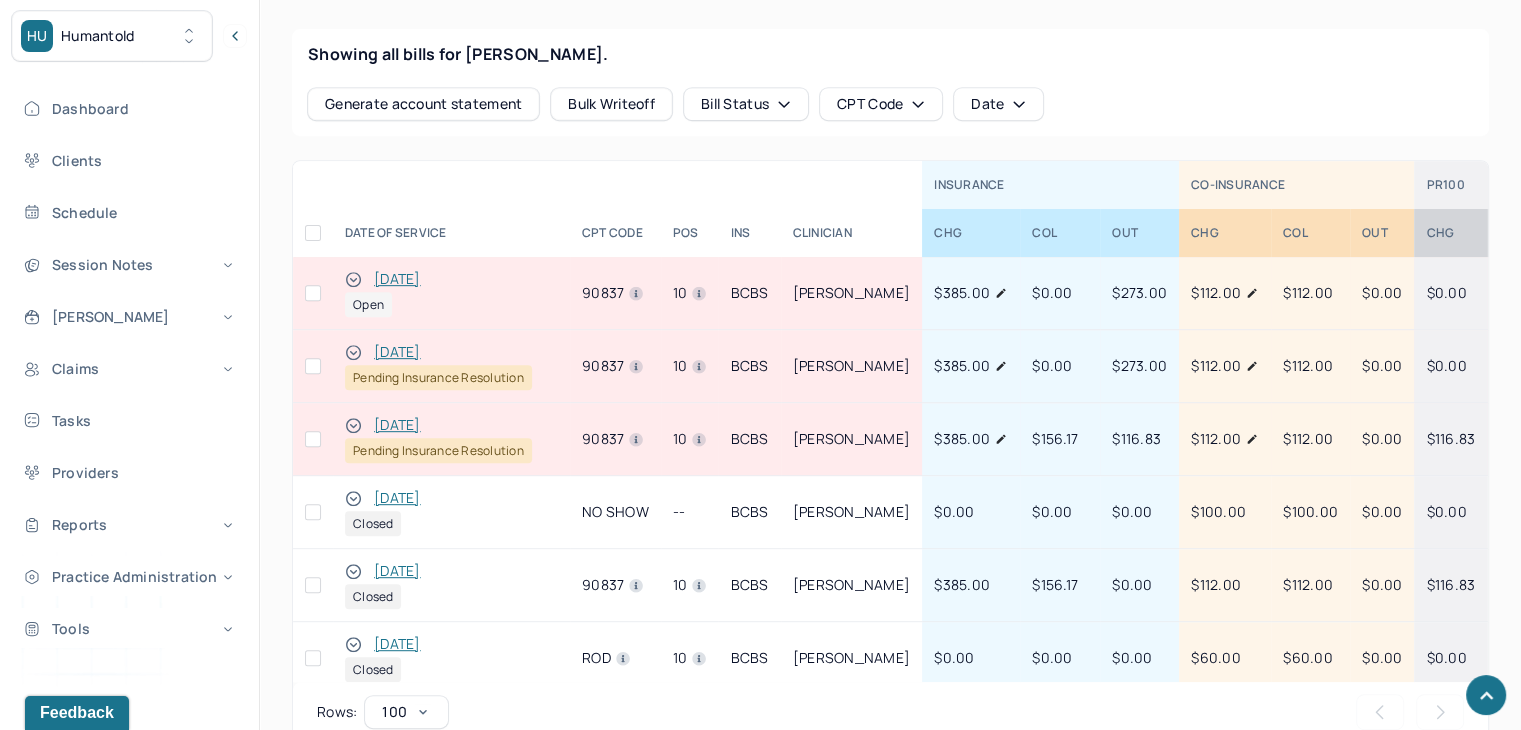 click 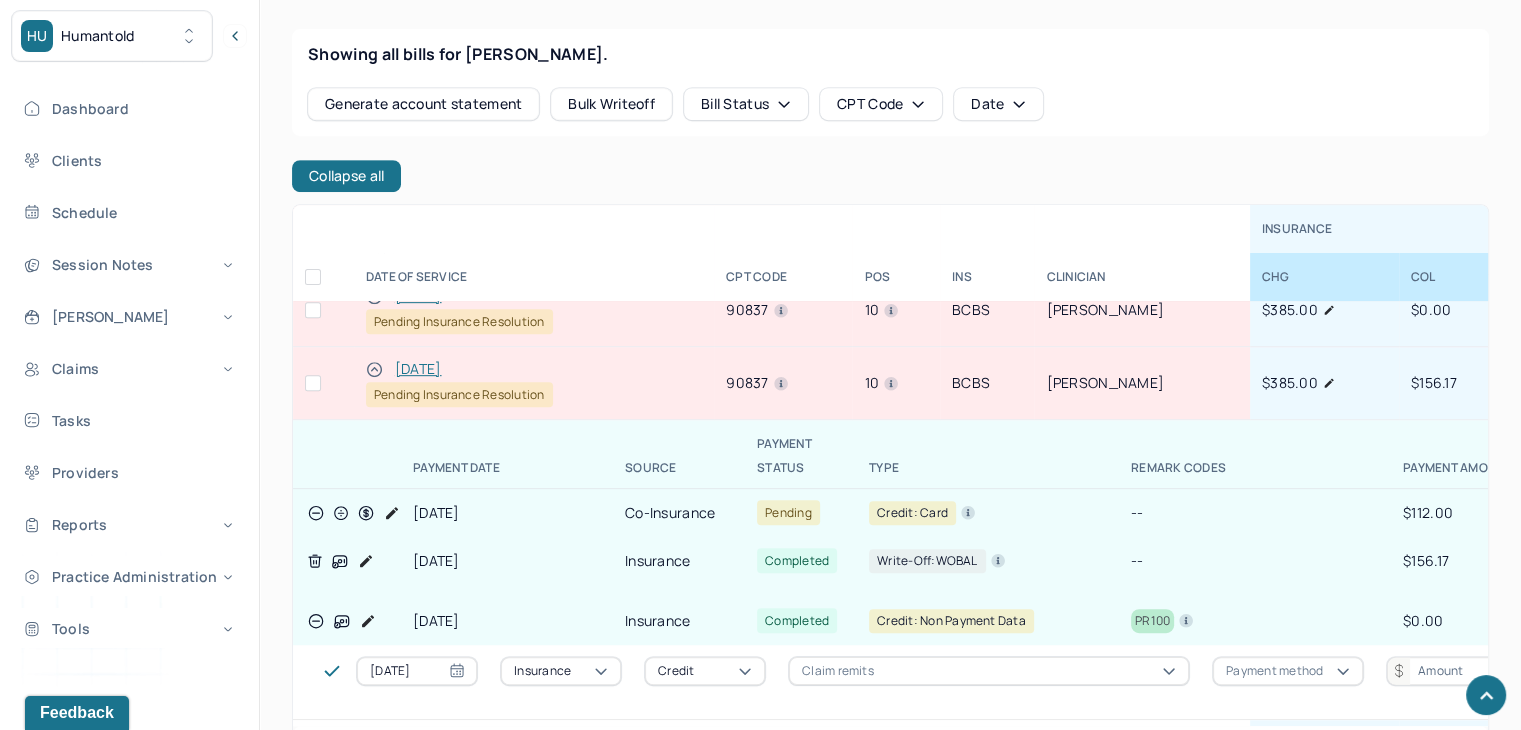 scroll, scrollTop: 100, scrollLeft: 0, axis: vertical 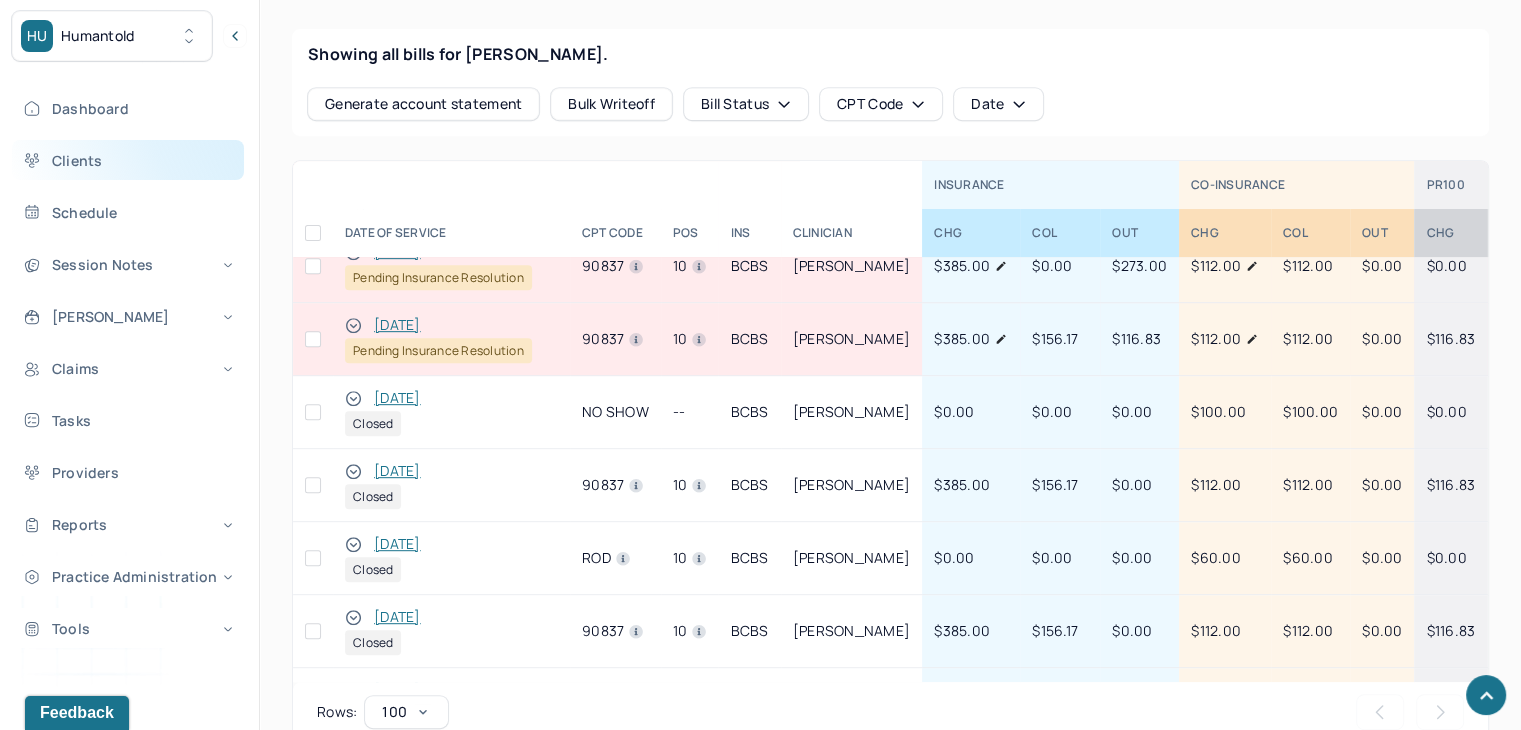 click on "Clients" at bounding box center [128, 160] 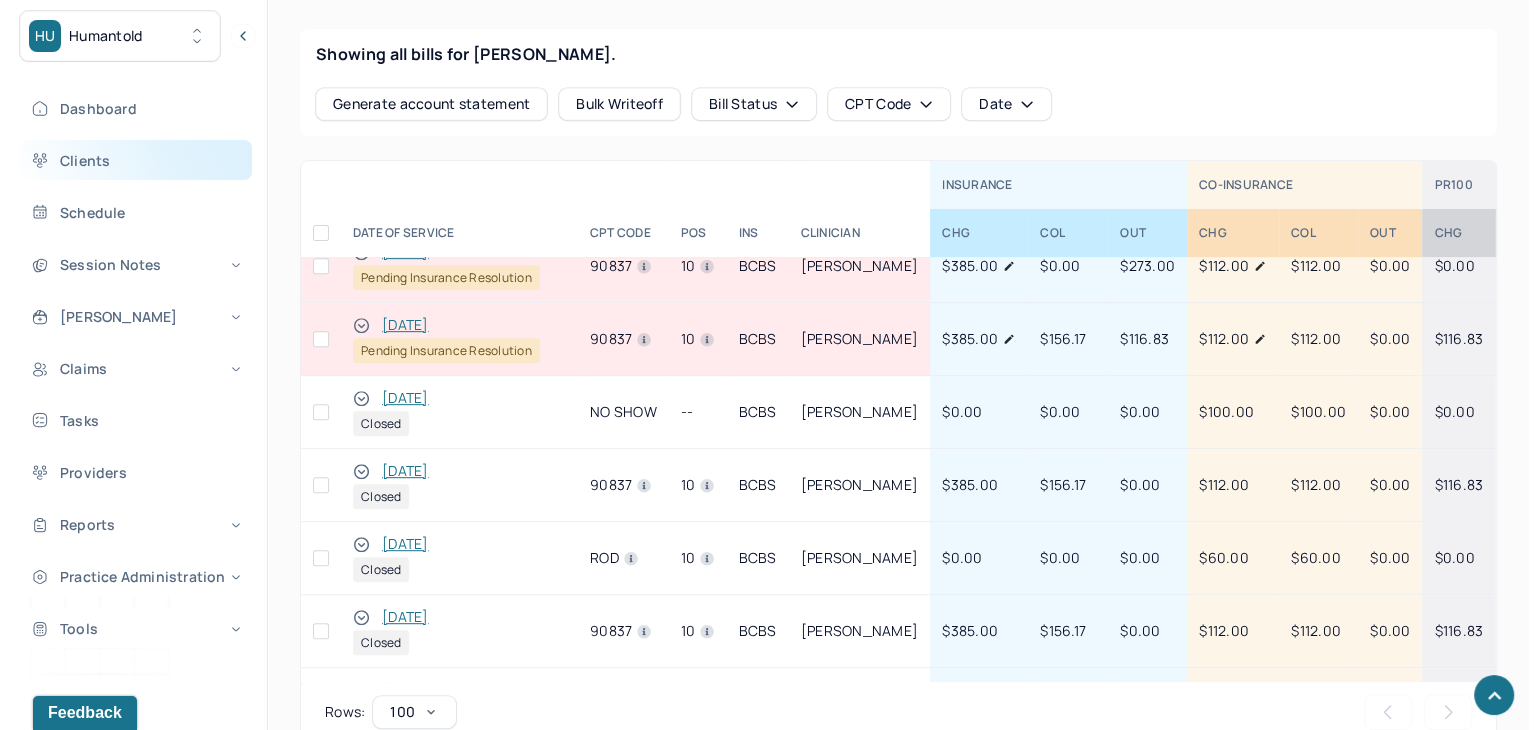 scroll, scrollTop: 0, scrollLeft: 0, axis: both 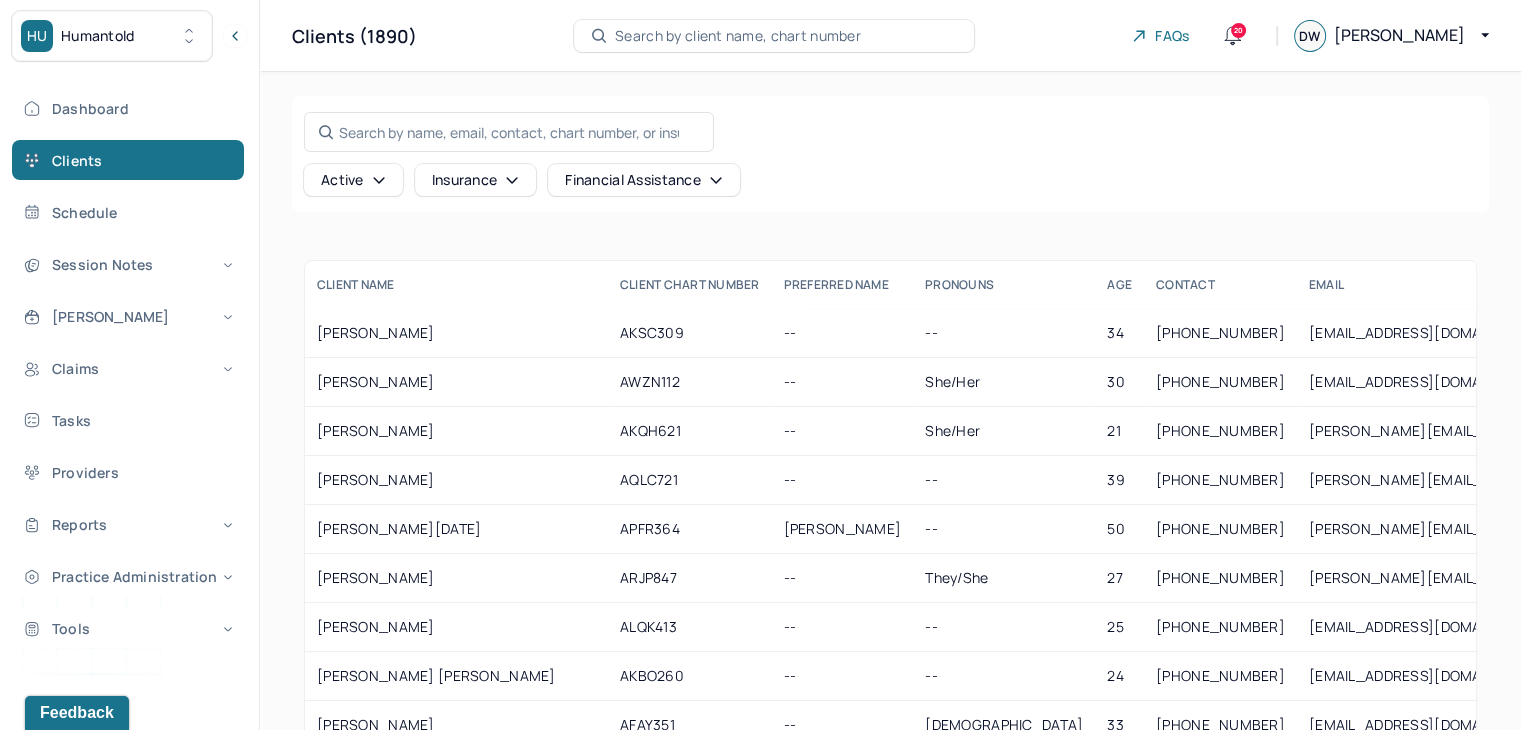click on "Search by client name, chart number" at bounding box center (738, 36) 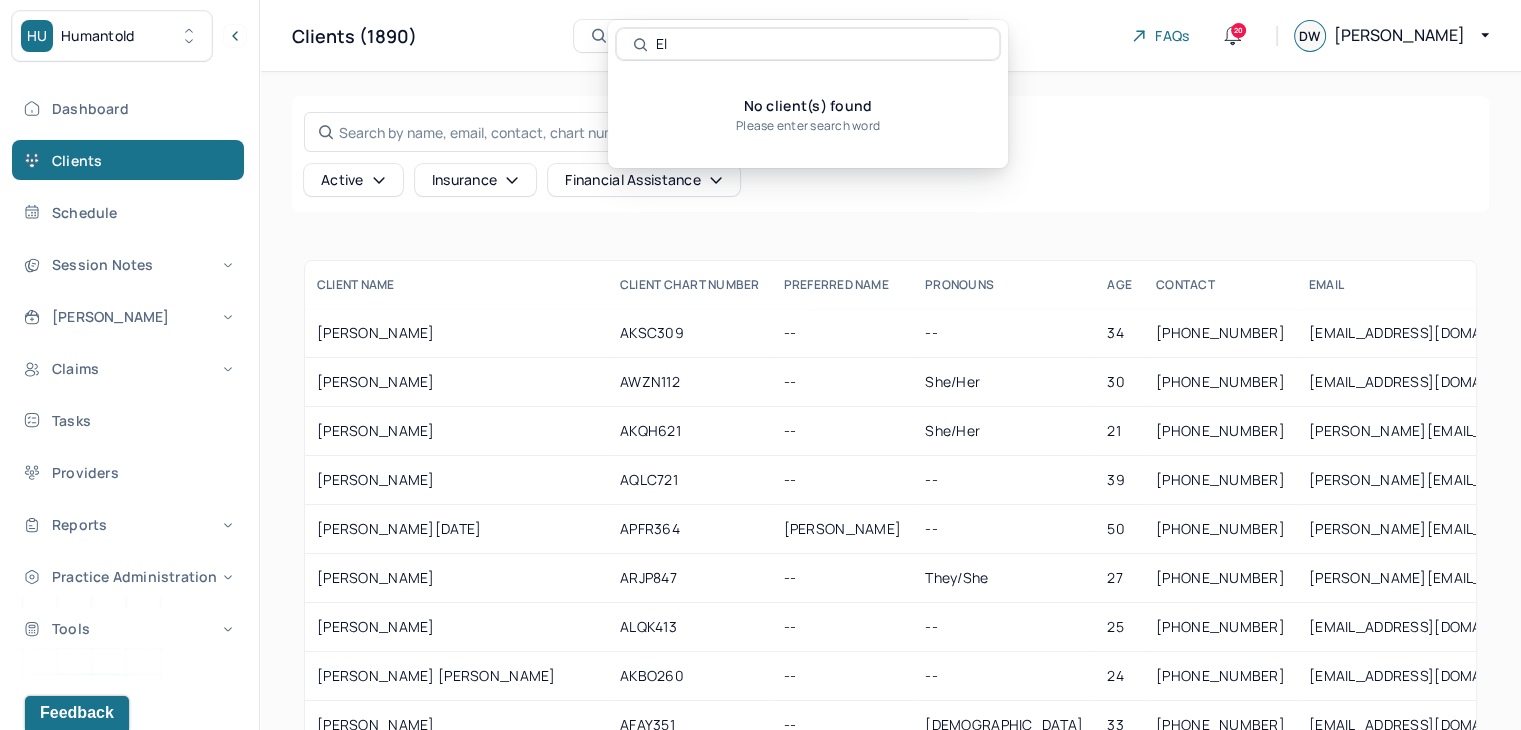 type on "E" 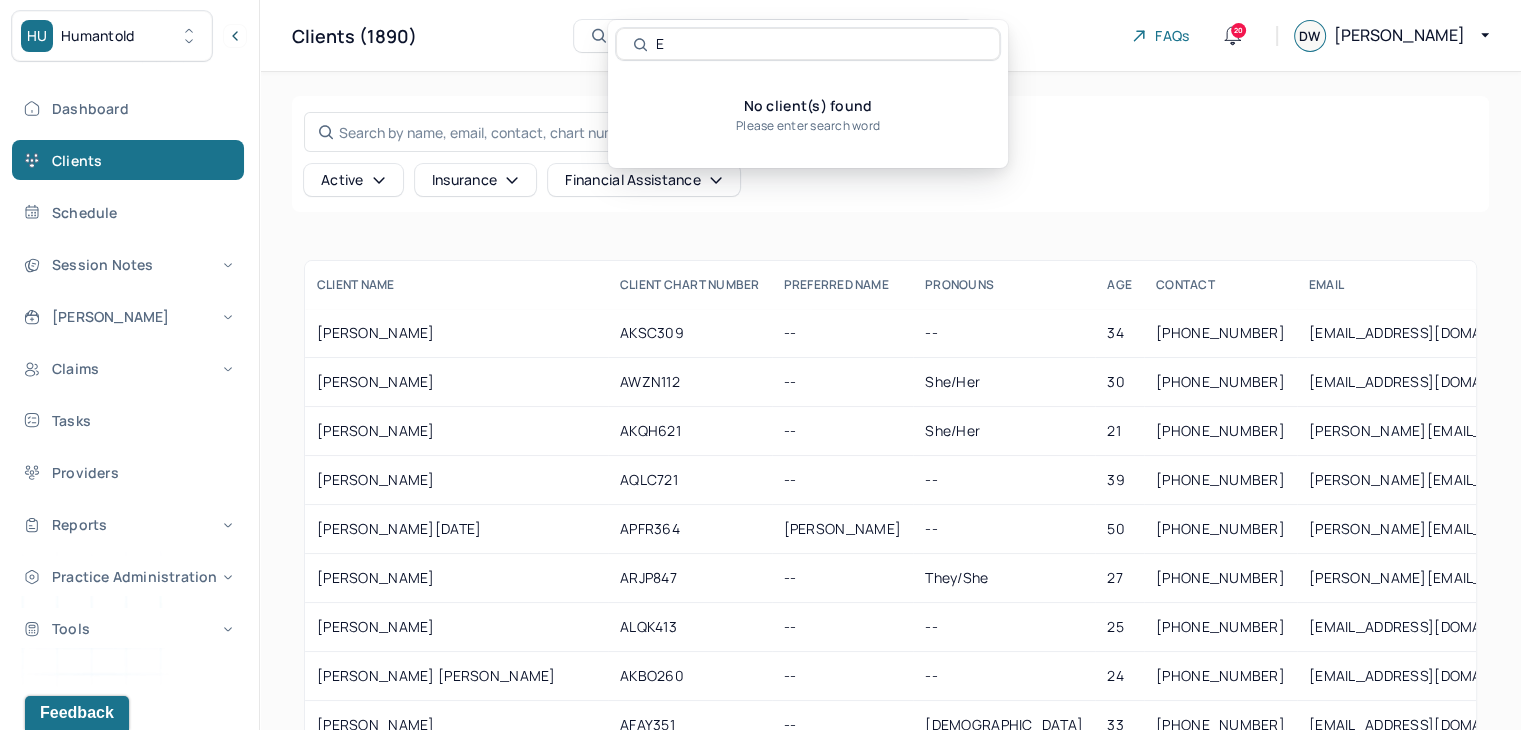 type 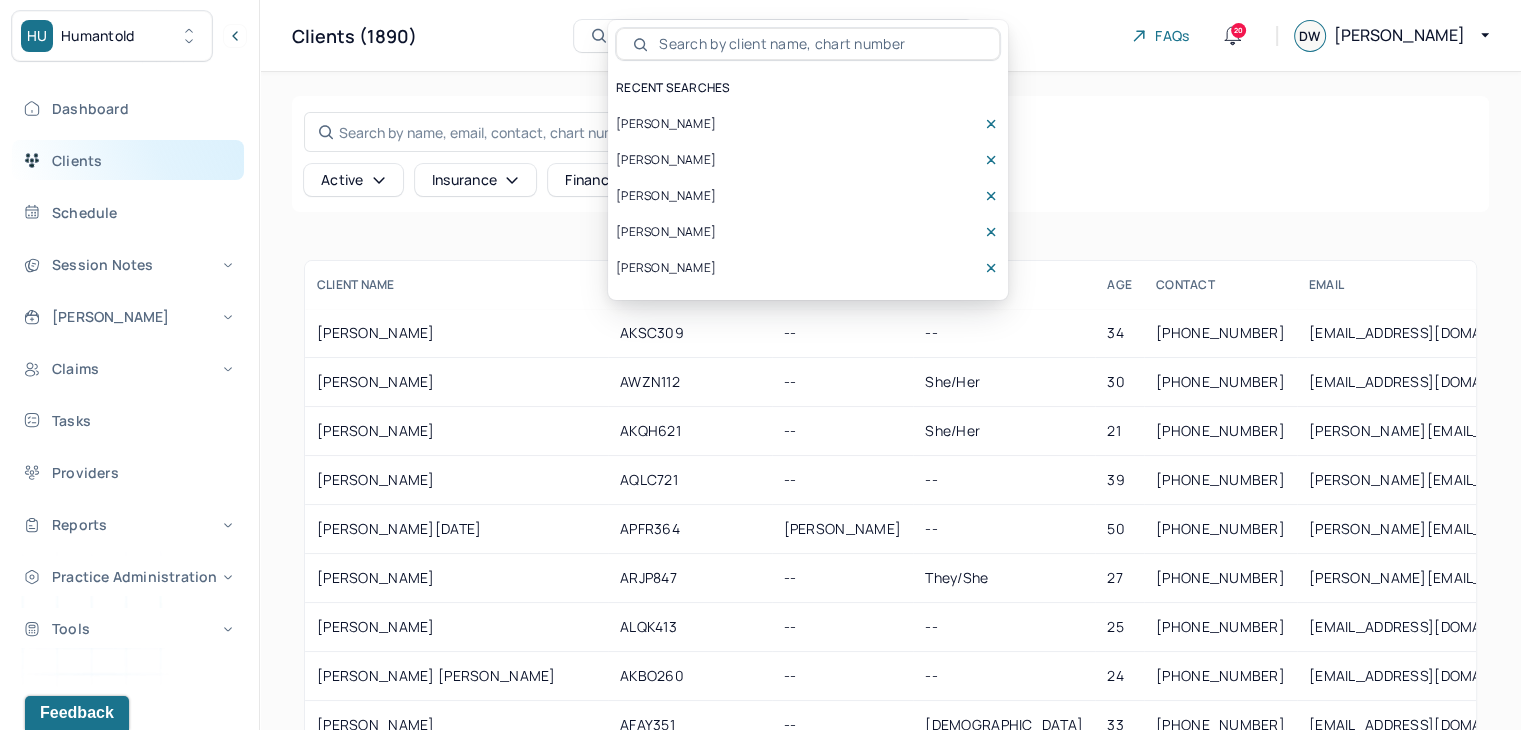 click on "Clients" at bounding box center [128, 160] 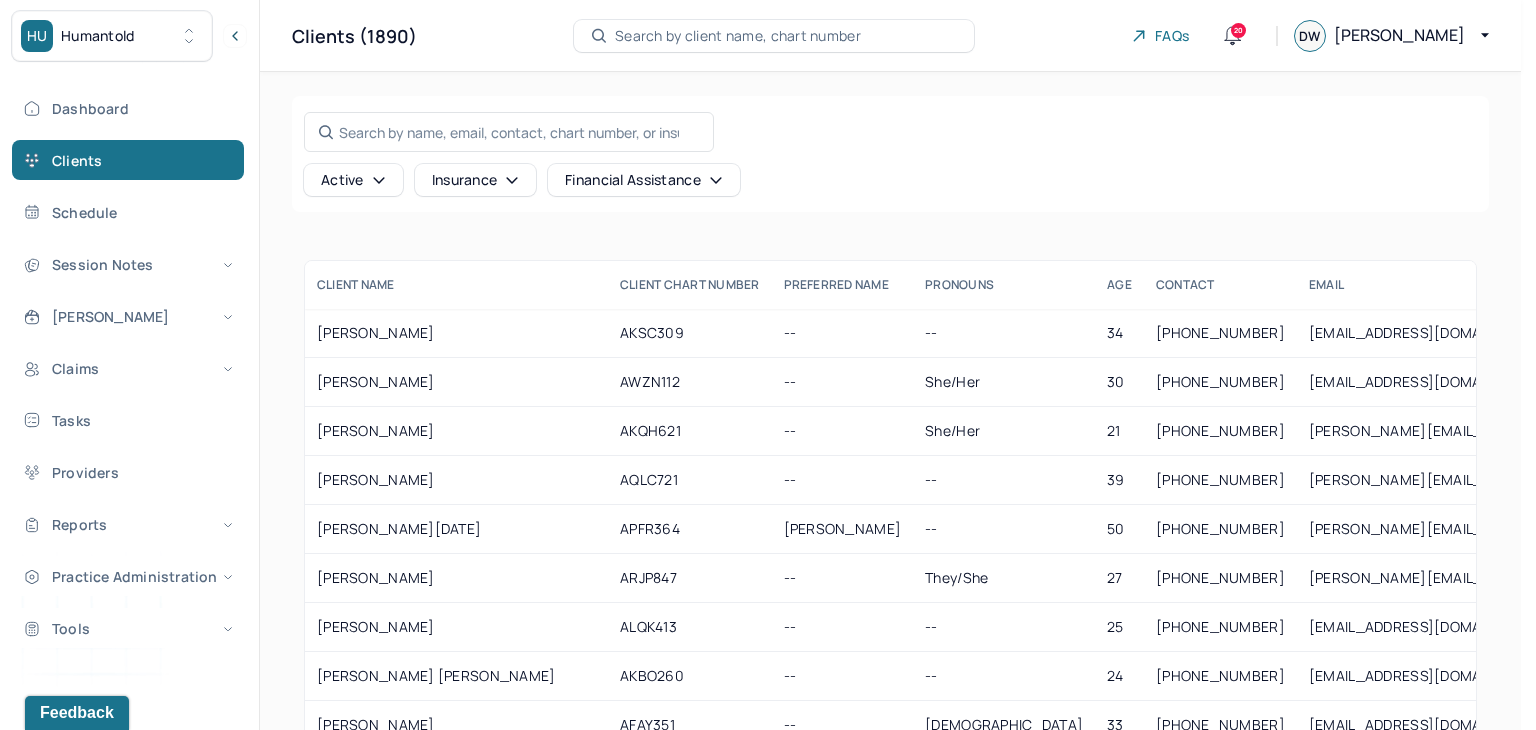 click on "HU Humantold" at bounding box center (112, 36) 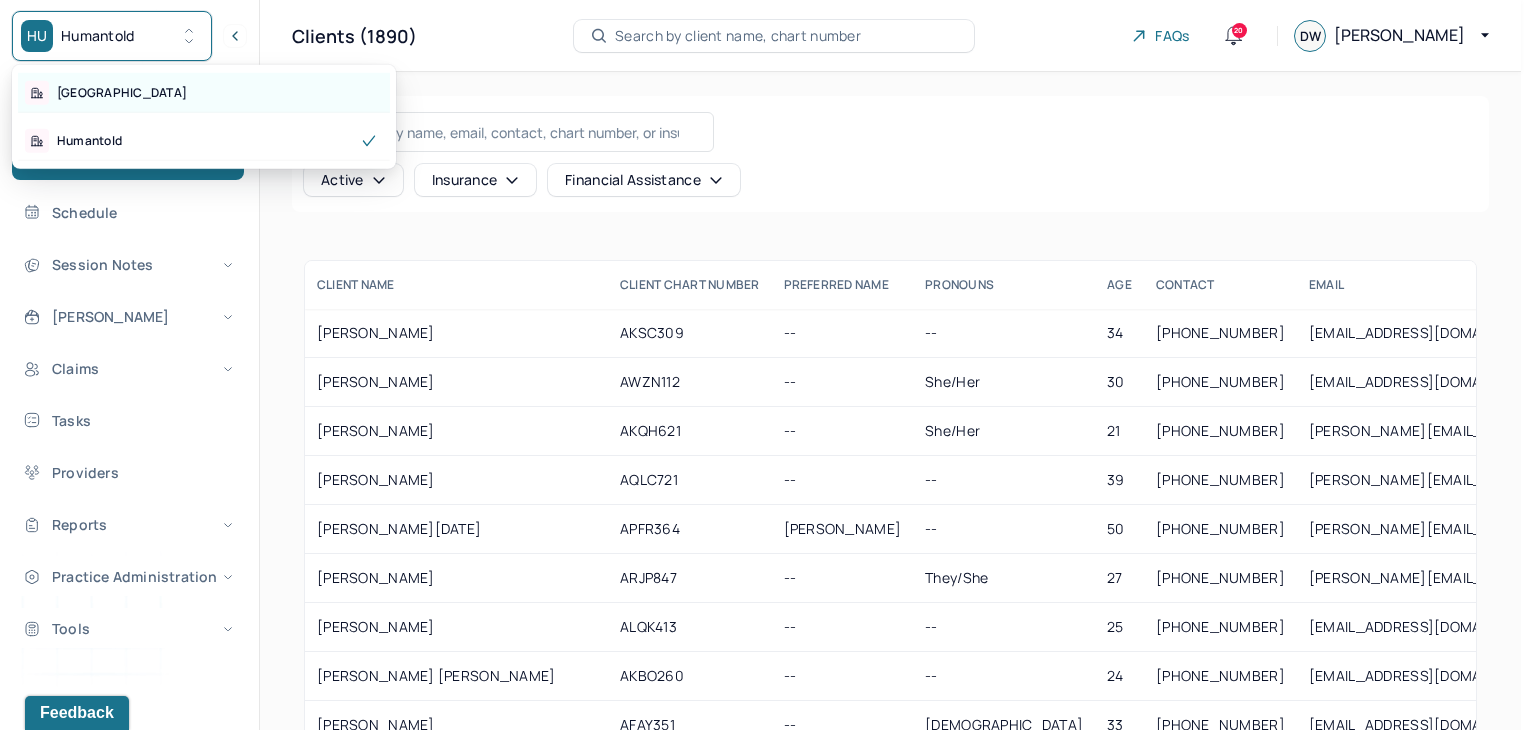 click on "[GEOGRAPHIC_DATA]" at bounding box center [204, 93] 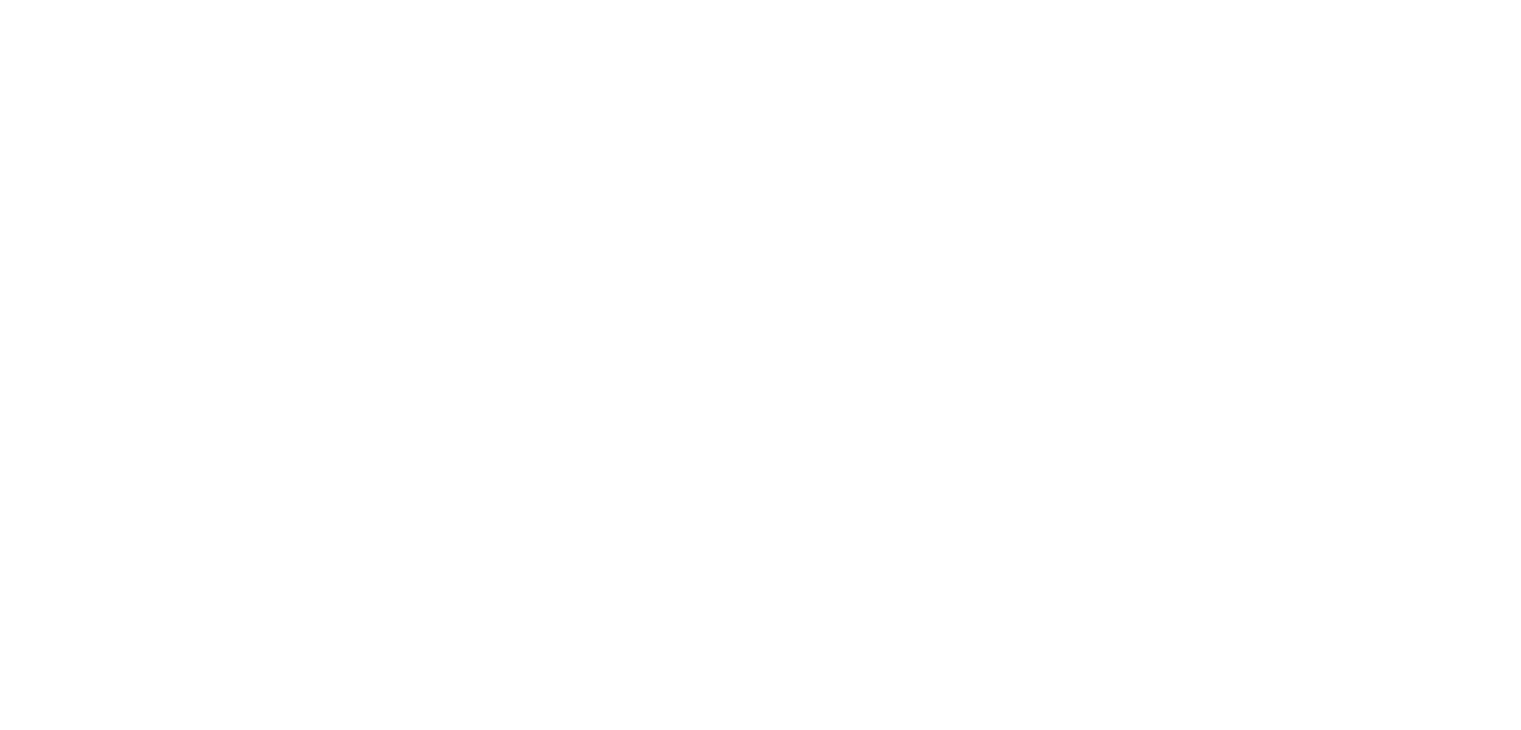scroll, scrollTop: 0, scrollLeft: 0, axis: both 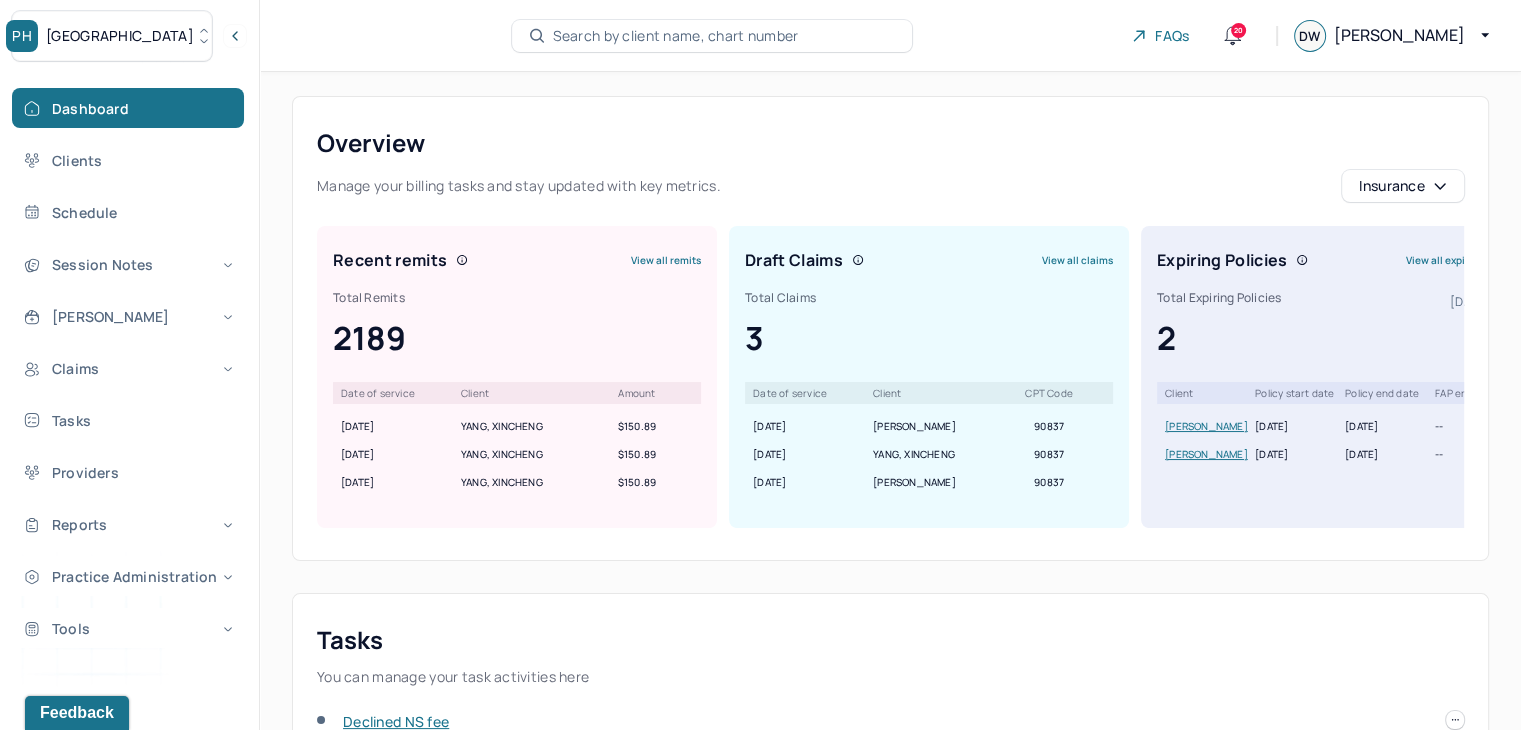 click on "Search by client name, chart number" at bounding box center (676, 36) 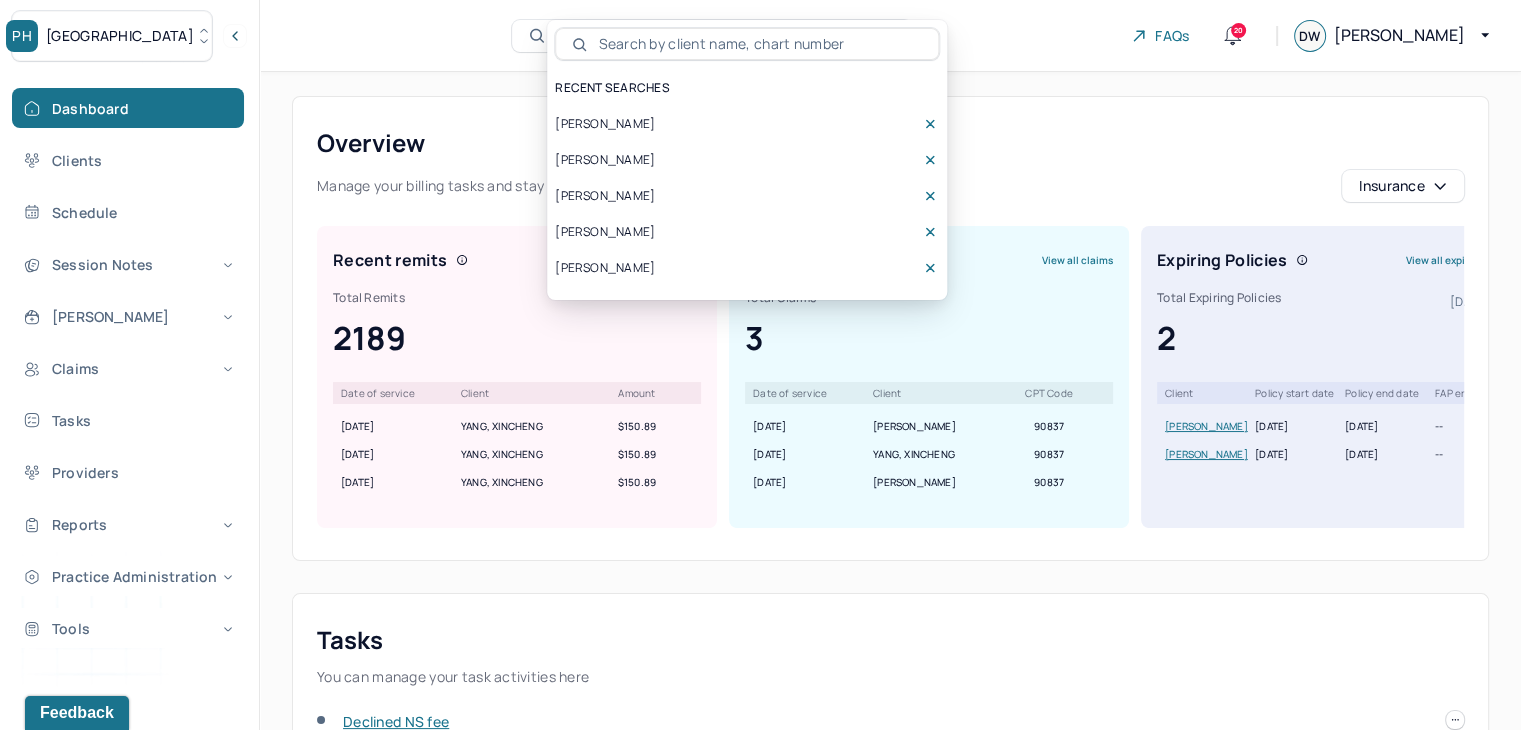 click on "Eladio Ramon Ledesma" at bounding box center (605, 160) 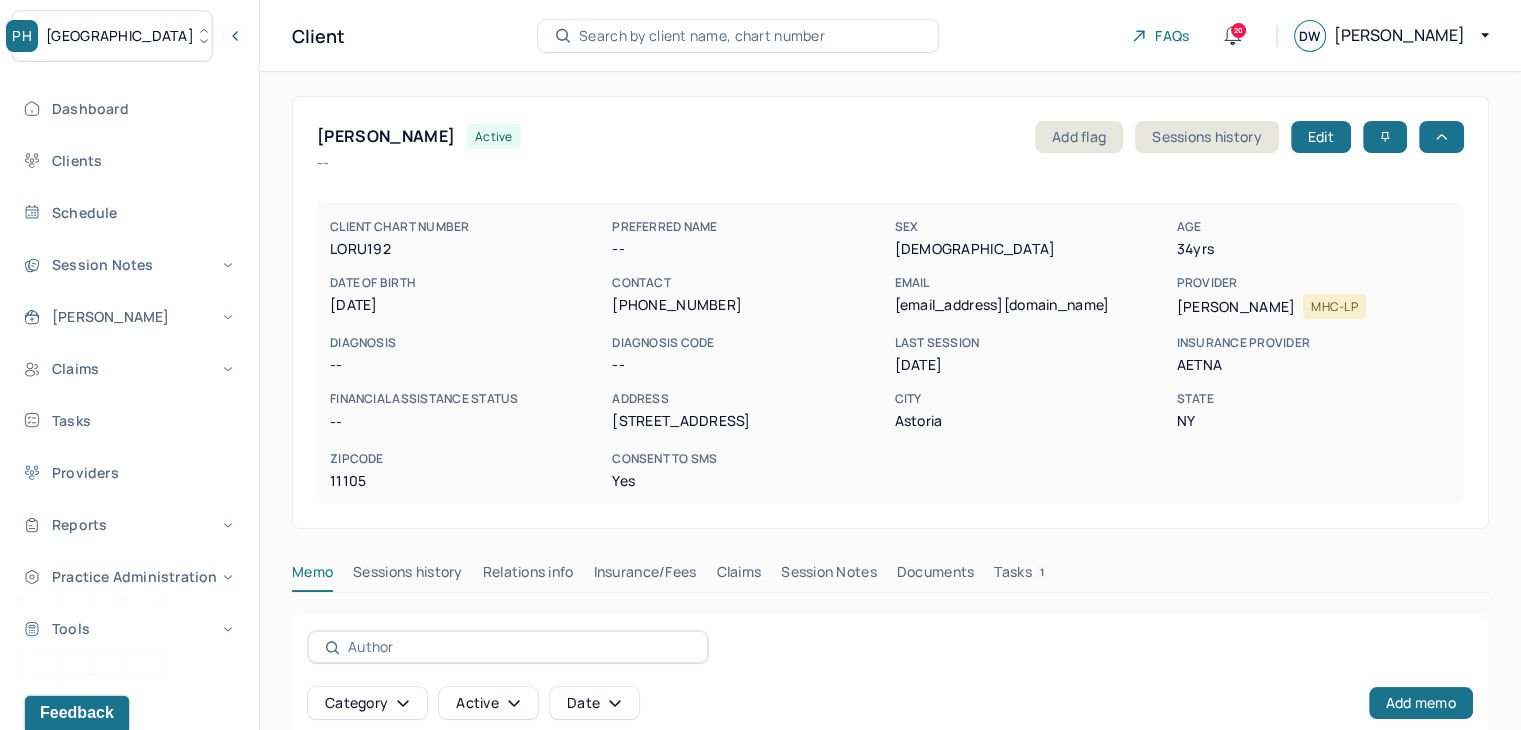 type 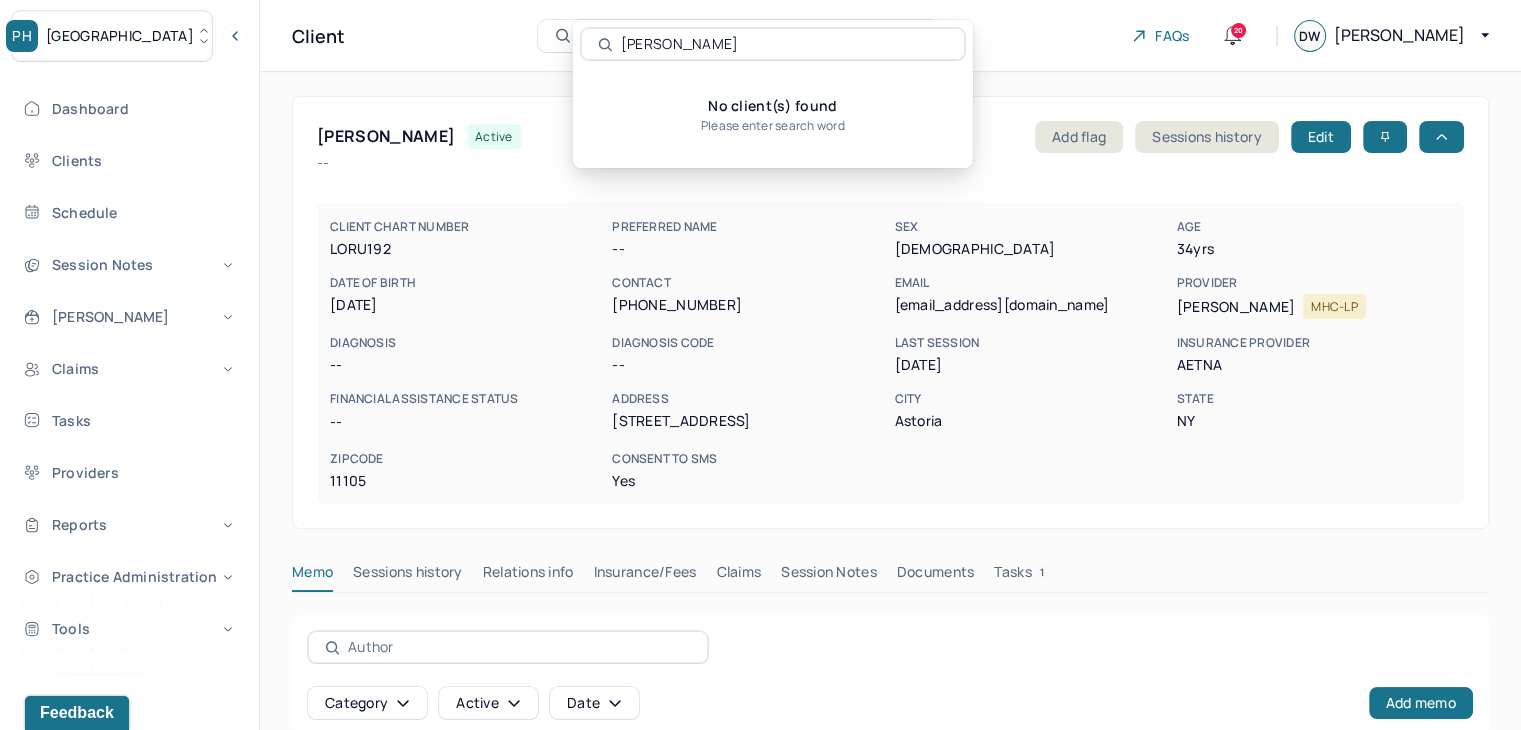 click 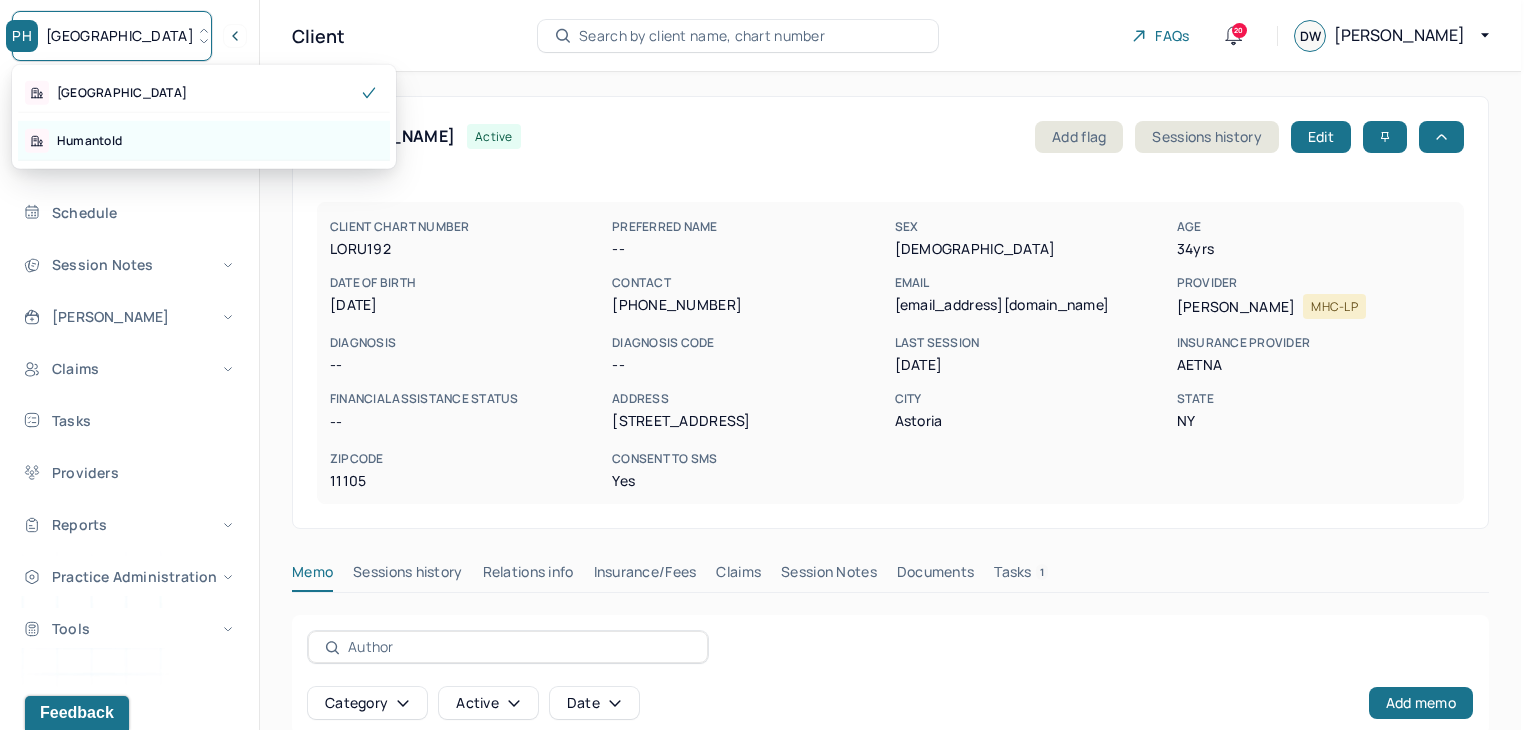 click on "Humantold" at bounding box center (204, 141) 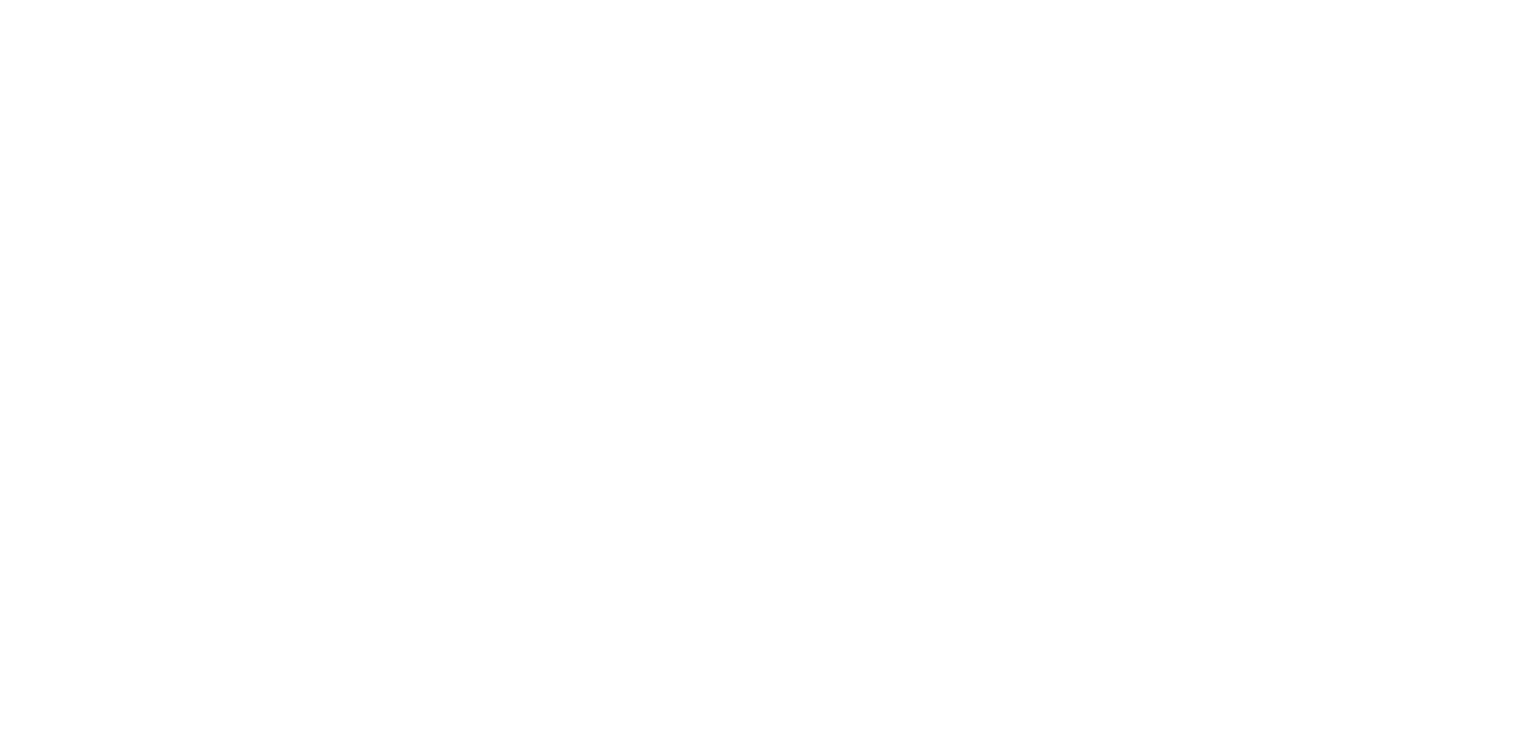 scroll, scrollTop: 0, scrollLeft: 0, axis: both 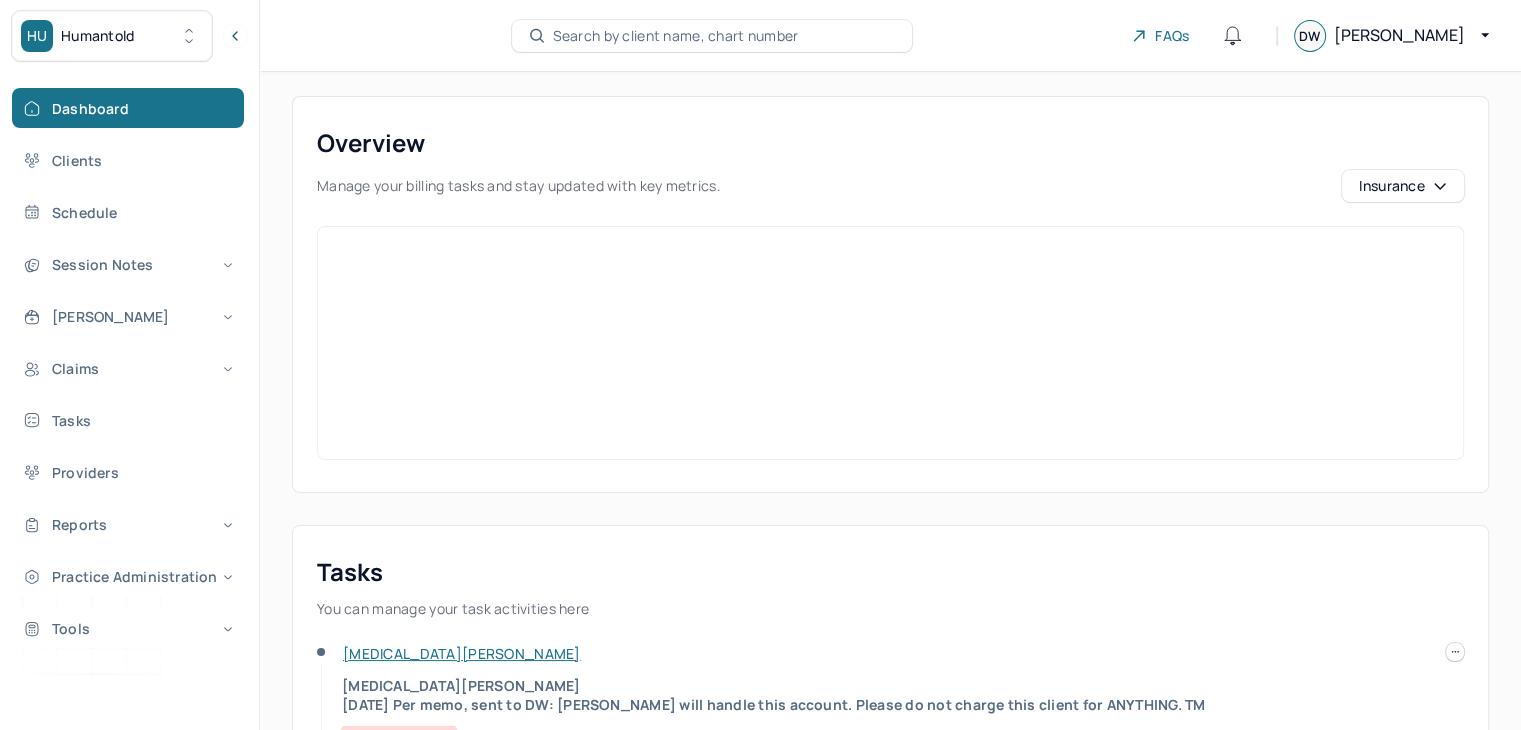 click on "Search by client name, chart number" at bounding box center (676, 36) 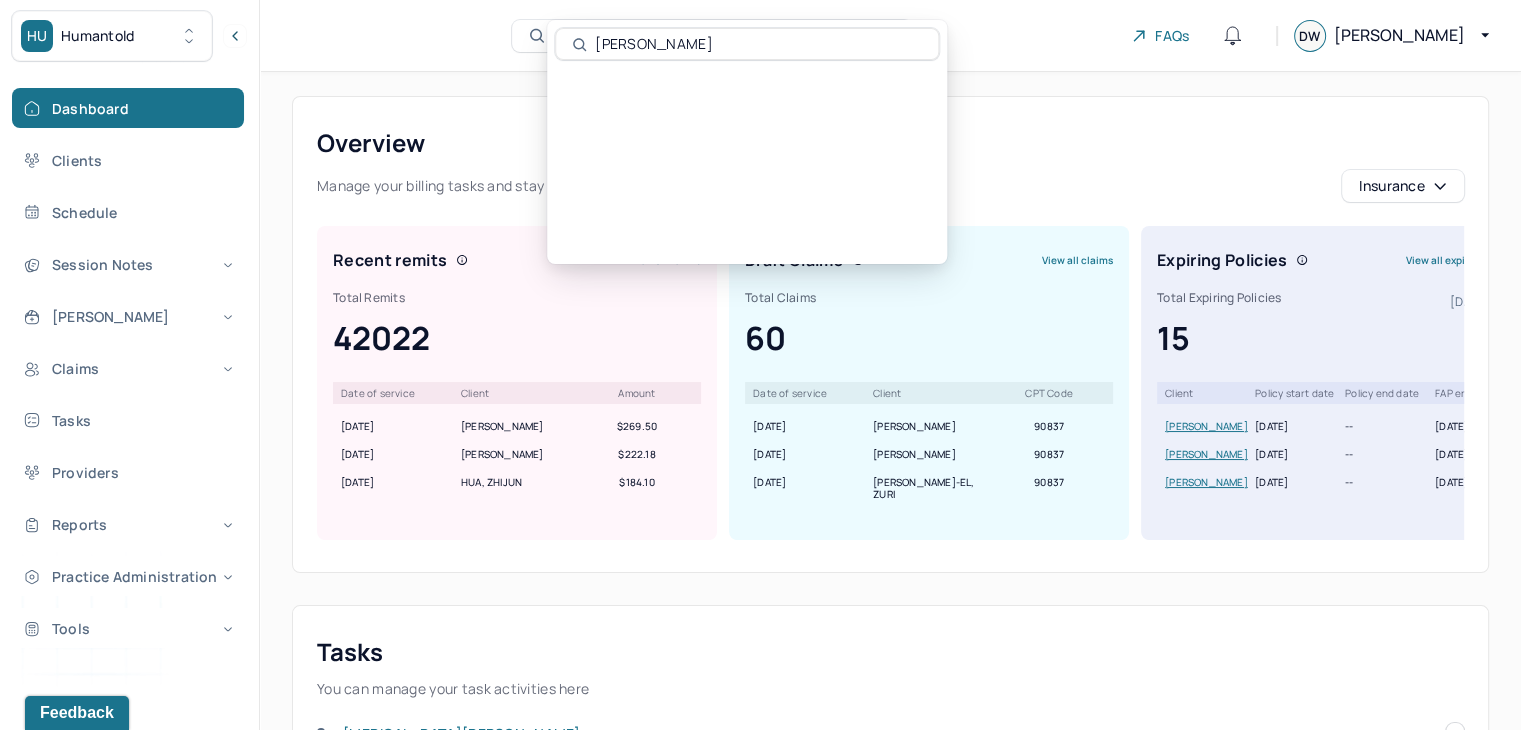 scroll, scrollTop: 0, scrollLeft: 0, axis: both 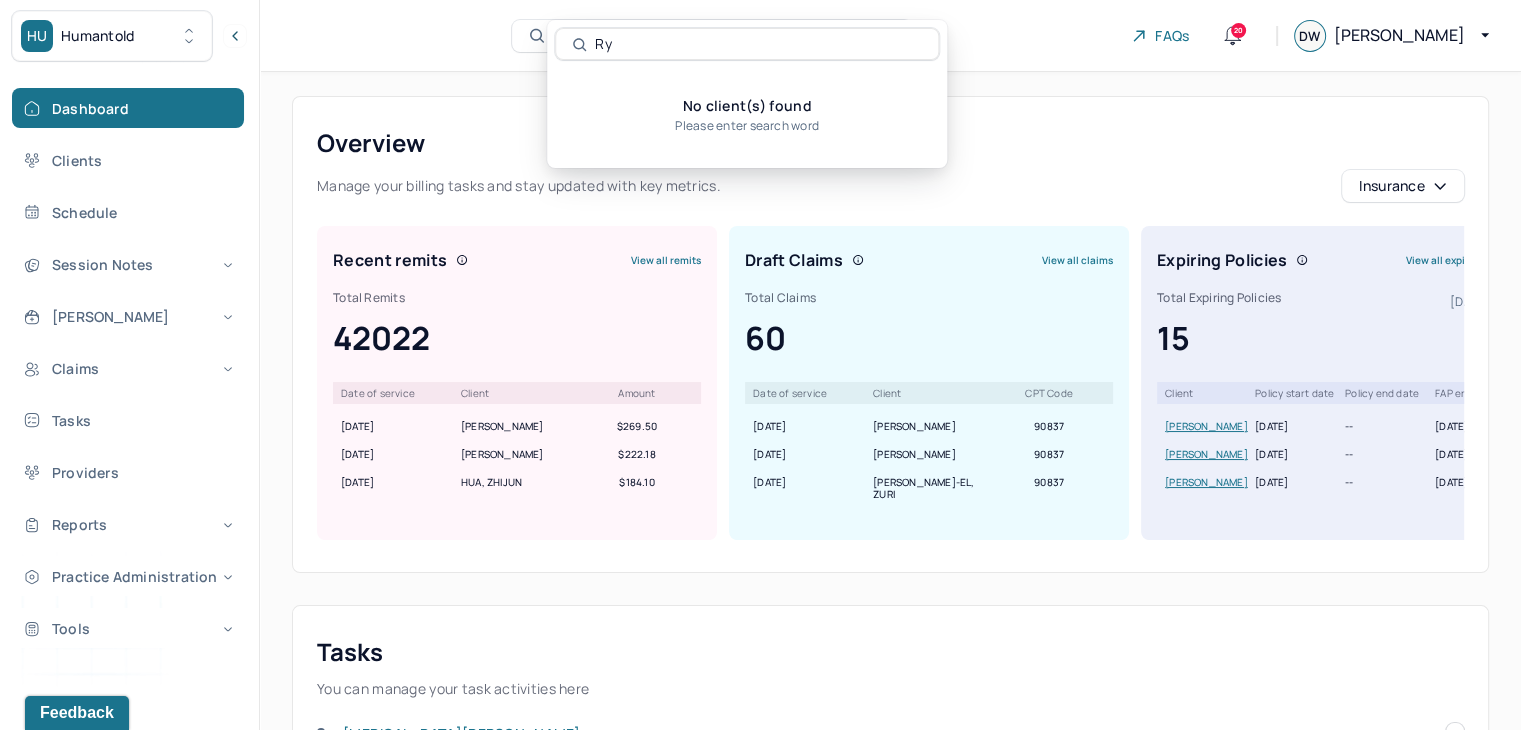 type on "R" 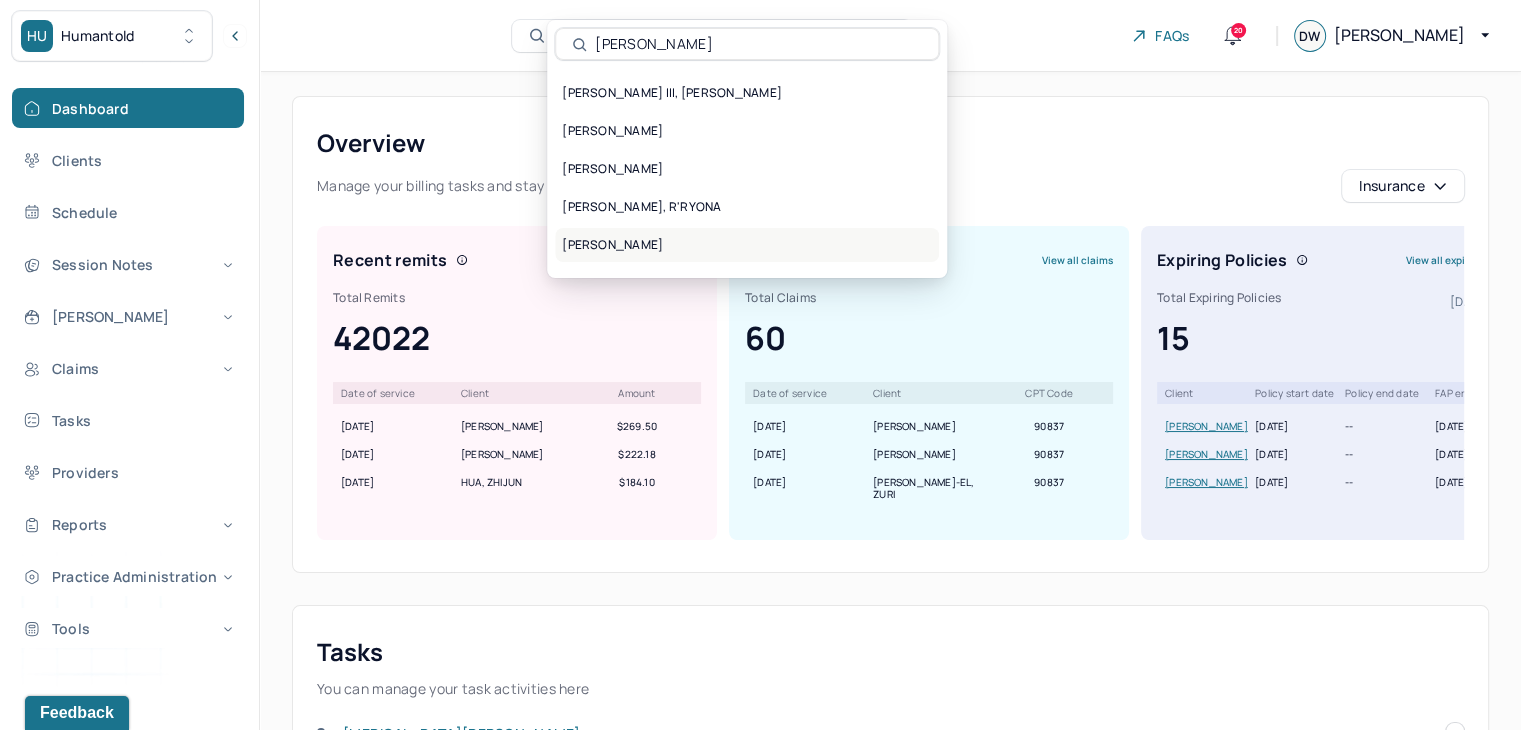 type on "Thomas r" 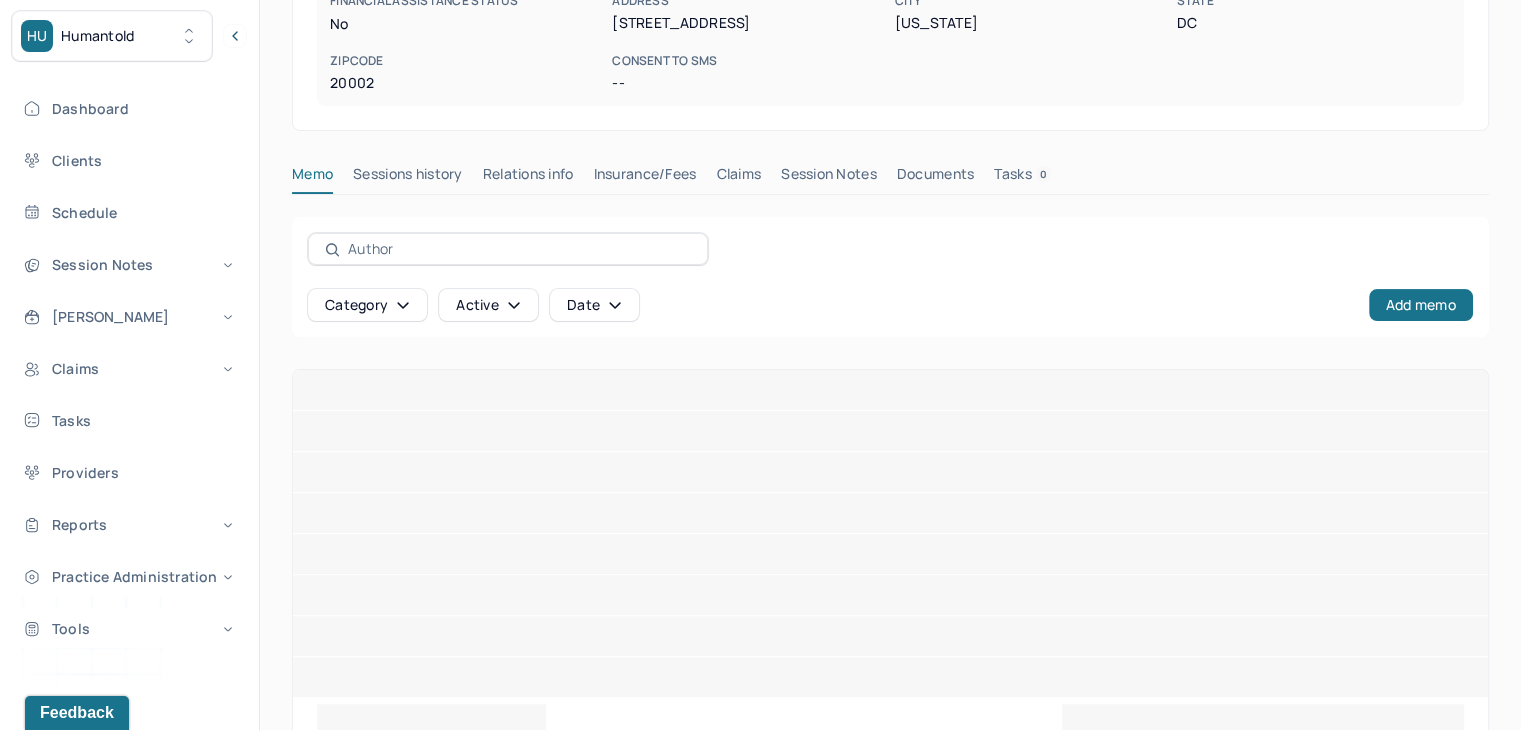 scroll, scrollTop: 400, scrollLeft: 0, axis: vertical 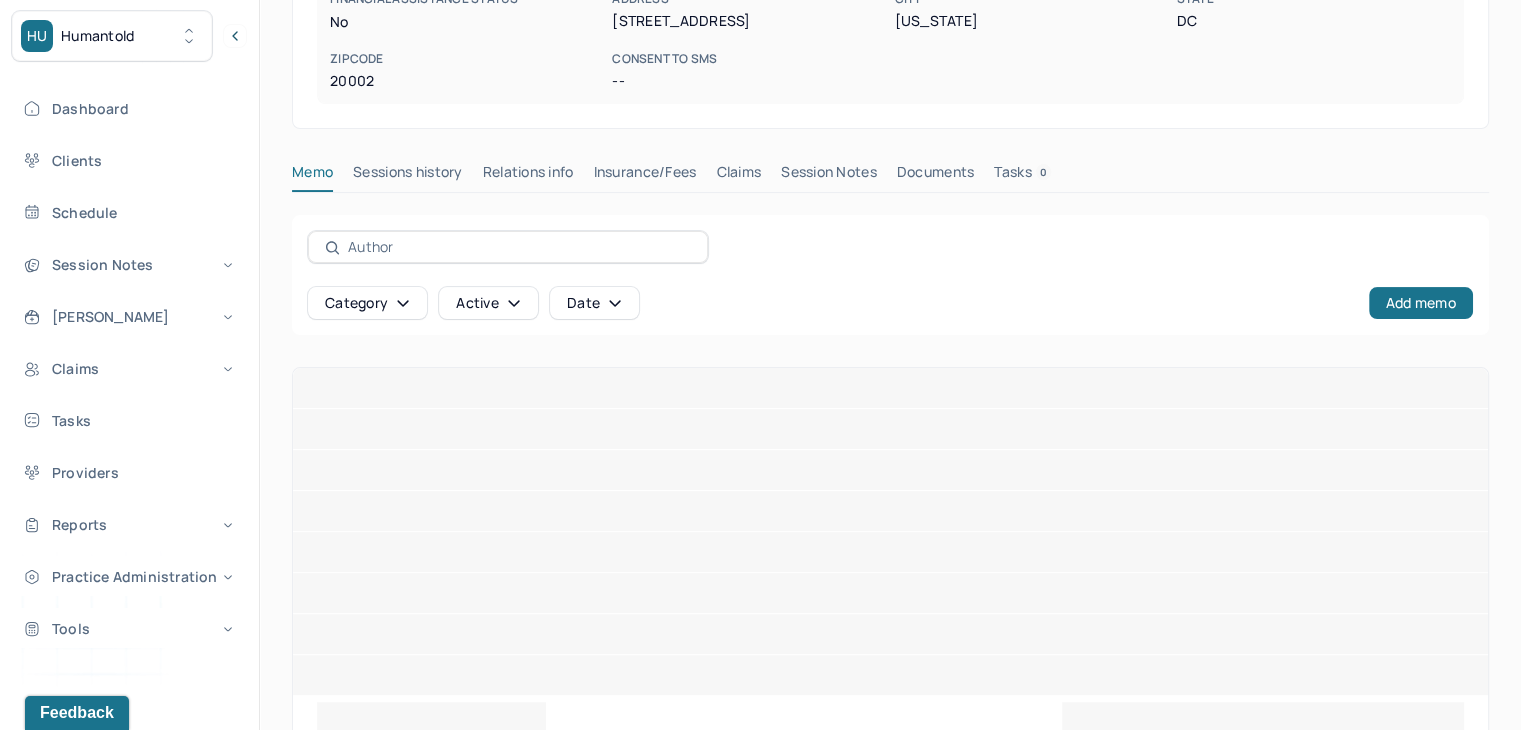 click on "Claims" at bounding box center [738, 176] 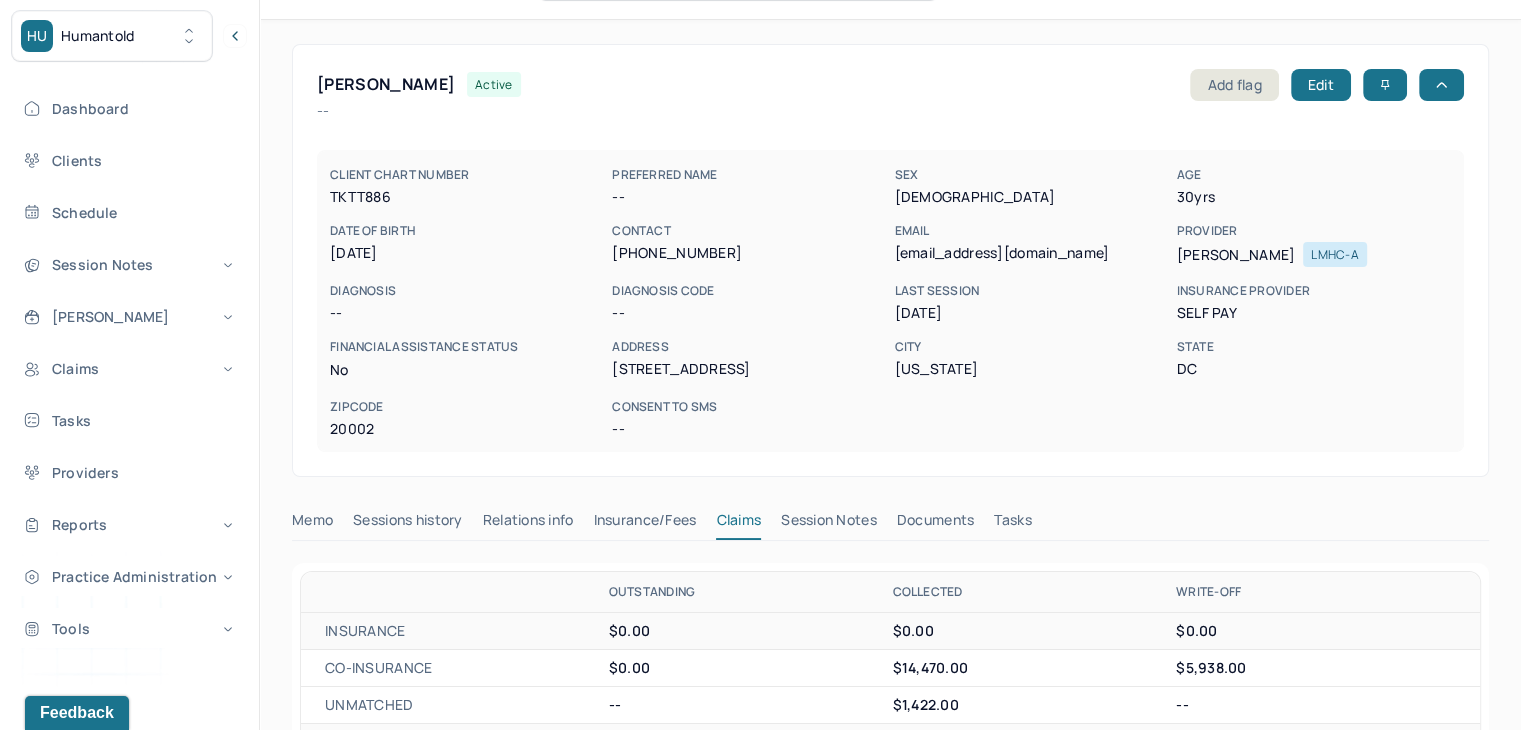 scroll, scrollTop: 0, scrollLeft: 0, axis: both 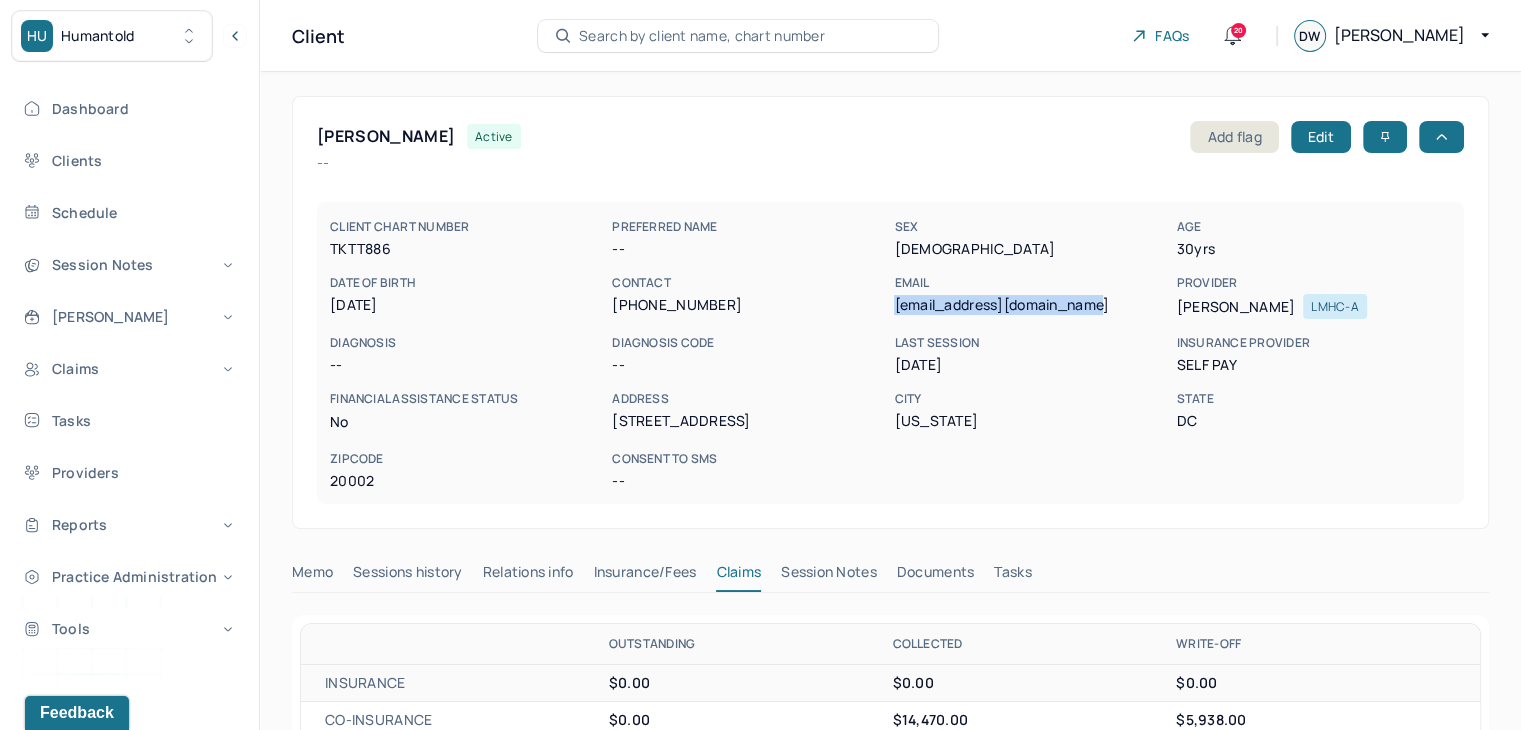 drag, startPoint x: 1105, startPoint y: 296, endPoint x: 893, endPoint y: 313, distance: 212.68051 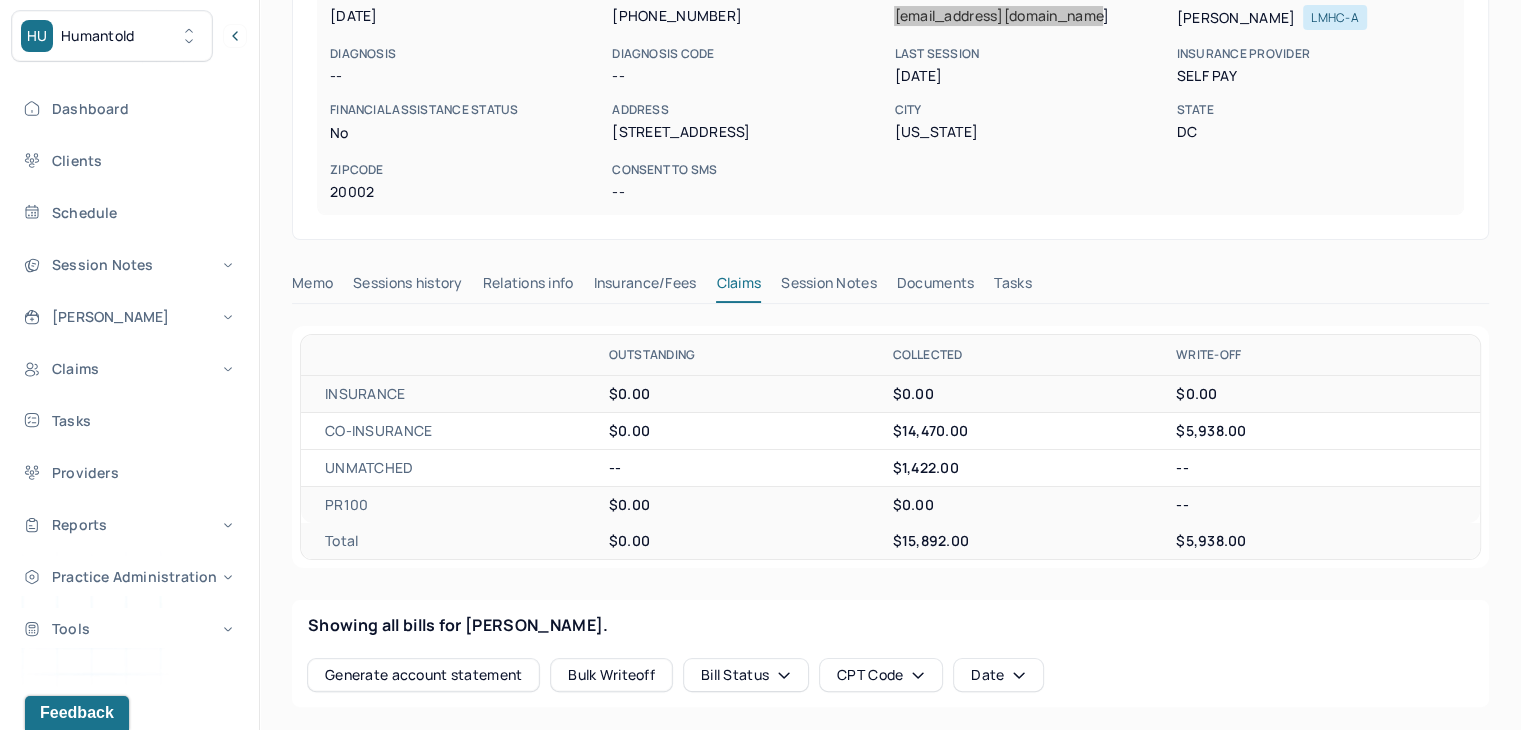 scroll, scrollTop: 600, scrollLeft: 0, axis: vertical 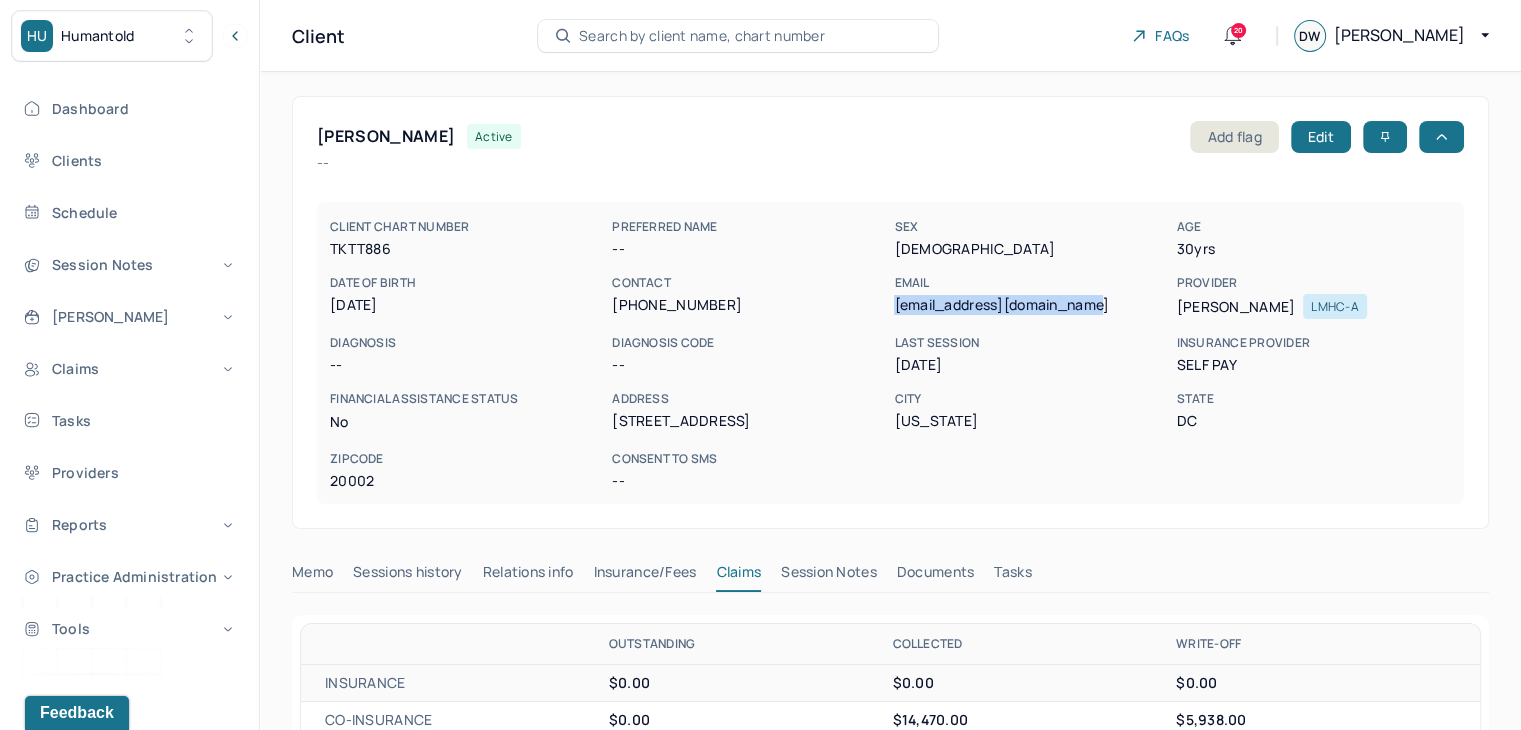 click on "Search by client name, chart number" at bounding box center [702, 36] 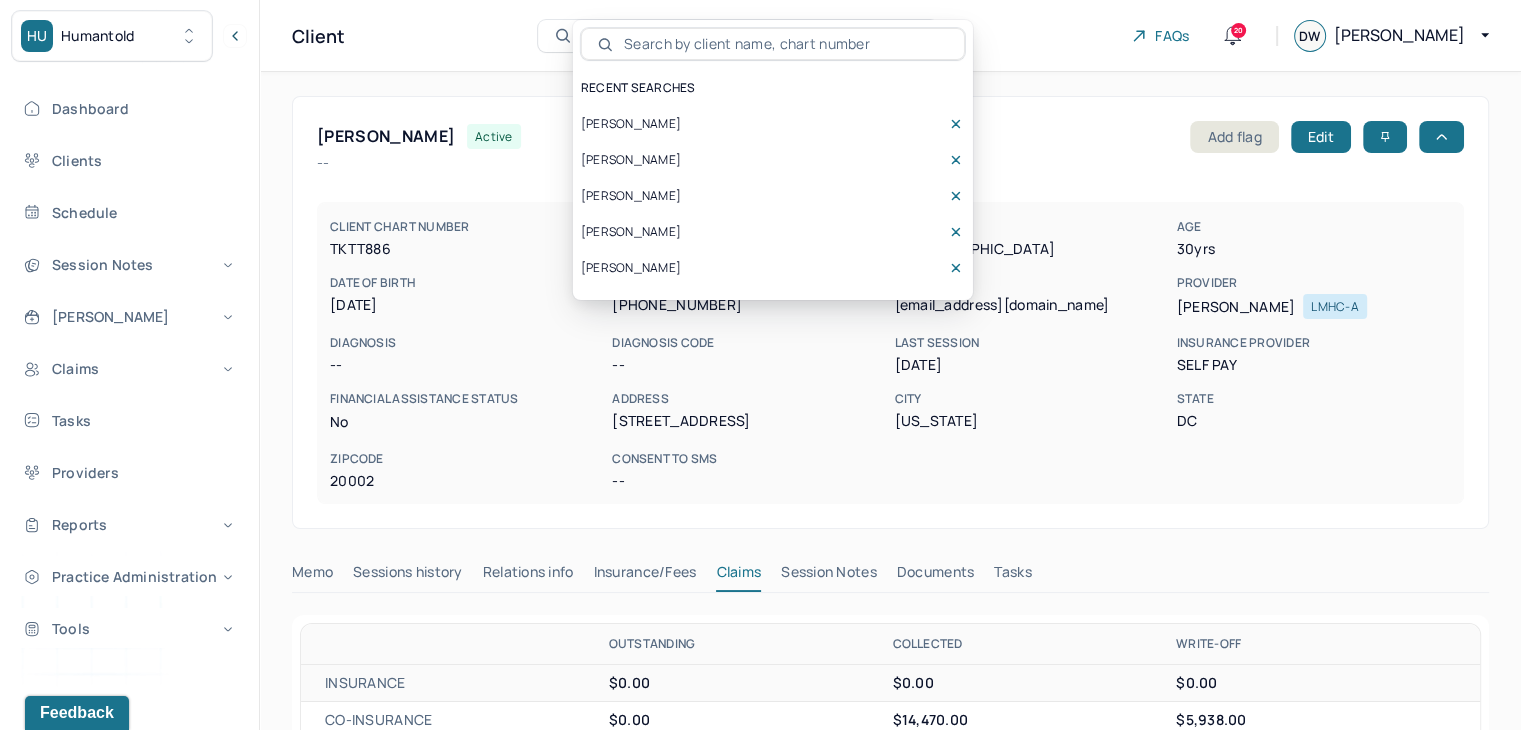 type on "H" 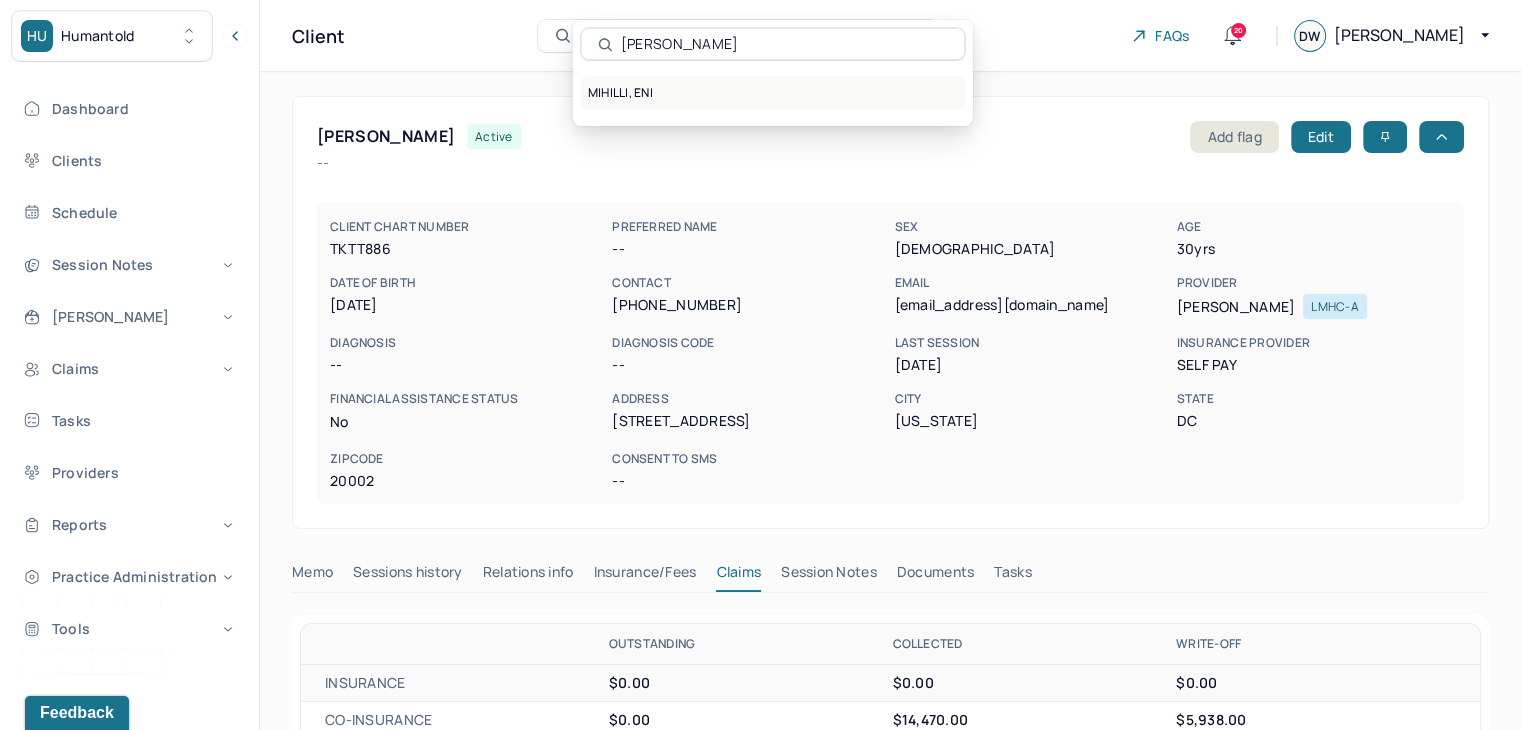 type on "Mihill" 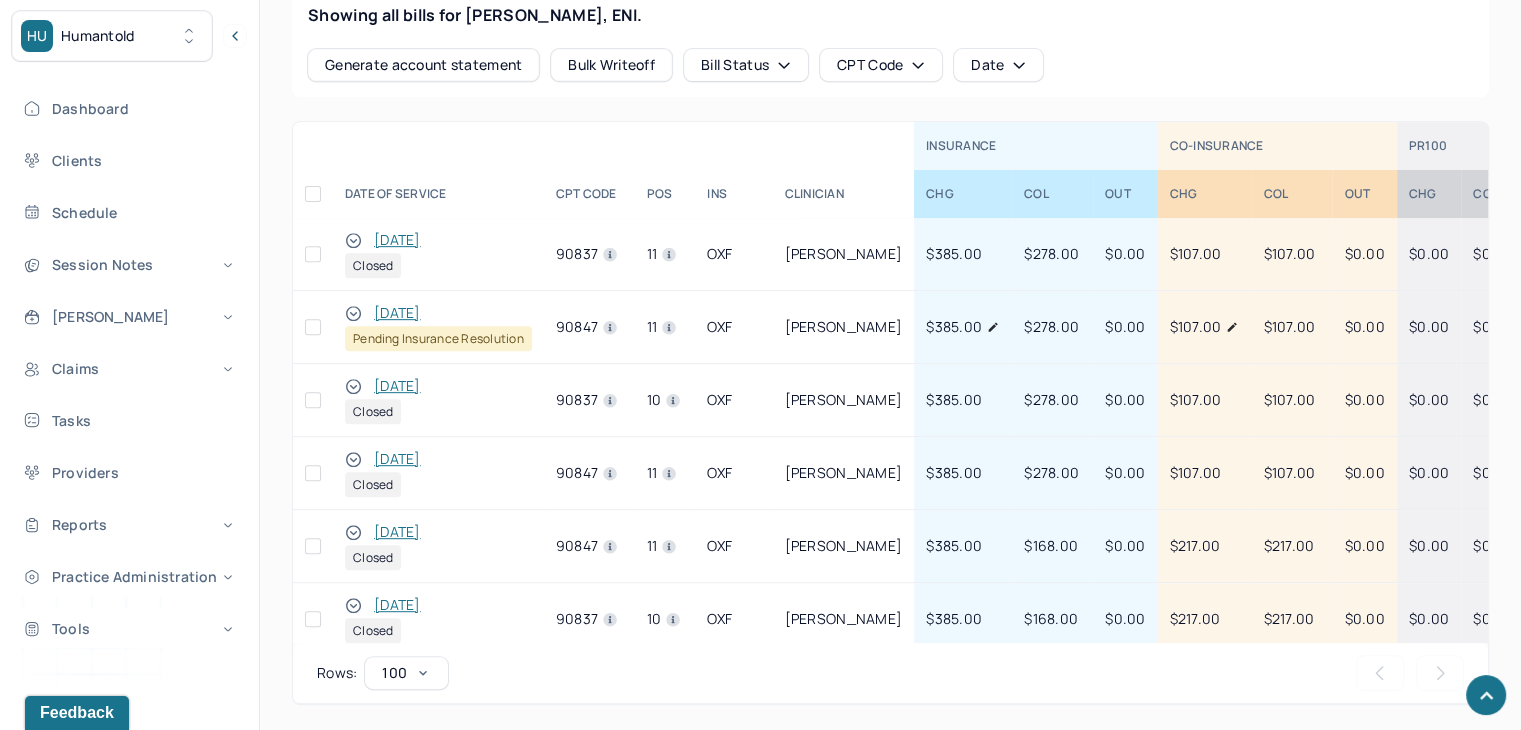 scroll, scrollTop: 900, scrollLeft: 0, axis: vertical 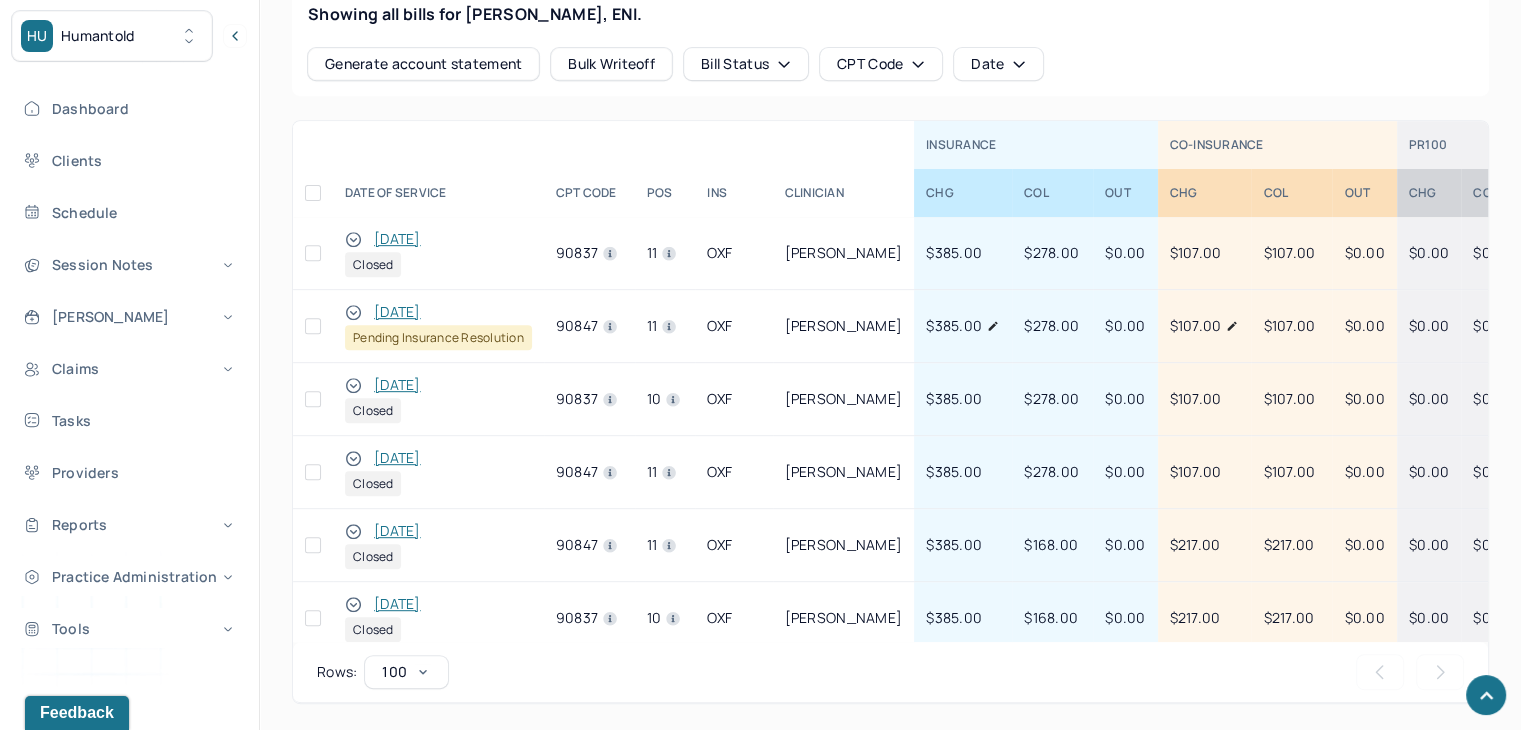 click 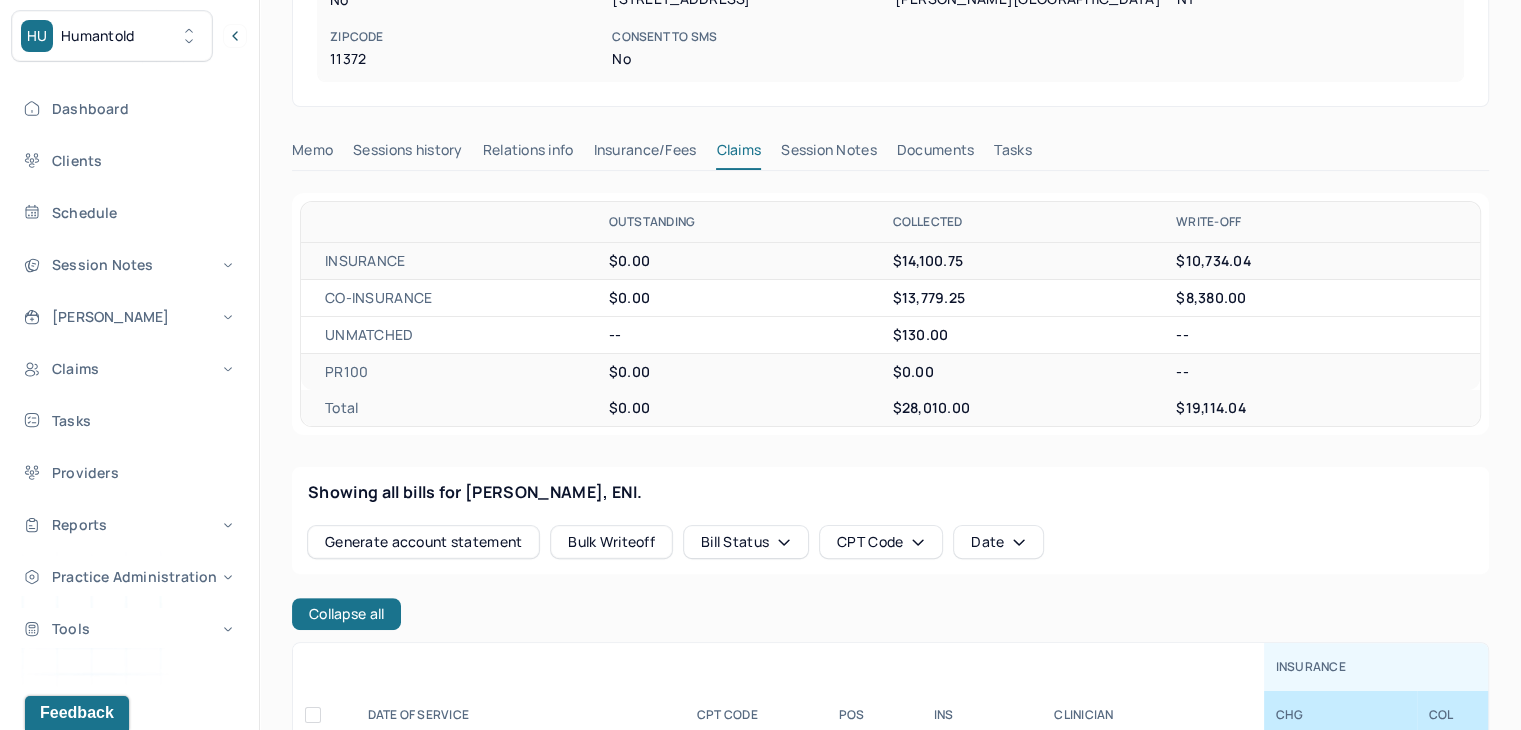 scroll, scrollTop: 400, scrollLeft: 0, axis: vertical 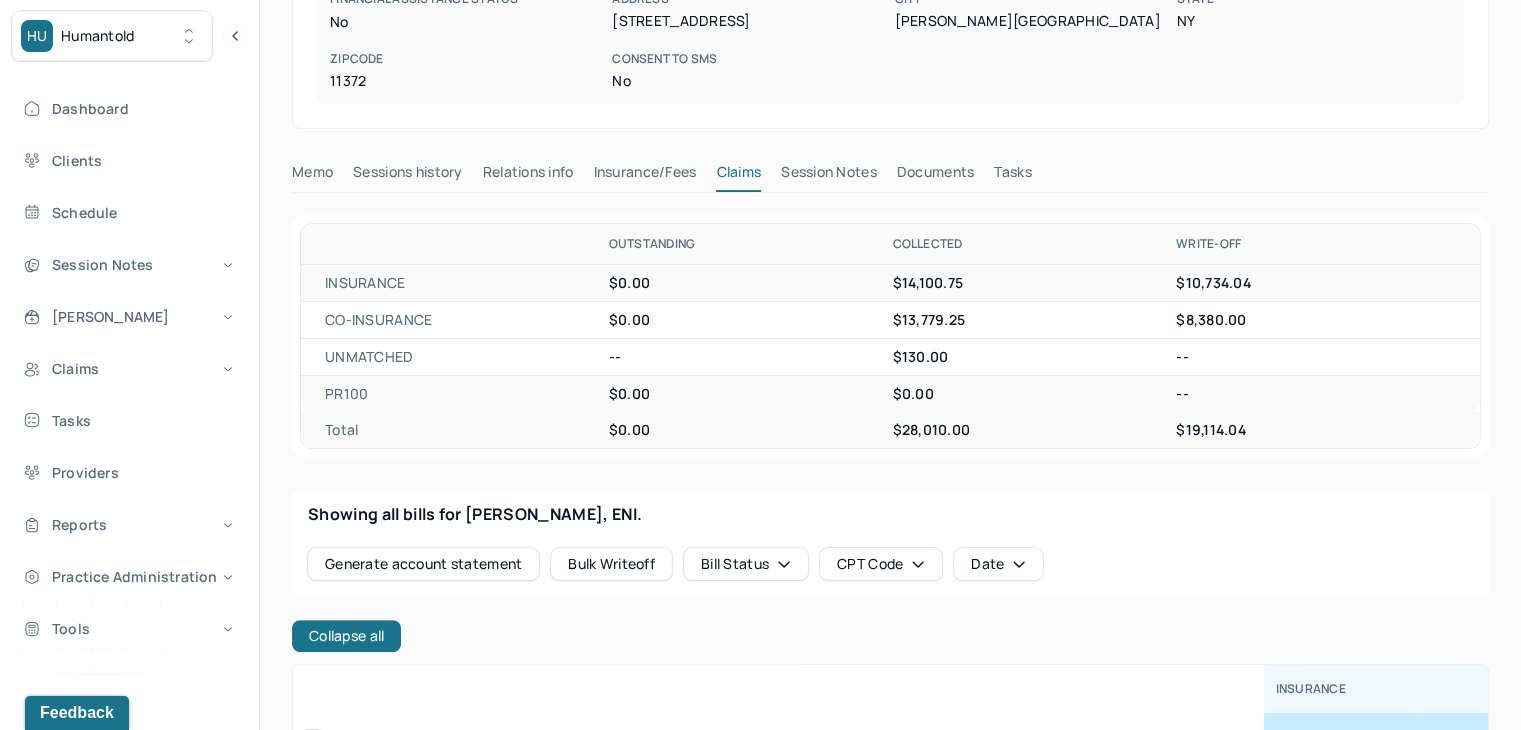 click on "Session Notes" at bounding box center (829, 176) 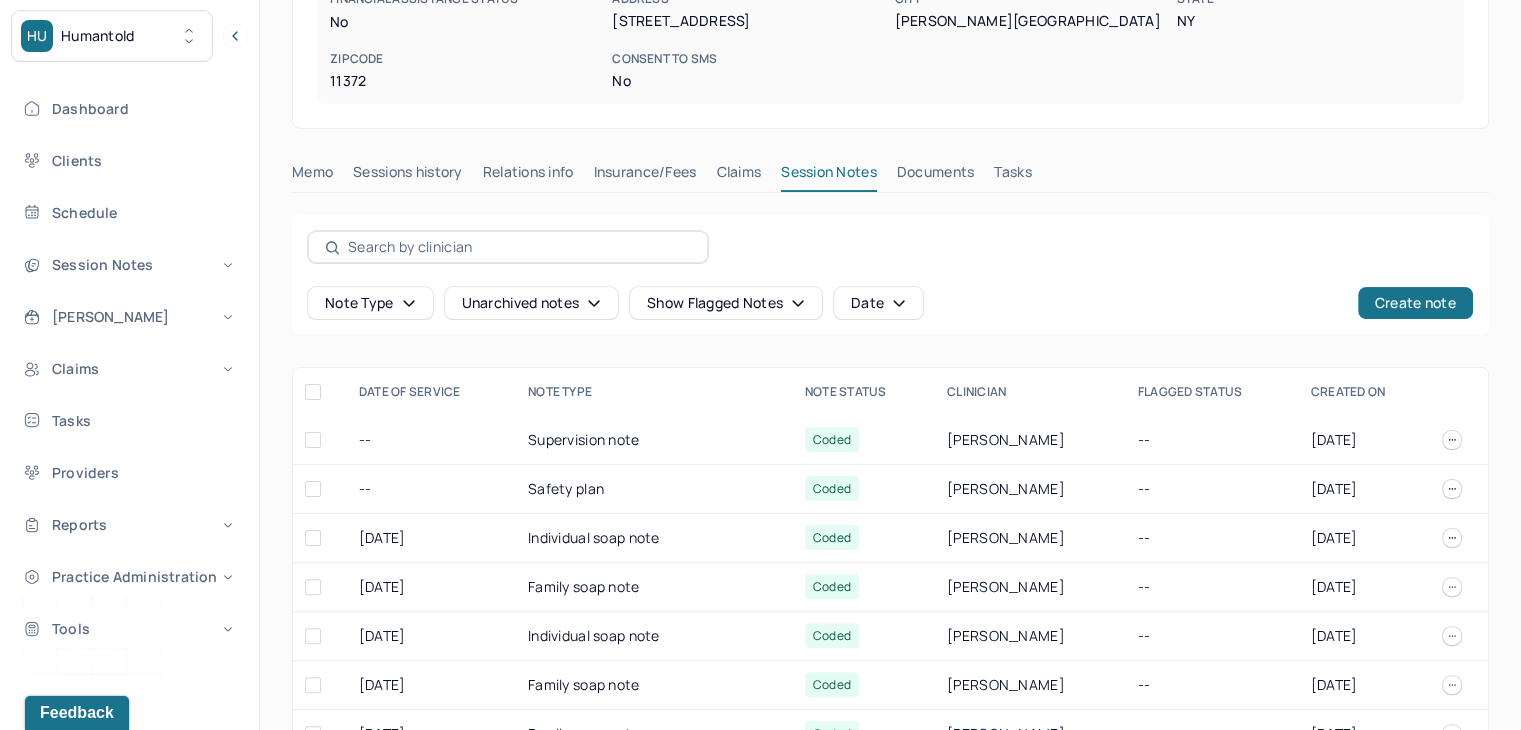 scroll, scrollTop: 0, scrollLeft: 0, axis: both 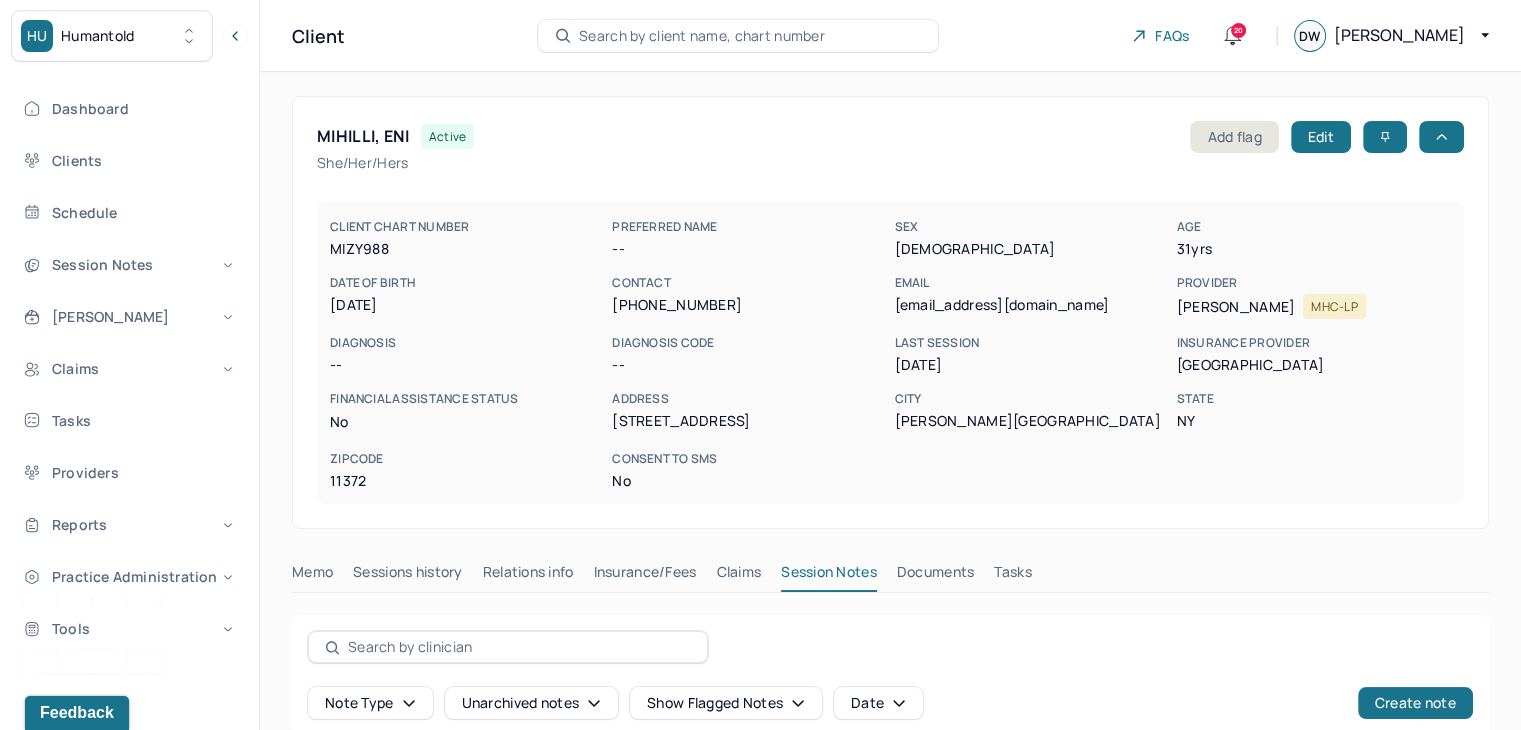 type 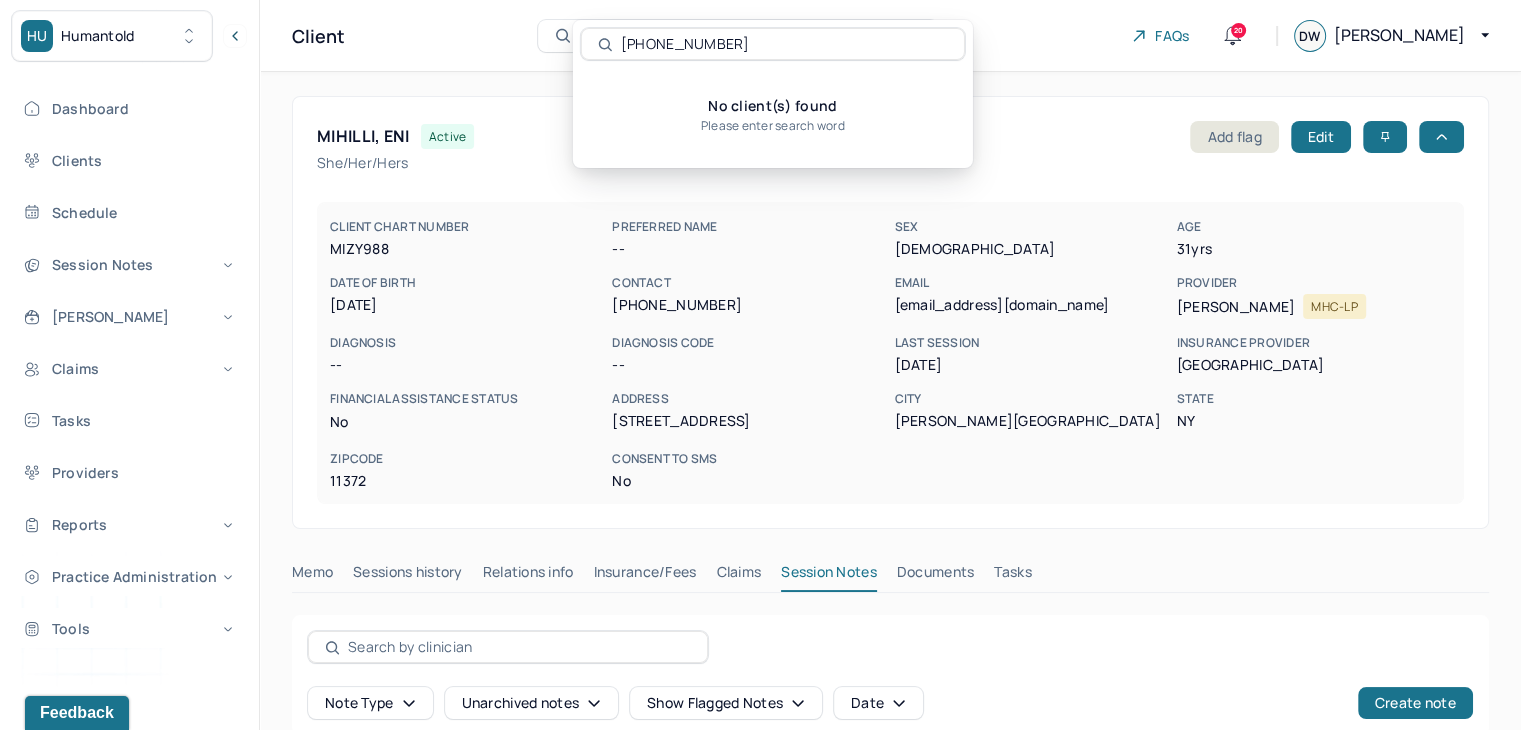 click on "203-856-6306" at bounding box center [784, 44] 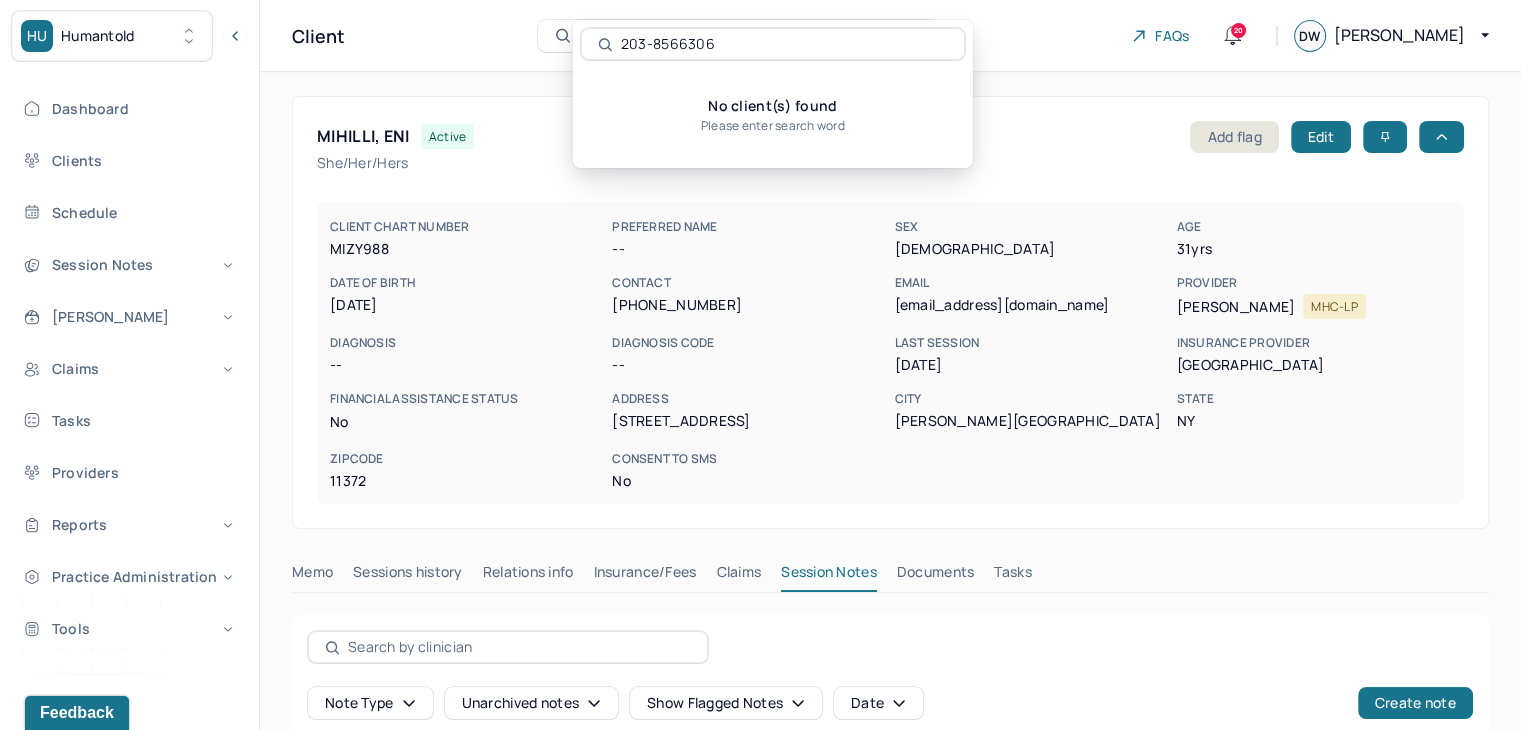 click on "203-8566306" at bounding box center [784, 44] 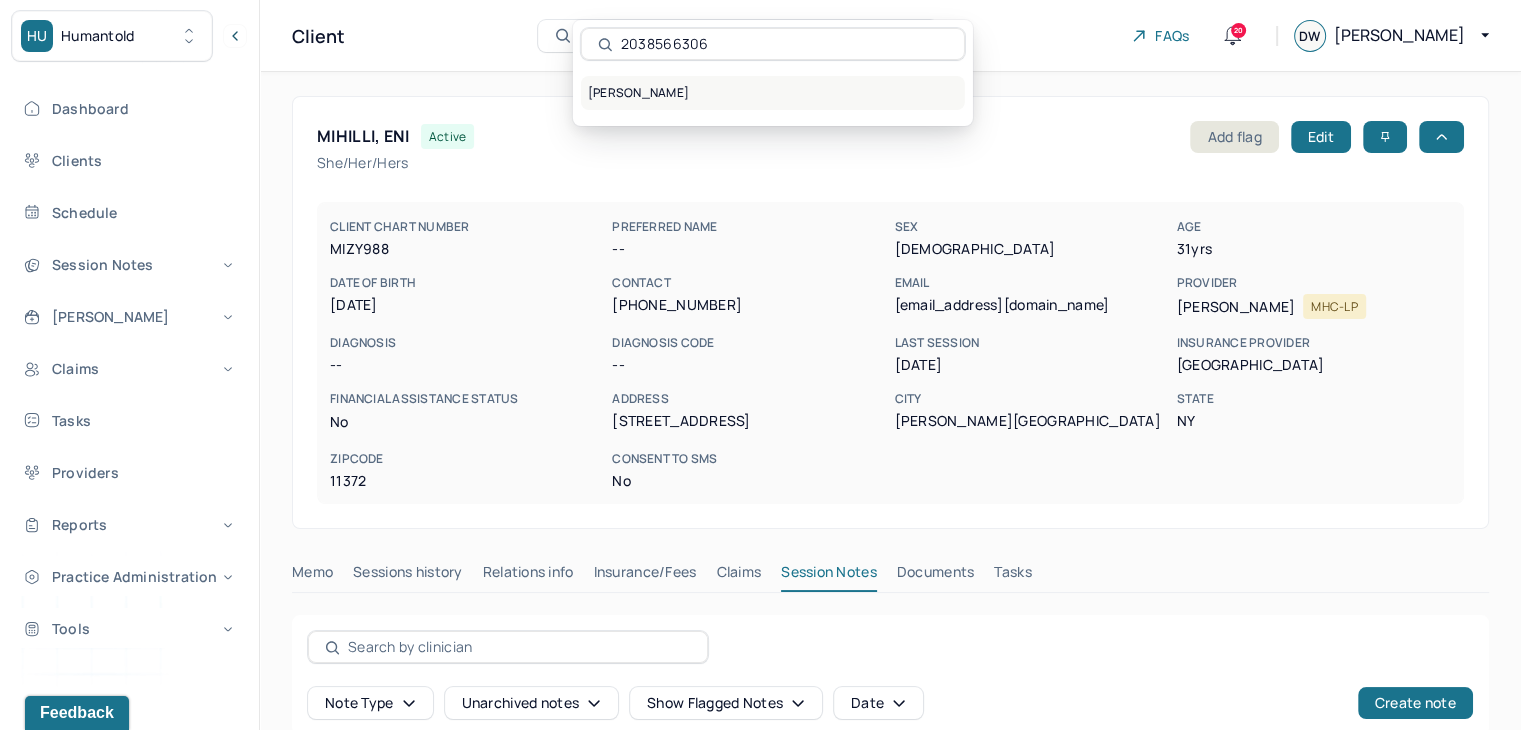 type on "2038566306" 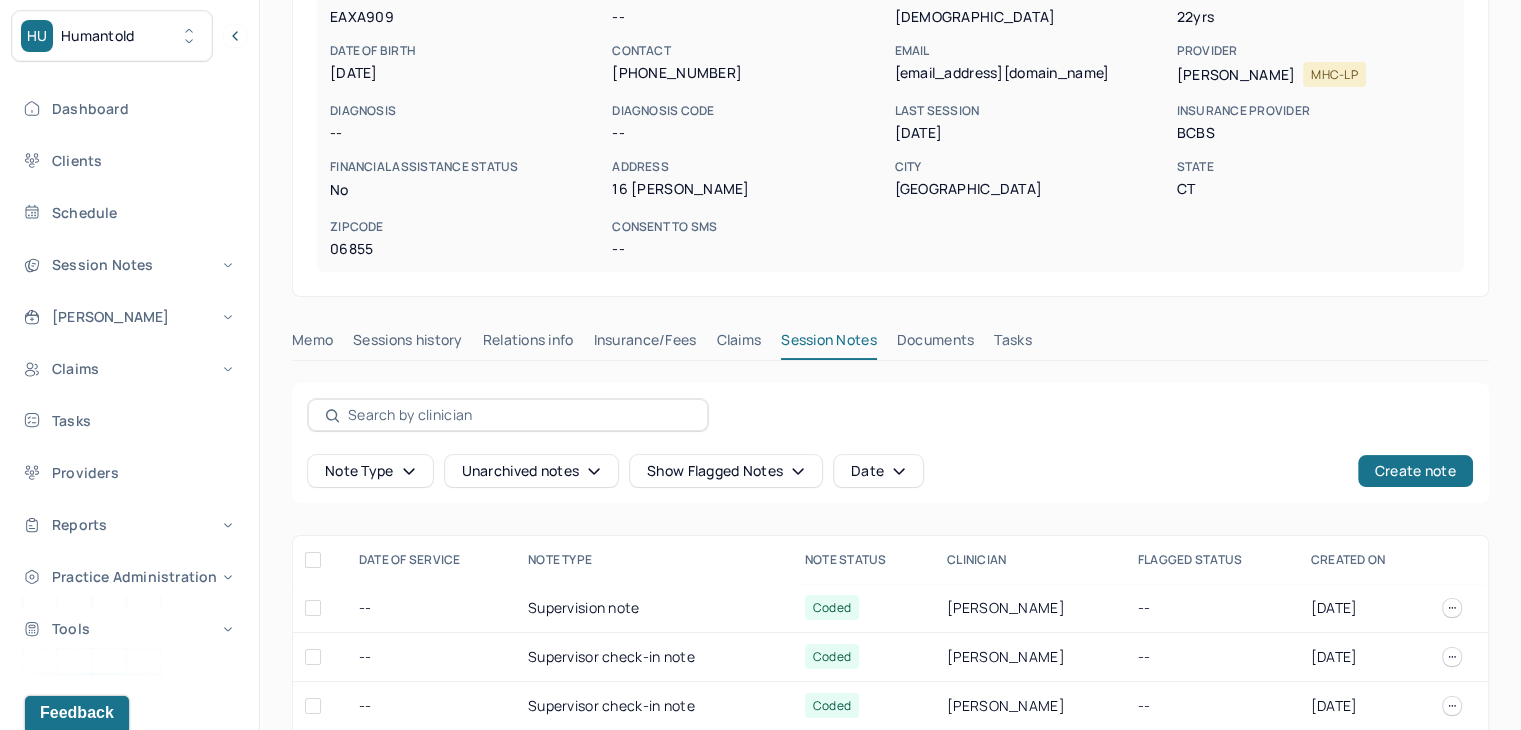 scroll, scrollTop: 100, scrollLeft: 0, axis: vertical 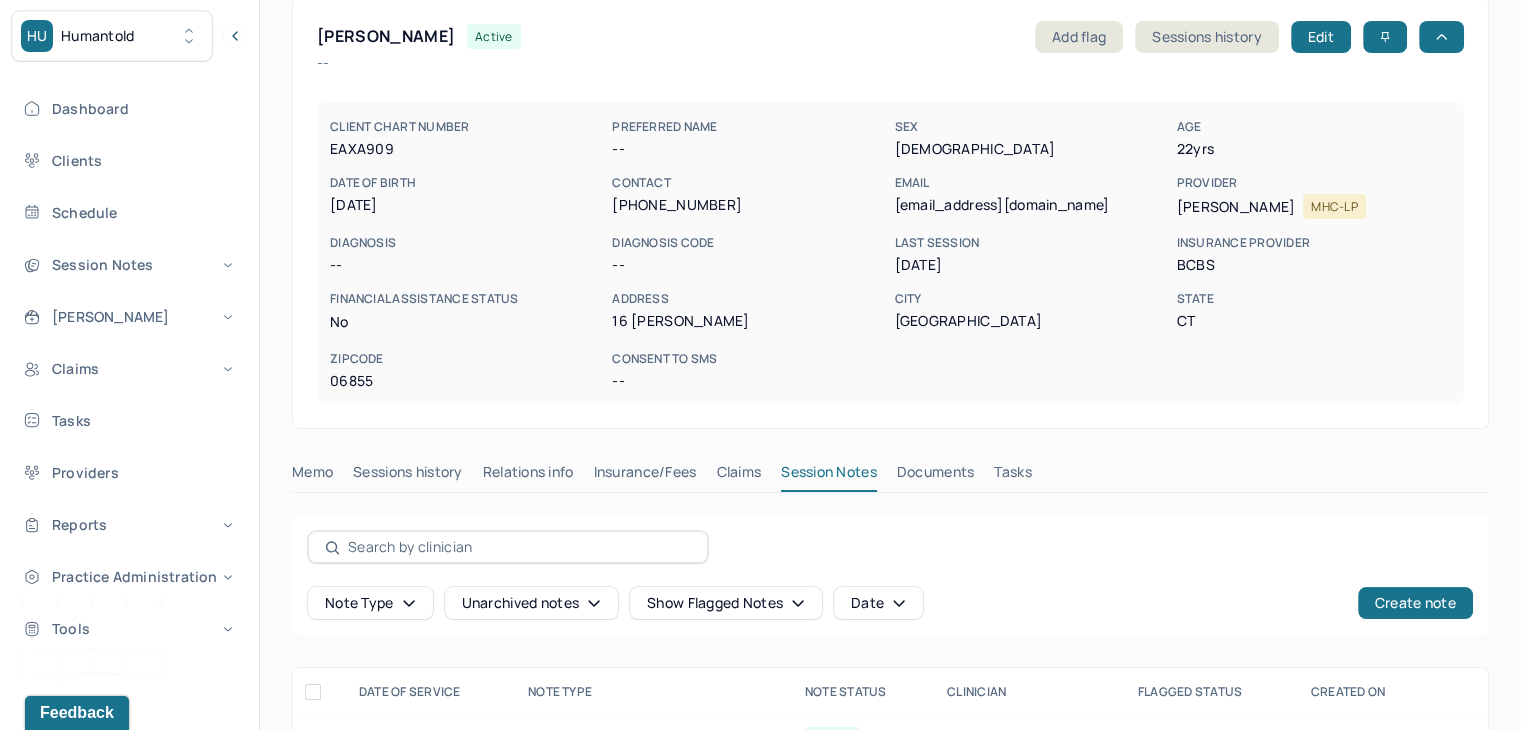 click on "Claims" at bounding box center [738, 476] 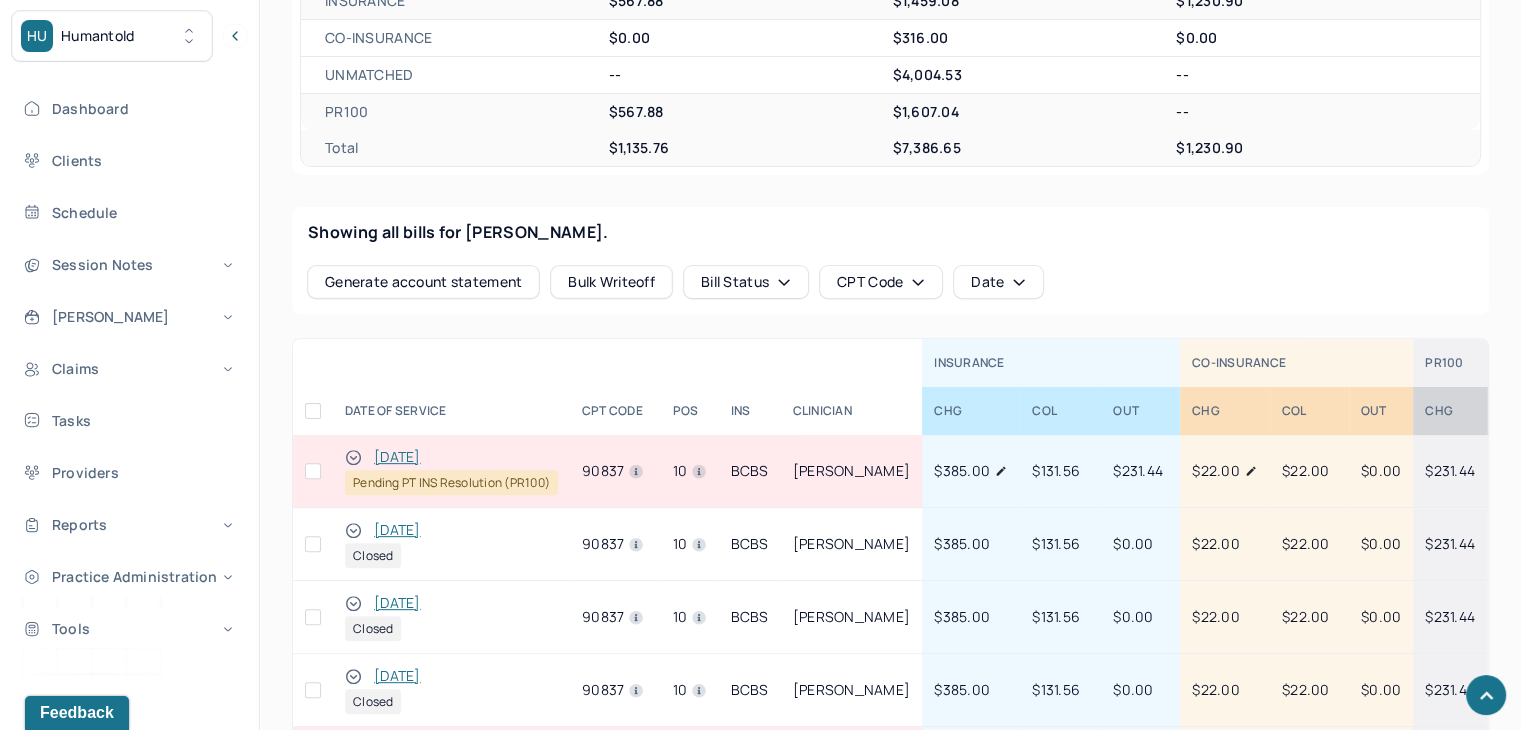 scroll, scrollTop: 700, scrollLeft: 0, axis: vertical 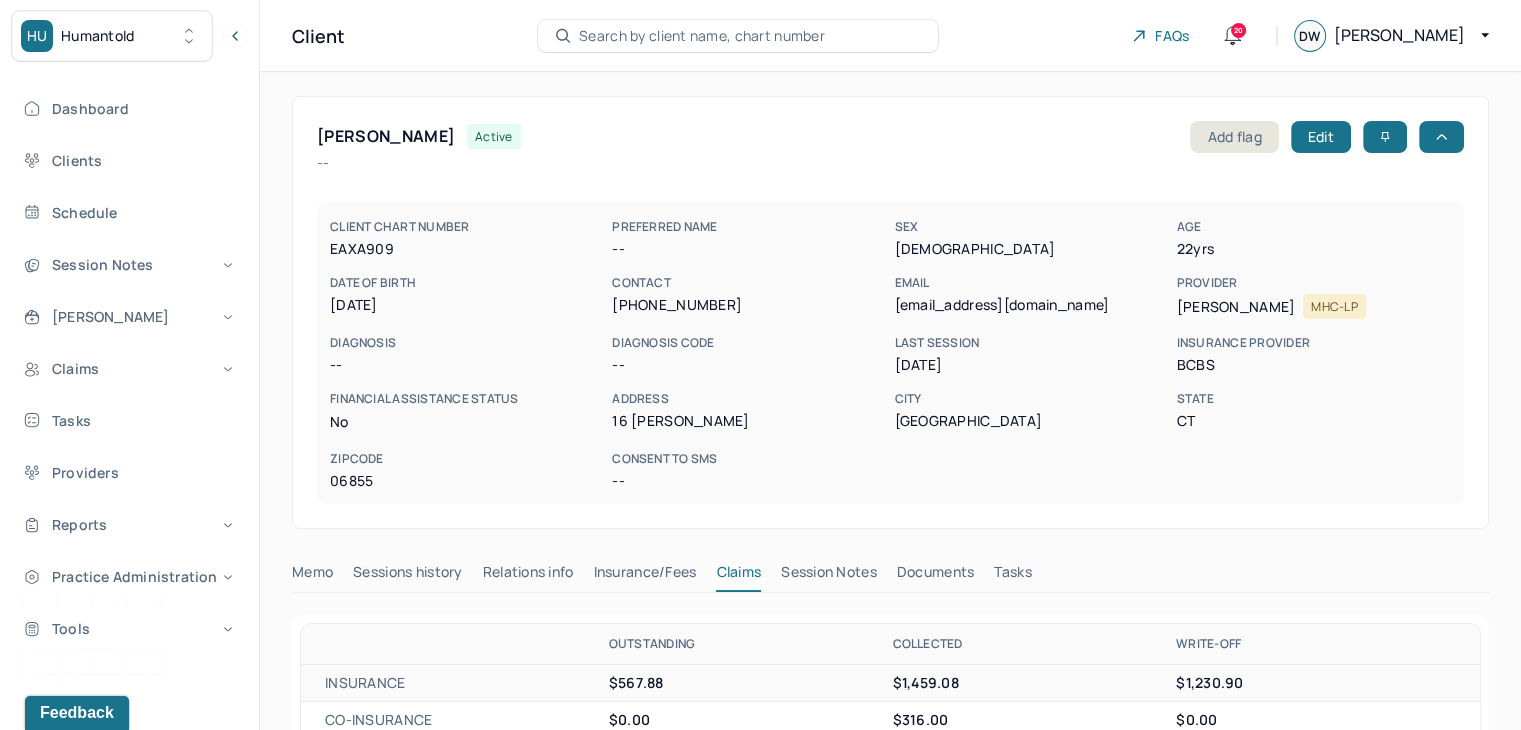 click on "Search by client name, chart number" at bounding box center (702, 36) 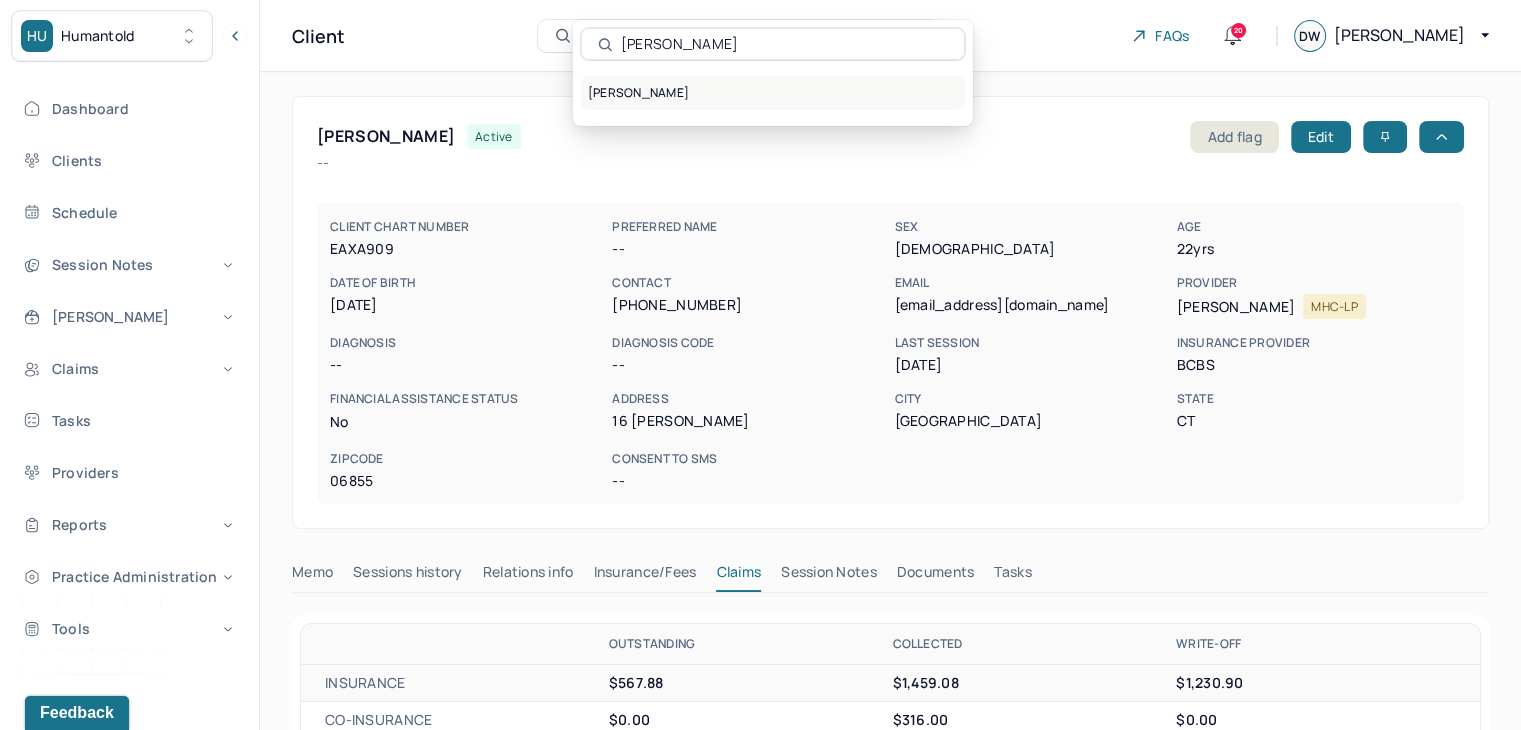 type on "luo j" 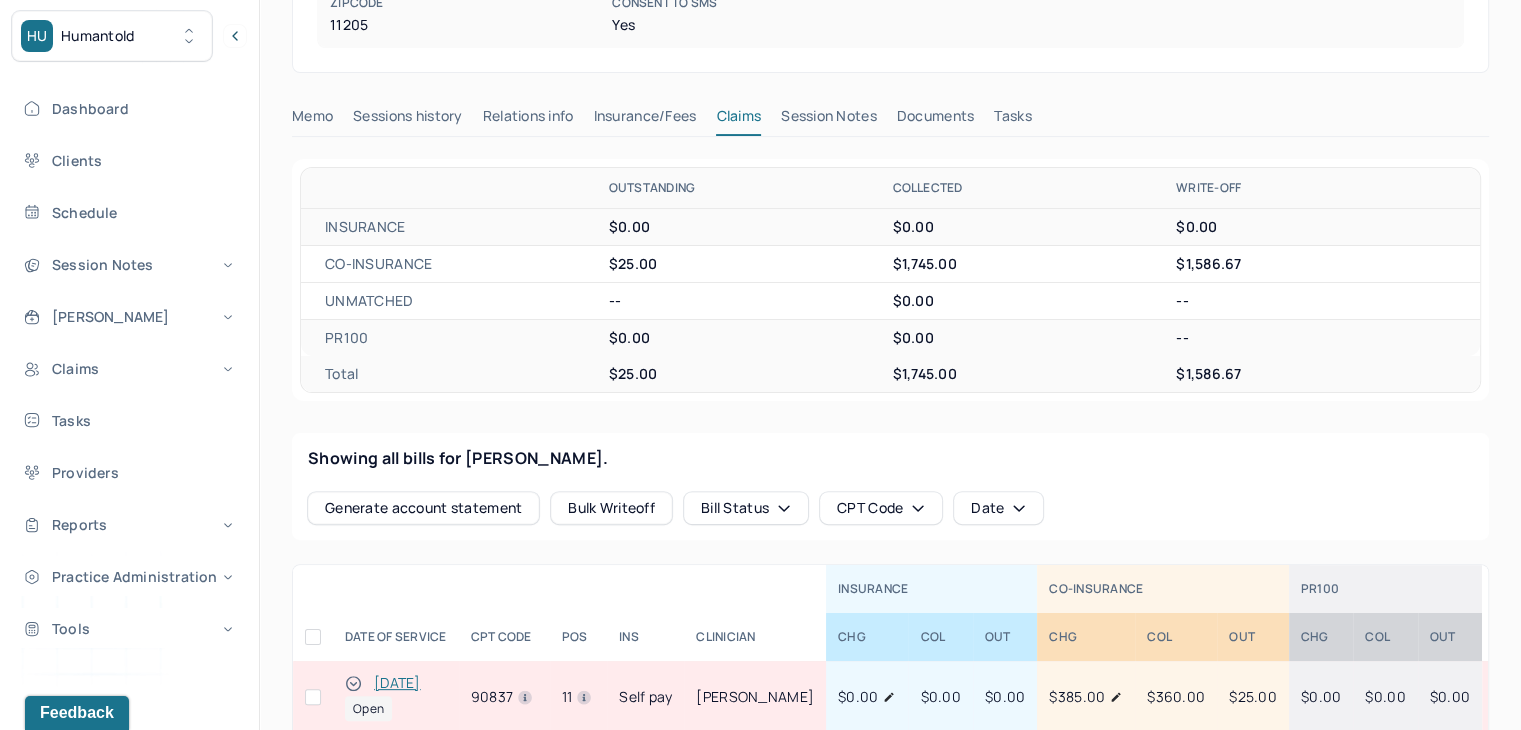 scroll, scrollTop: 700, scrollLeft: 0, axis: vertical 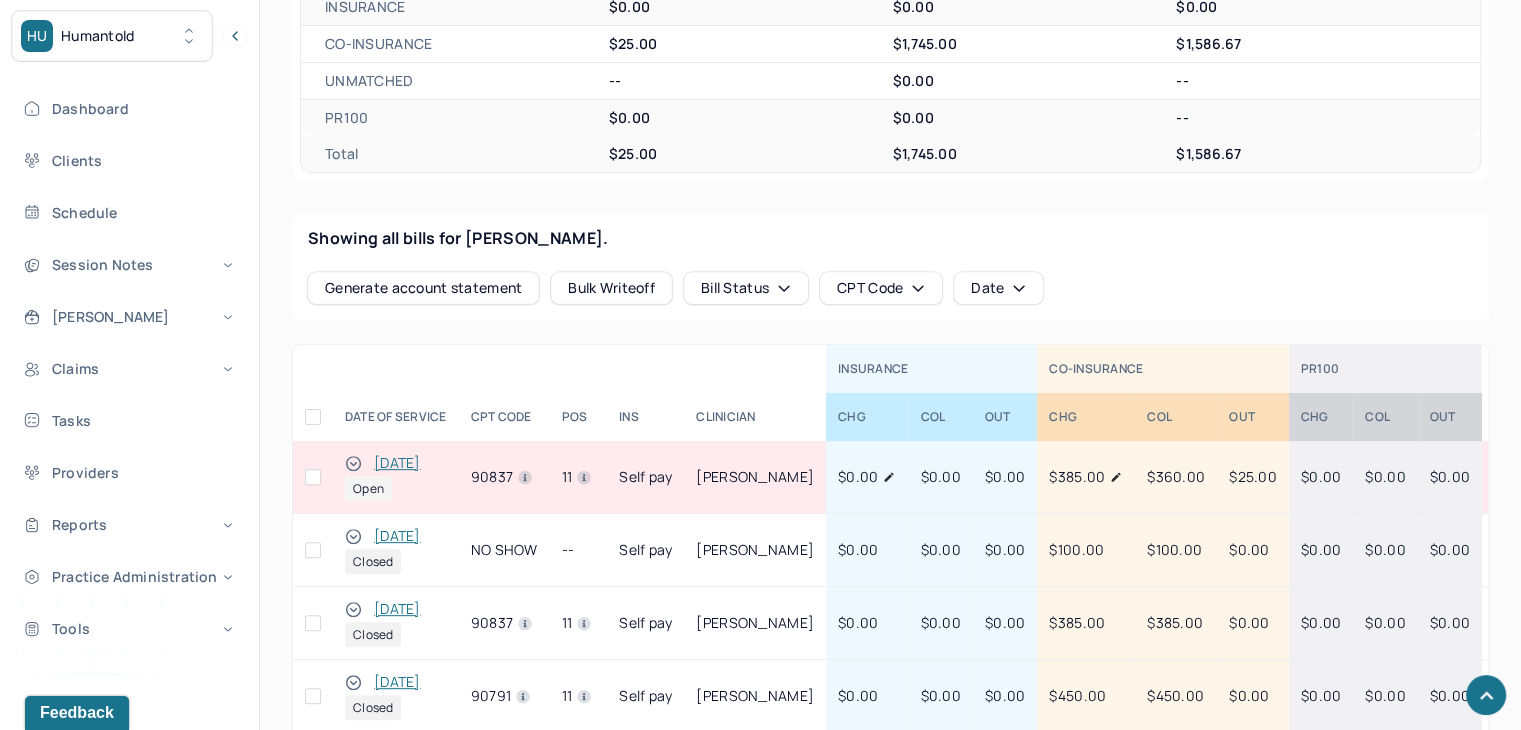 click 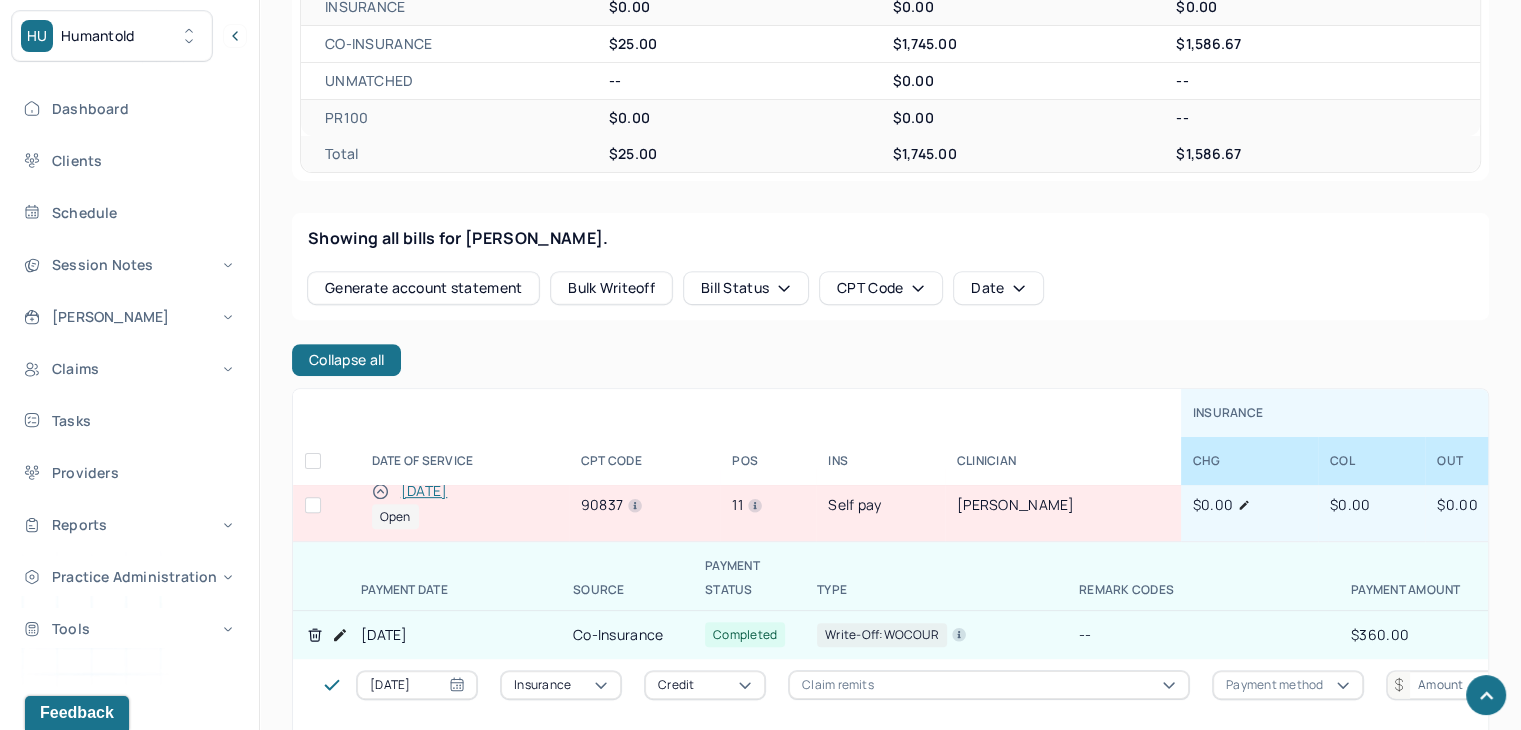 scroll, scrollTop: 0, scrollLeft: 0, axis: both 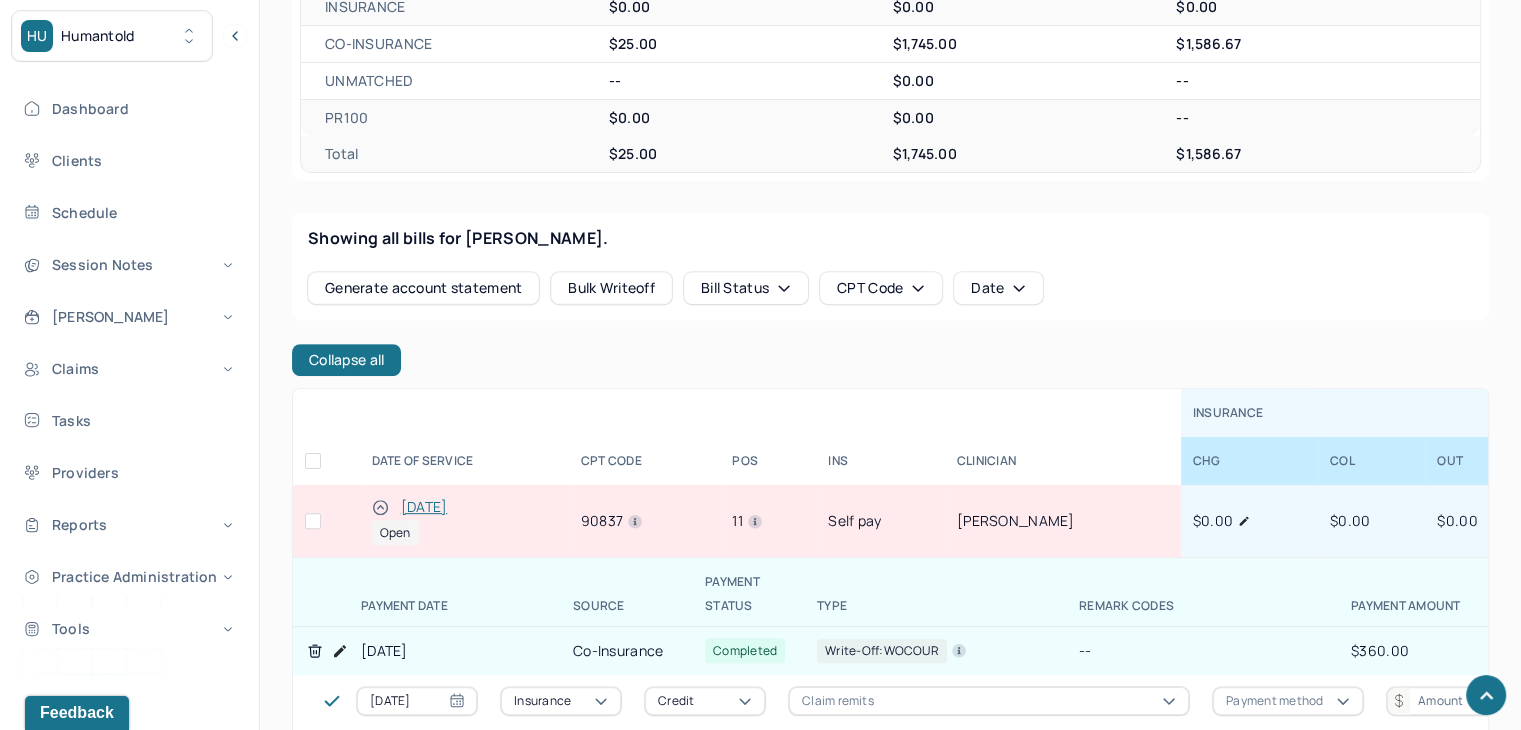 click on "06/27/2025" at bounding box center (464, 507) 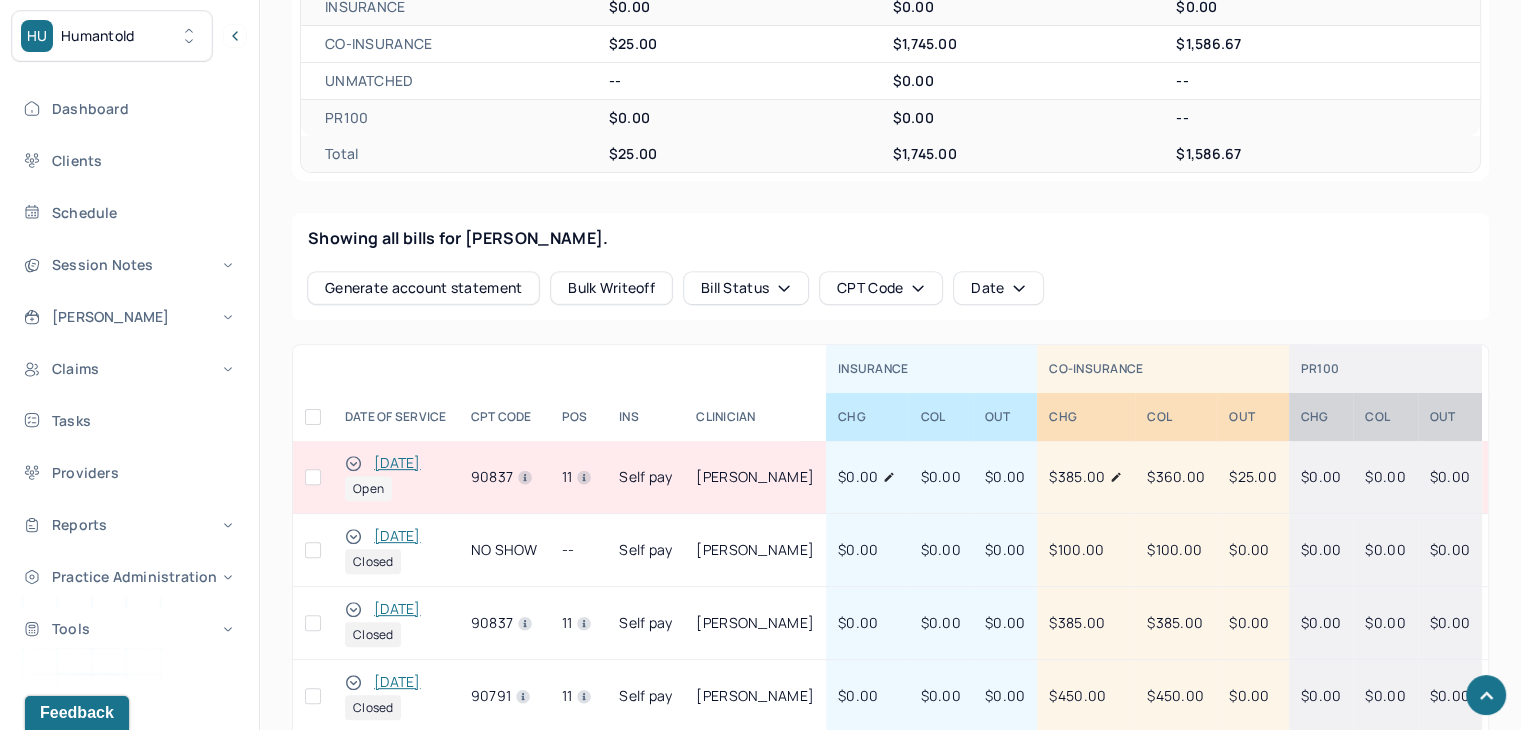 click 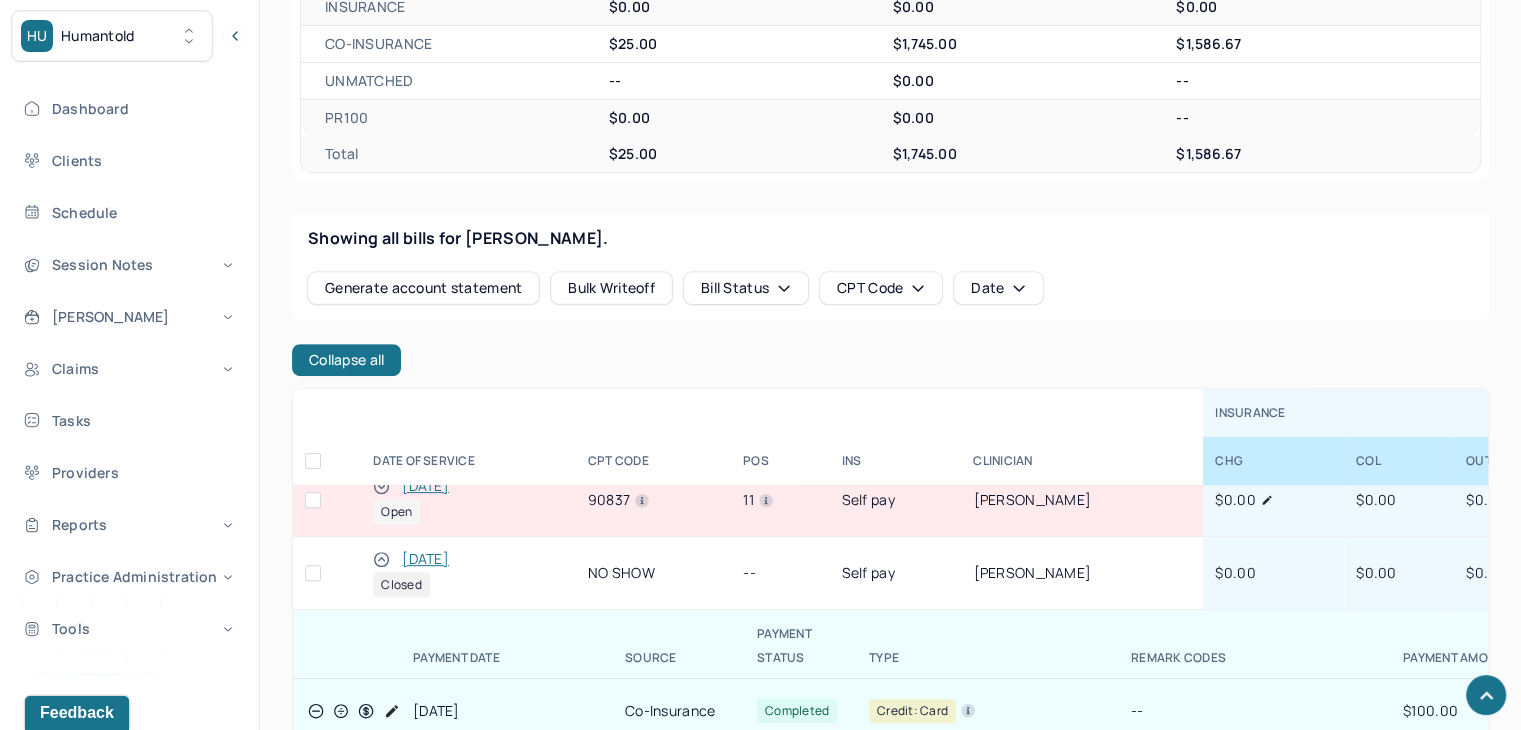 scroll, scrollTop: 0, scrollLeft: 0, axis: both 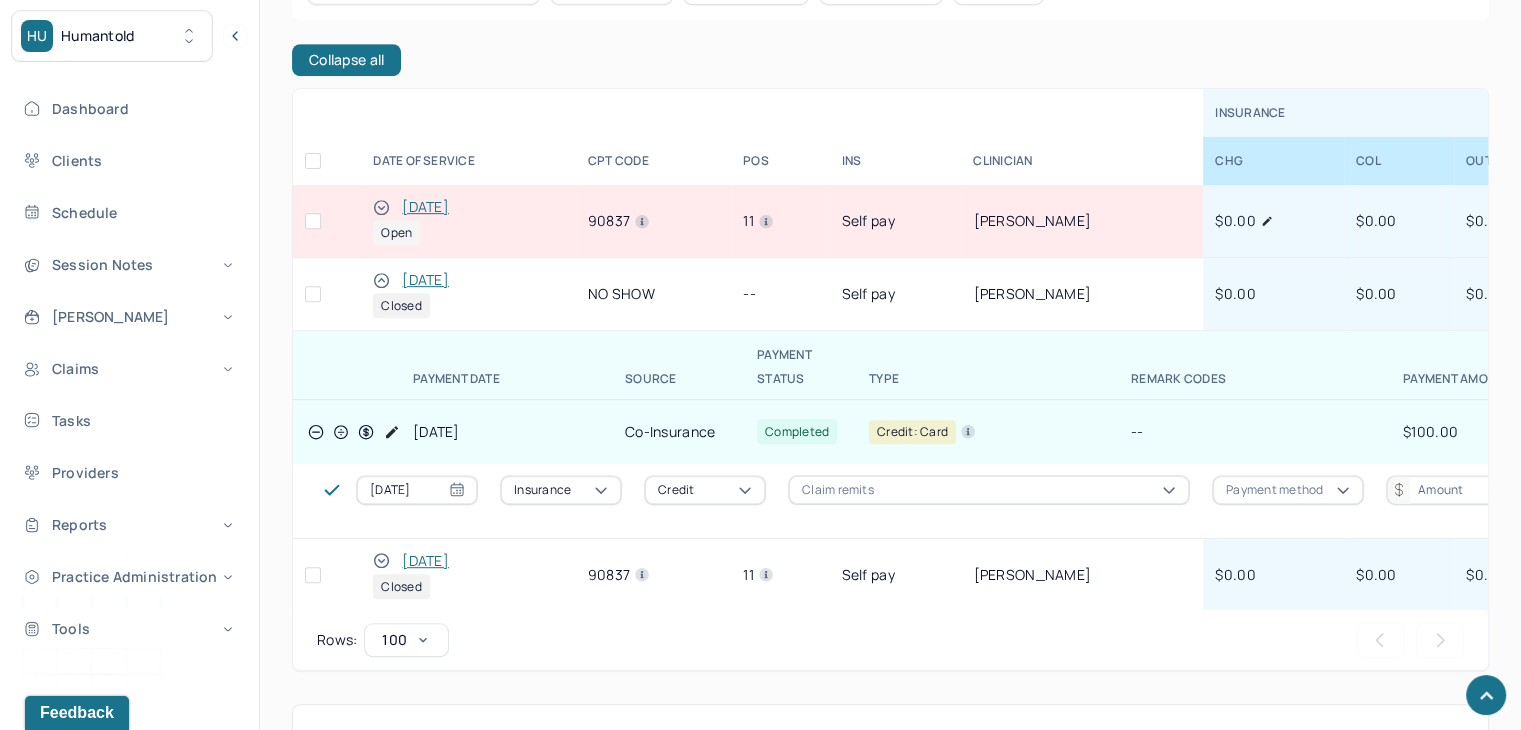 click 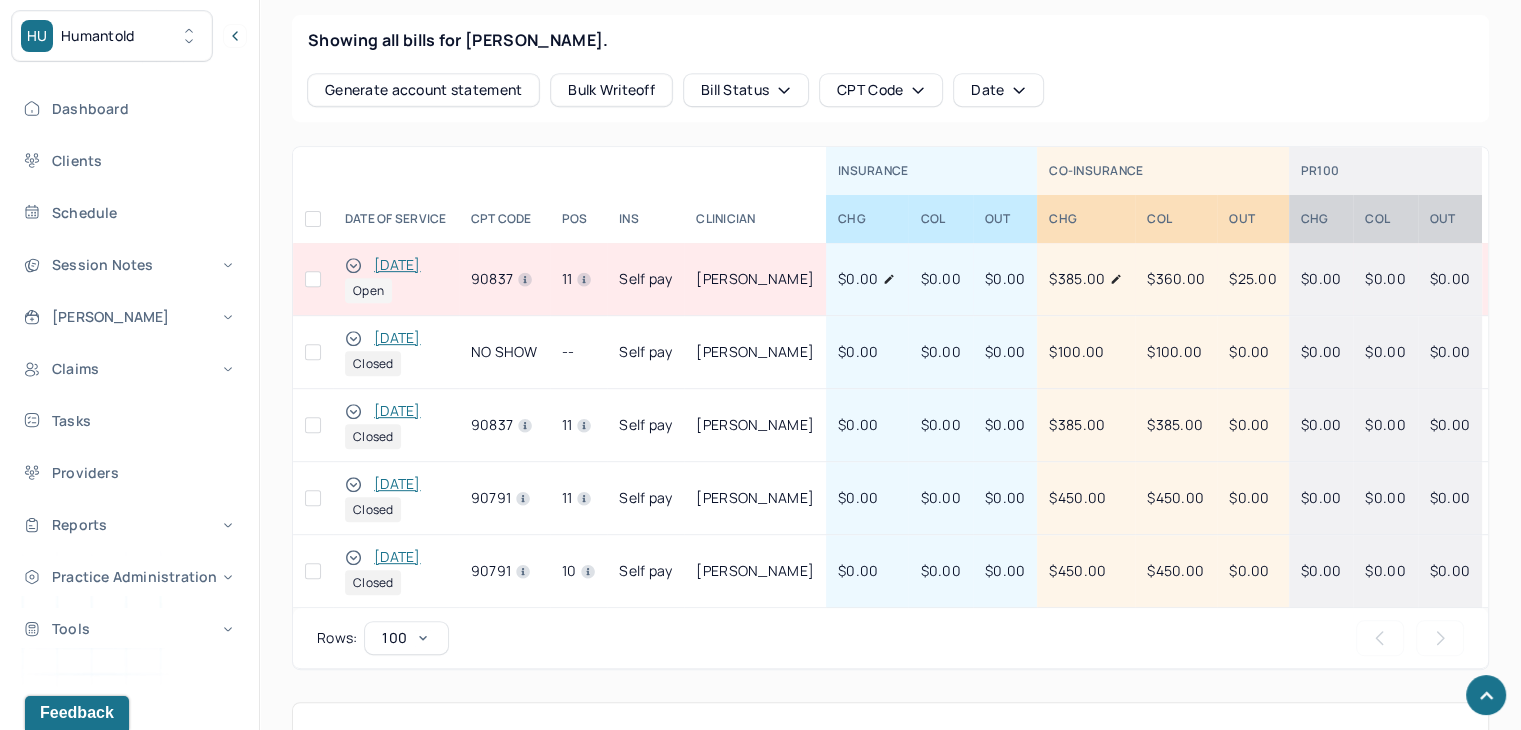 scroll, scrollTop: 1150, scrollLeft: 0, axis: vertical 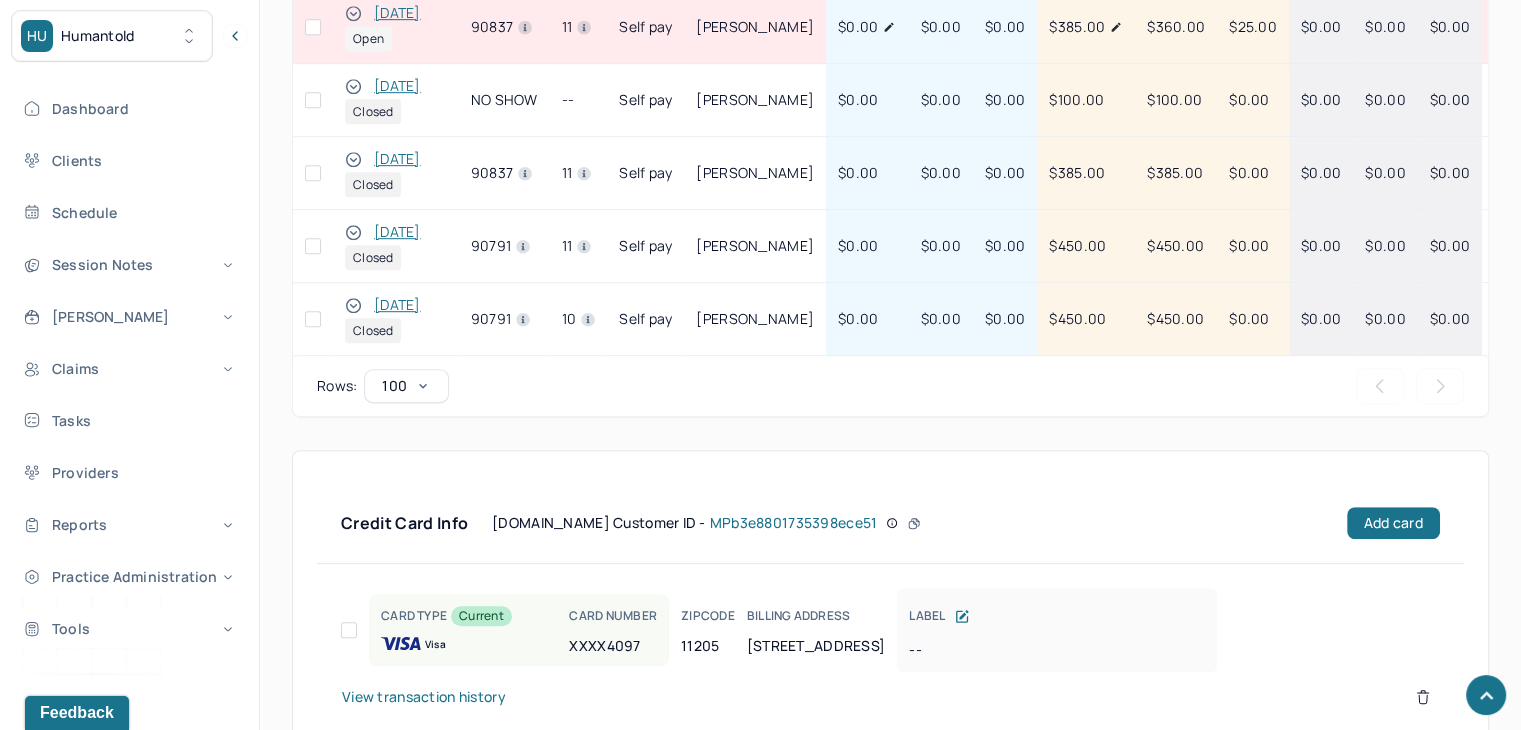 click 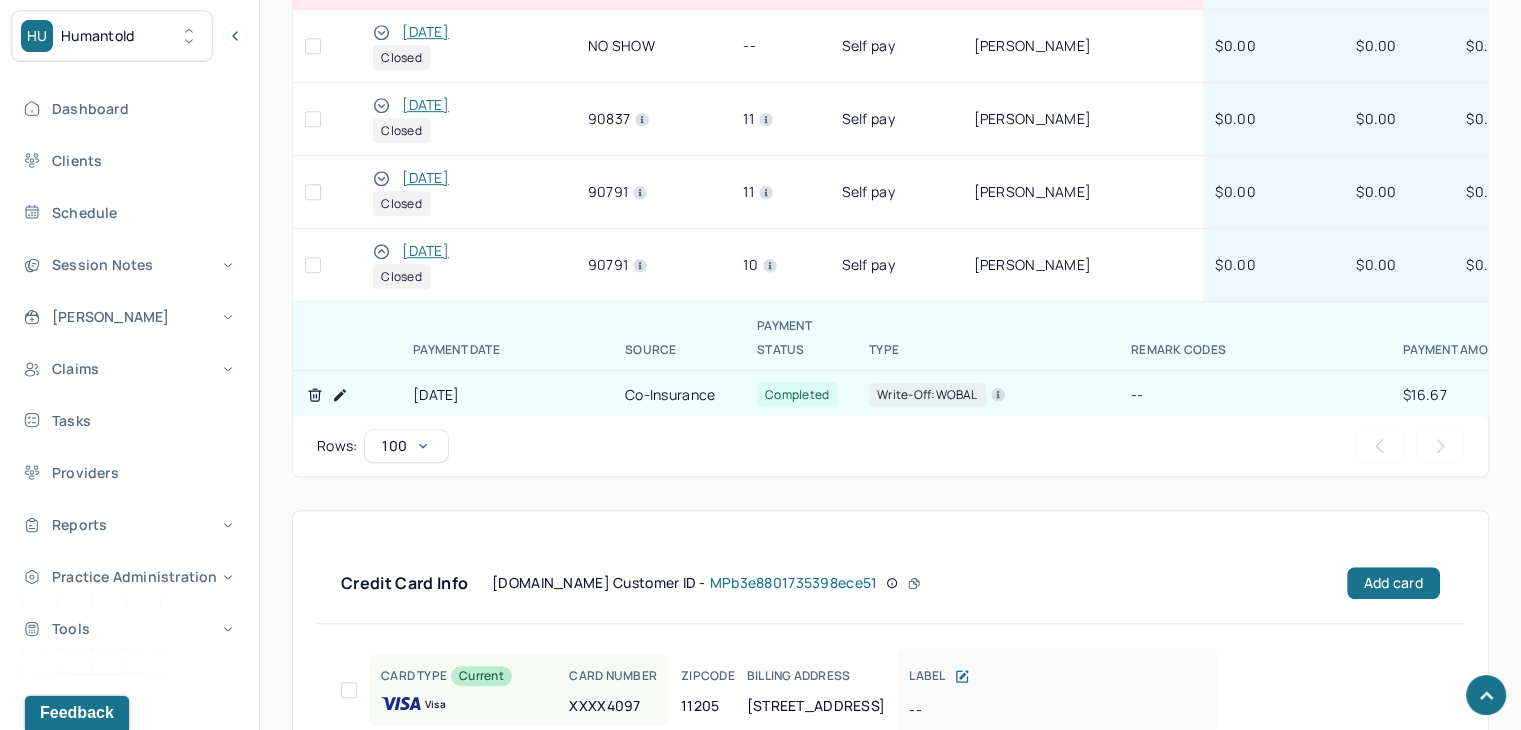 scroll, scrollTop: 0, scrollLeft: 0, axis: both 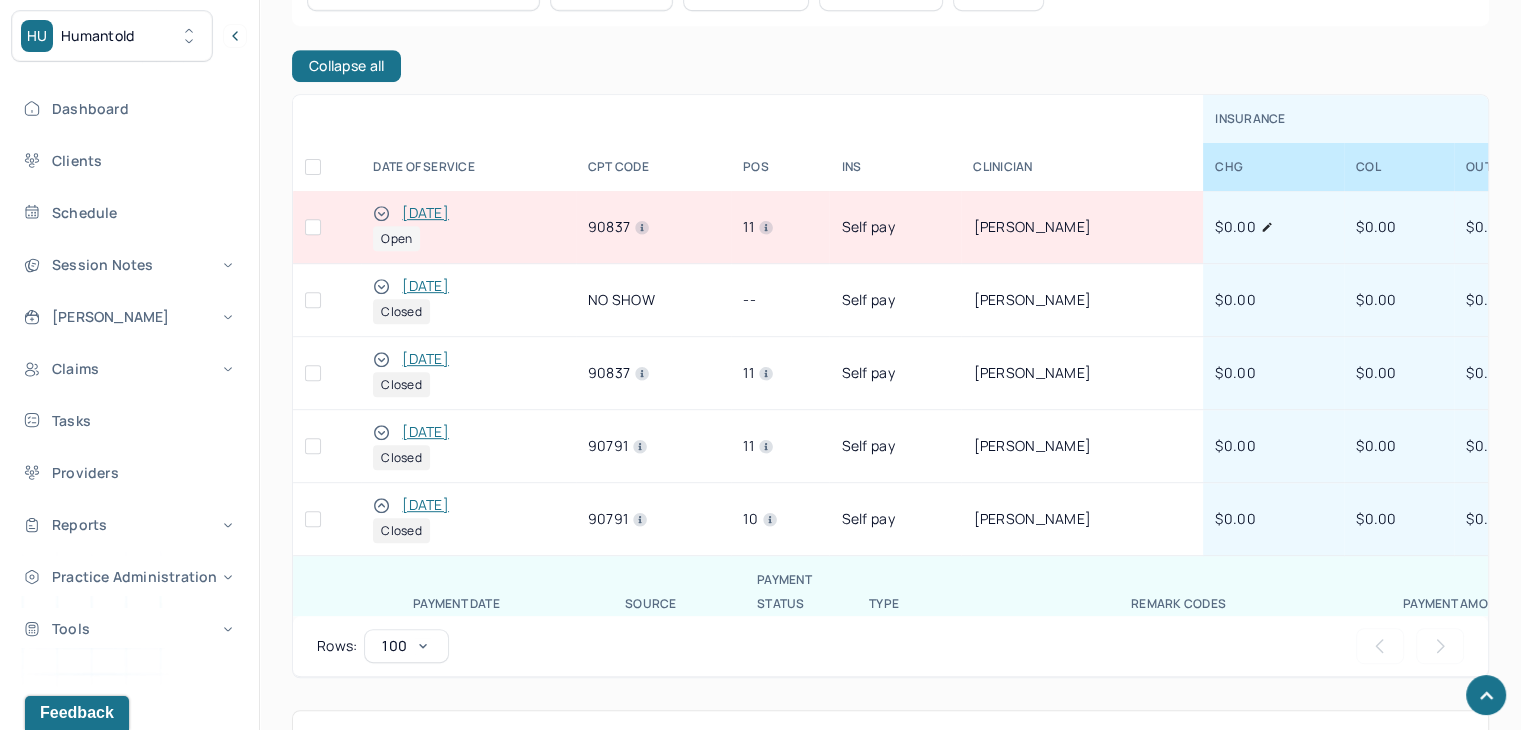 click 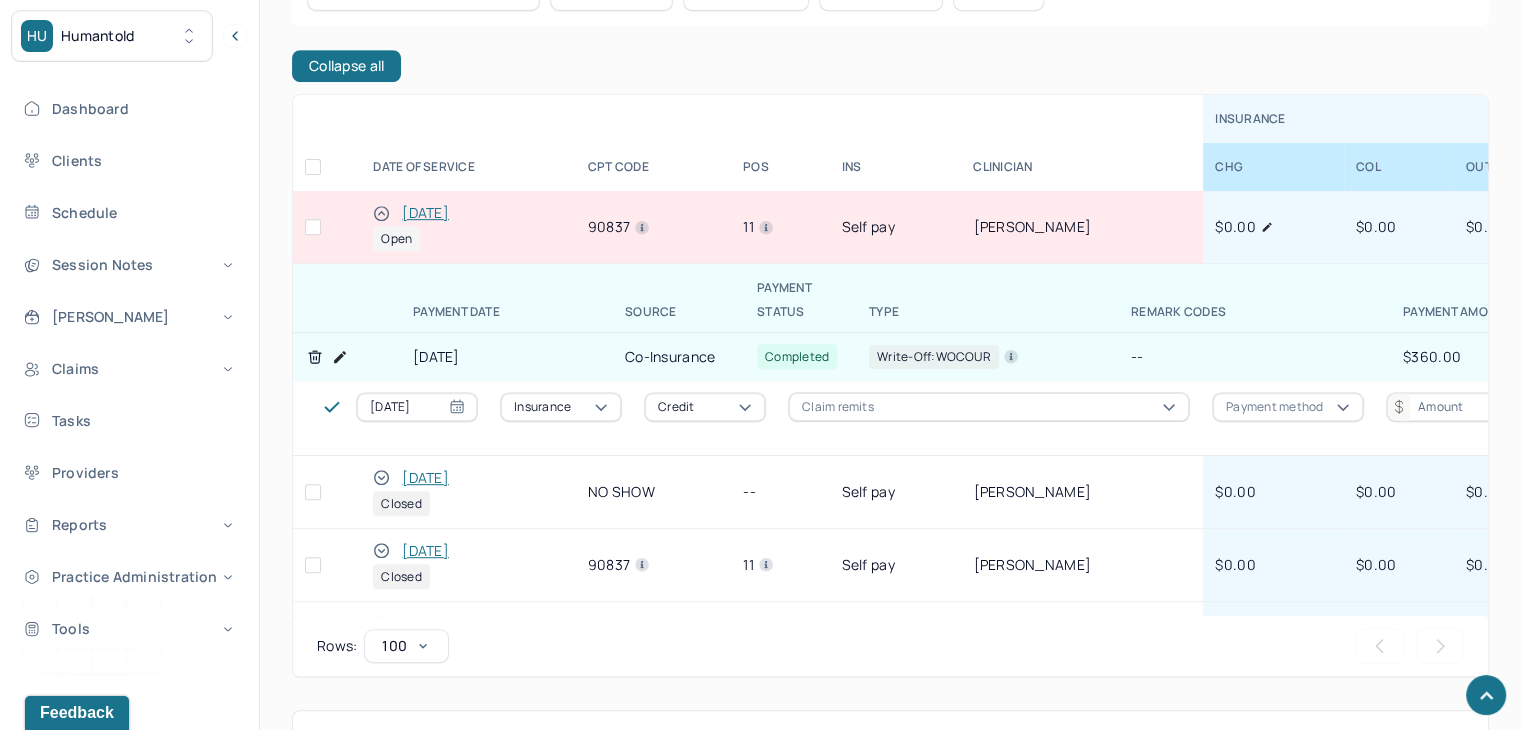 click 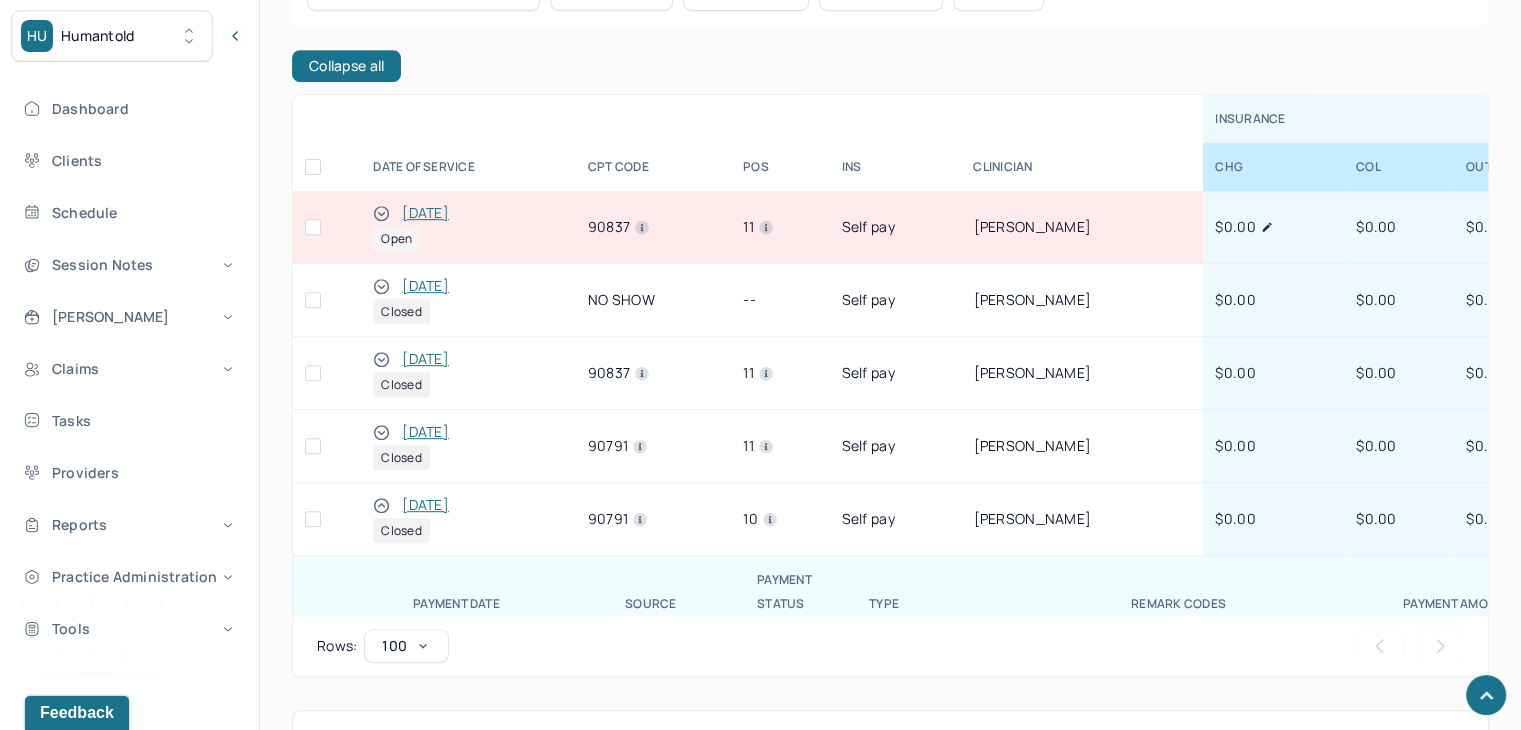 click 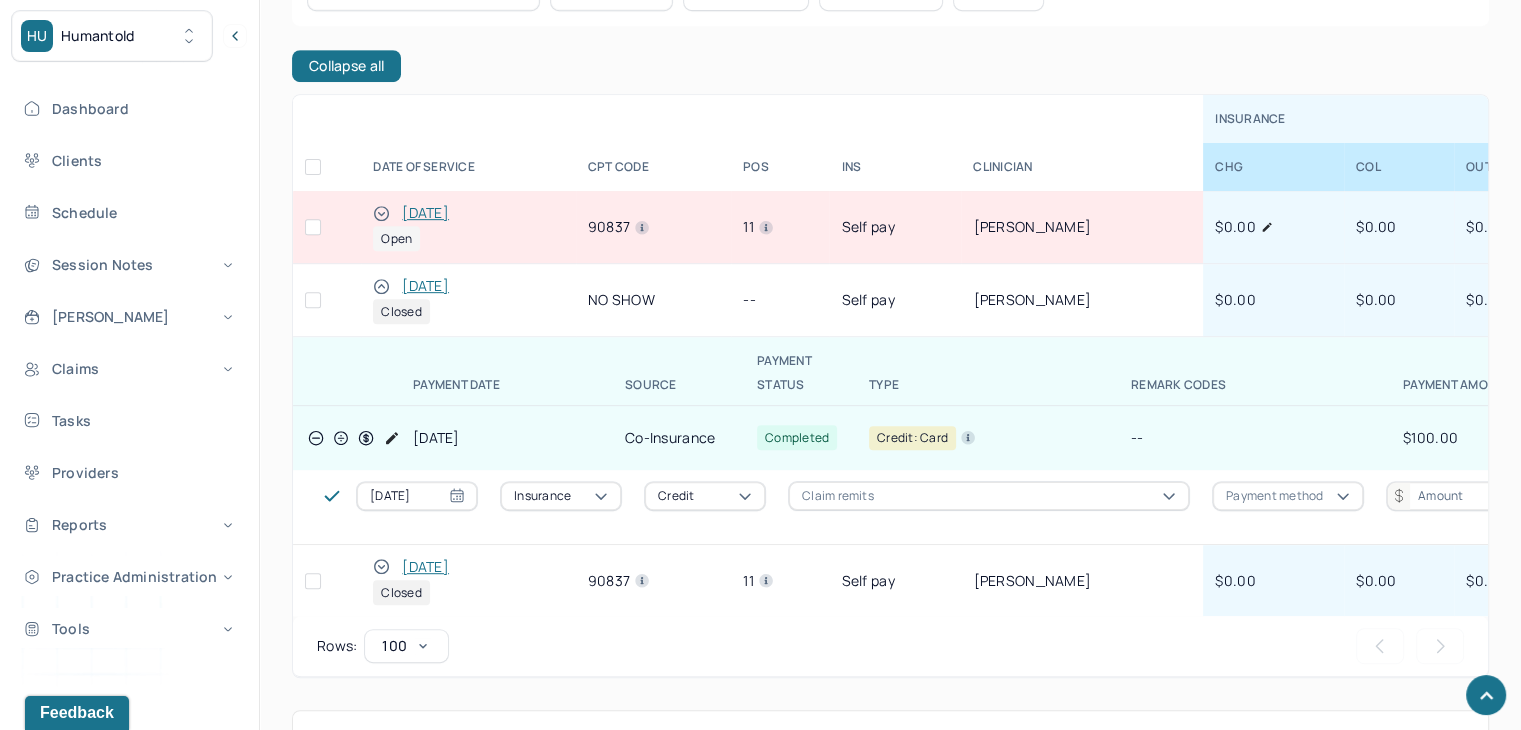 click 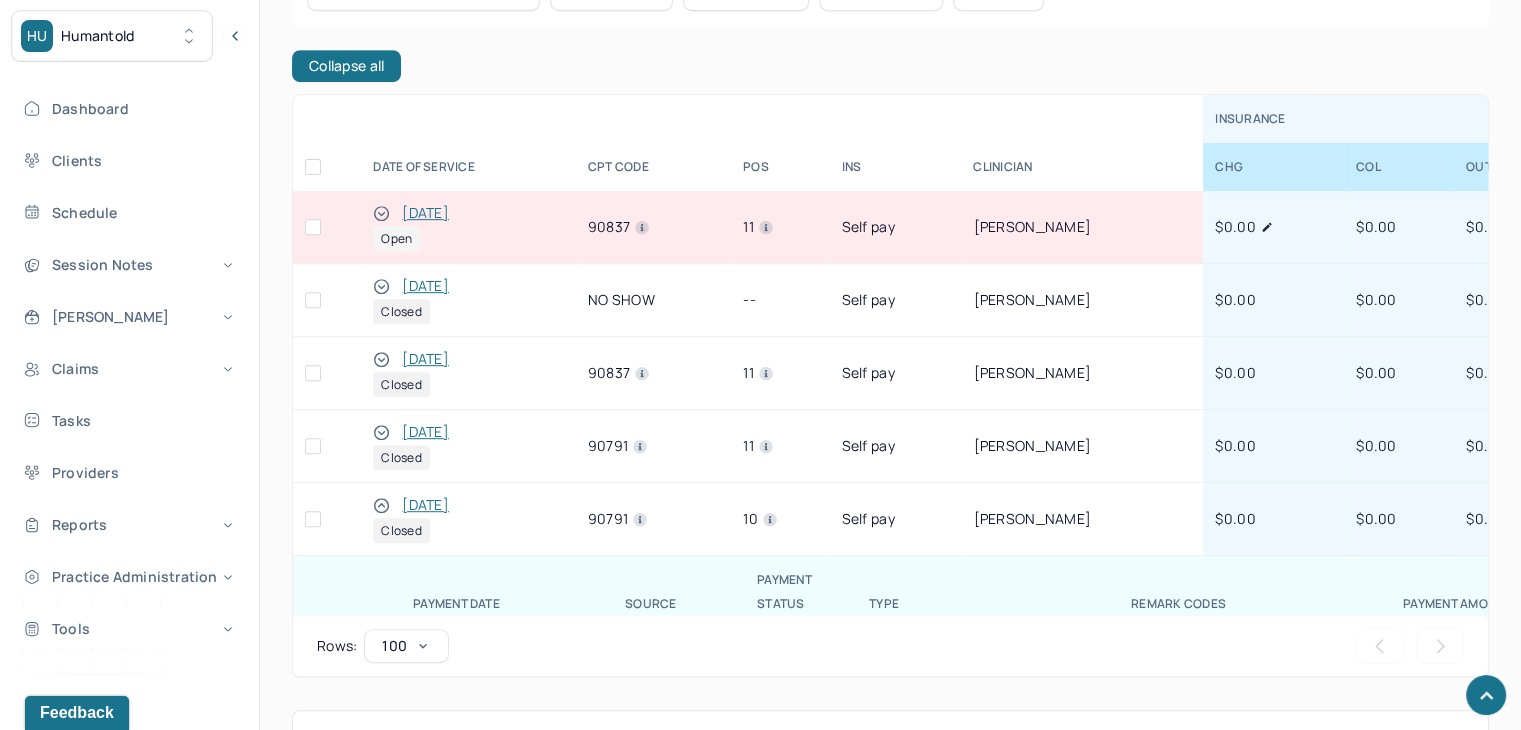 click 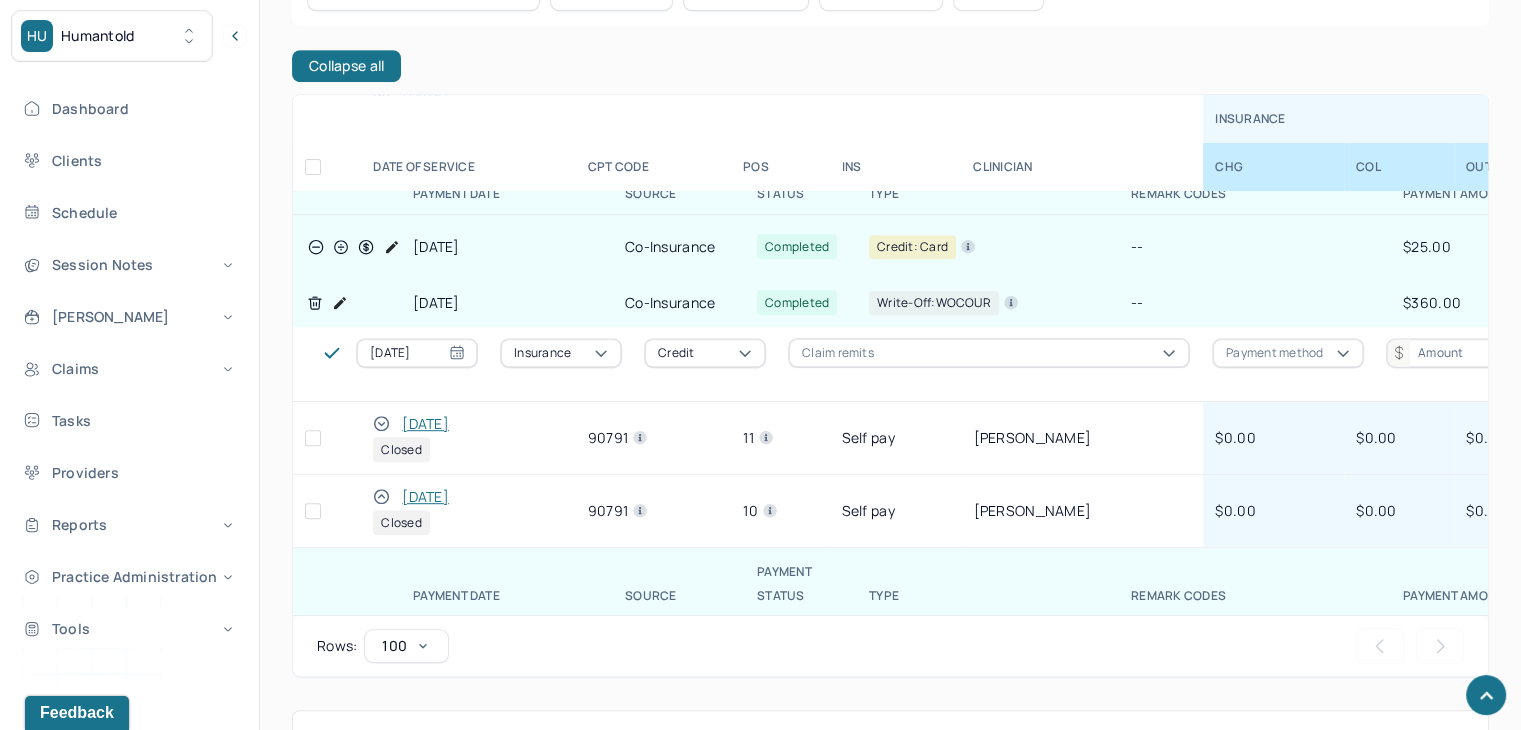 scroll, scrollTop: 300, scrollLeft: 0, axis: vertical 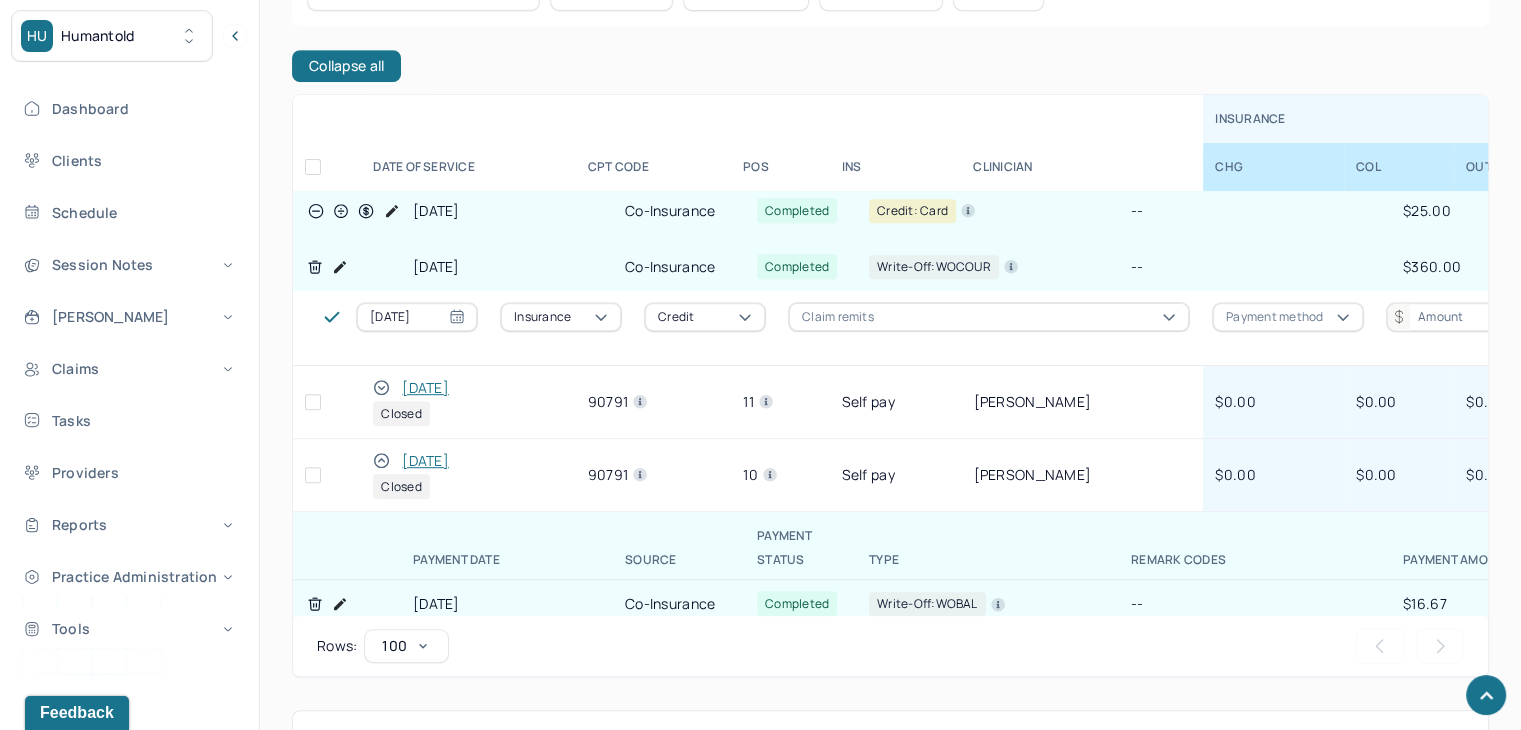click 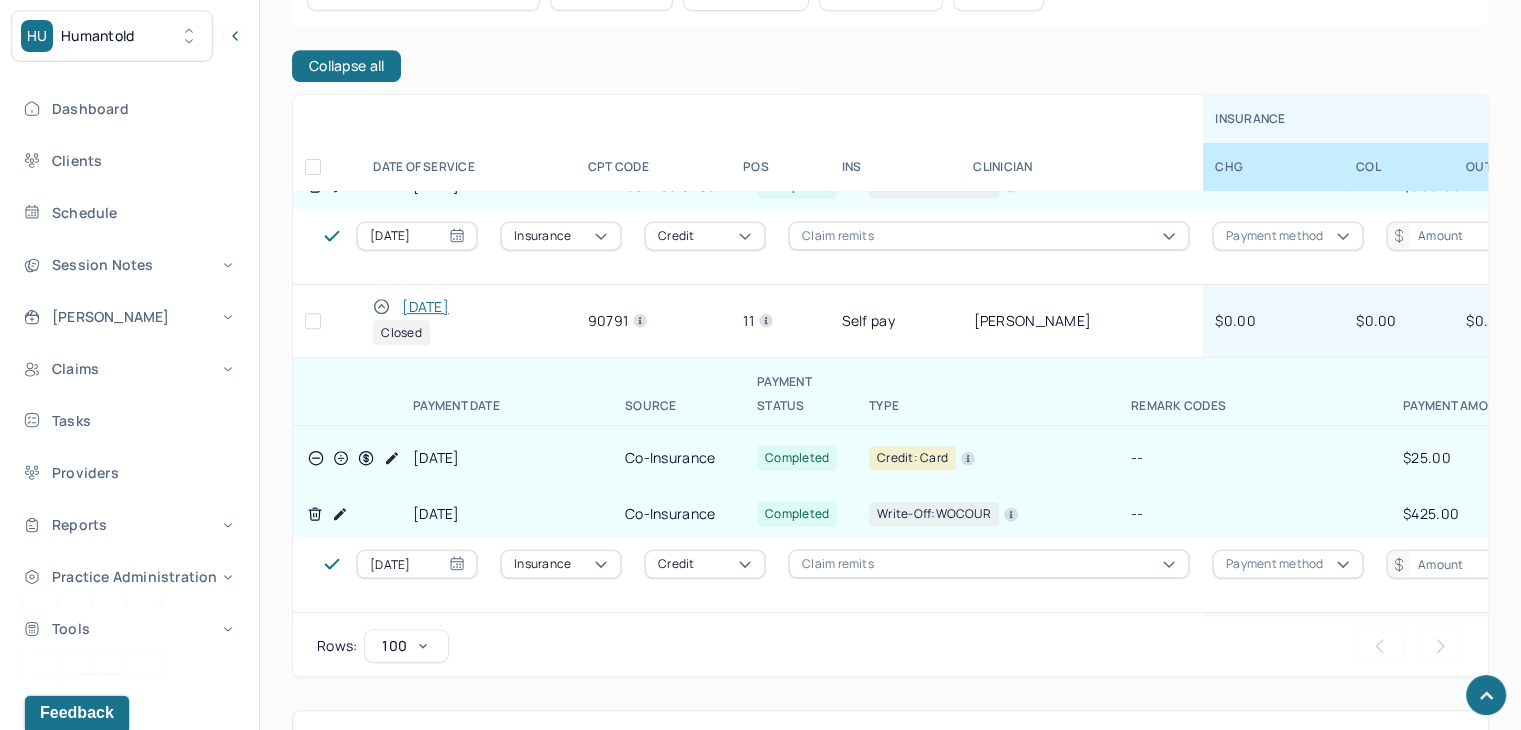 scroll, scrollTop: 500, scrollLeft: 0, axis: vertical 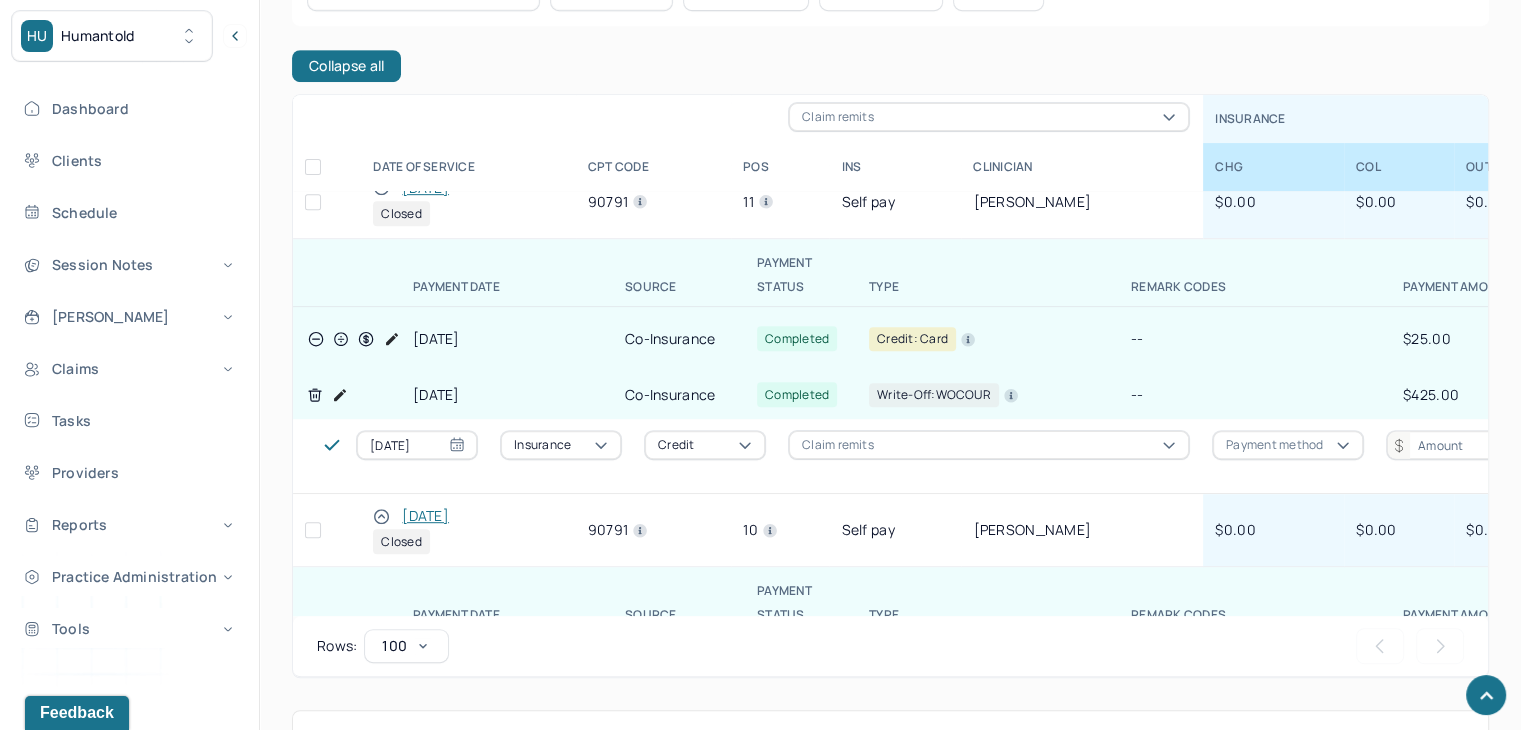 click 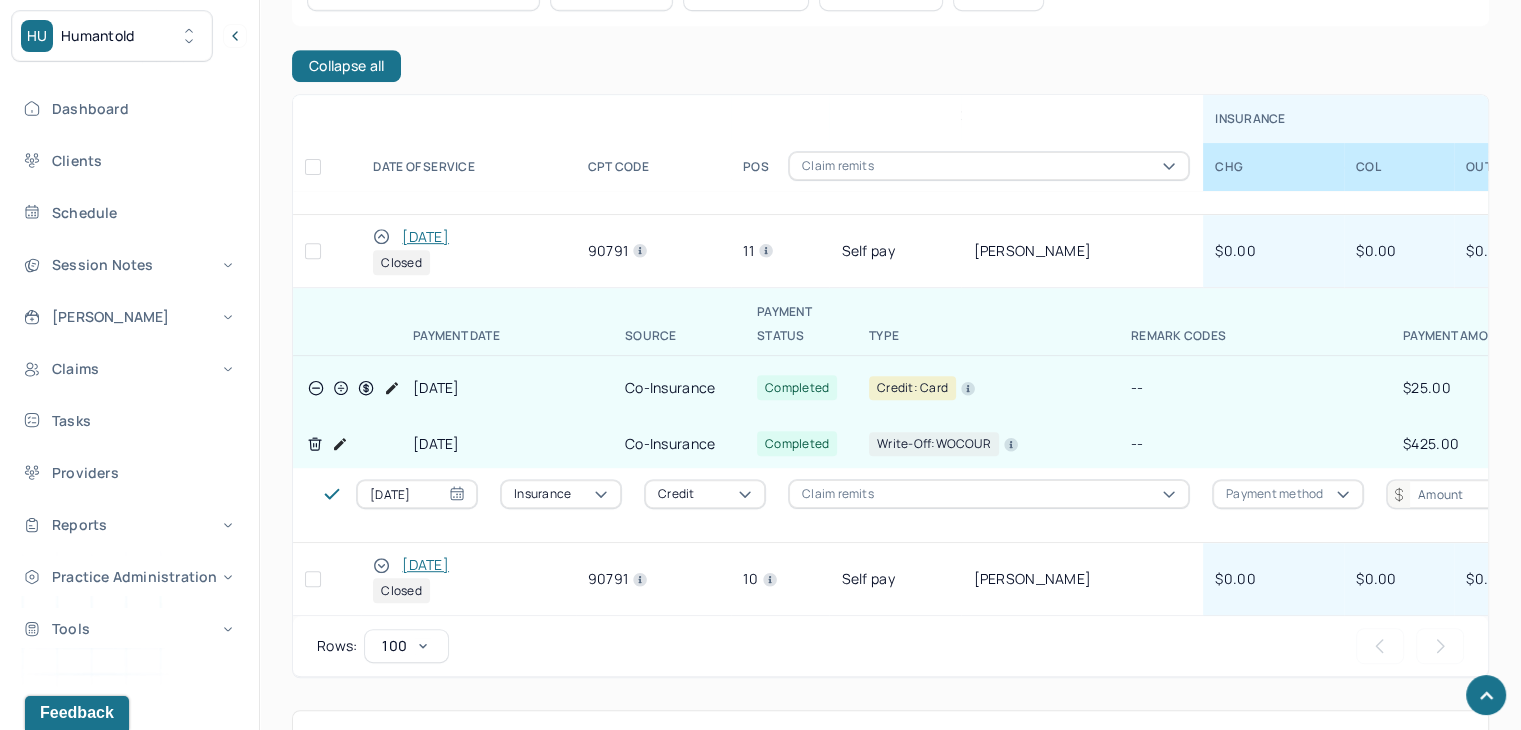 scroll, scrollTop: 463, scrollLeft: 0, axis: vertical 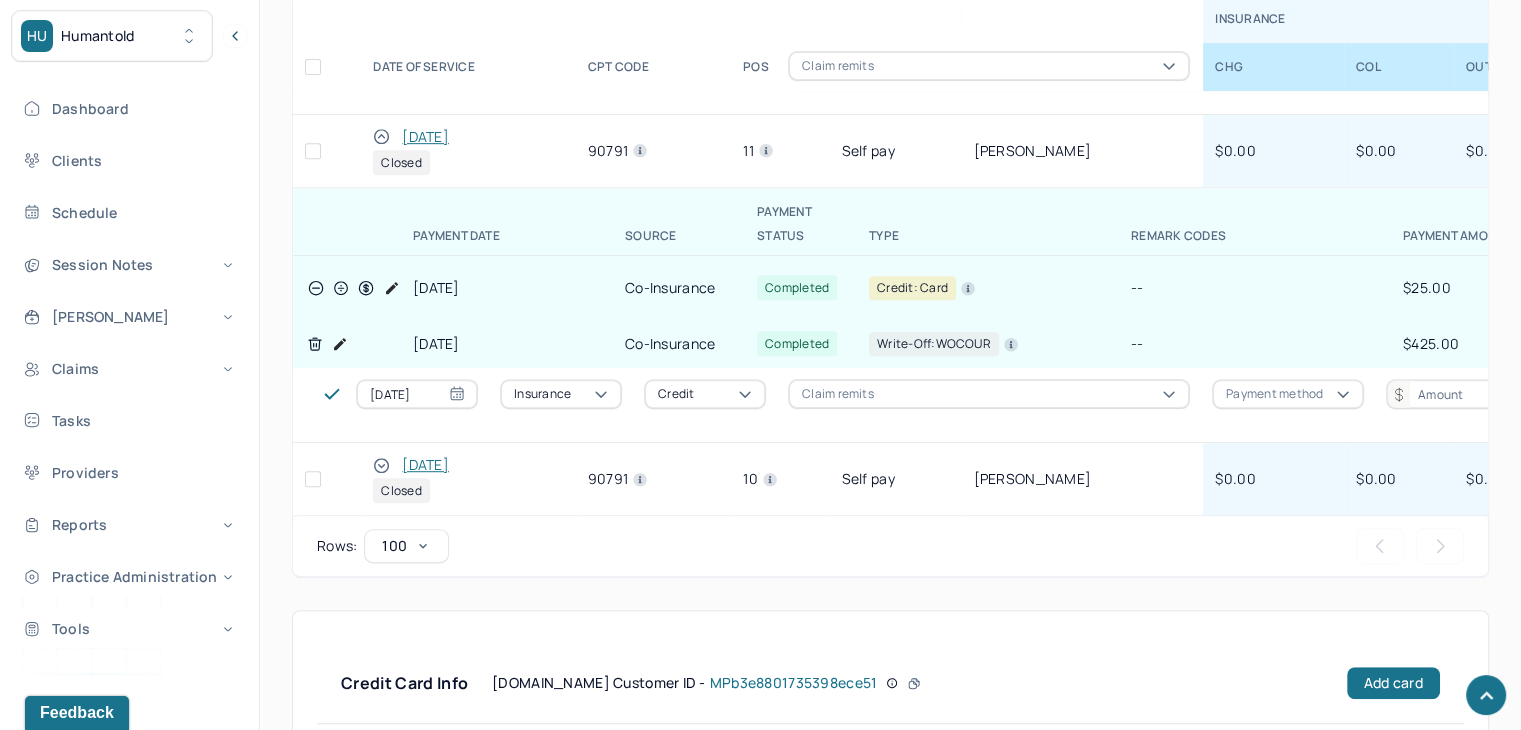 click 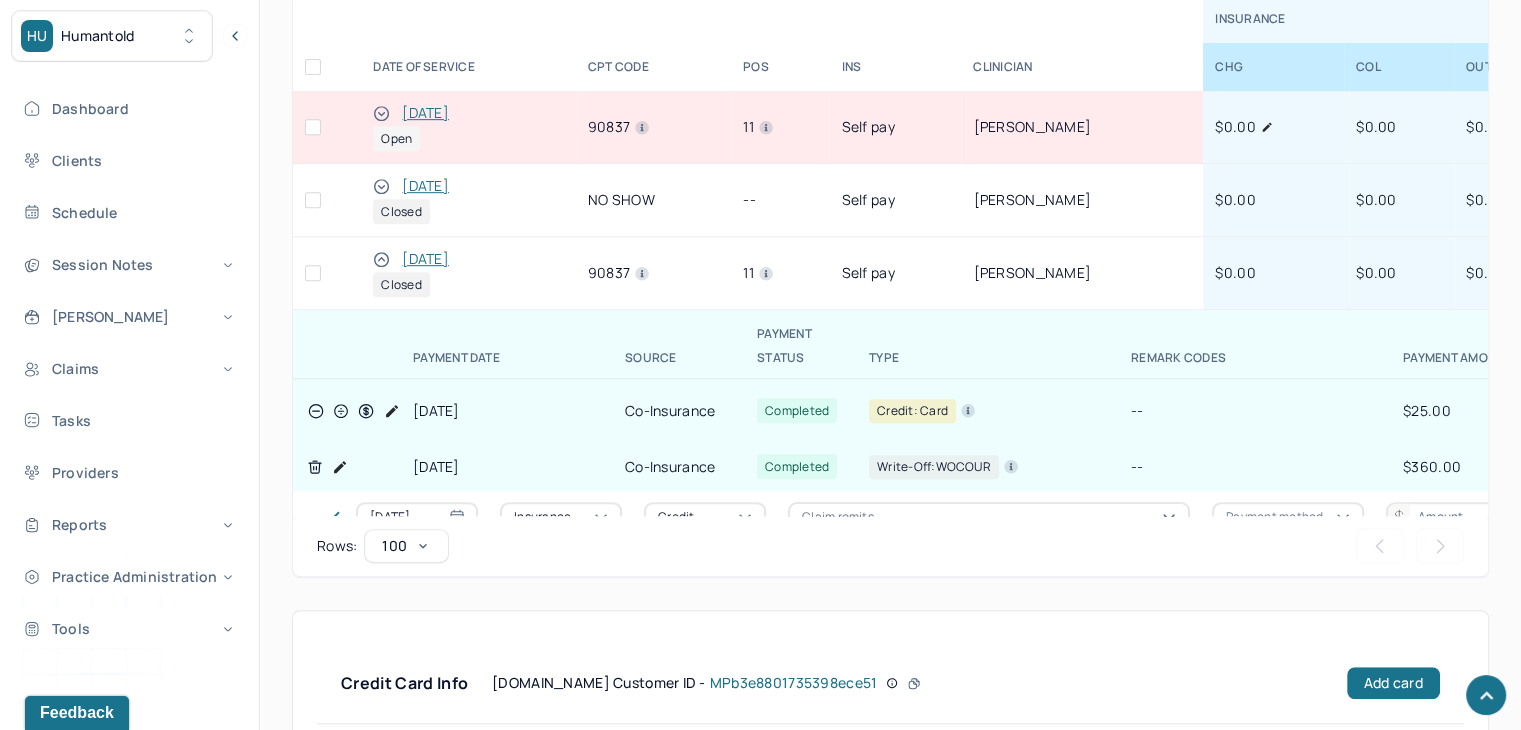 scroll, scrollTop: 0, scrollLeft: 0, axis: both 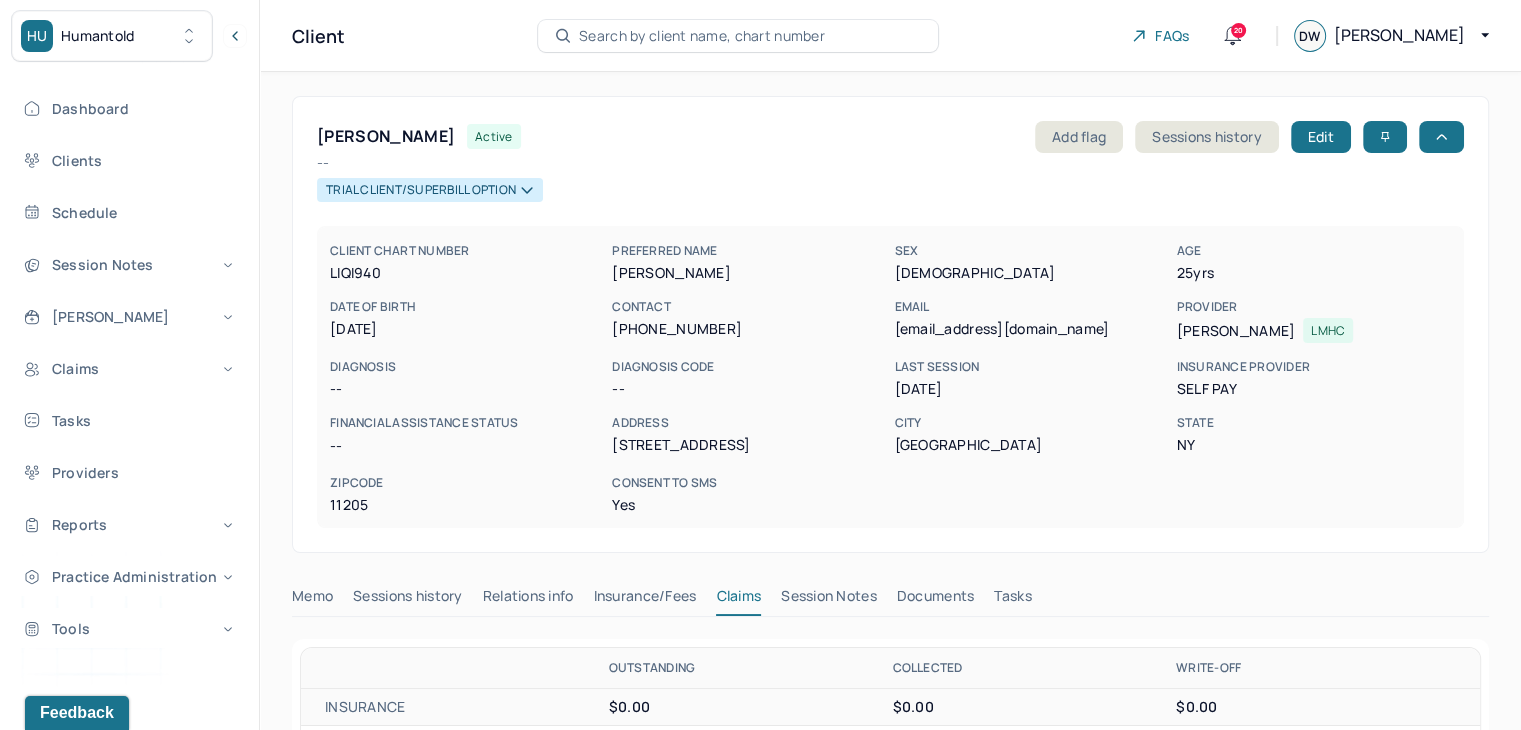 click on "Search by client name, chart number" at bounding box center [702, 36] 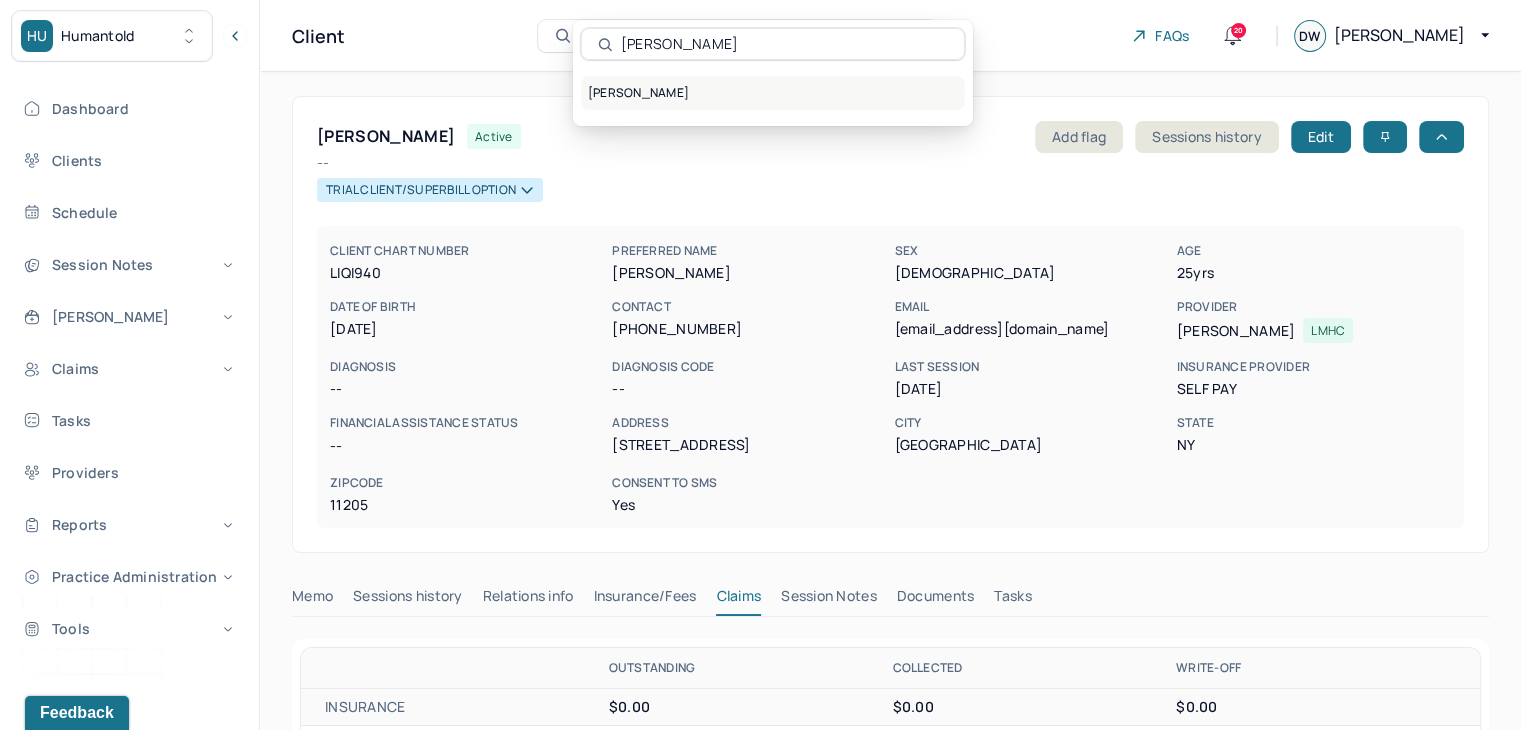 type on "Ankita" 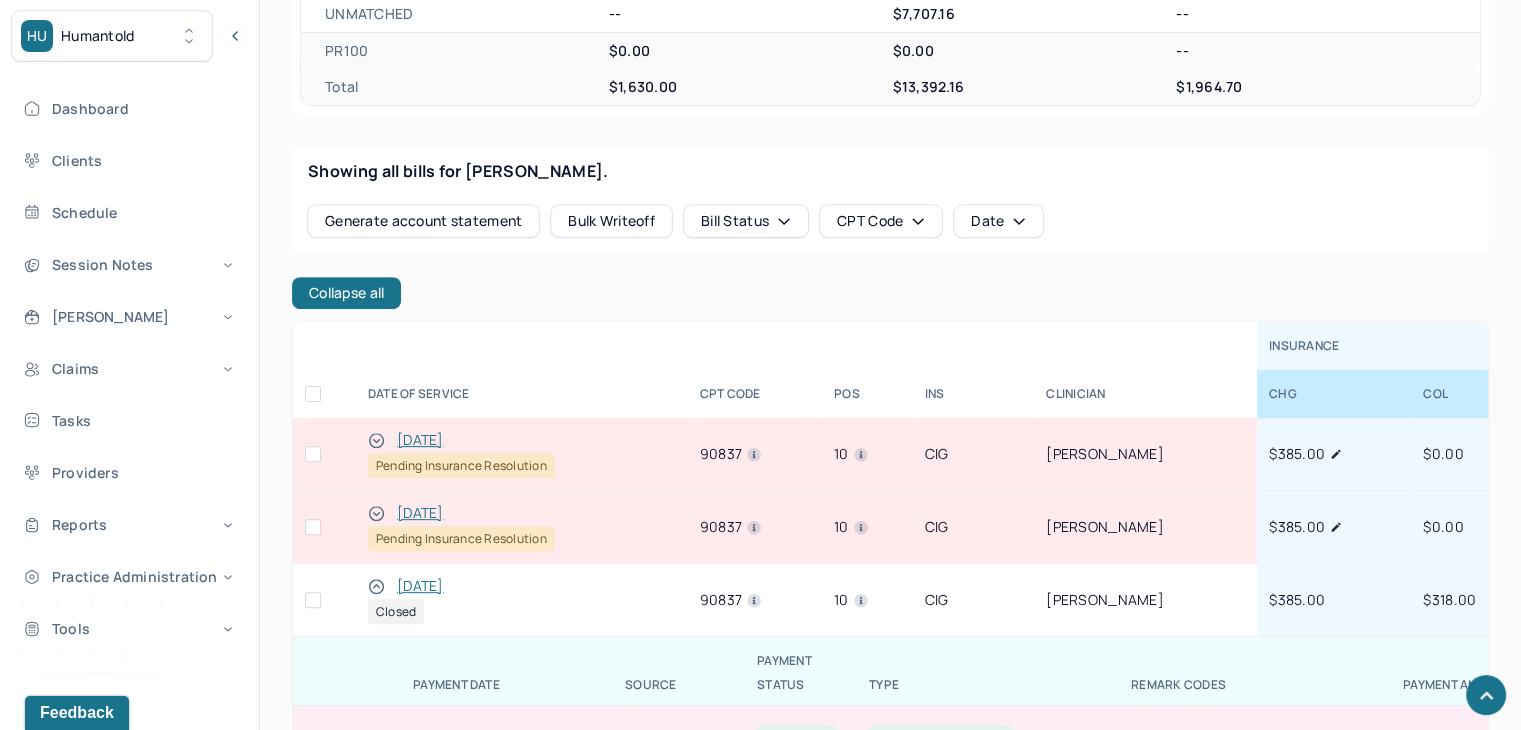 scroll, scrollTop: 800, scrollLeft: 0, axis: vertical 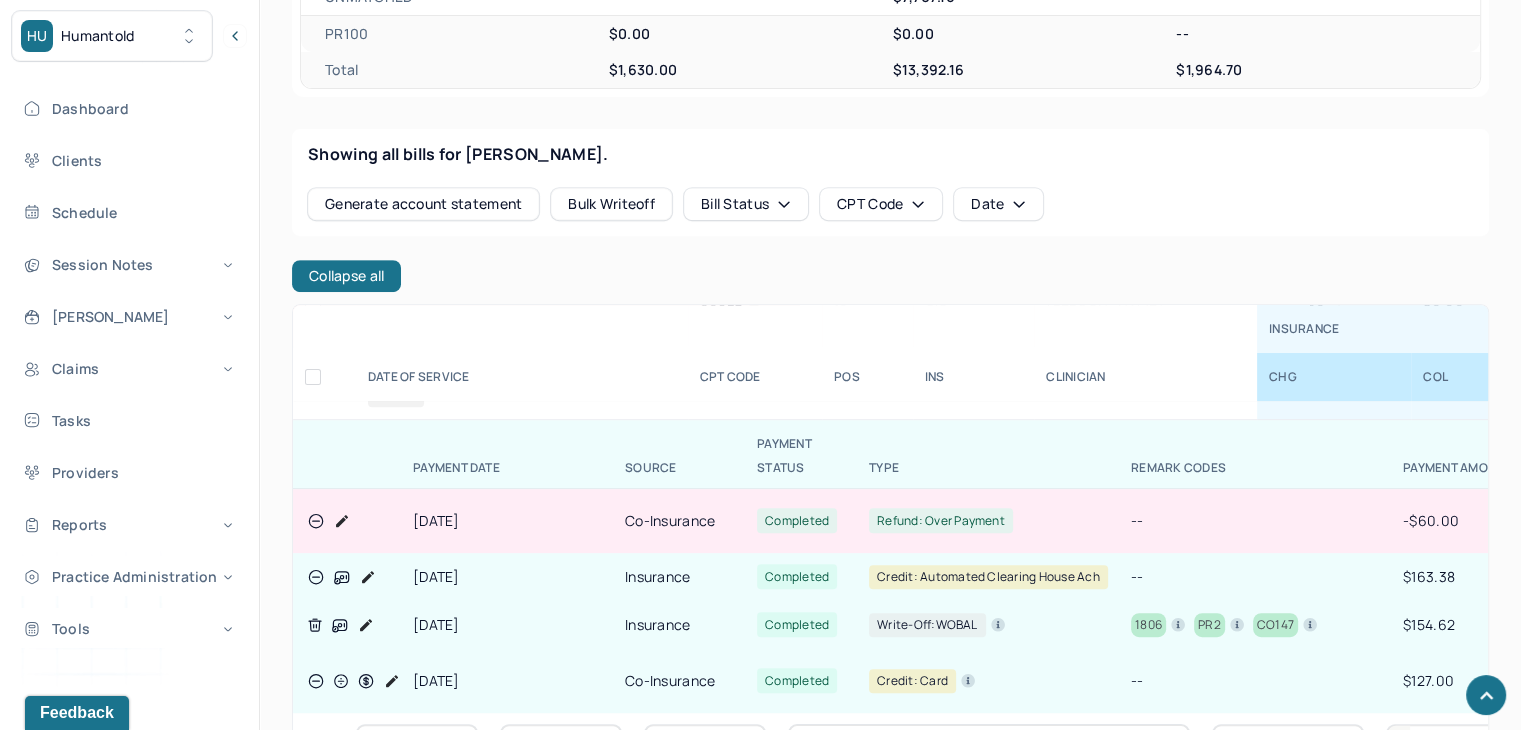 click on "OUTSTANDING COLLECTED WRITE-OFF INSURANCE $1,630.00 $2,862.00 $1,114.70 CO-INSURANCE $0.00 $2,823.00 $850.00 UNMATCHED -- $7,707.16 -- PR100 $0.00 $0.00 -- Total $1,630.00 $13,392.16 $1,964.70 Showing all bills for SATIJA, ANKITA.    Generate account statement     Bulk Writeoff     Bill Status     CPT Code     Date     Collapse all   INSURANCE CO-INSURANCE PR100 DATE OF SERVICE CPT CODE pos Ins CLINICIAN CHG COL OUT CHG COL OUT CHg COL OUT AA     06/23/2025 Pending Insurance Resolution 90837 10 CIG SEN, SUMANTHA $385.00     $0.00 $318.00 $67.00     $67.00 $0.00 $0.00 $0.00 $0.00 --     06/09/2025 Pending Insurance Resolution 90837 10 CIG SEN, SUMANTHA $385.00     $0.00 $318.00 $67.00     $67.00 $0.00 $0.00 $0.00 $0.00 --     05/20/2025 Closed 90837 10 CIG SEN, SUMANTHA $385.00 $318.00 $0.00 $67.00 $67.00 $0.00 $0.00 $0.00 $0.00 -- PAYMENT DATE SOURCE PAYMENT STATUS TYPE REMARK CODES PAYMENT AMOUNT EFT POSTED BY PAYMENT NOTE DESCRIPTION         06/30/2025 Co-Insurance Completed Refund:   over payment -- -- --" at bounding box center (890, 735) 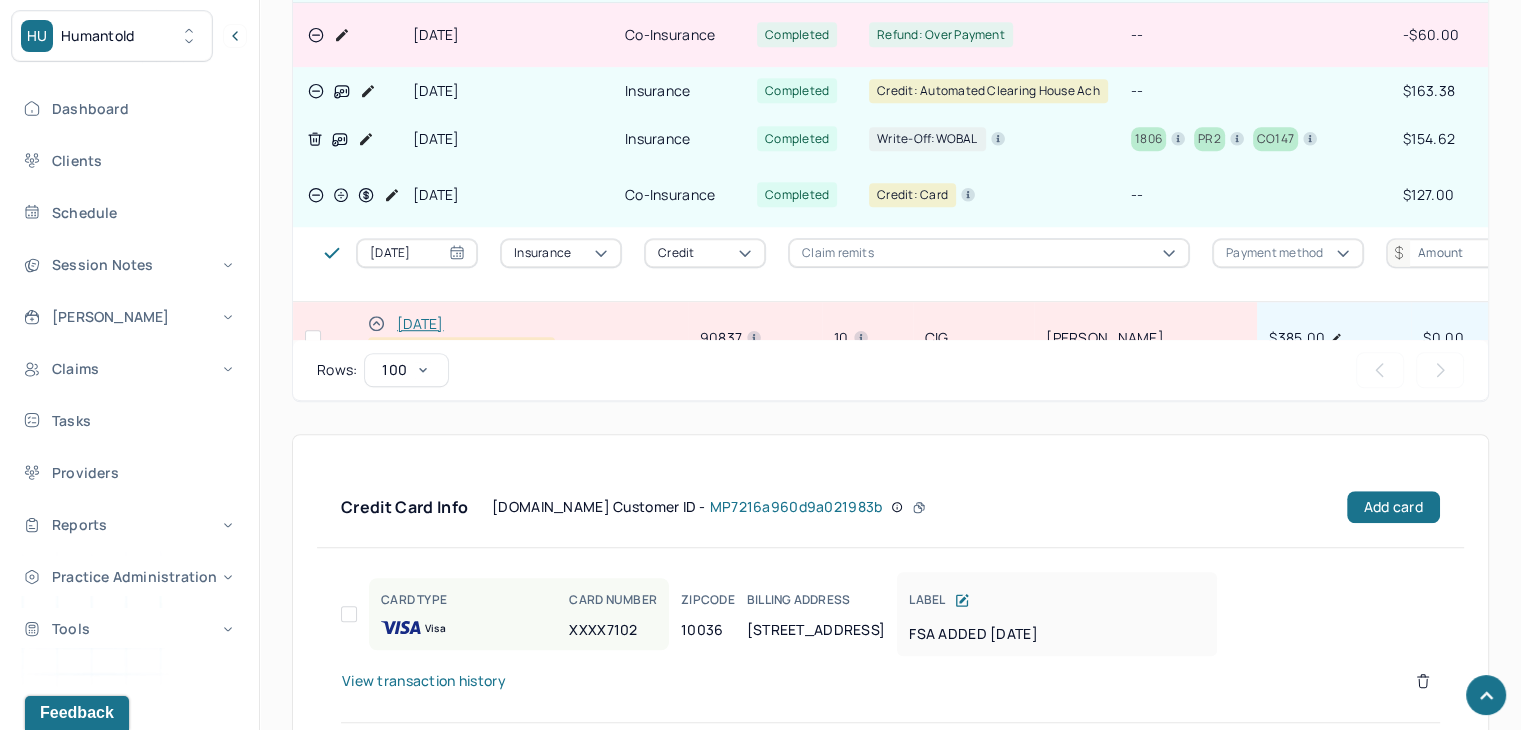 scroll, scrollTop: 1300, scrollLeft: 0, axis: vertical 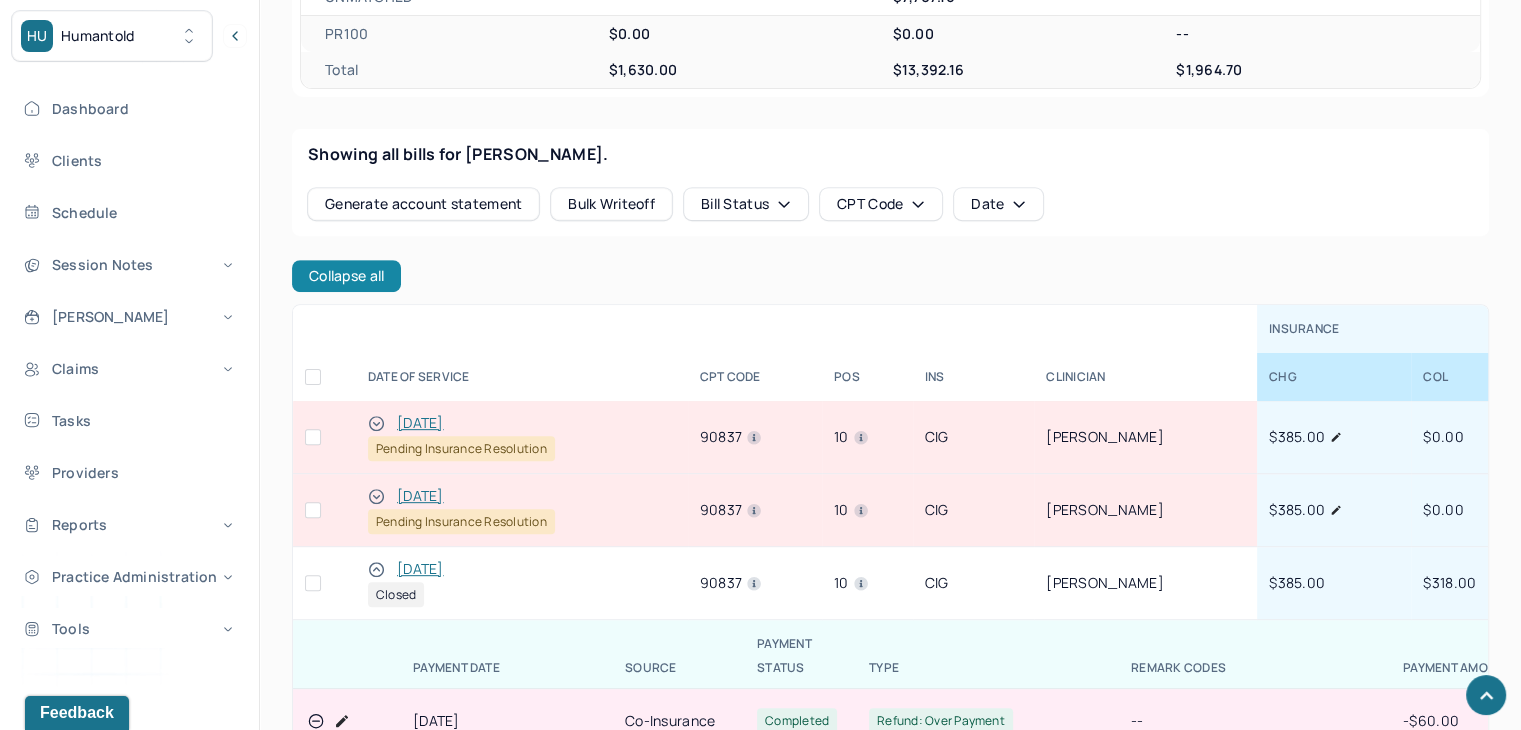 click on "Collapse all" at bounding box center (346, 276) 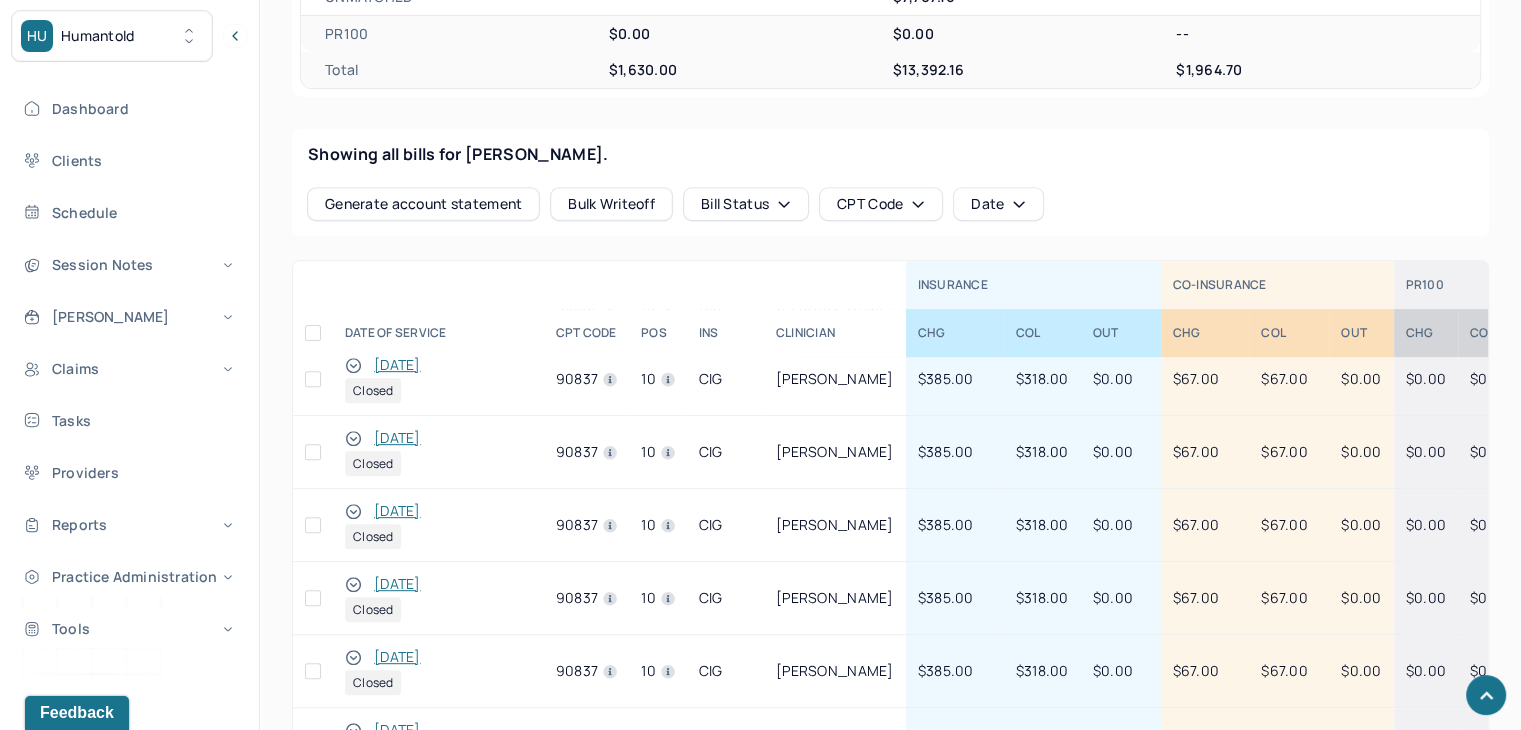 scroll, scrollTop: 800, scrollLeft: 0, axis: vertical 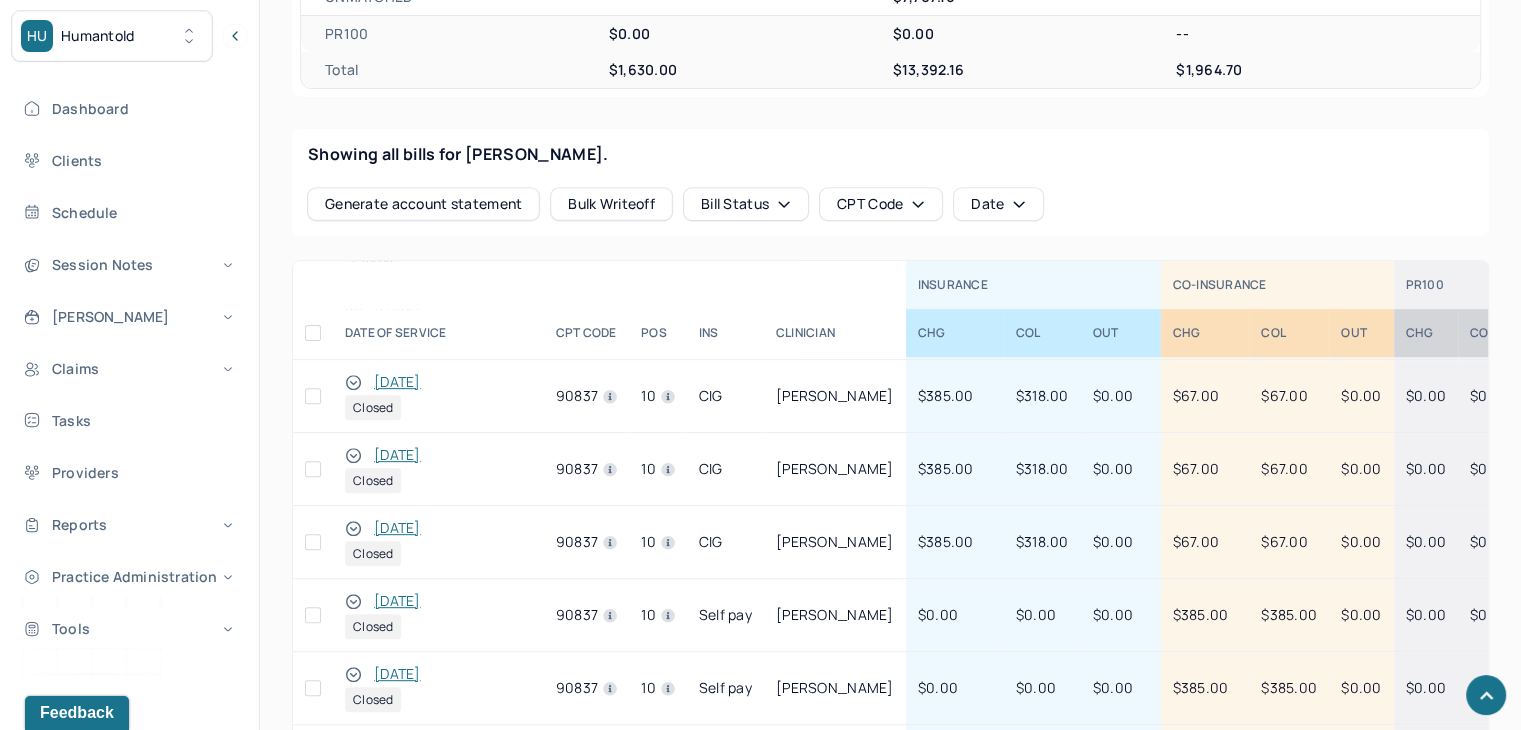 click at bounding box center (353, 455) 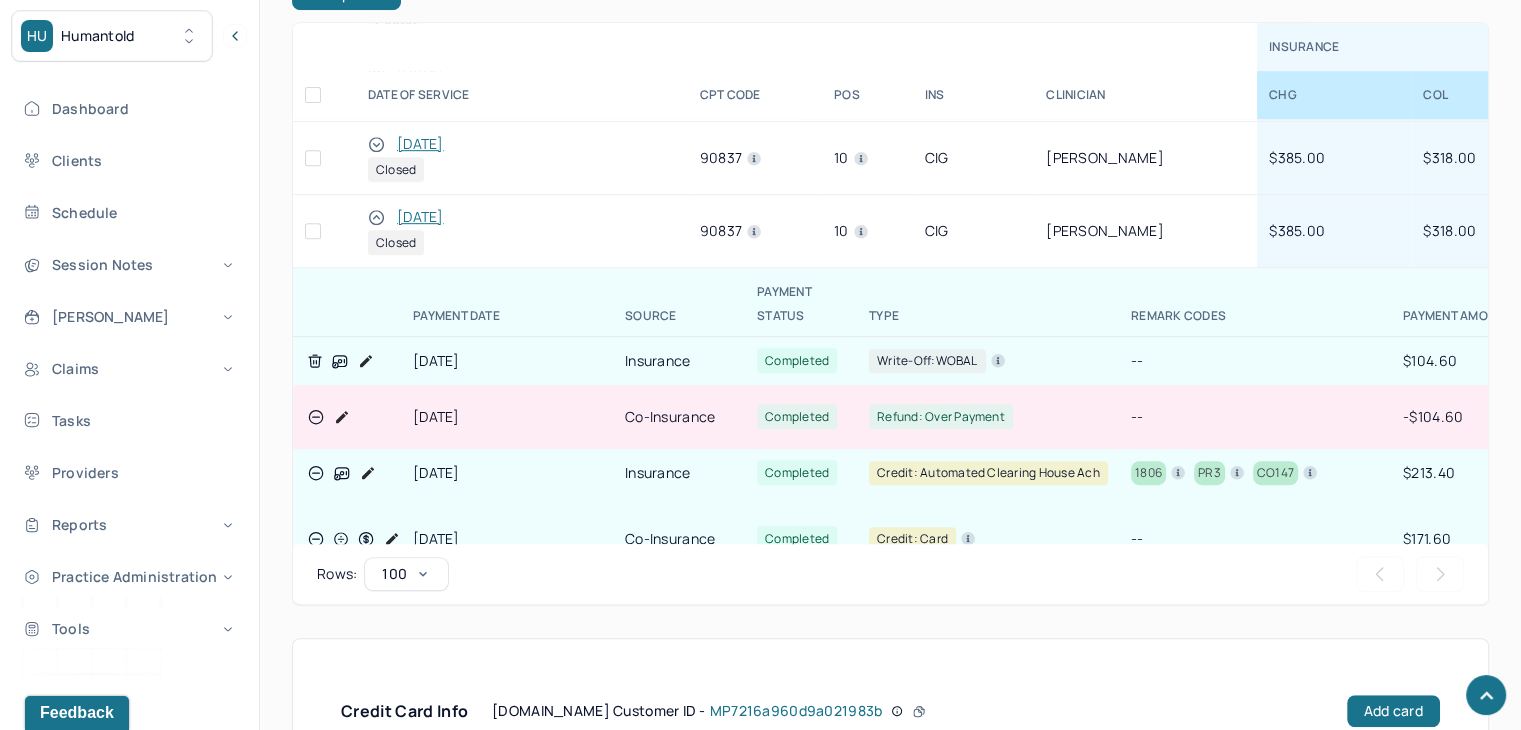 scroll, scrollTop: 1100, scrollLeft: 0, axis: vertical 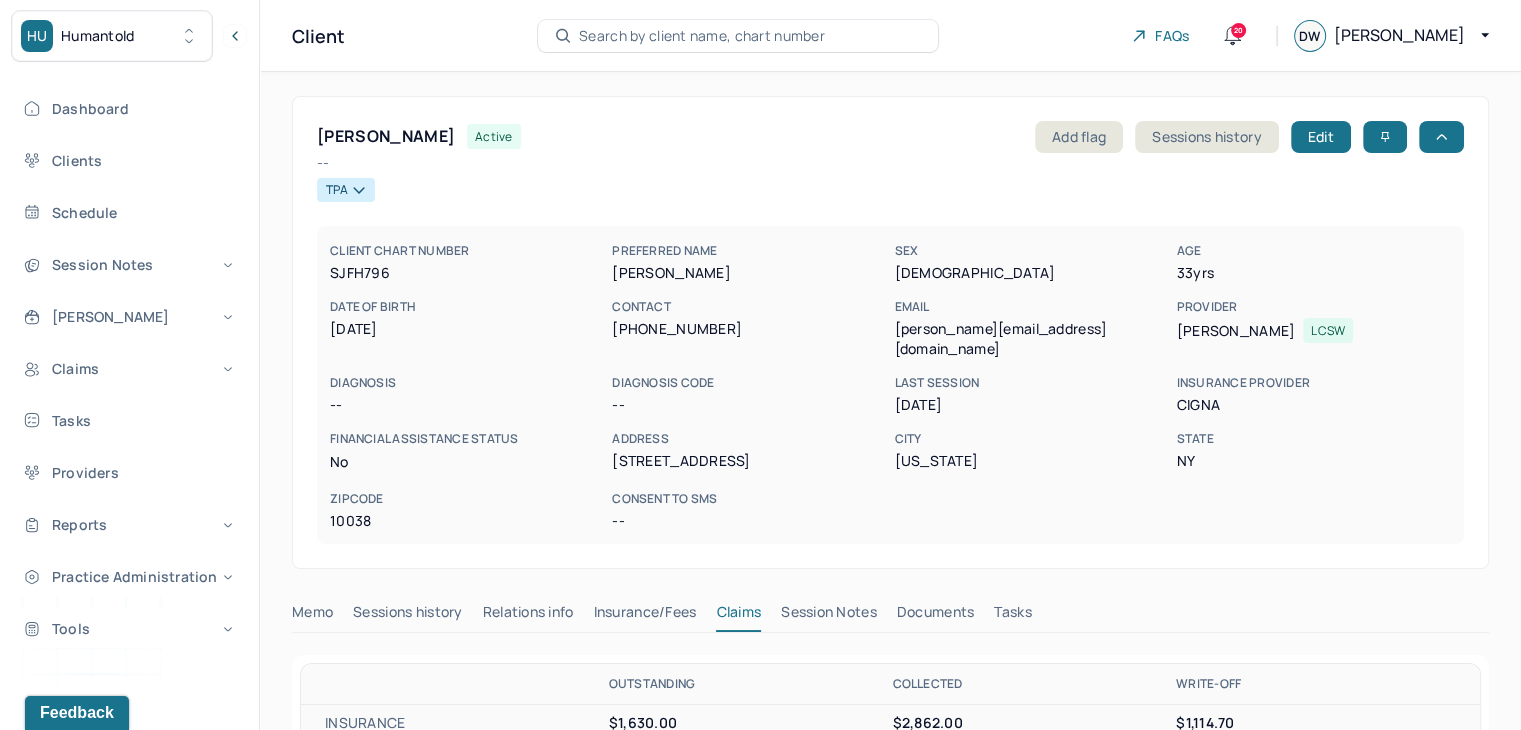 click on "Search by client name, chart number" at bounding box center [702, 36] 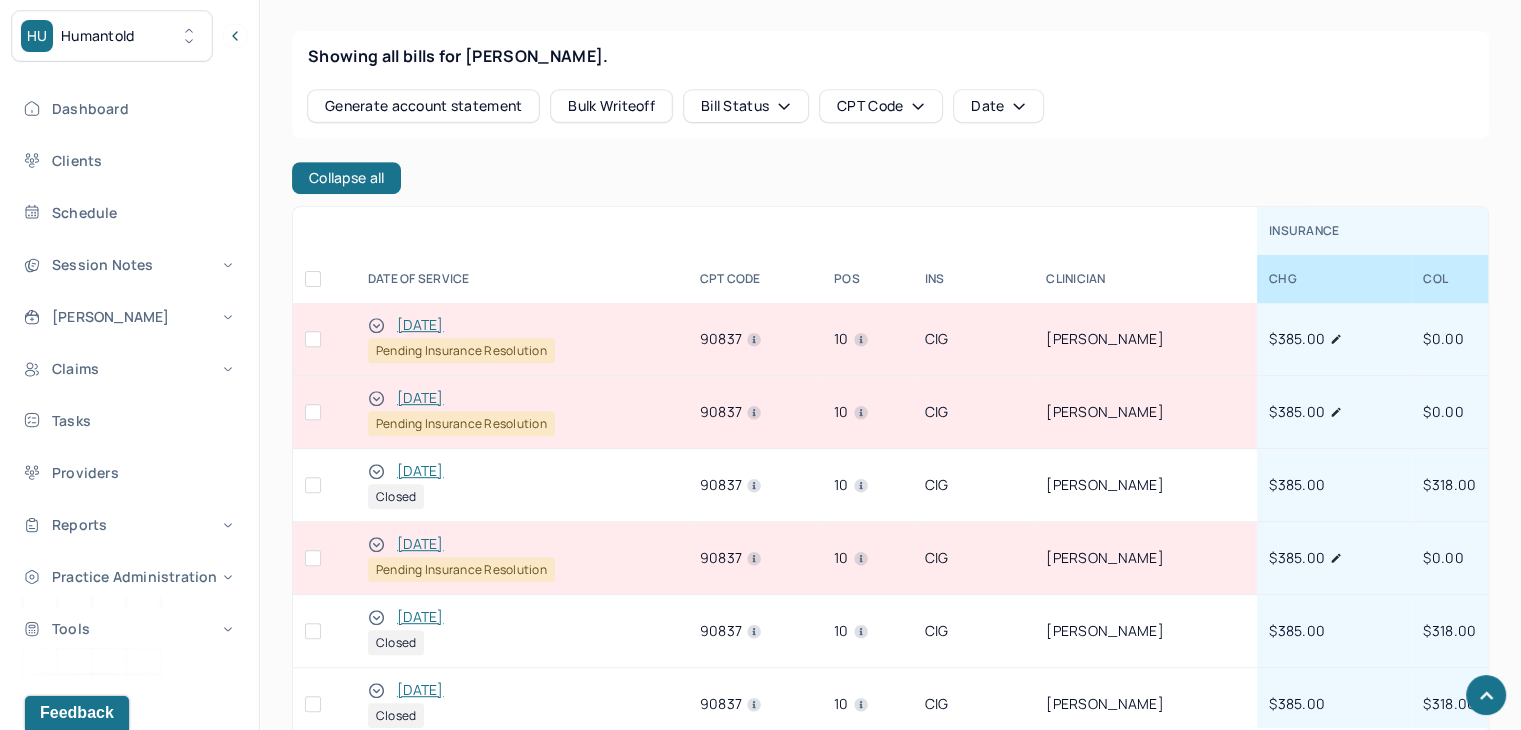 scroll, scrollTop: 900, scrollLeft: 0, axis: vertical 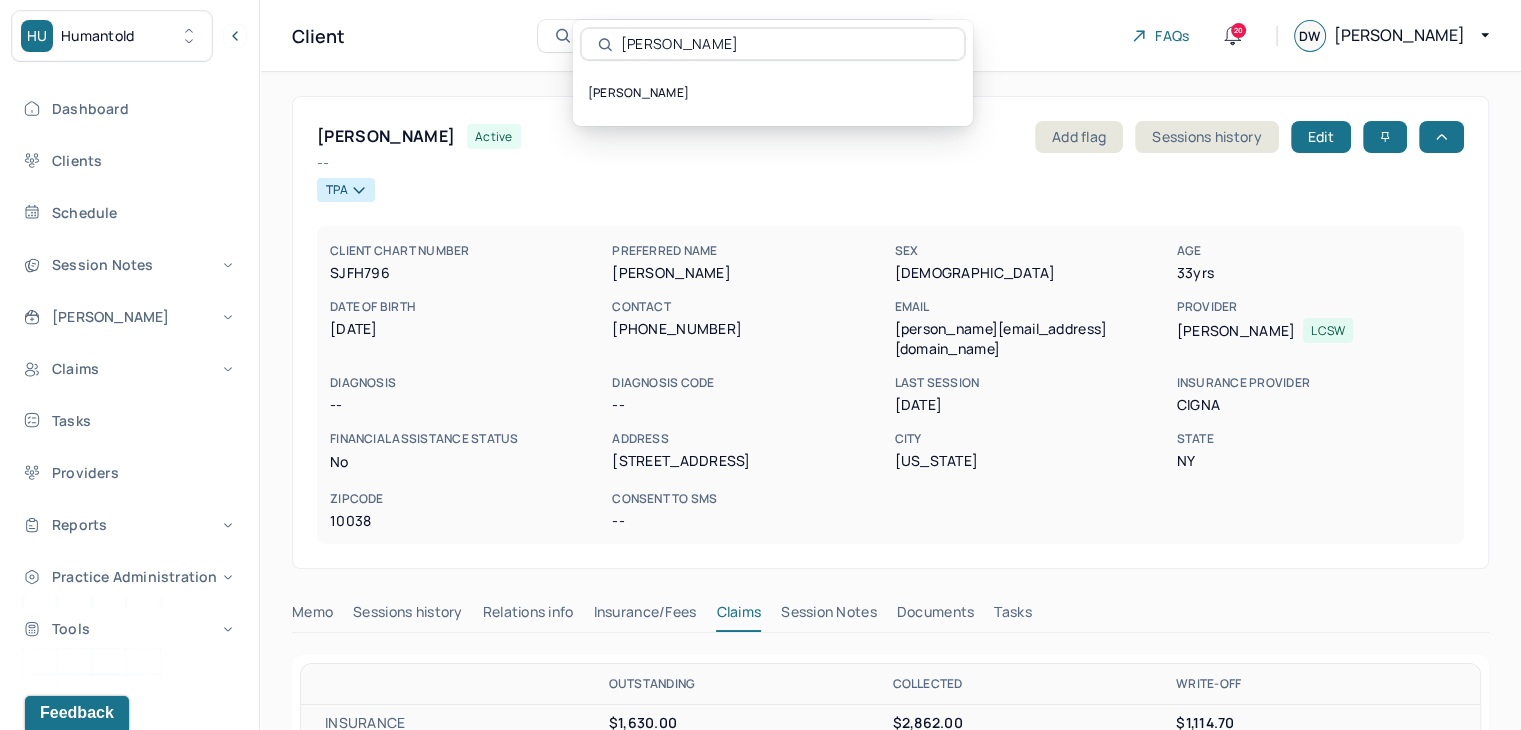 click on "Ankita" at bounding box center [773, 44] 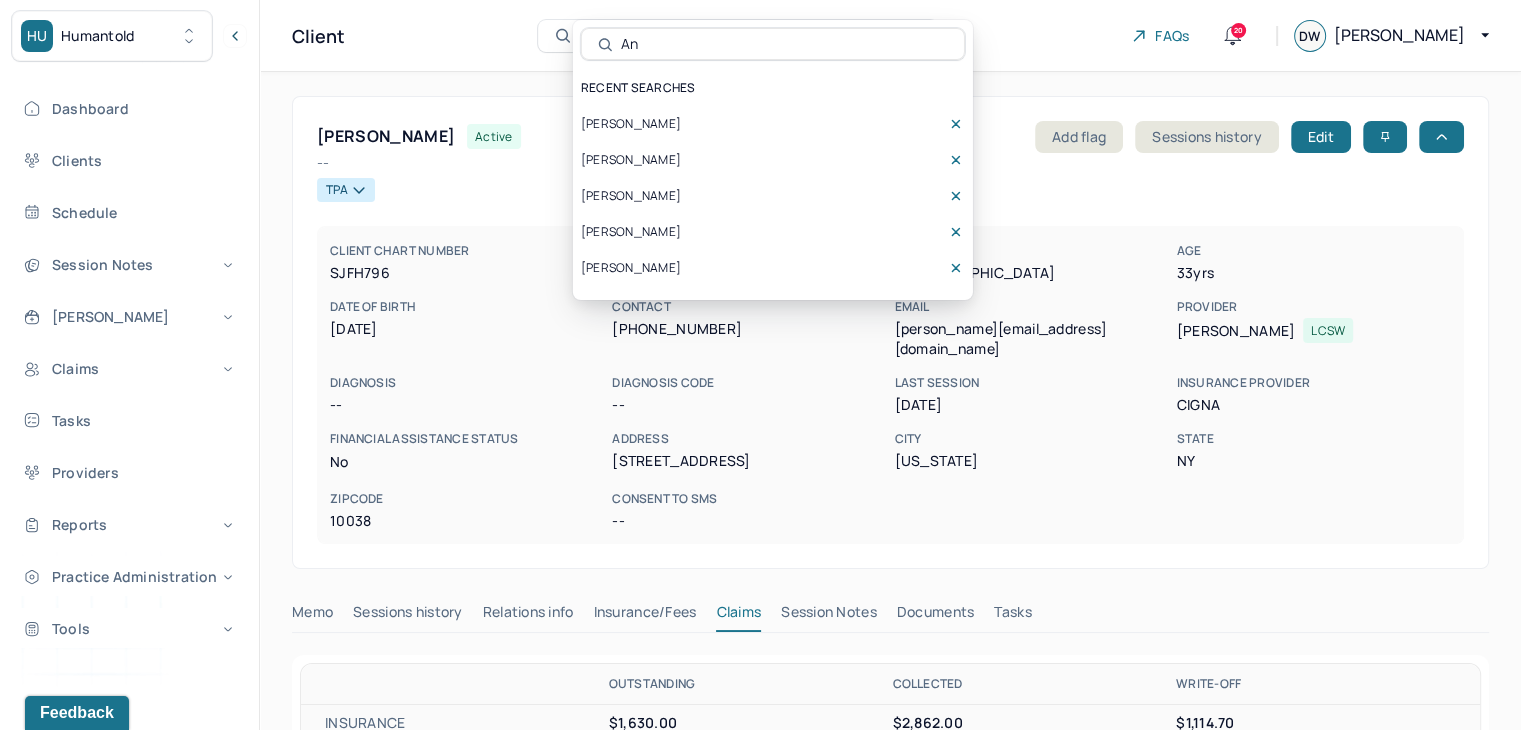 type on "A" 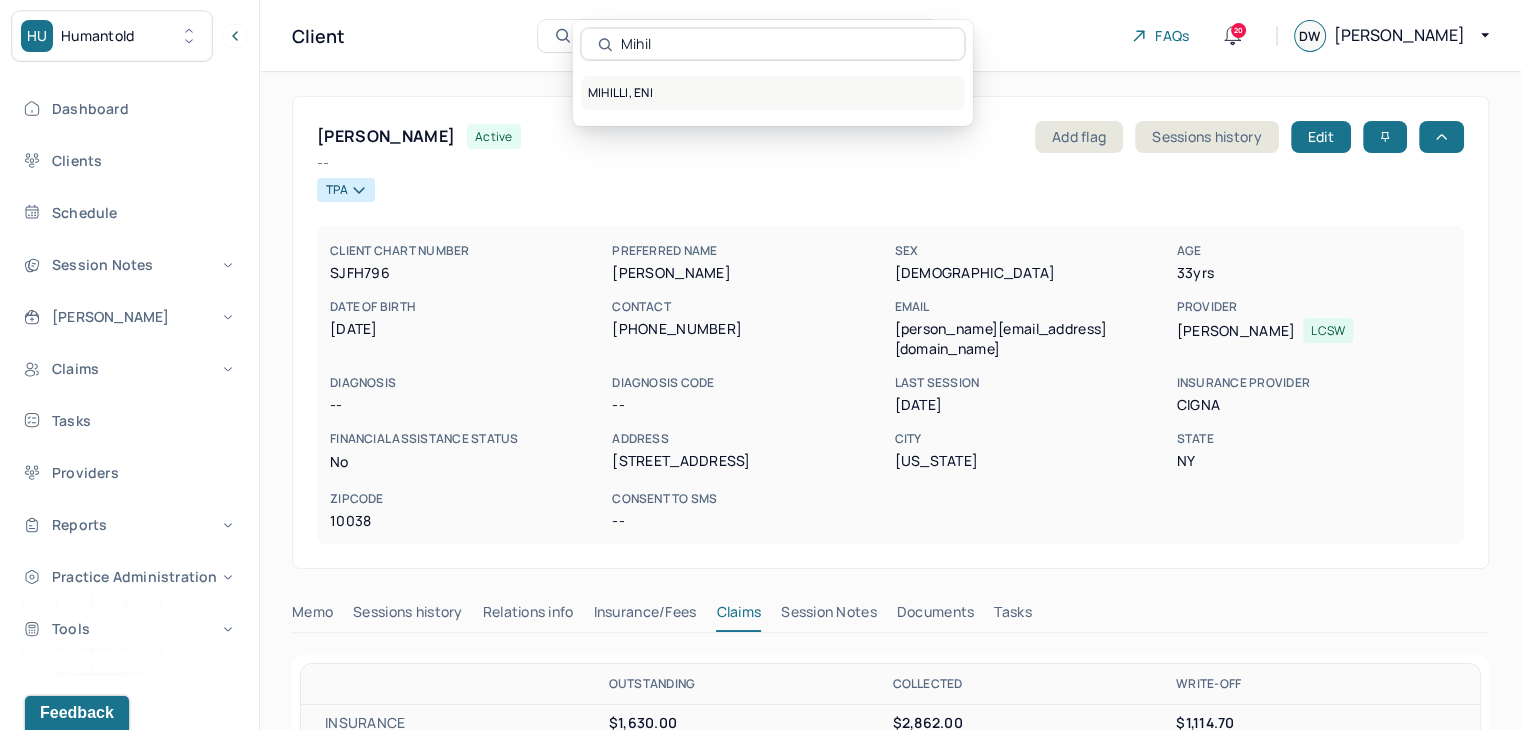 type on "Mihil" 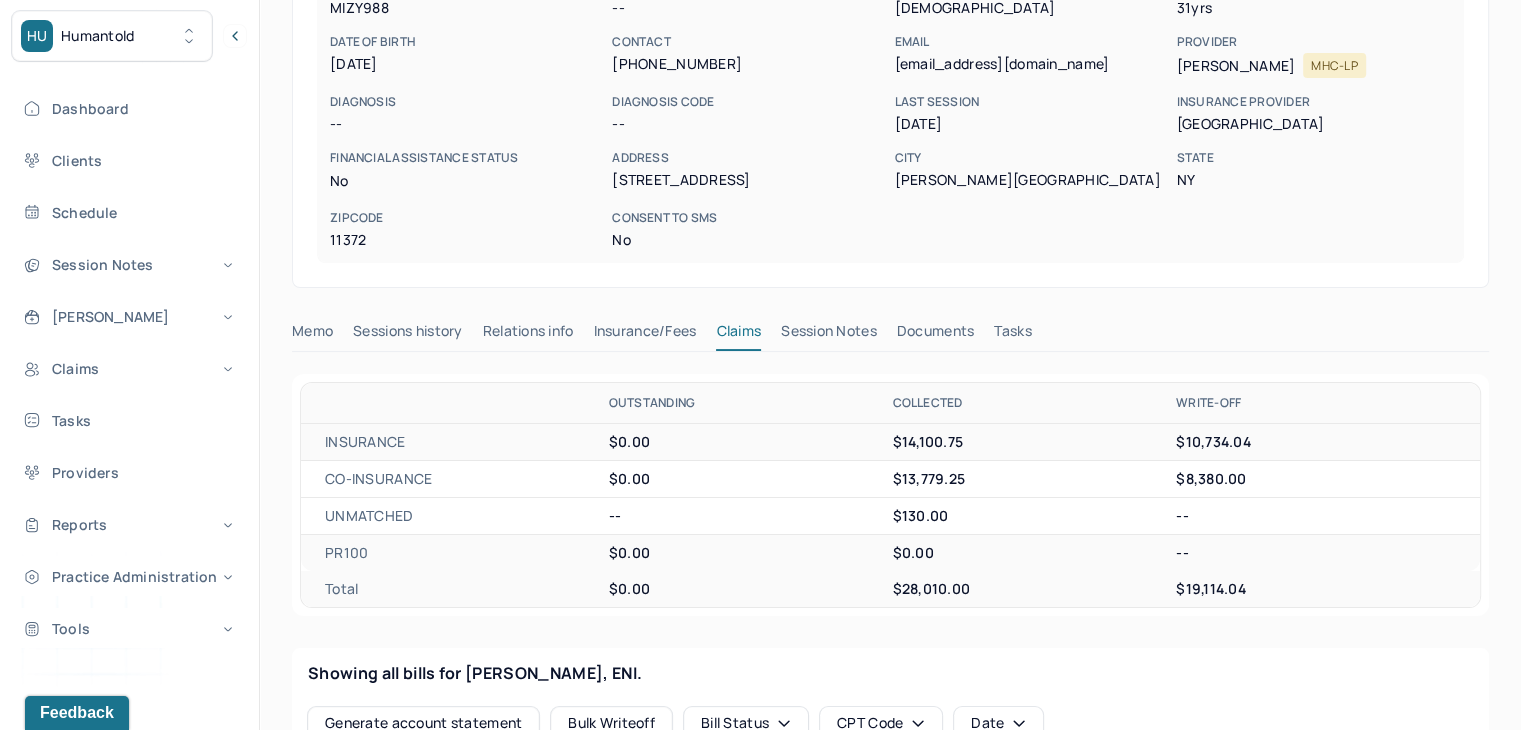 scroll, scrollTop: 600, scrollLeft: 0, axis: vertical 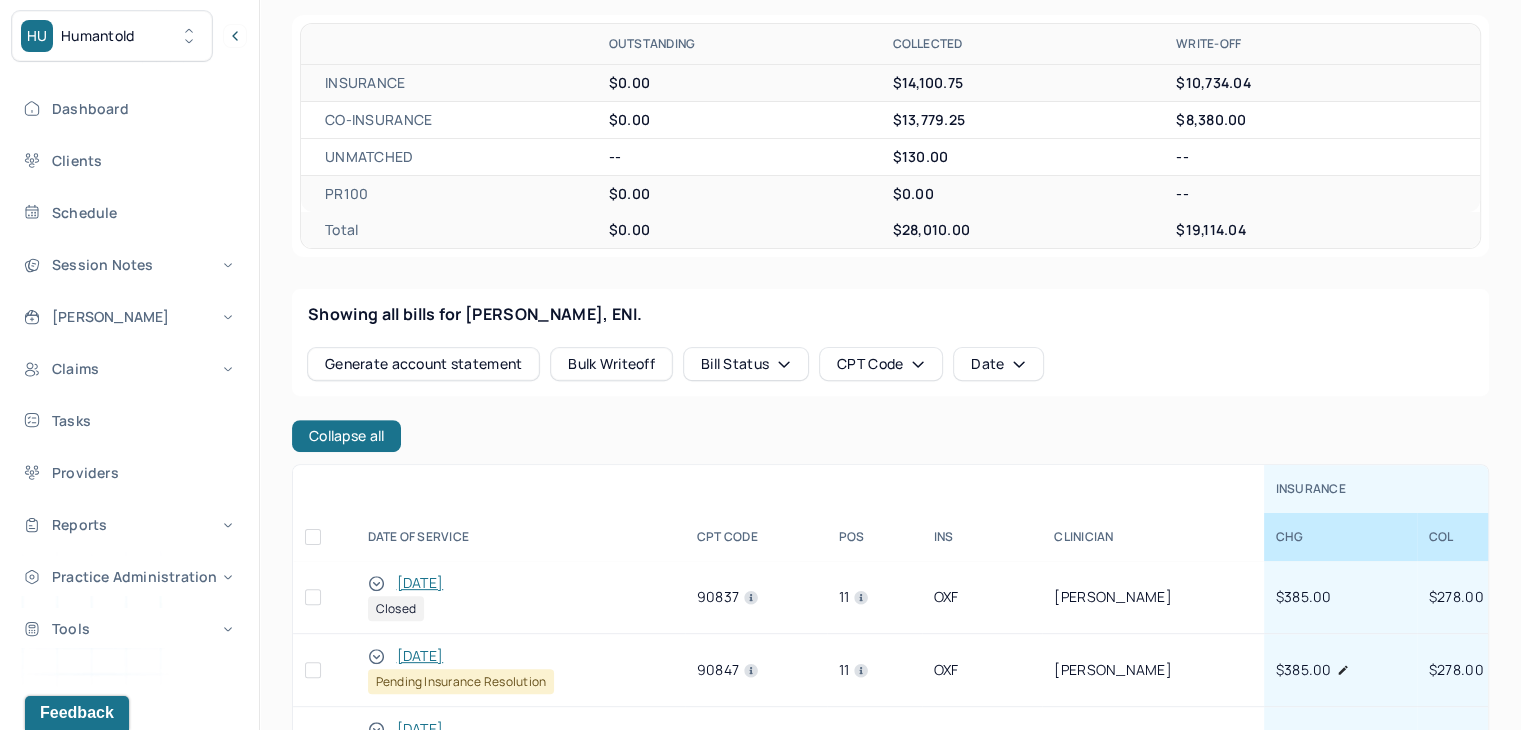 click on "06/20/2025" at bounding box center (420, 583) 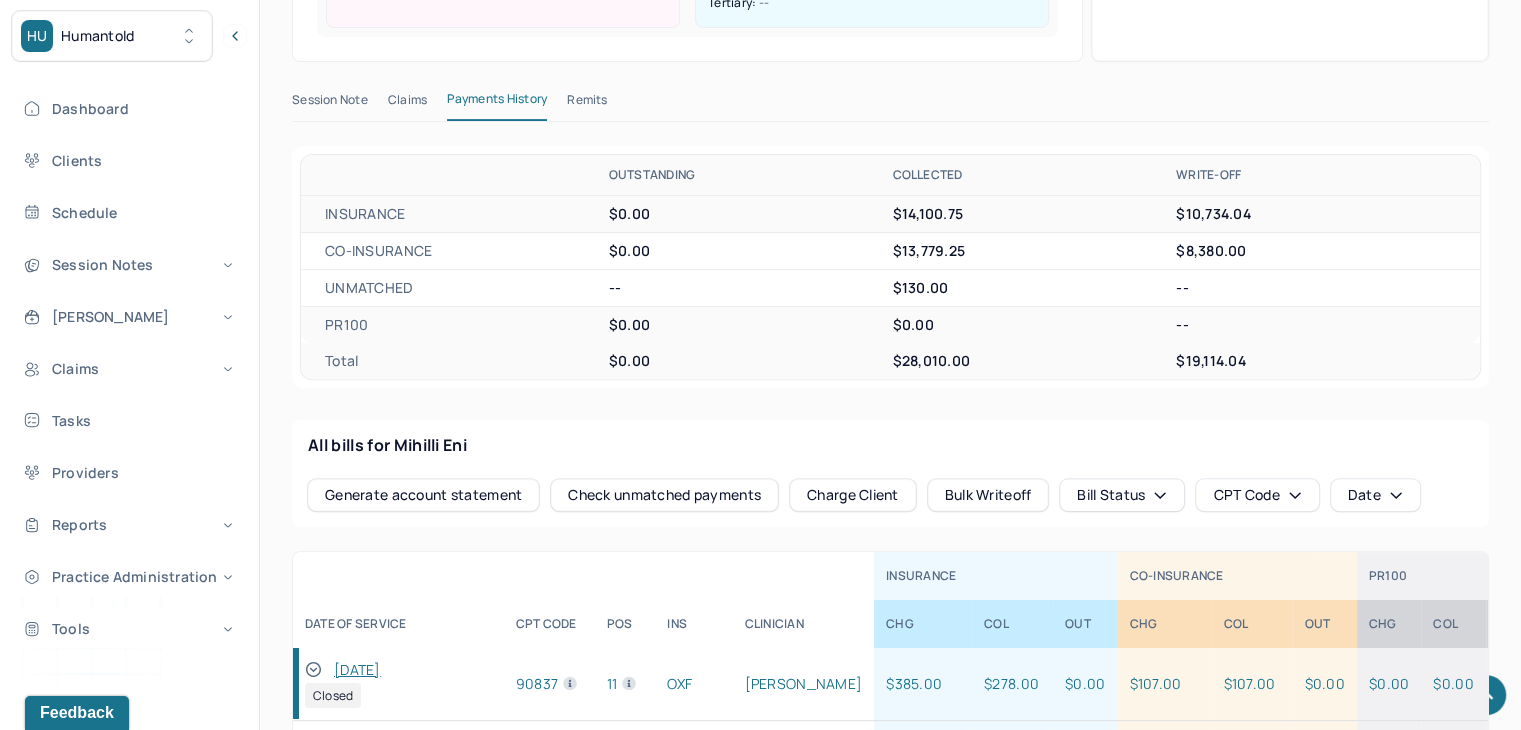 scroll, scrollTop: 300, scrollLeft: 0, axis: vertical 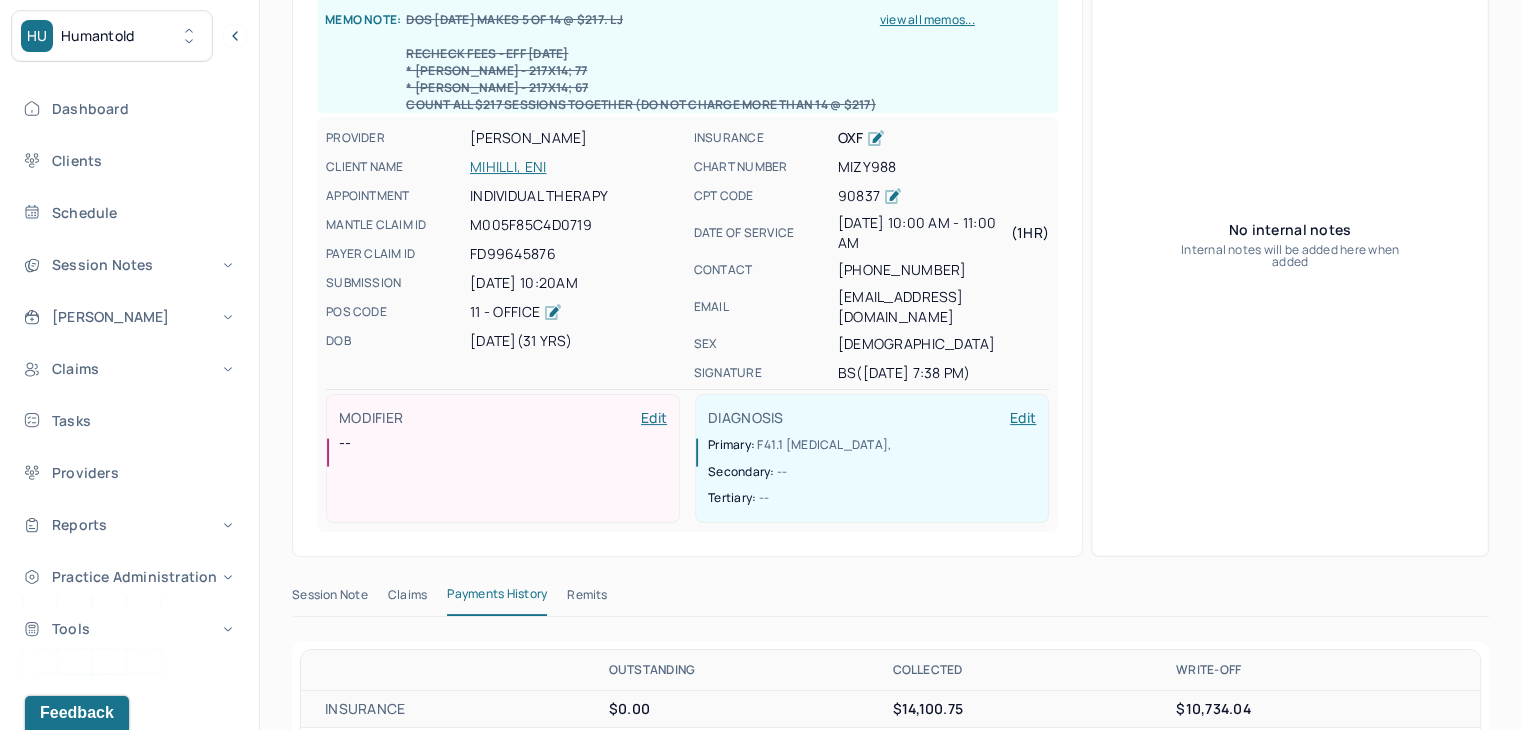 click on "Session Note" at bounding box center (330, 599) 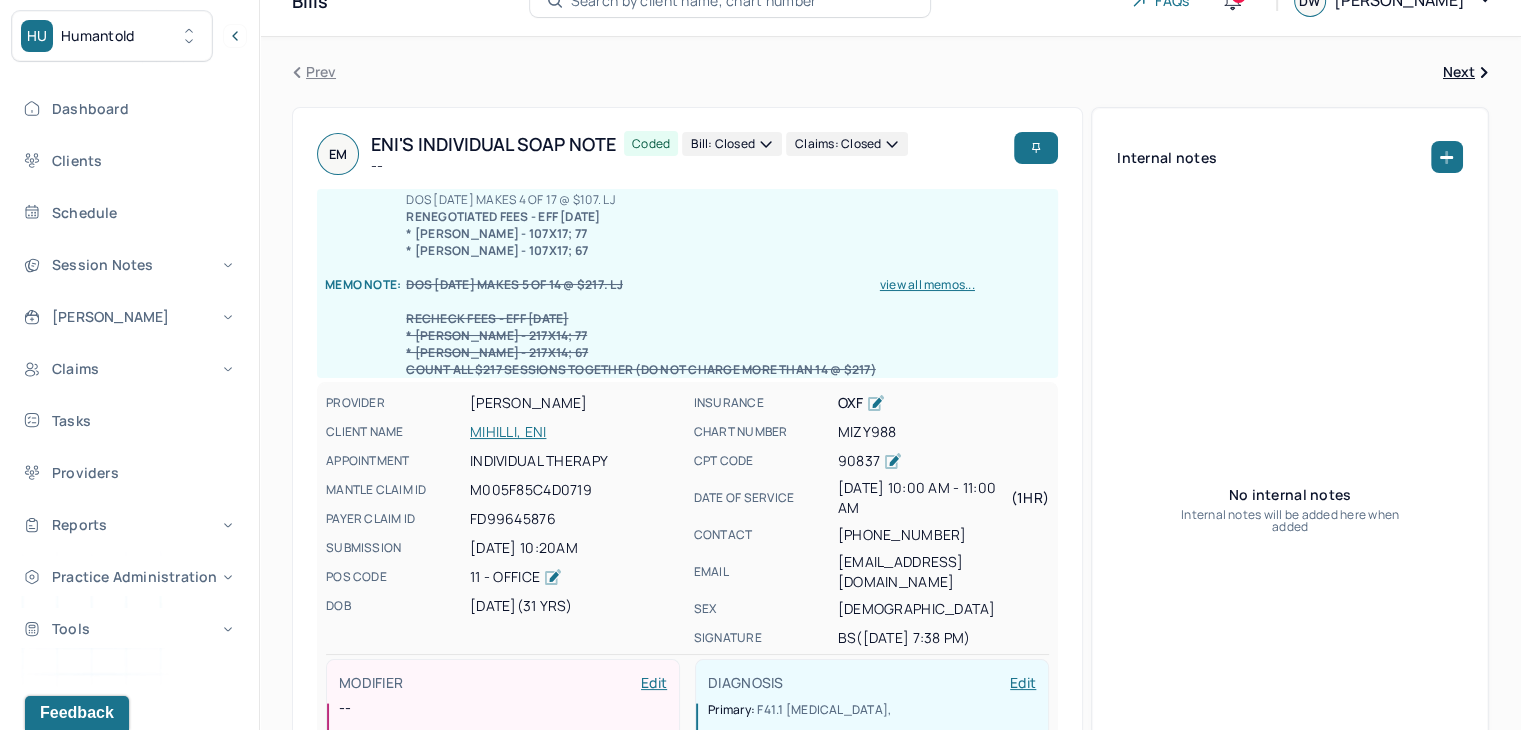 scroll, scrollTop: 0, scrollLeft: 0, axis: both 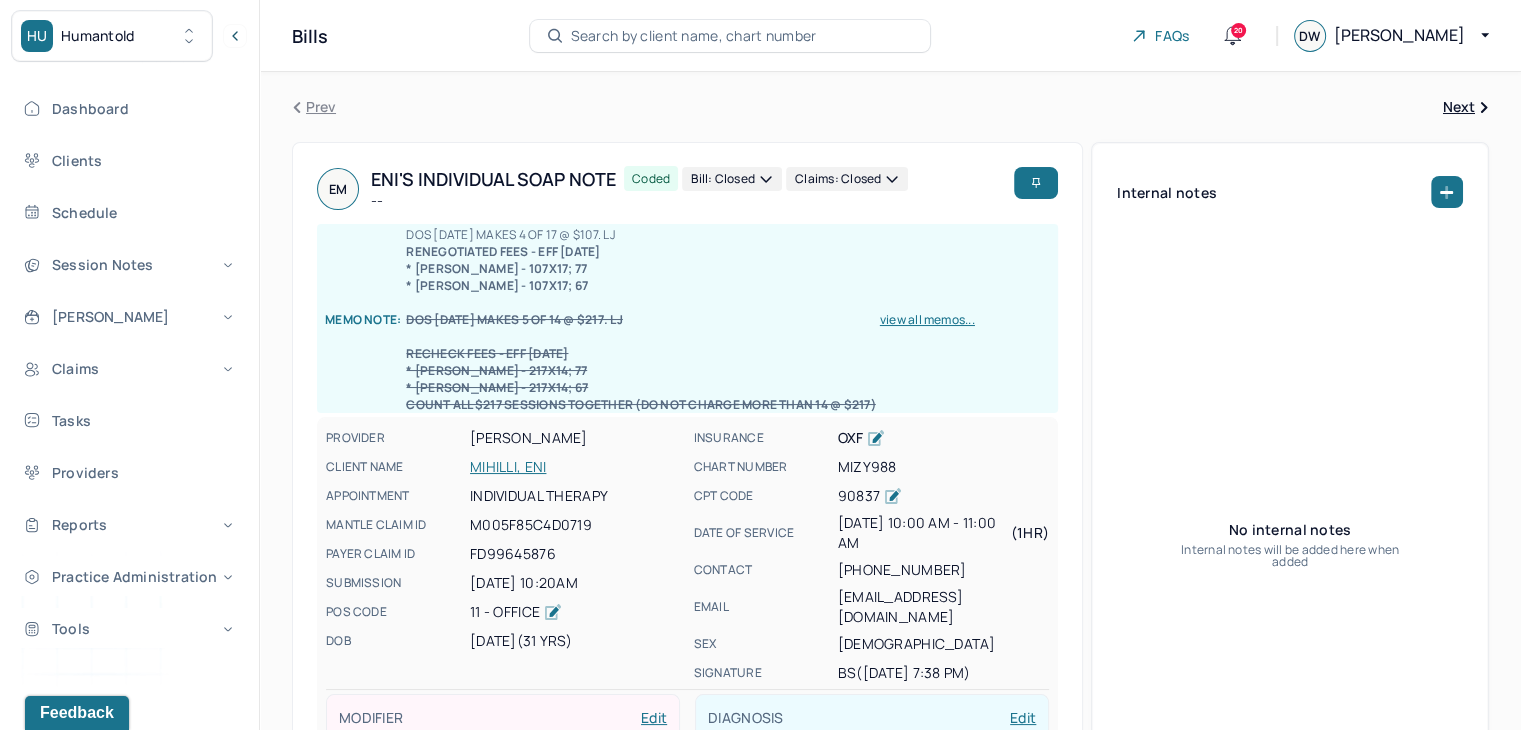 click on "MIHILLI, ENI" at bounding box center (576, 467) 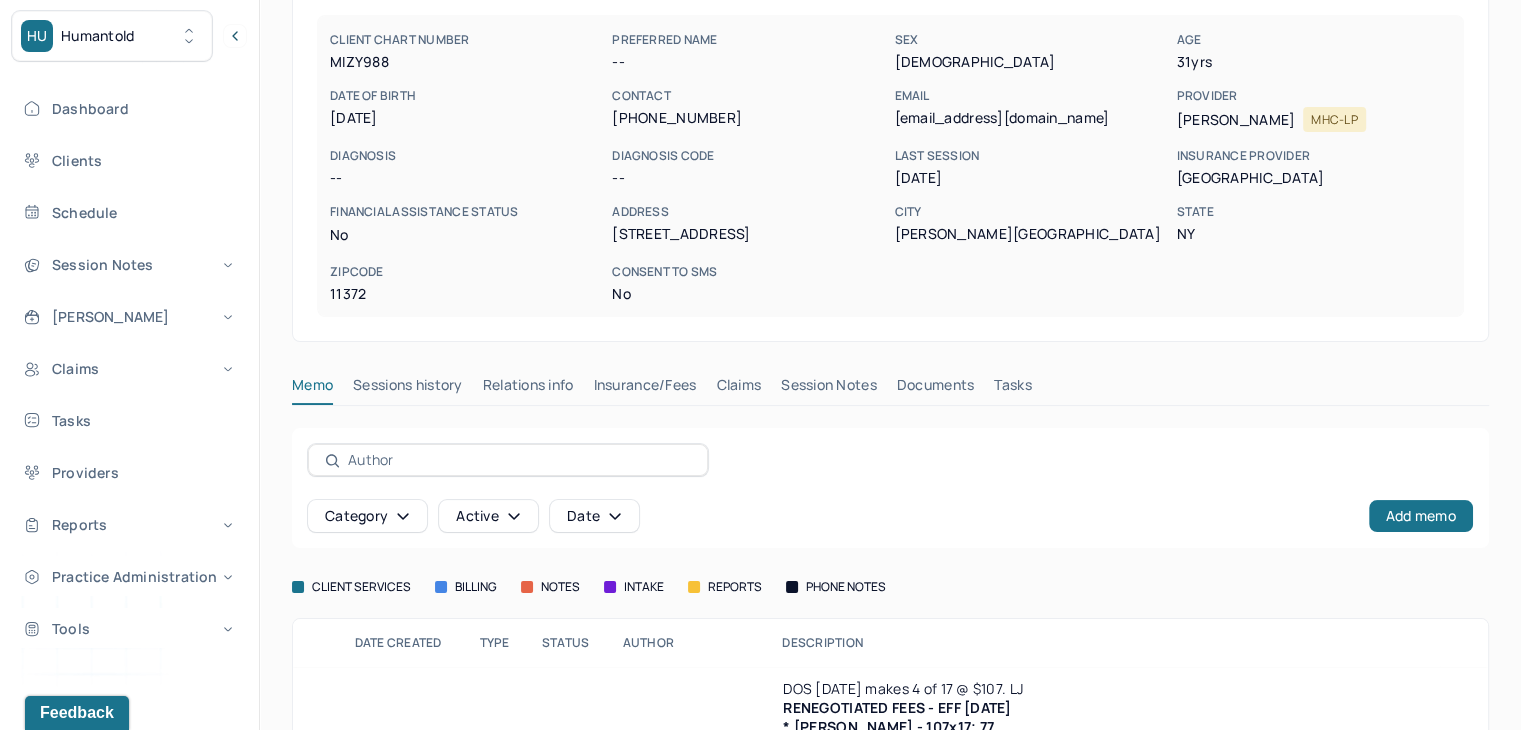 scroll, scrollTop: 200, scrollLeft: 0, axis: vertical 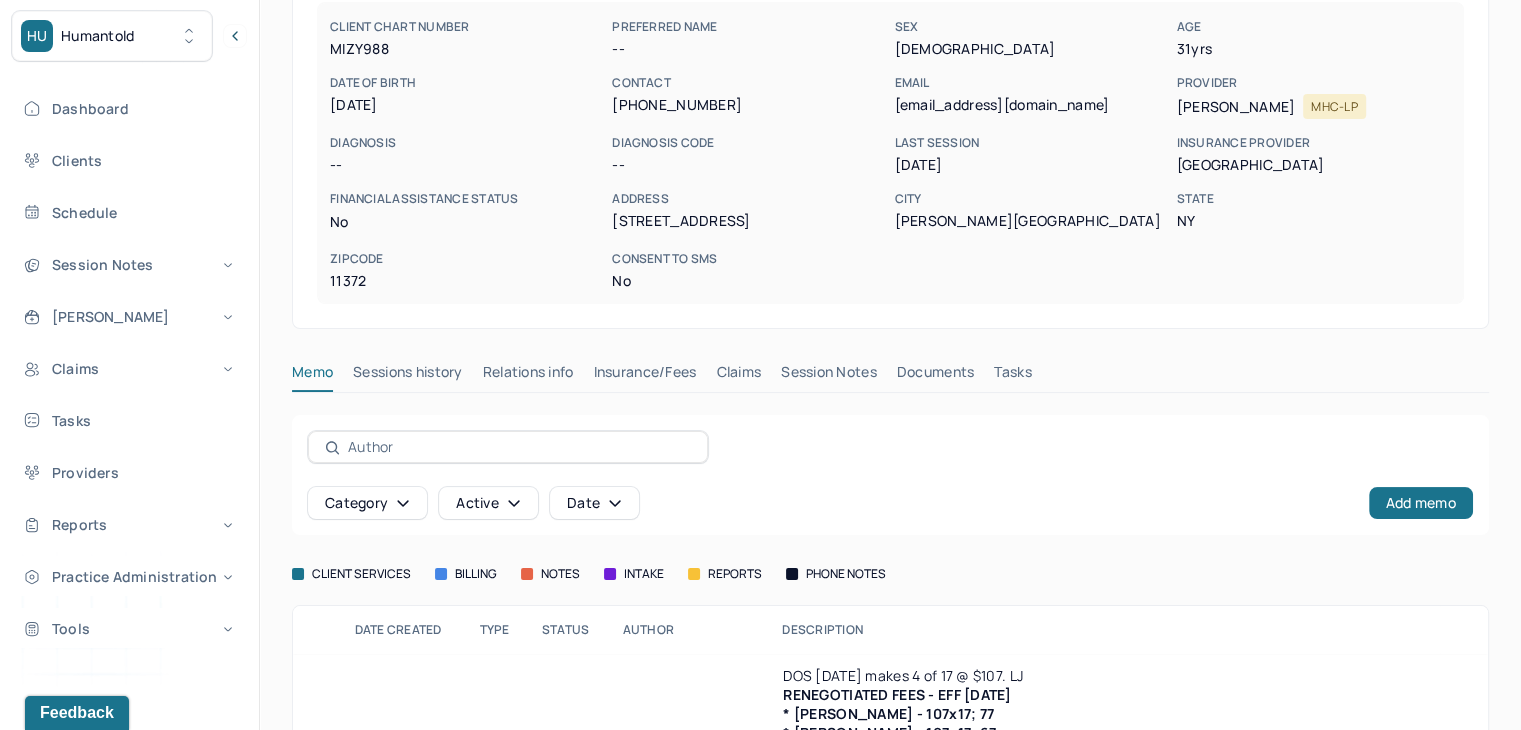 click on "Session Notes" at bounding box center (829, 376) 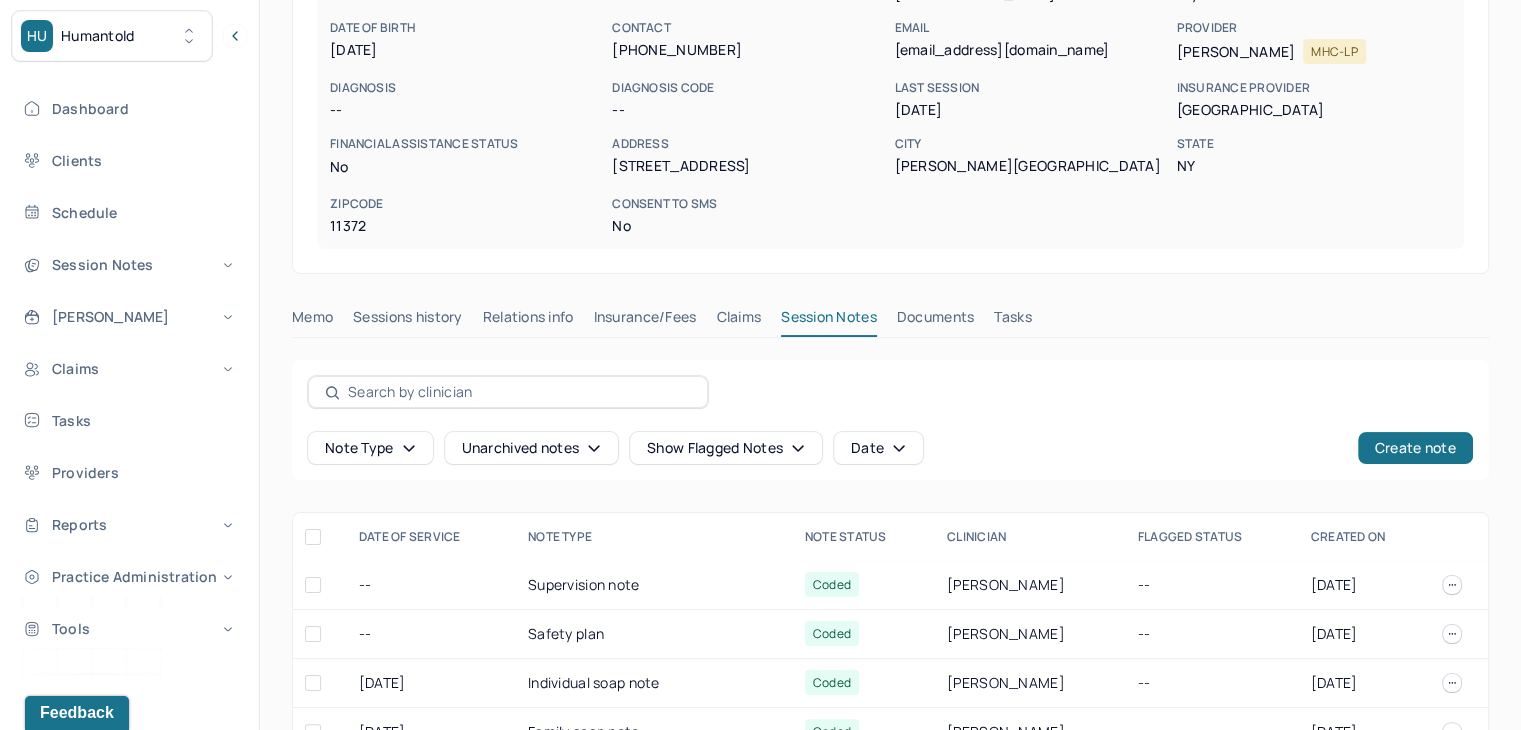 scroll, scrollTop: 300, scrollLeft: 0, axis: vertical 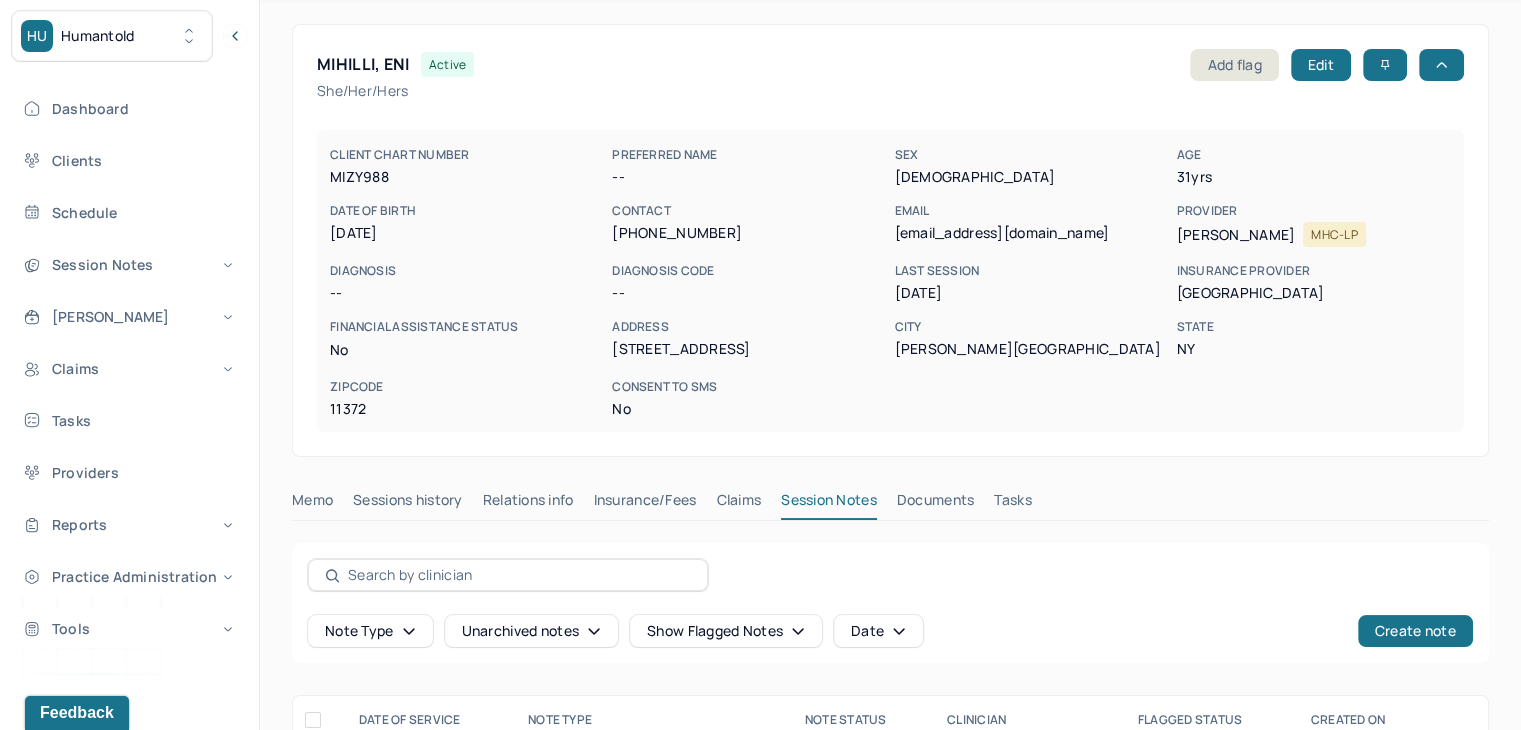 drag, startPoint x: 1312, startPoint y: 5, endPoint x: 1180, endPoint y: 226, distance: 257.4199 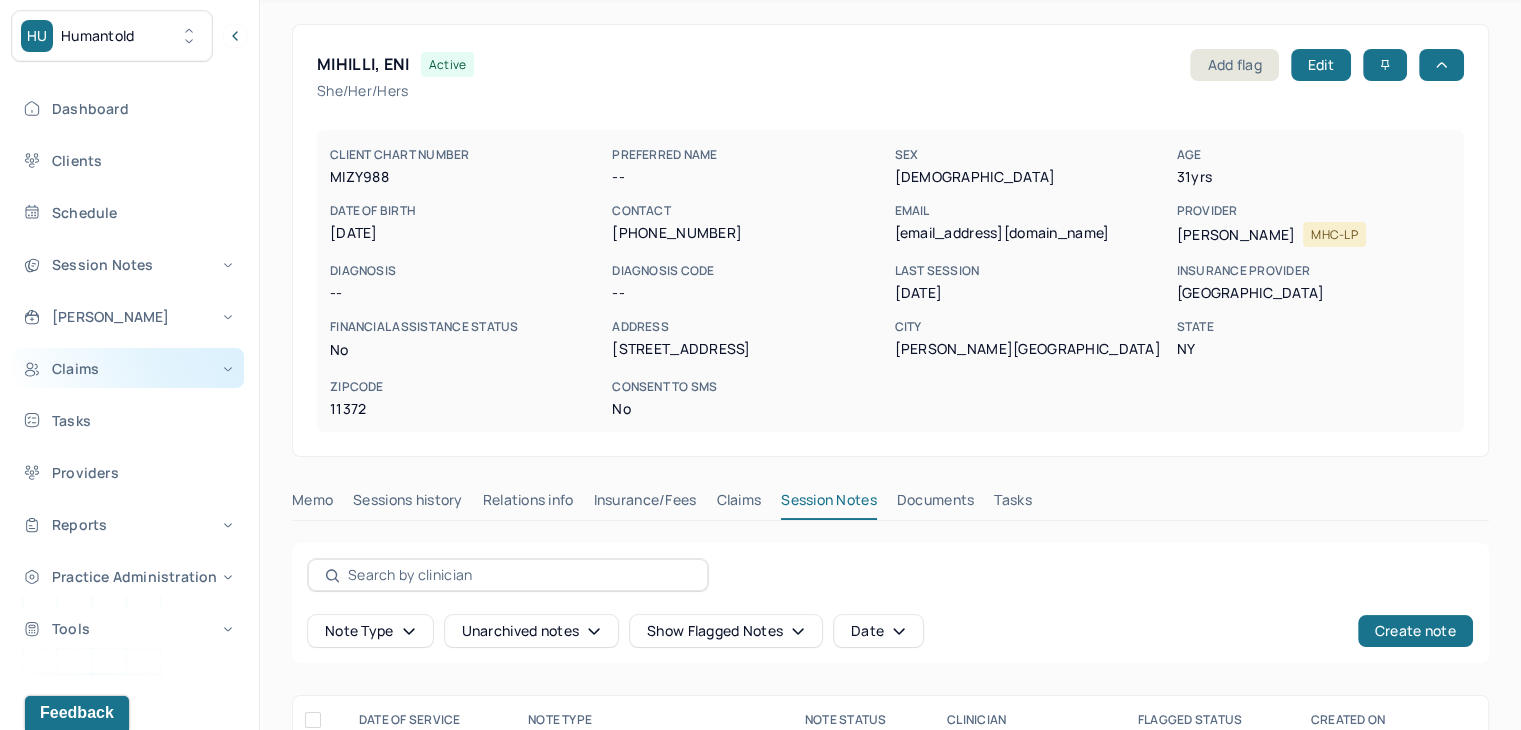 copy on "SPECTOR, BRENNAN" 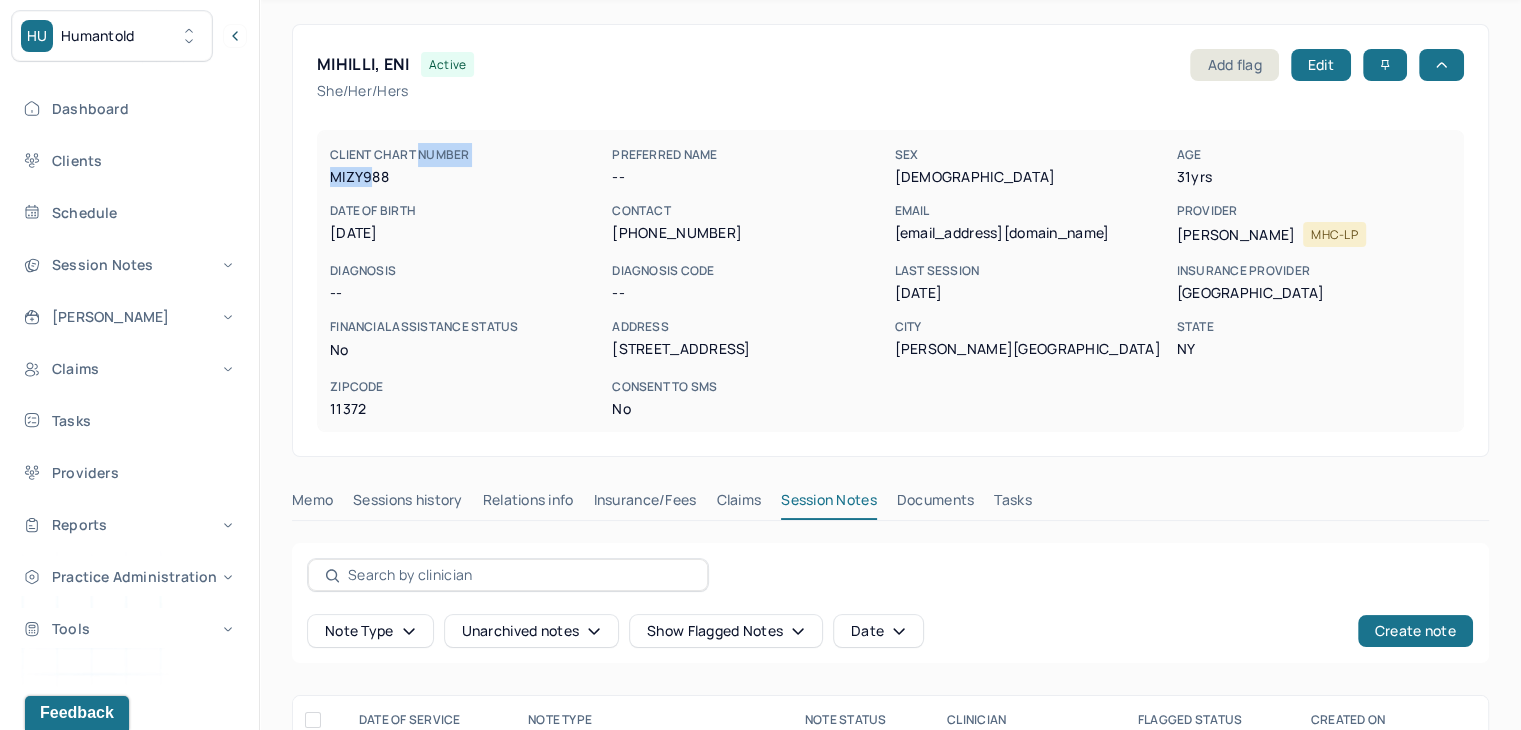 drag, startPoint x: 419, startPoint y: 163, endPoint x: 375, endPoint y: 179, distance: 46.818798 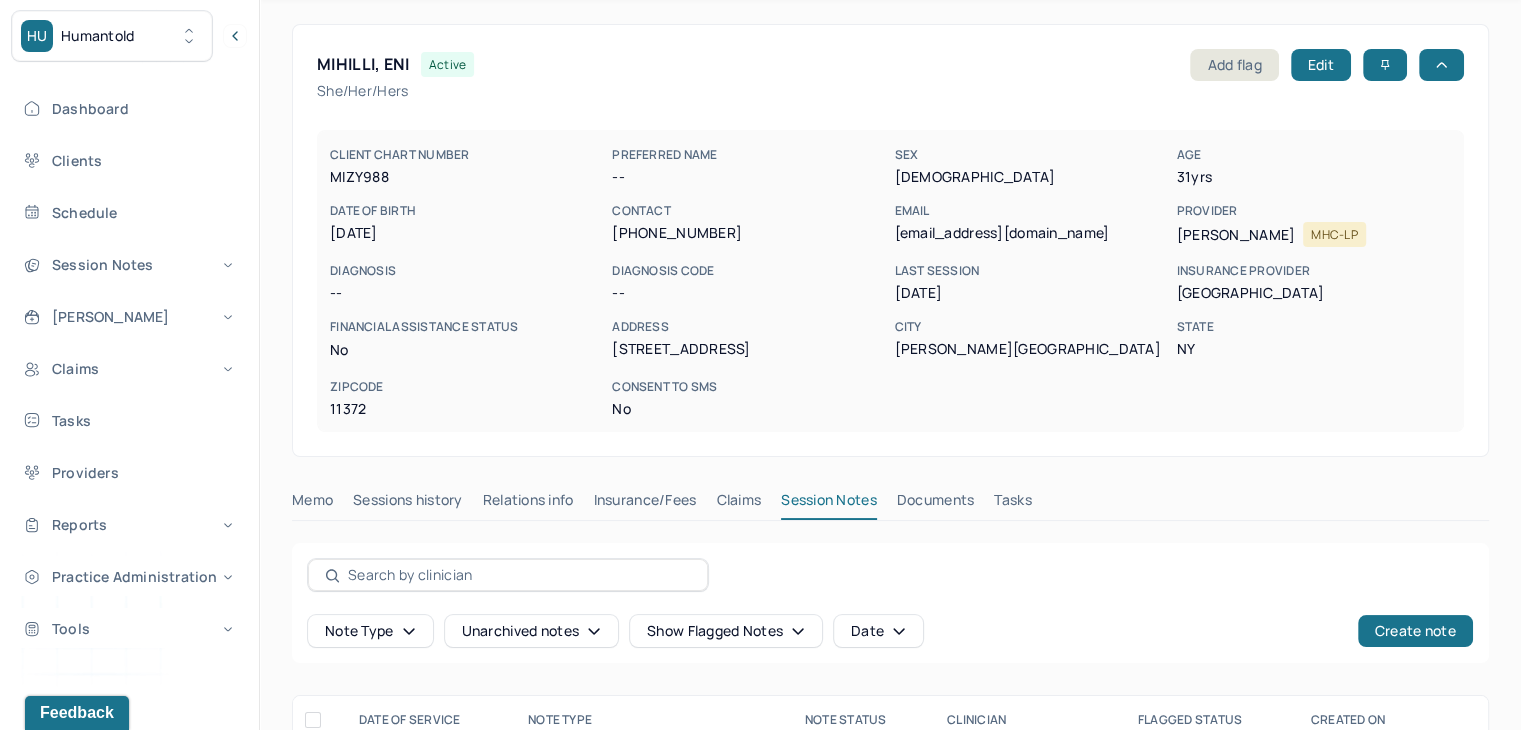 click on "MIZY988" at bounding box center [467, 177] 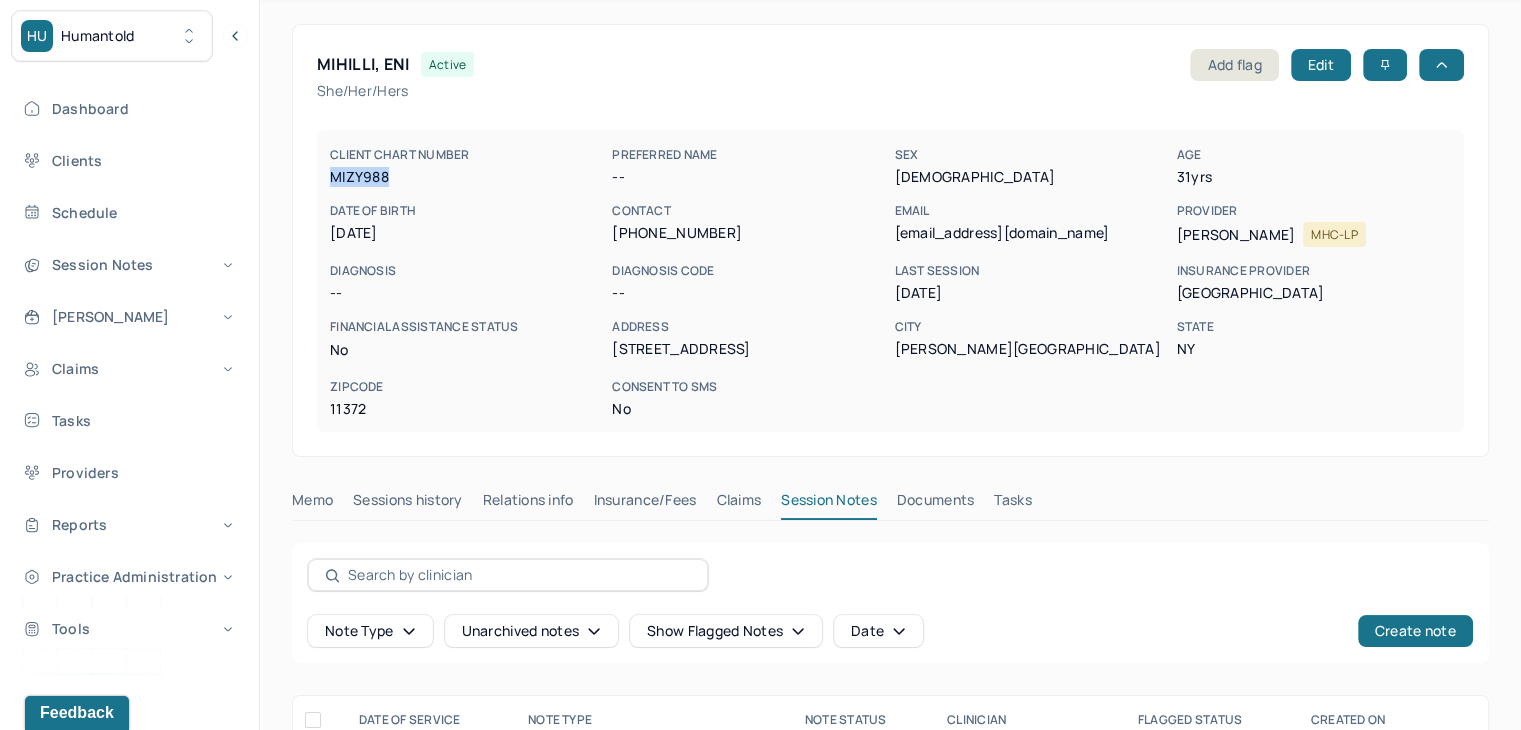 drag, startPoint x: 390, startPoint y: 174, endPoint x: 331, endPoint y: 172, distance: 59.03389 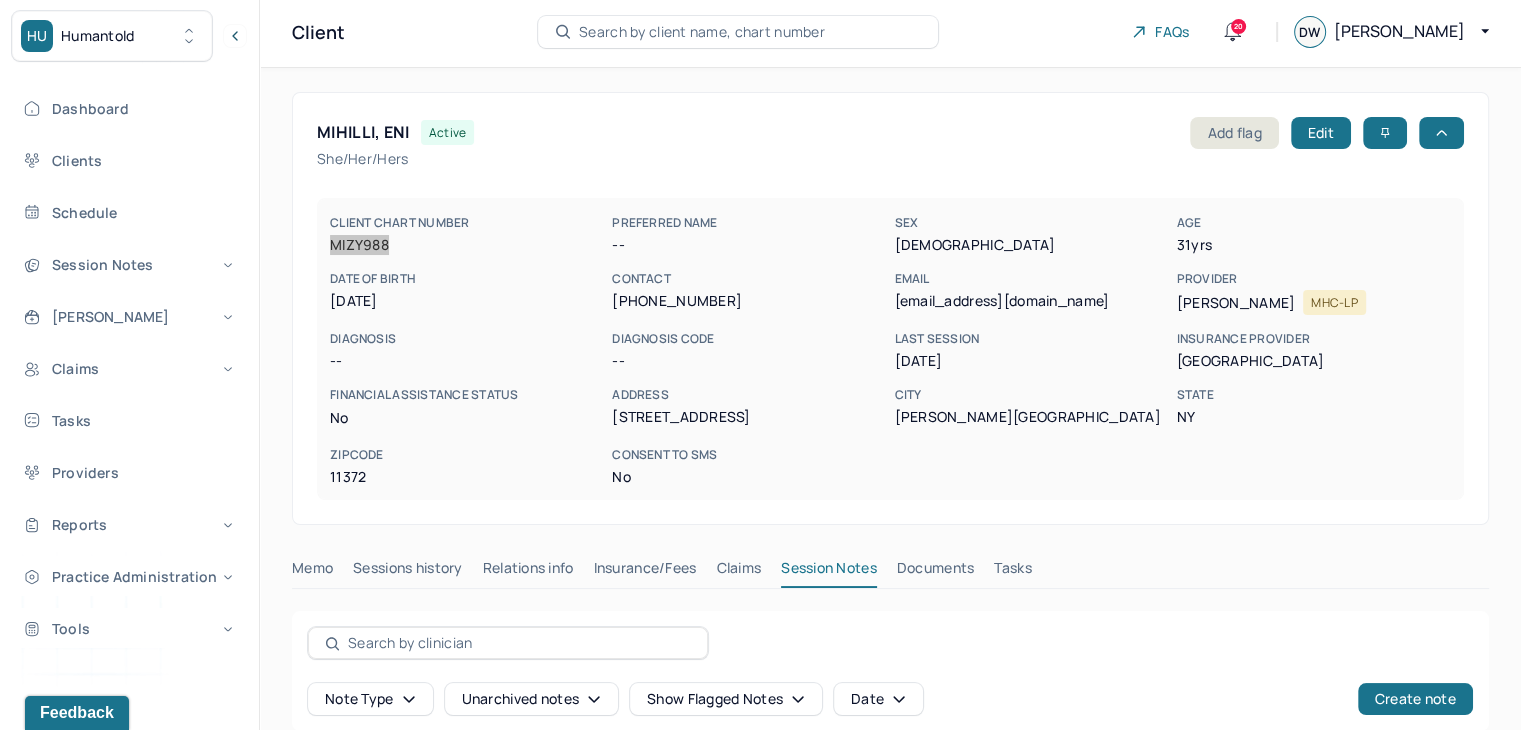 scroll, scrollTop: 0, scrollLeft: 0, axis: both 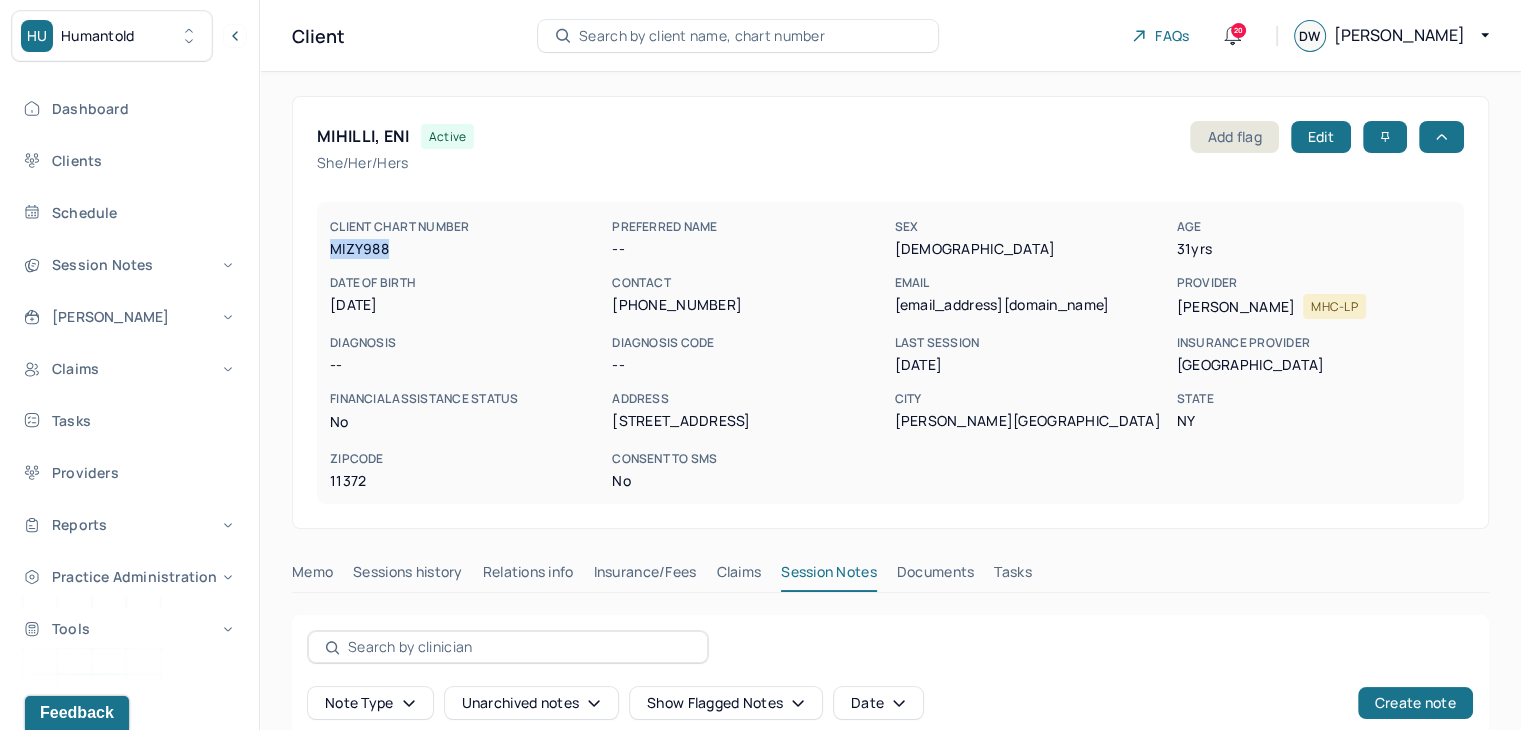 click on "Search by client name, chart number" at bounding box center [702, 36] 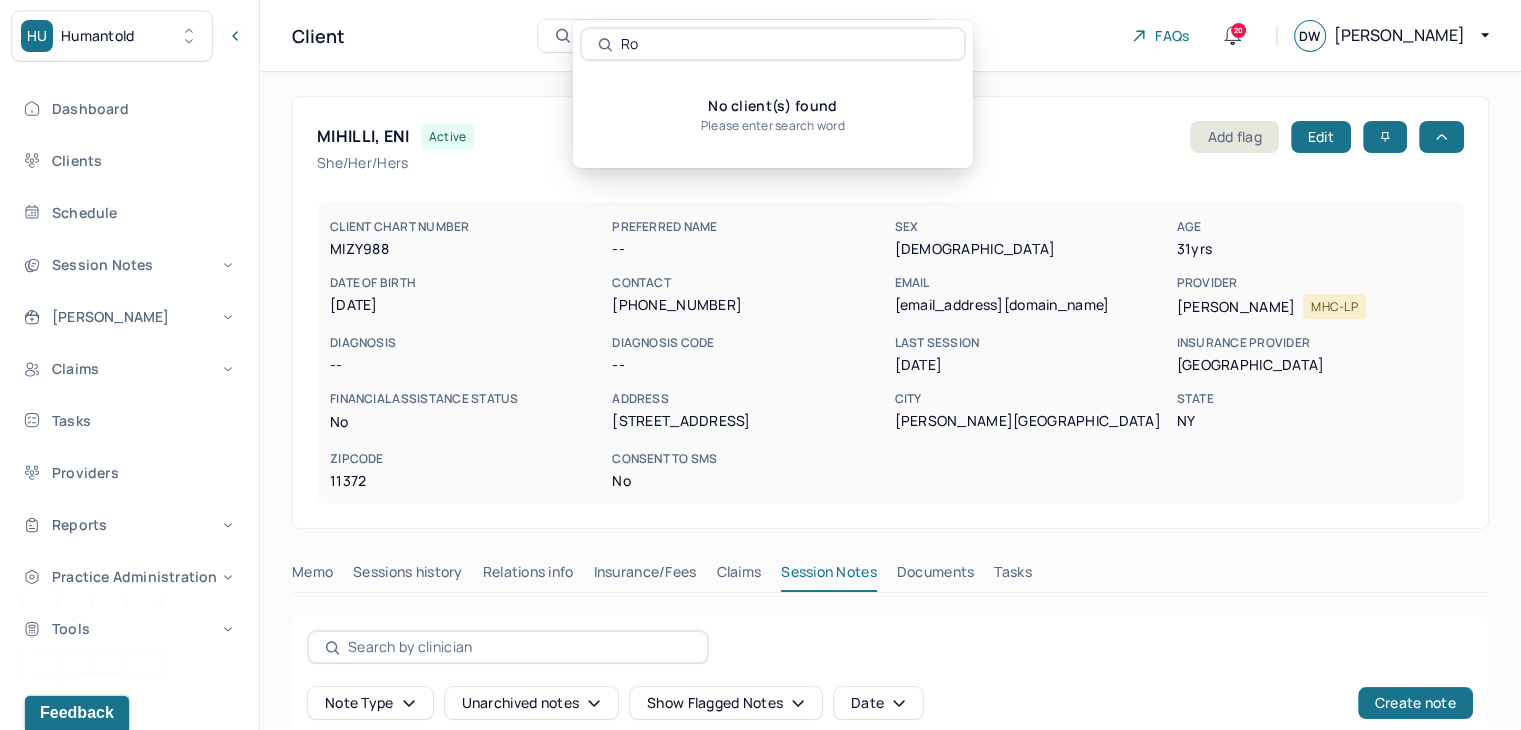 type on "R" 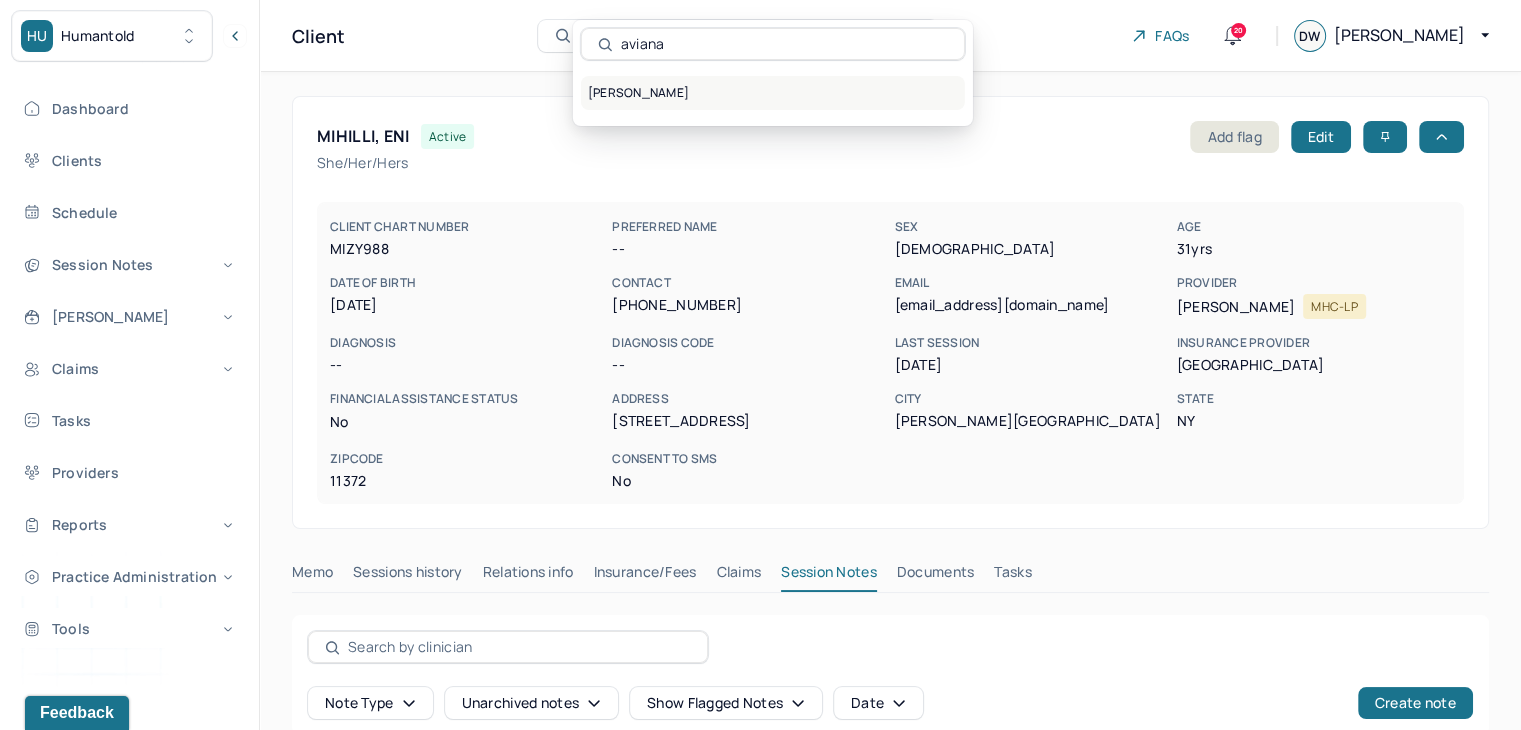 type on "aviana" 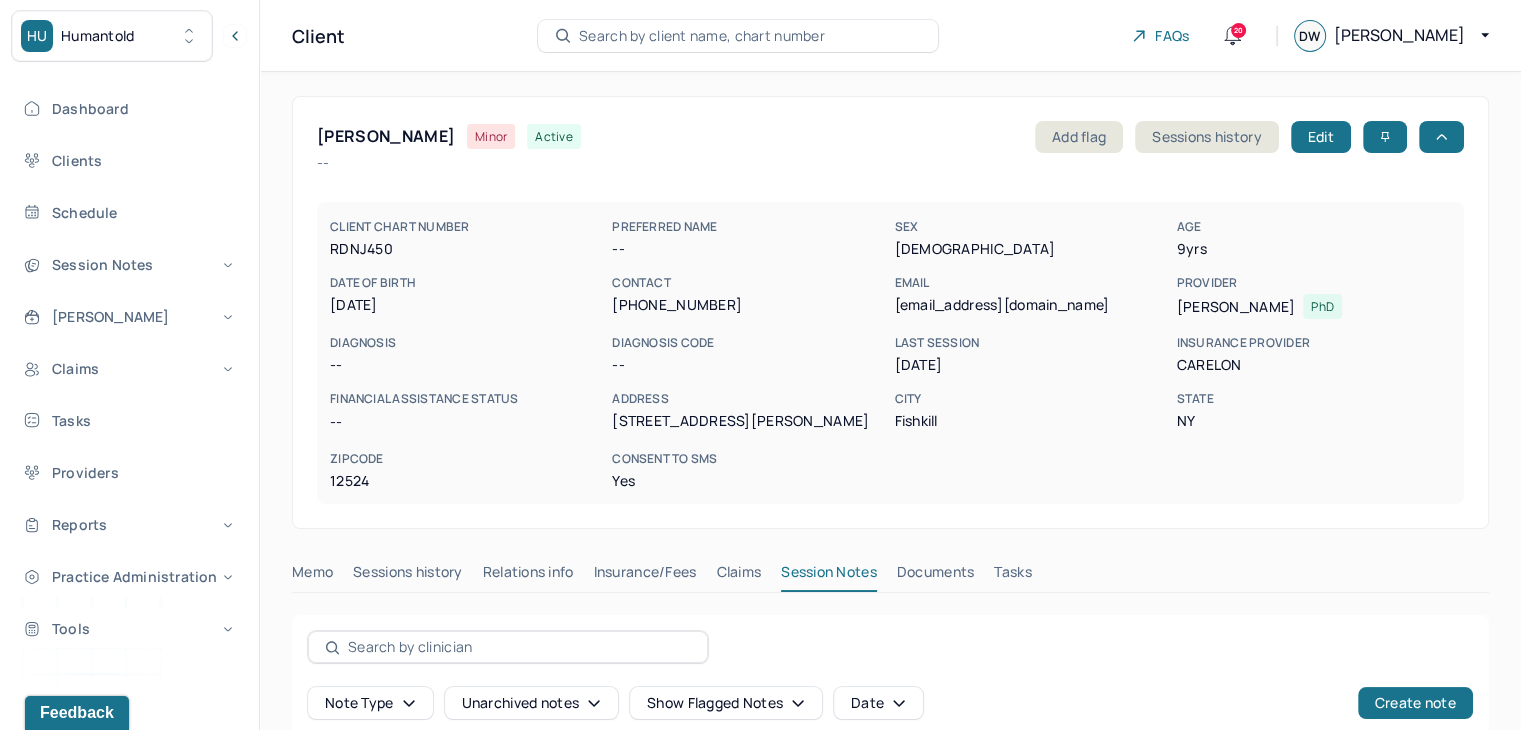 click on "Search by client name, chart number" at bounding box center (702, 36) 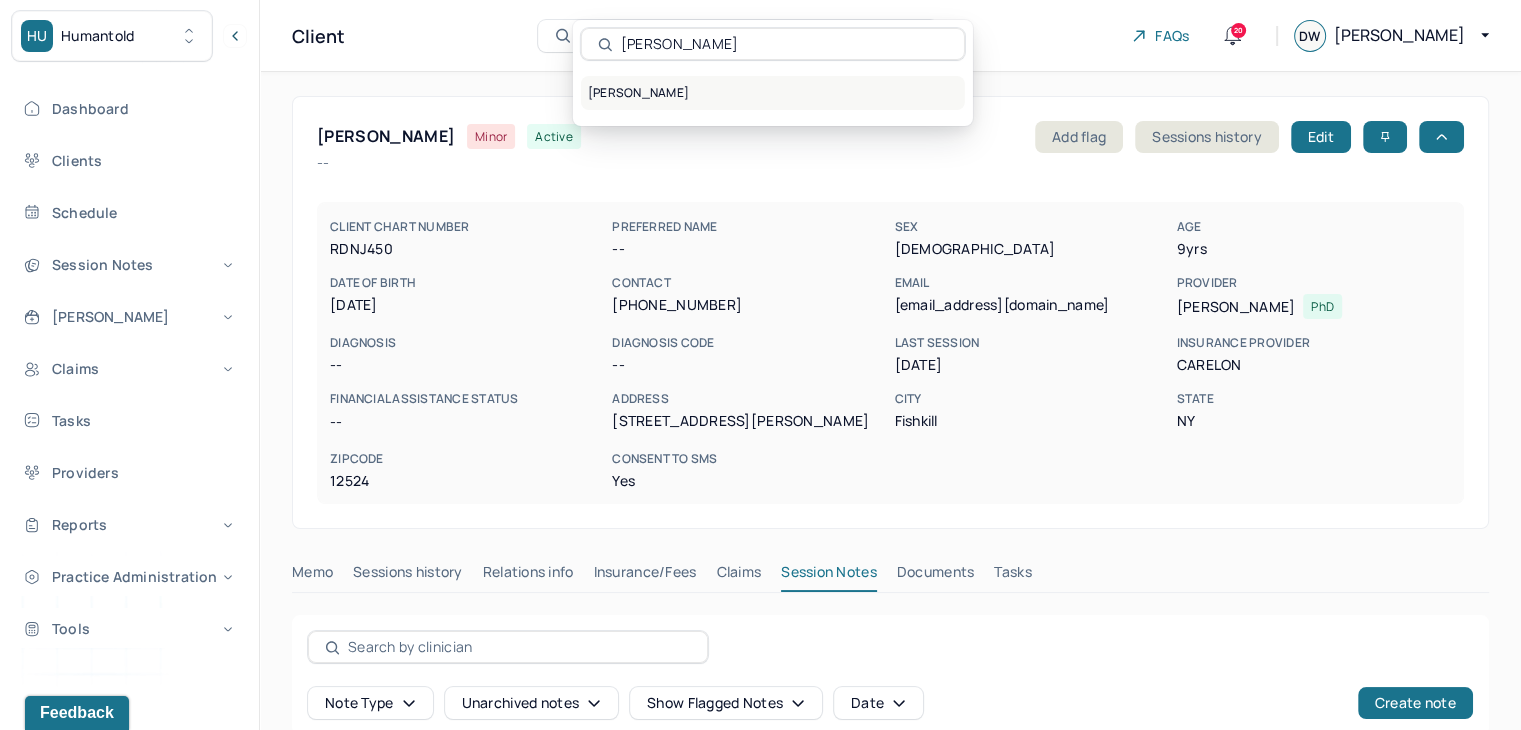 type on "Jacqueline r" 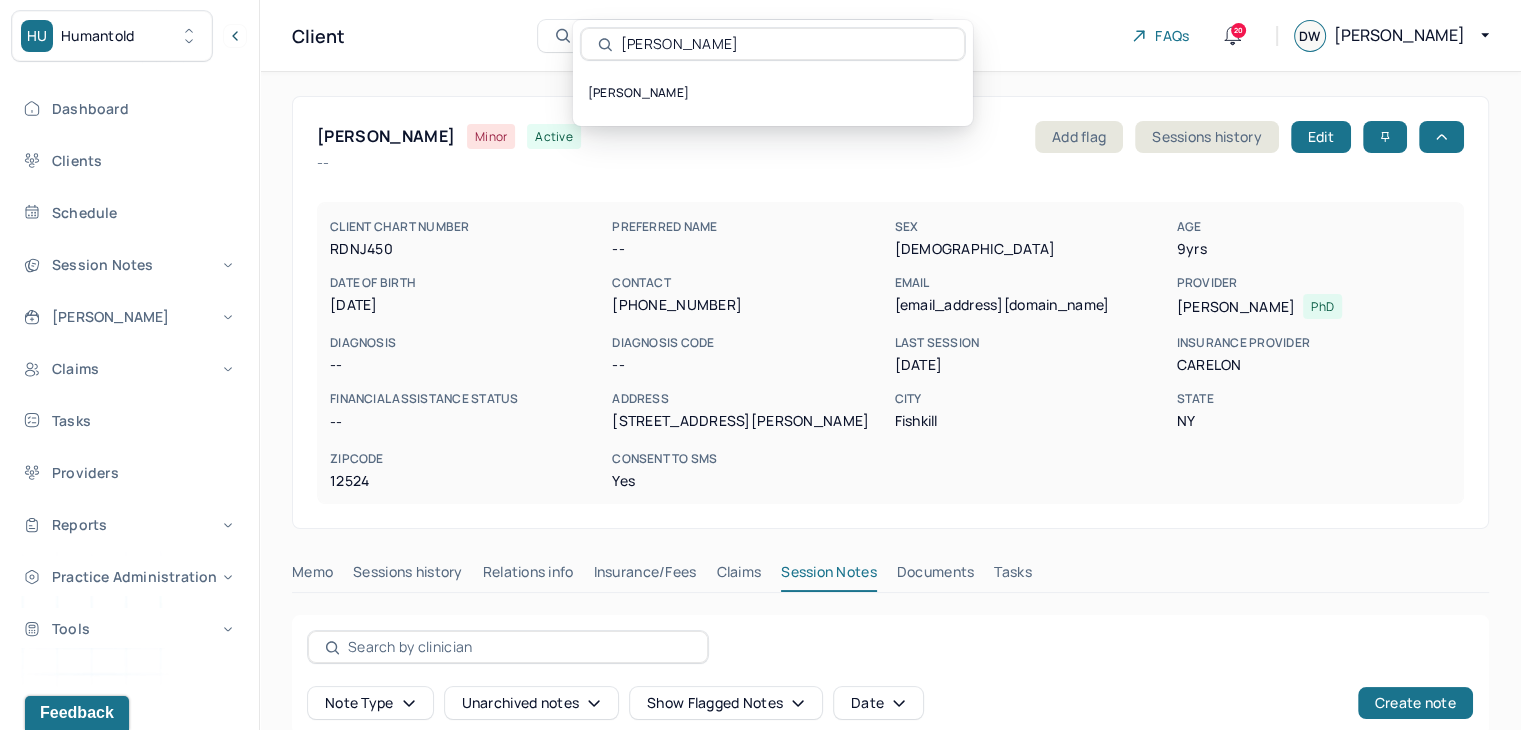 click on "RIVERA, JACQUELINE" at bounding box center (773, 93) 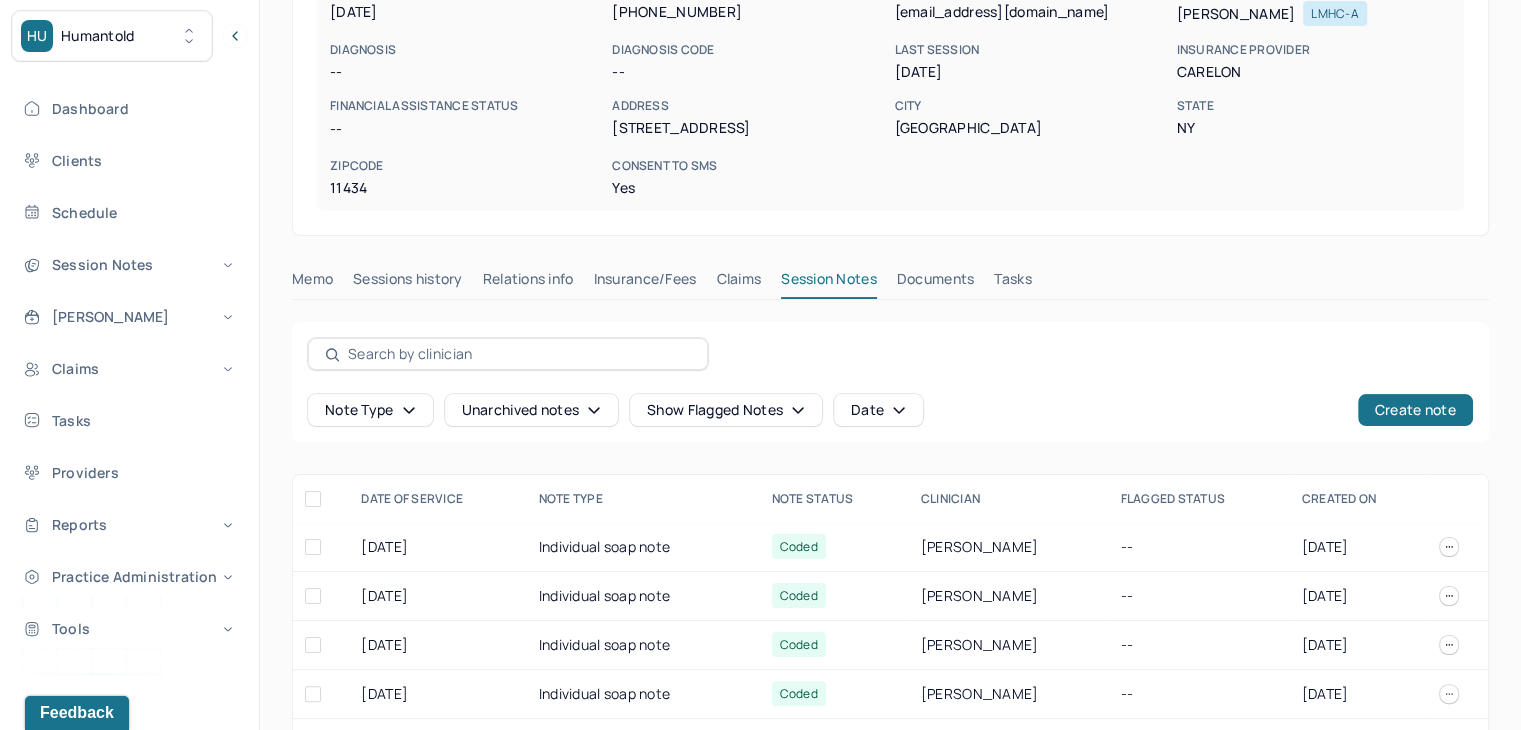 scroll, scrollTop: 300, scrollLeft: 0, axis: vertical 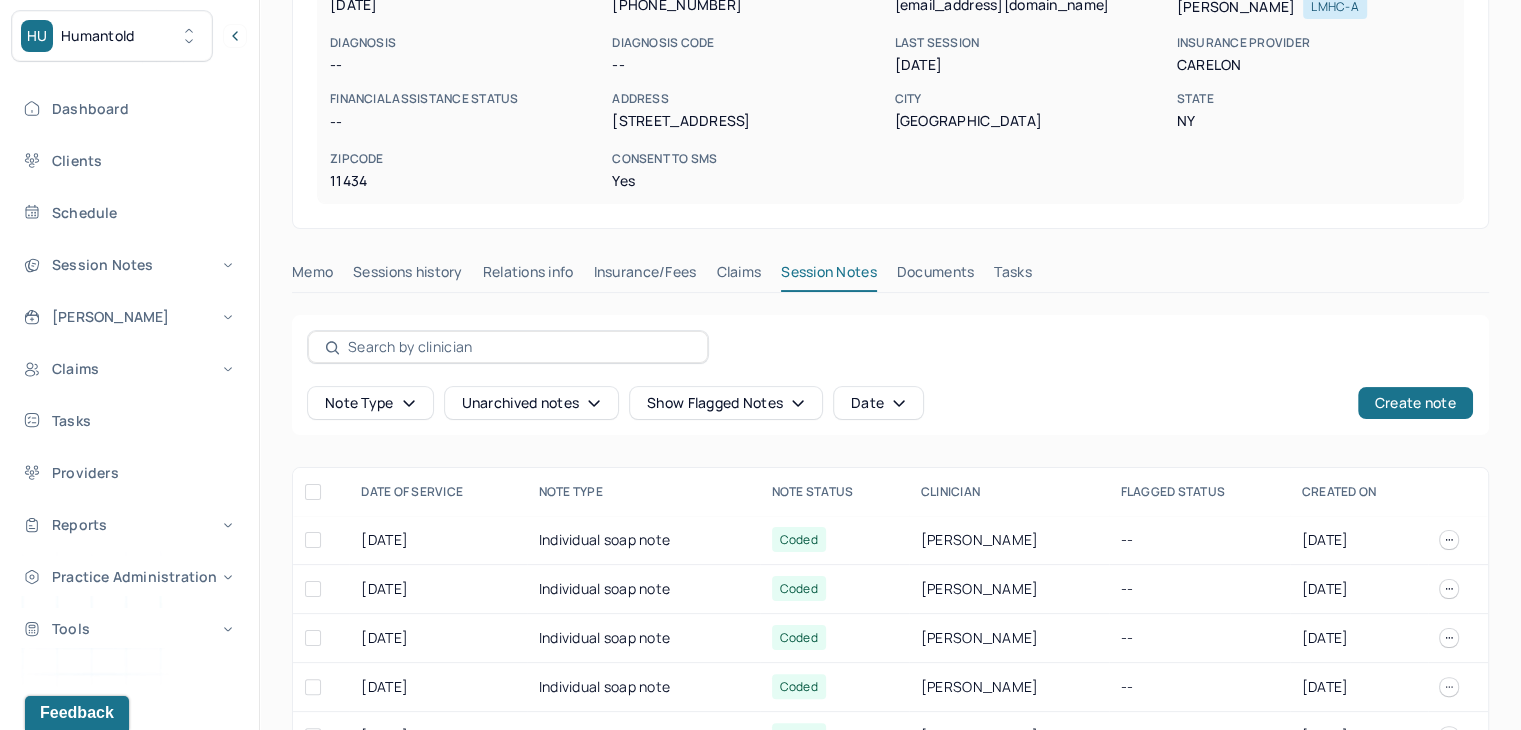 click on "Claims" at bounding box center (738, 276) 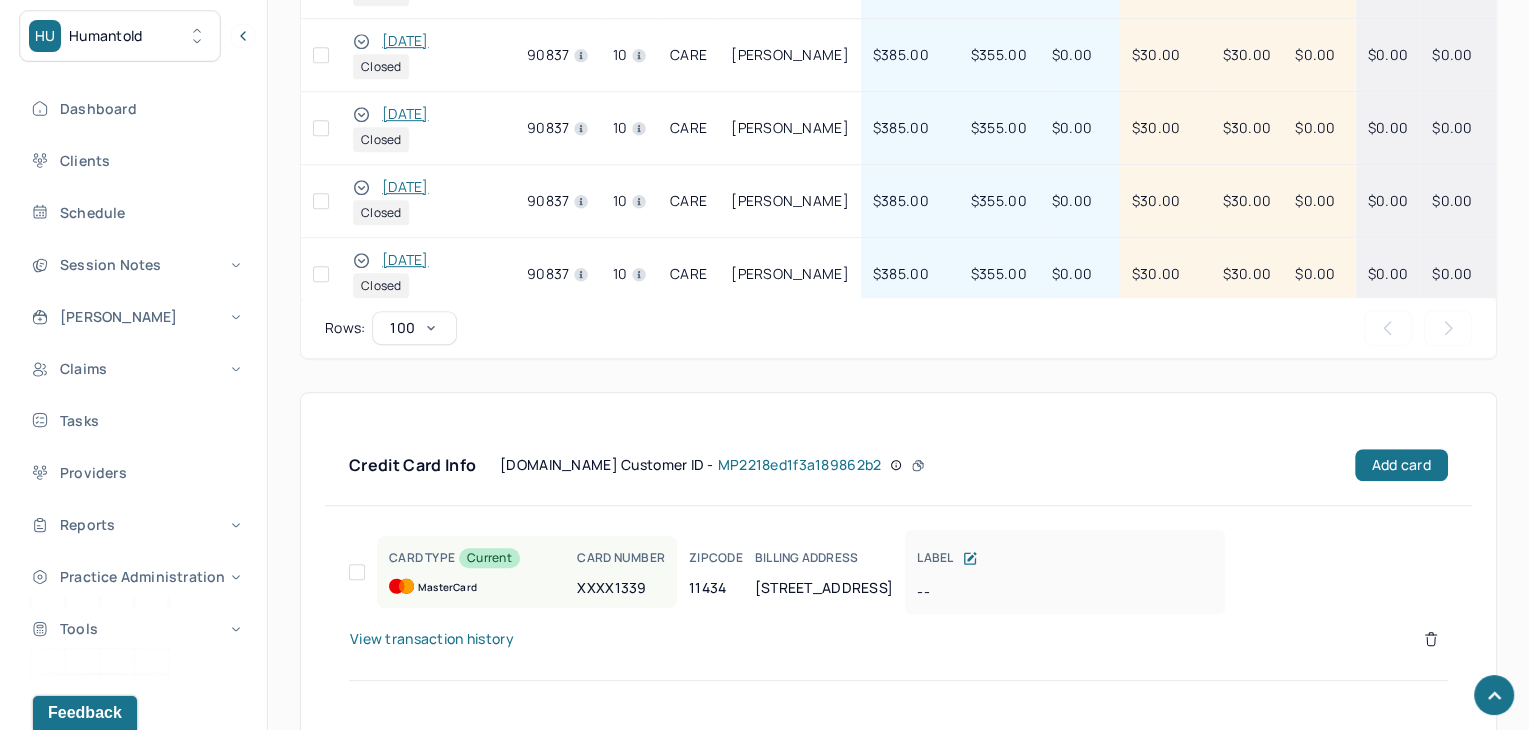 scroll, scrollTop: 1272, scrollLeft: 0, axis: vertical 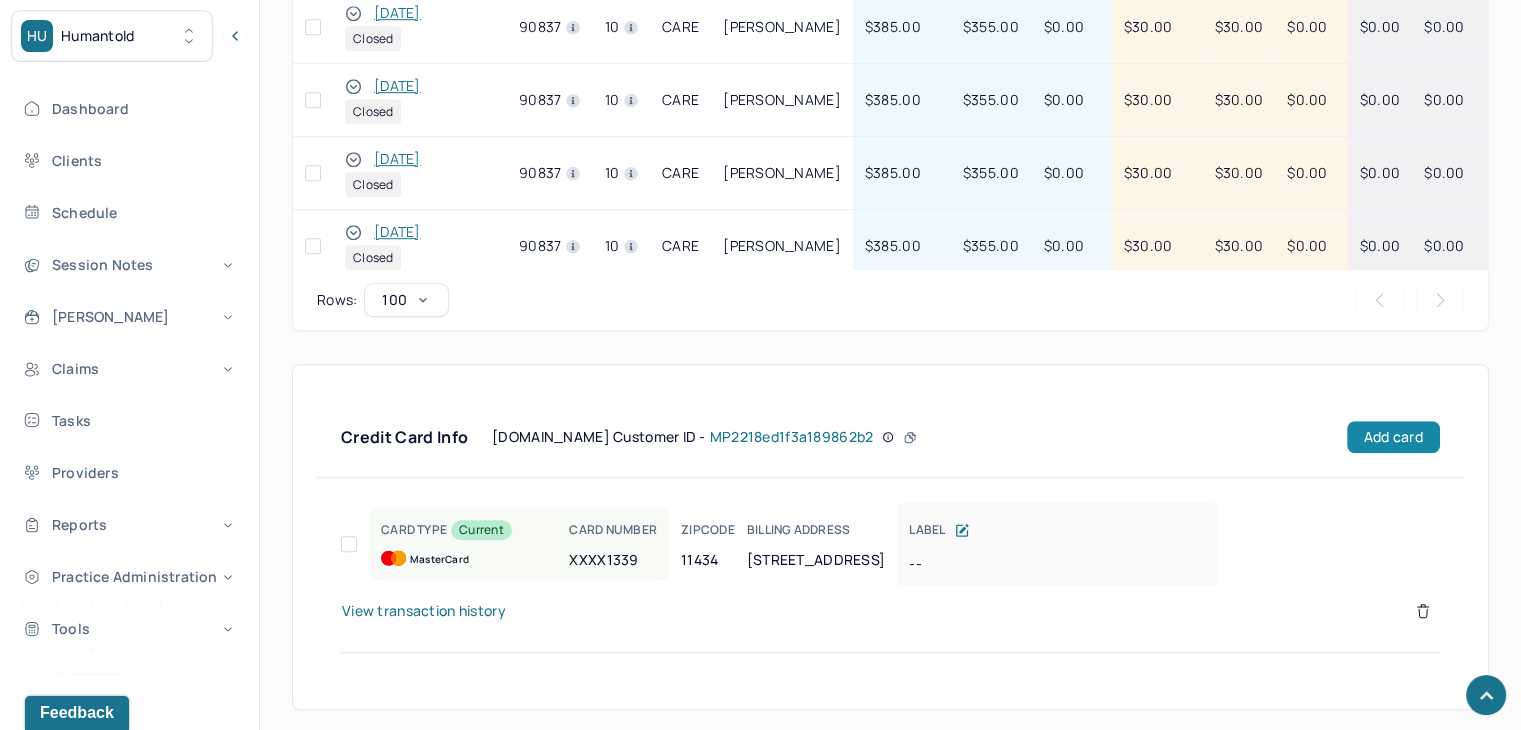 click on "Add card" at bounding box center [1393, 437] 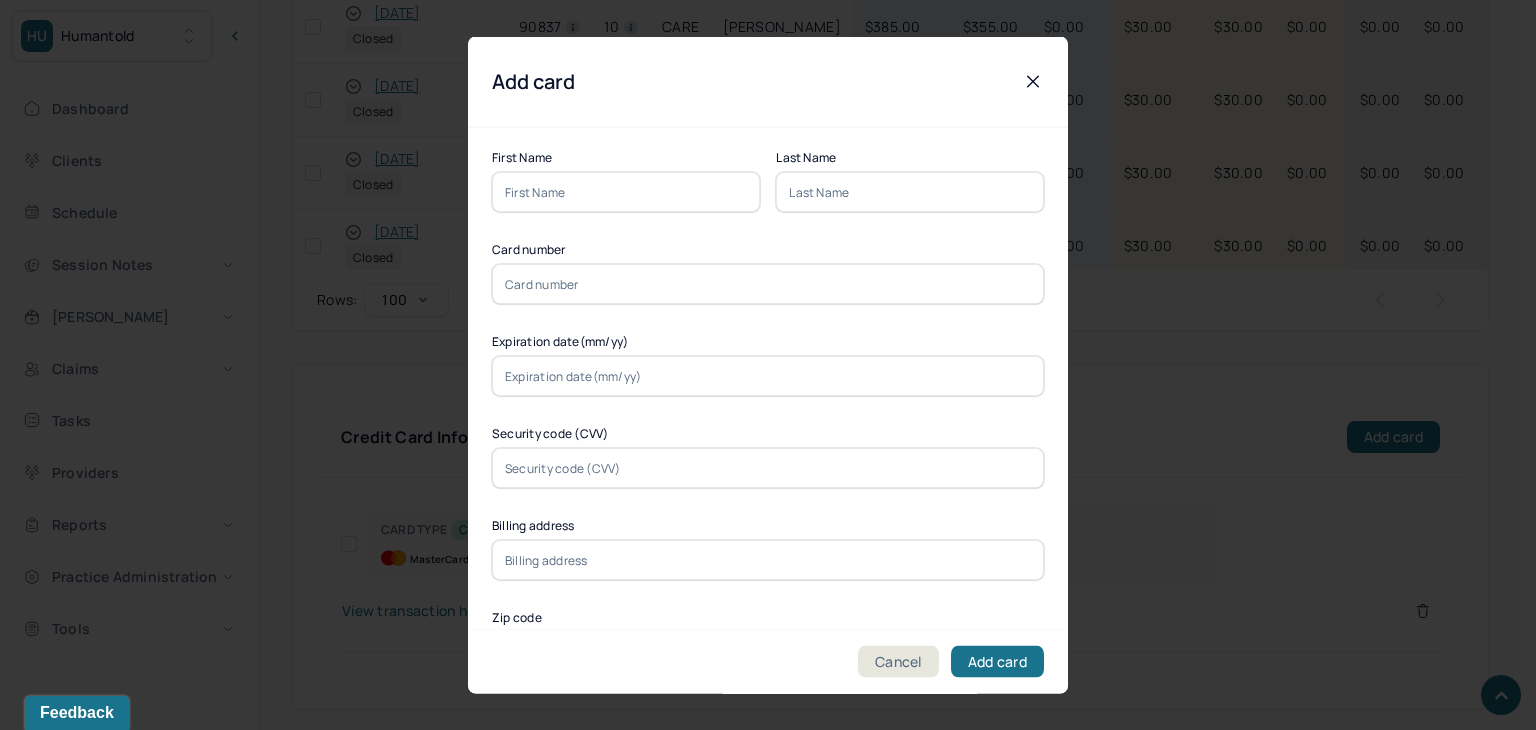 click at bounding box center (626, 192) 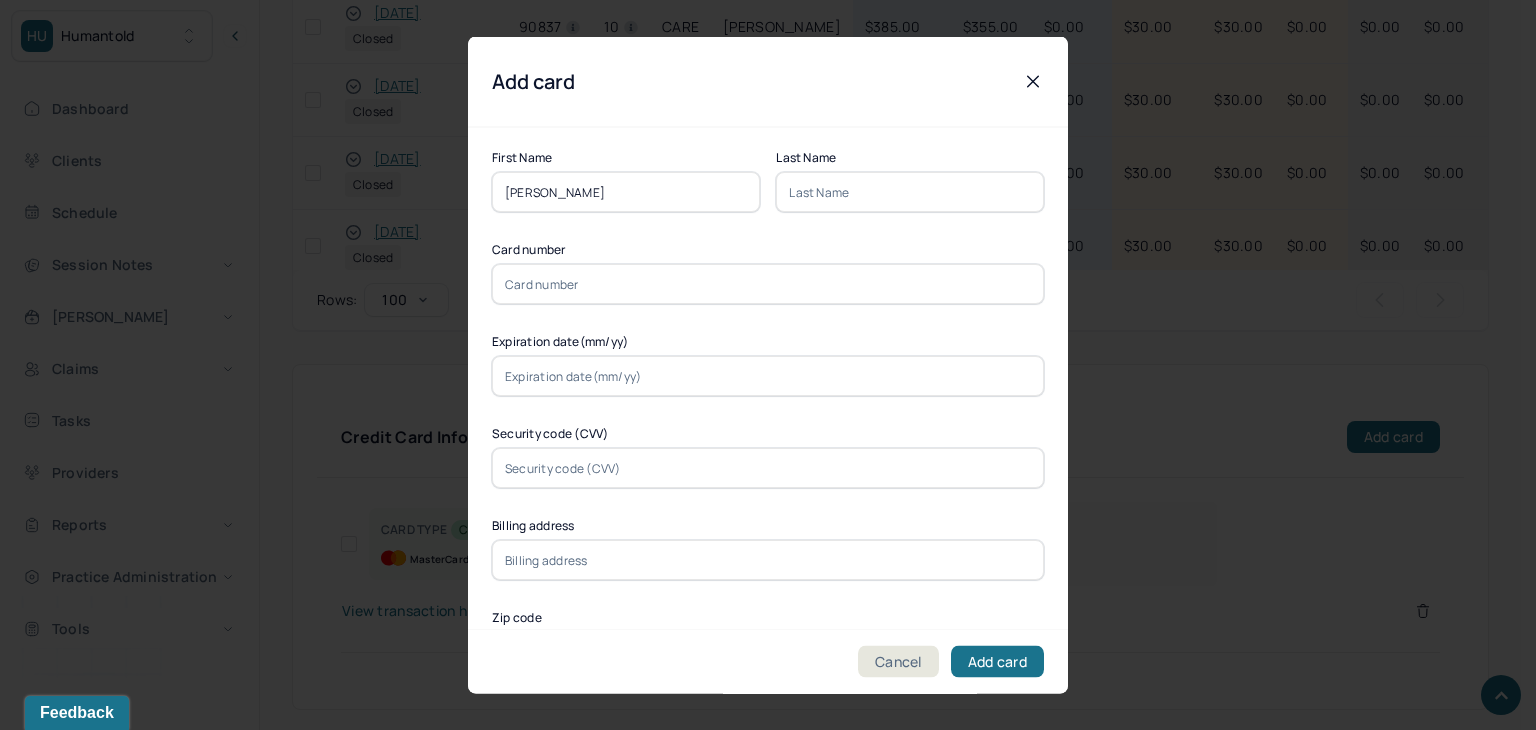 type on "Jacqueline" 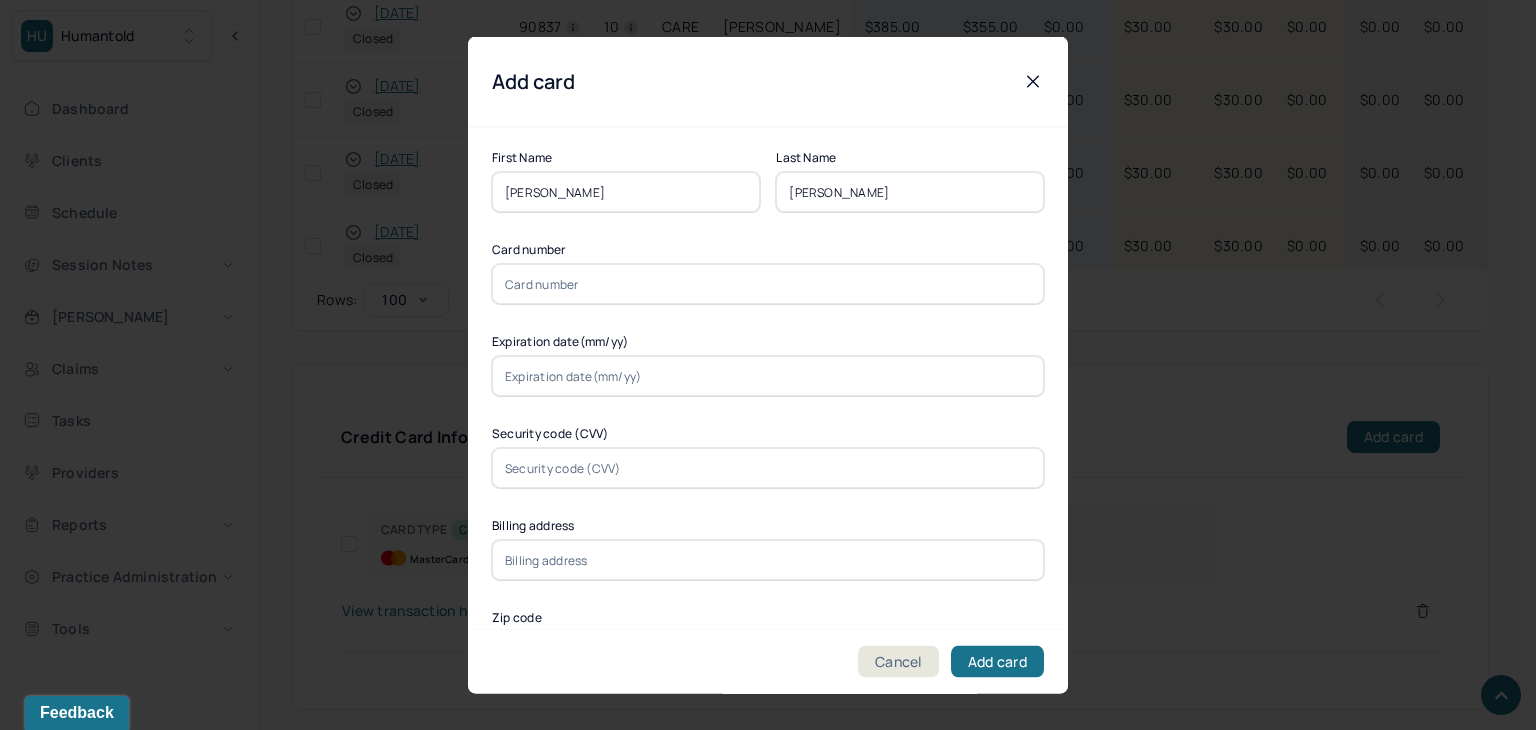 type on "Rivera" 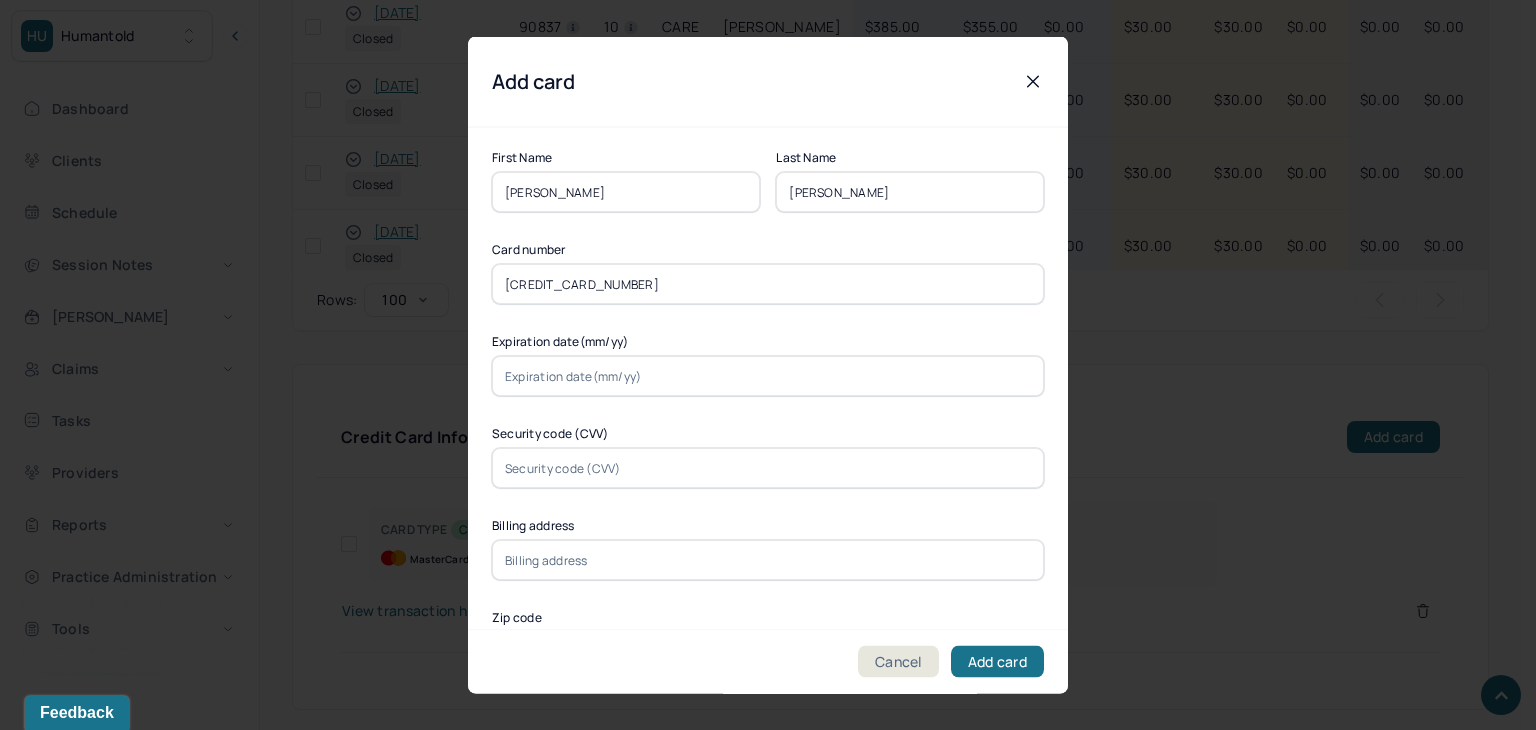type on "5211305089045428" 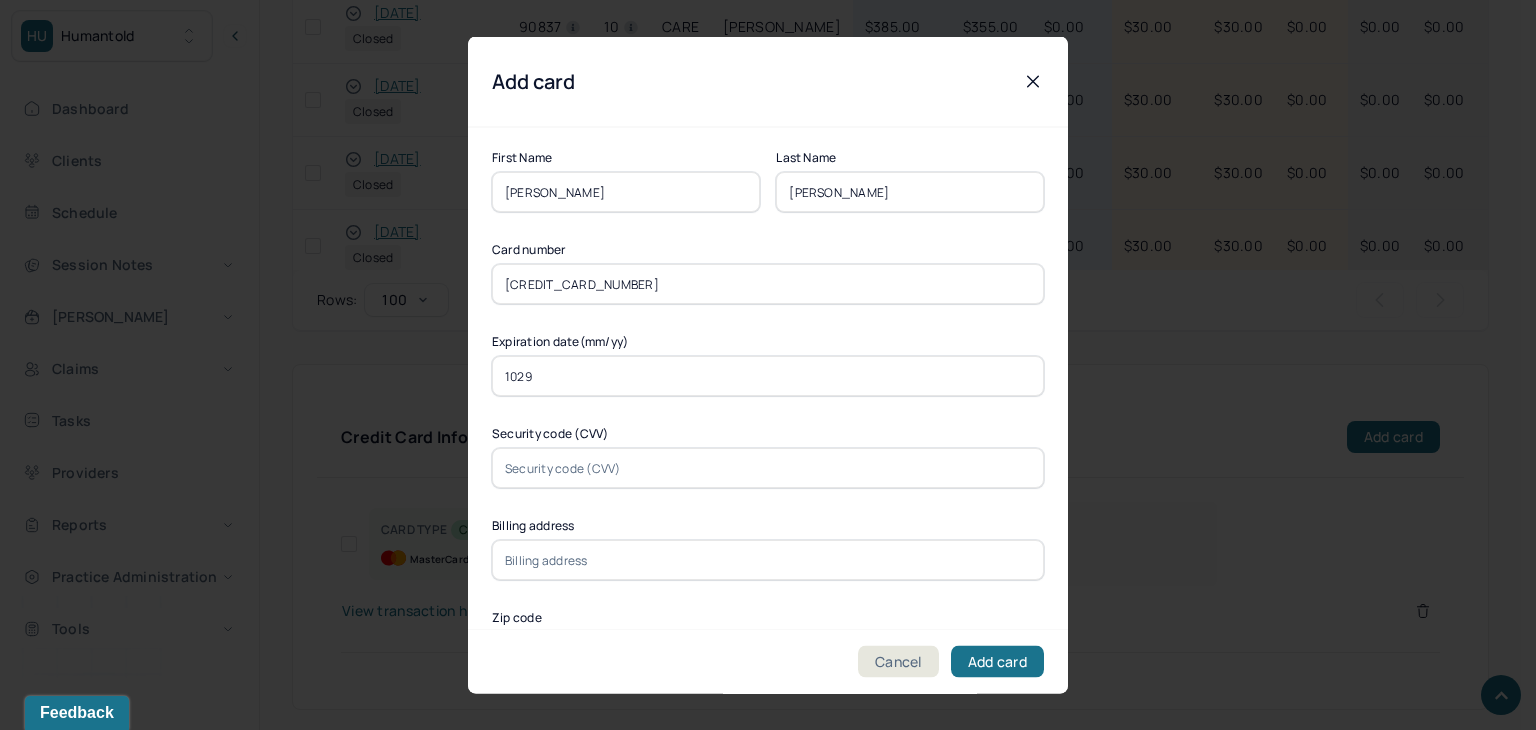 type on "1029" 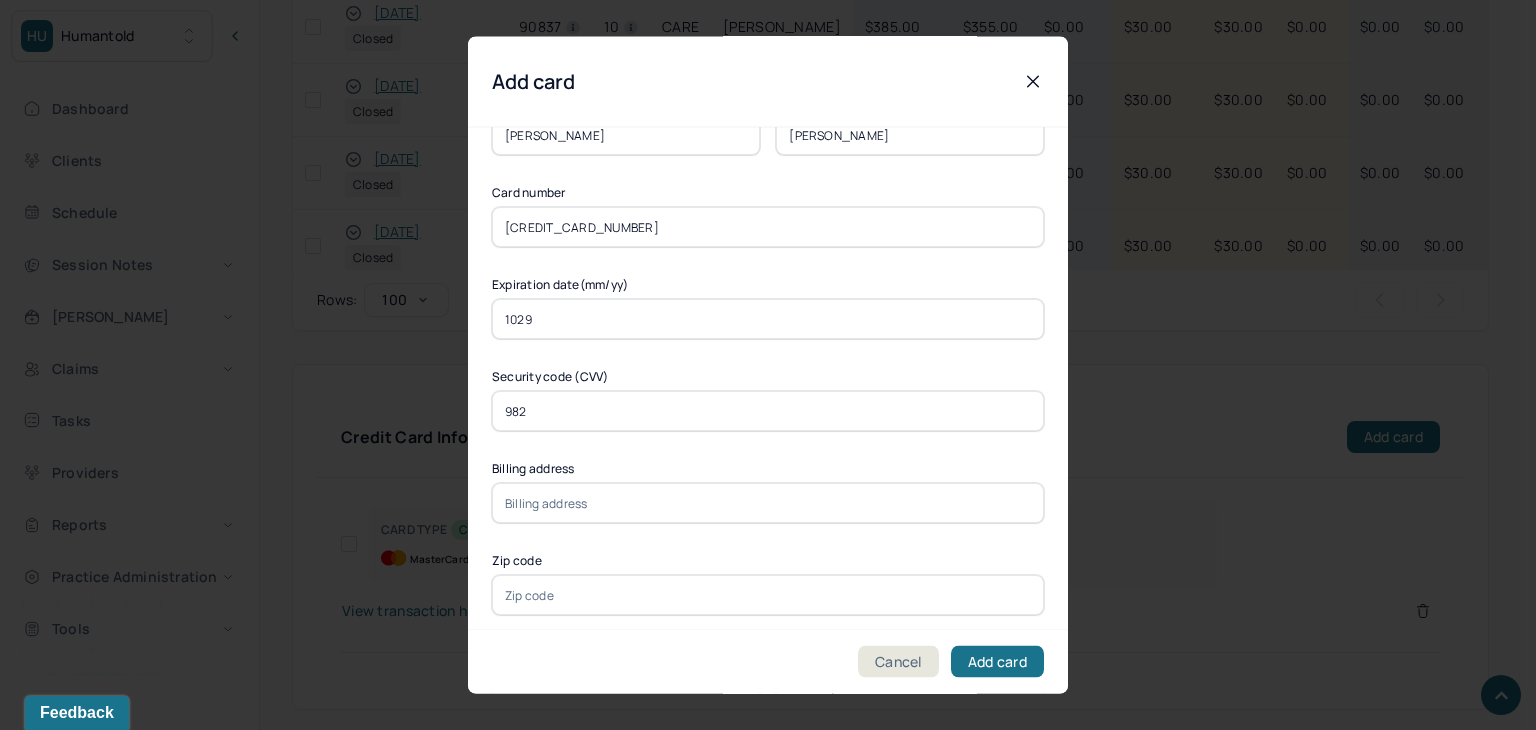 scroll, scrollTop: 100, scrollLeft: 0, axis: vertical 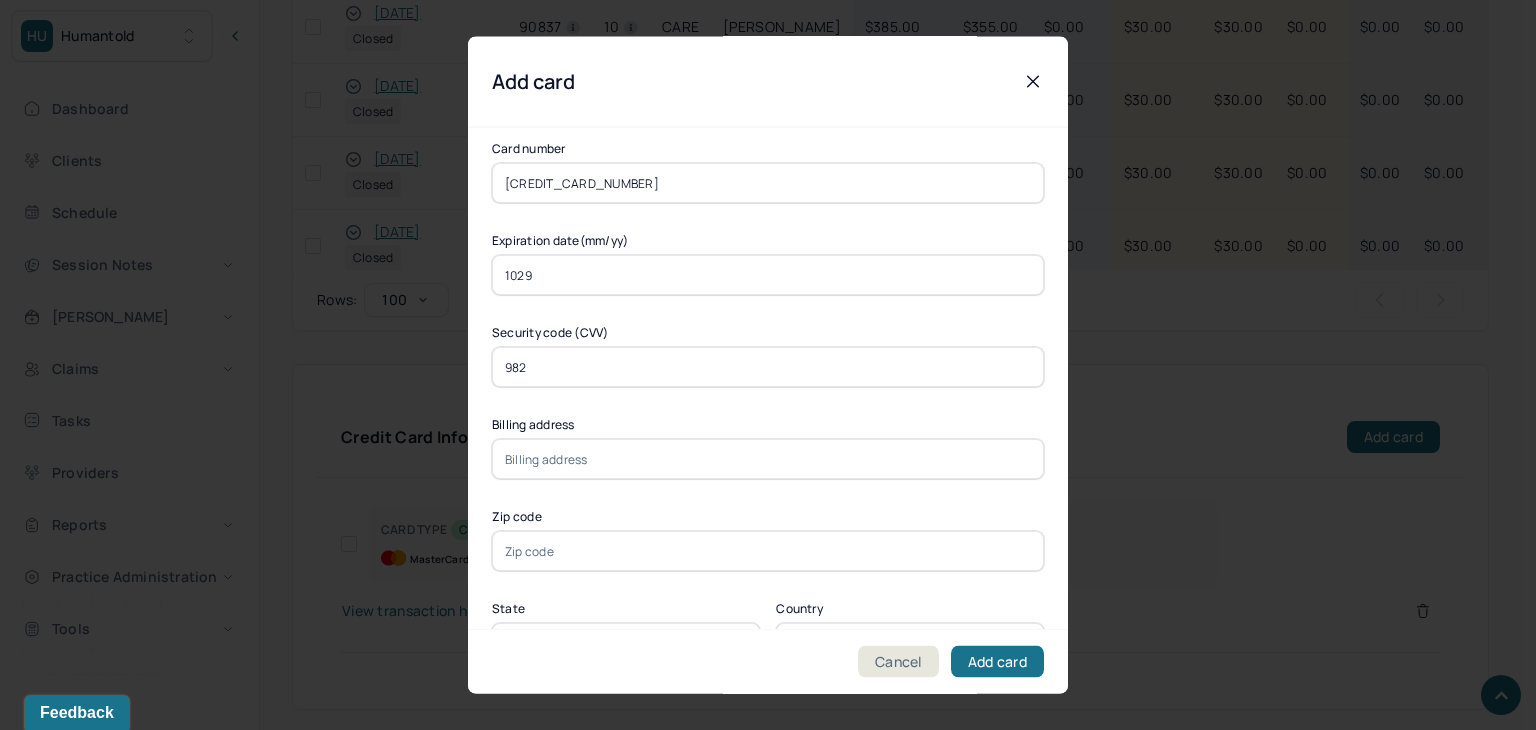 type on "982" 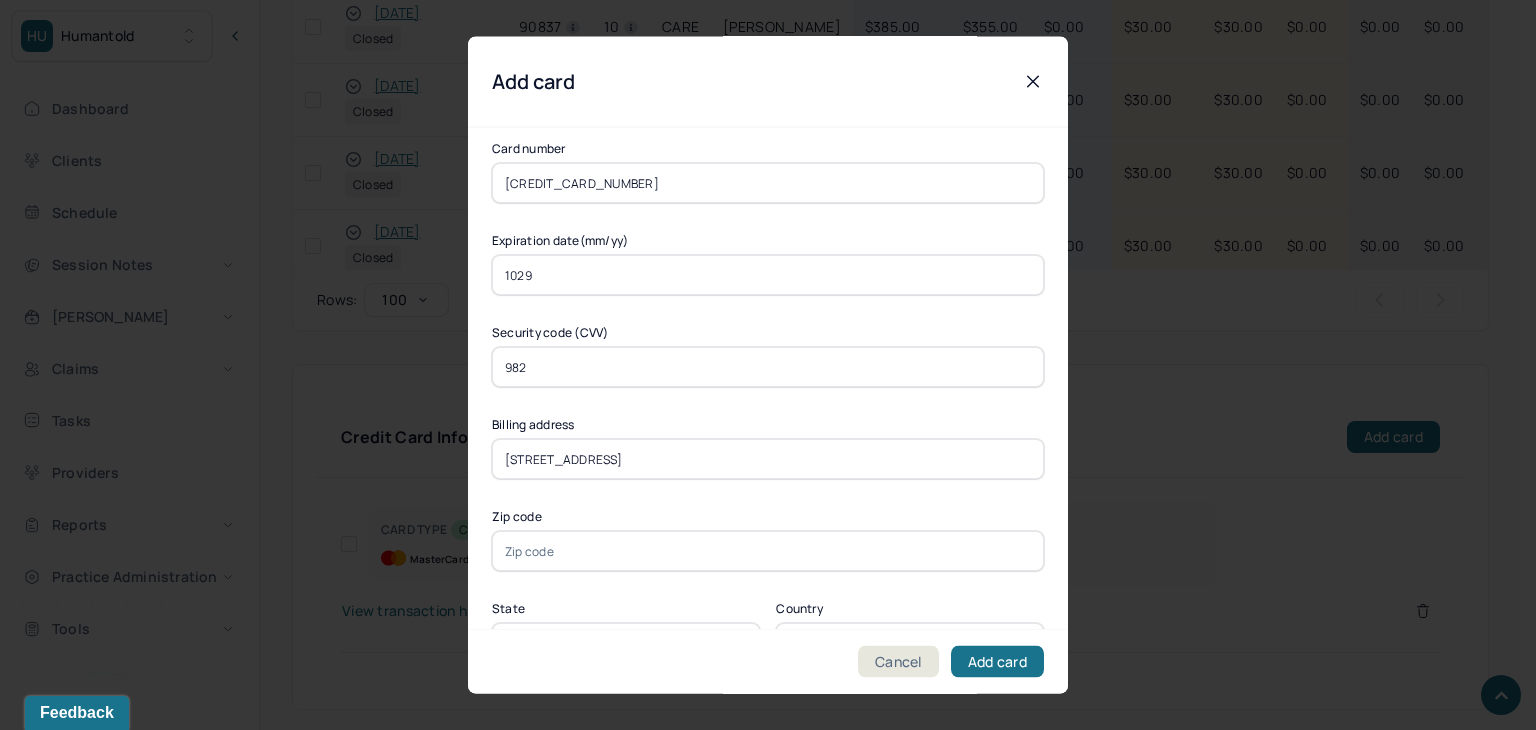 type on "170-24 130th Ave, 1G" 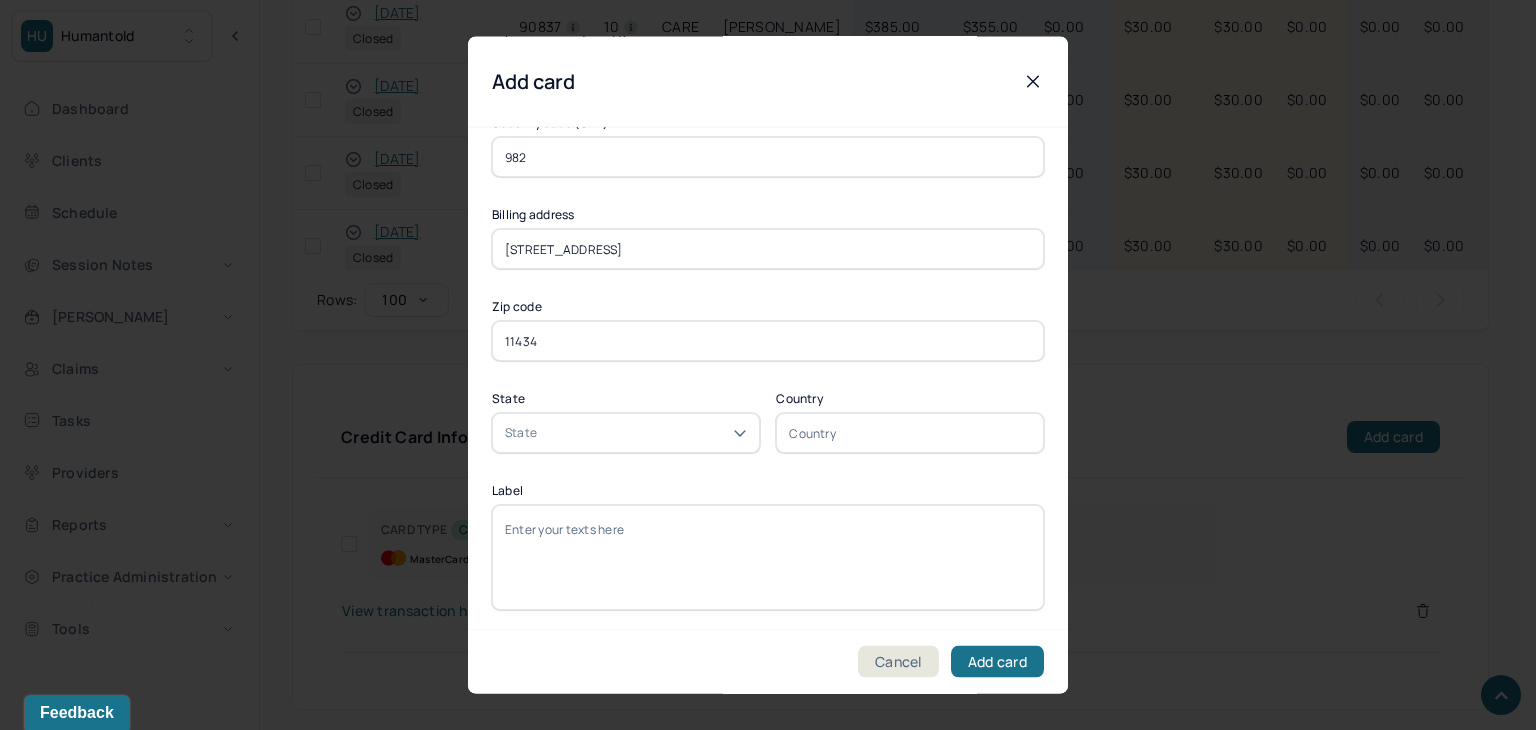 scroll, scrollTop: 315, scrollLeft: 0, axis: vertical 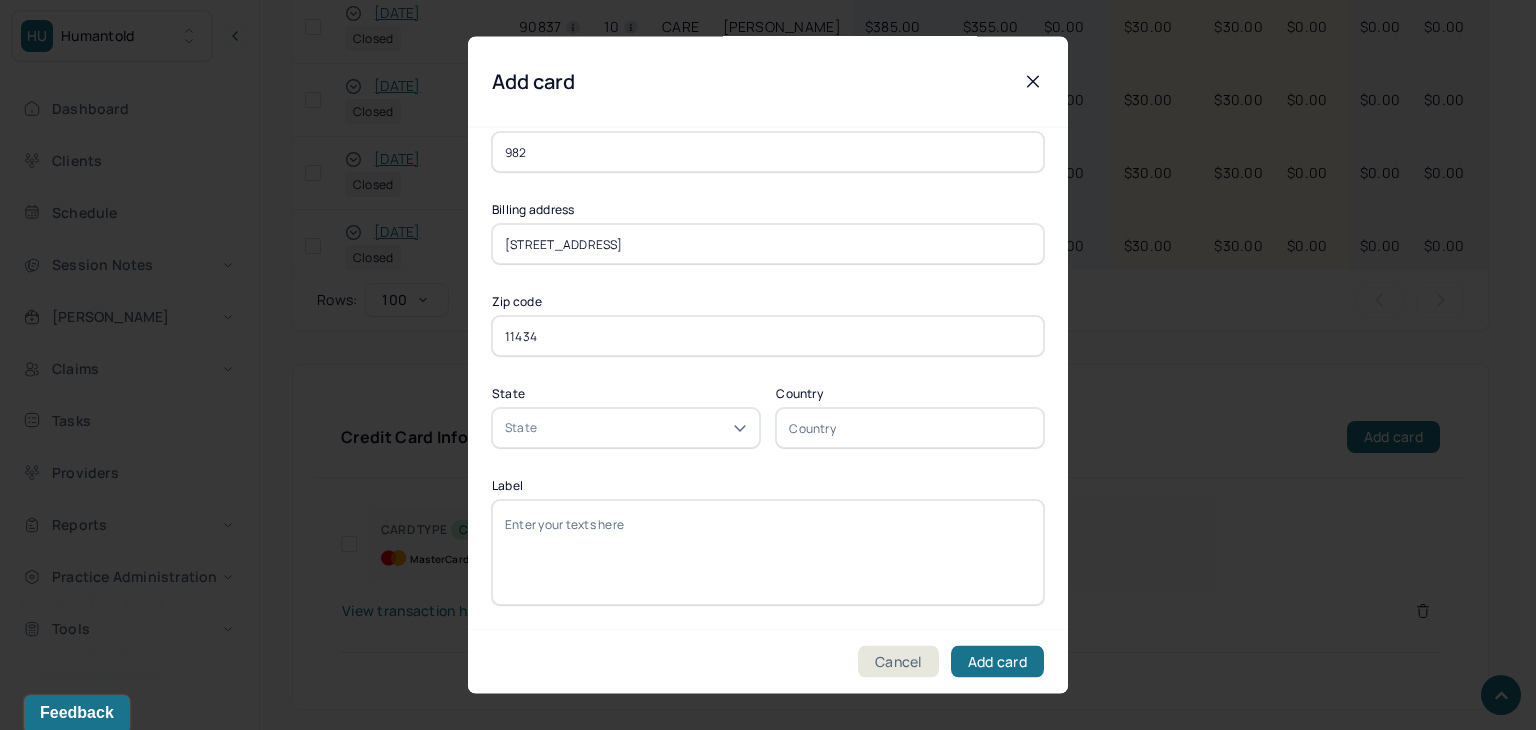 type on "11434" 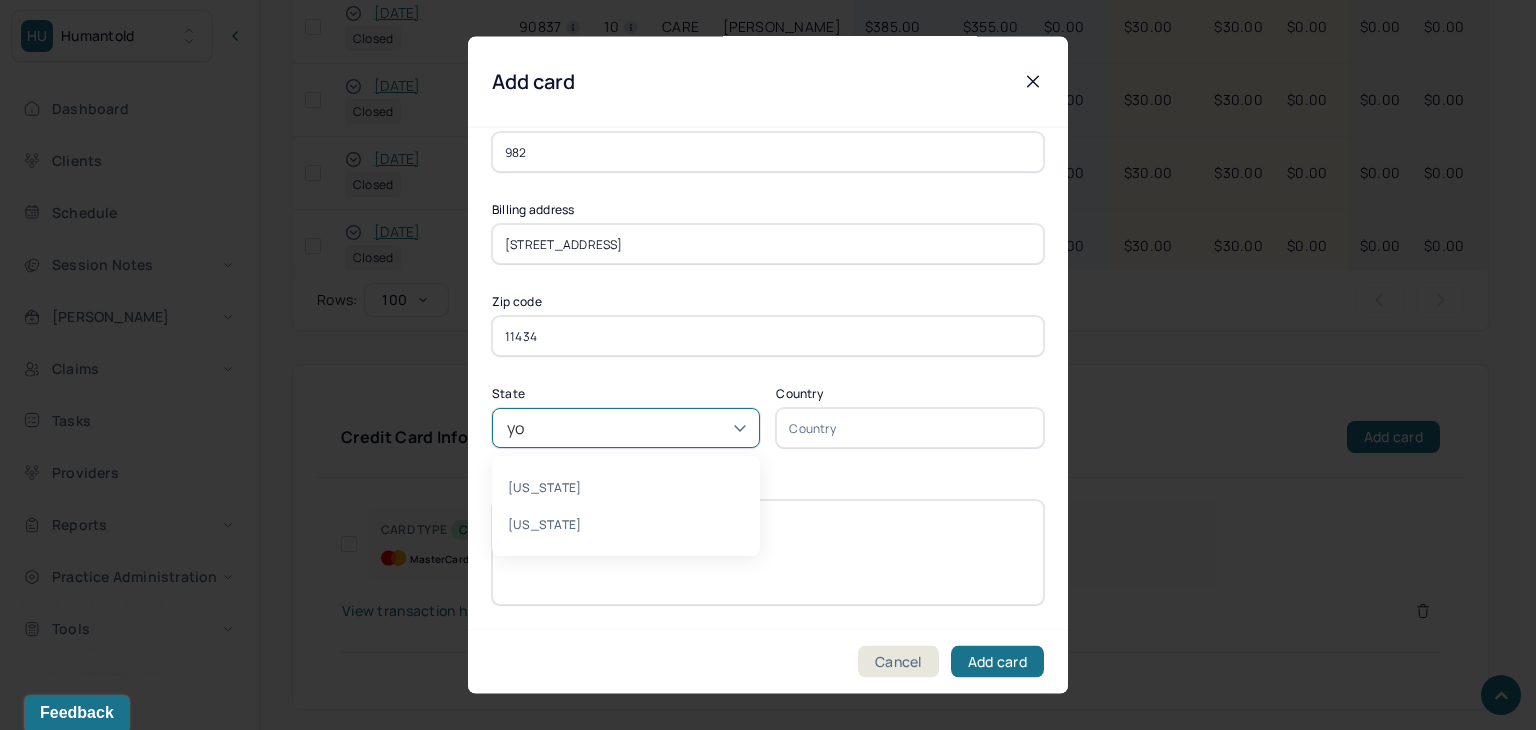 type on "yor" 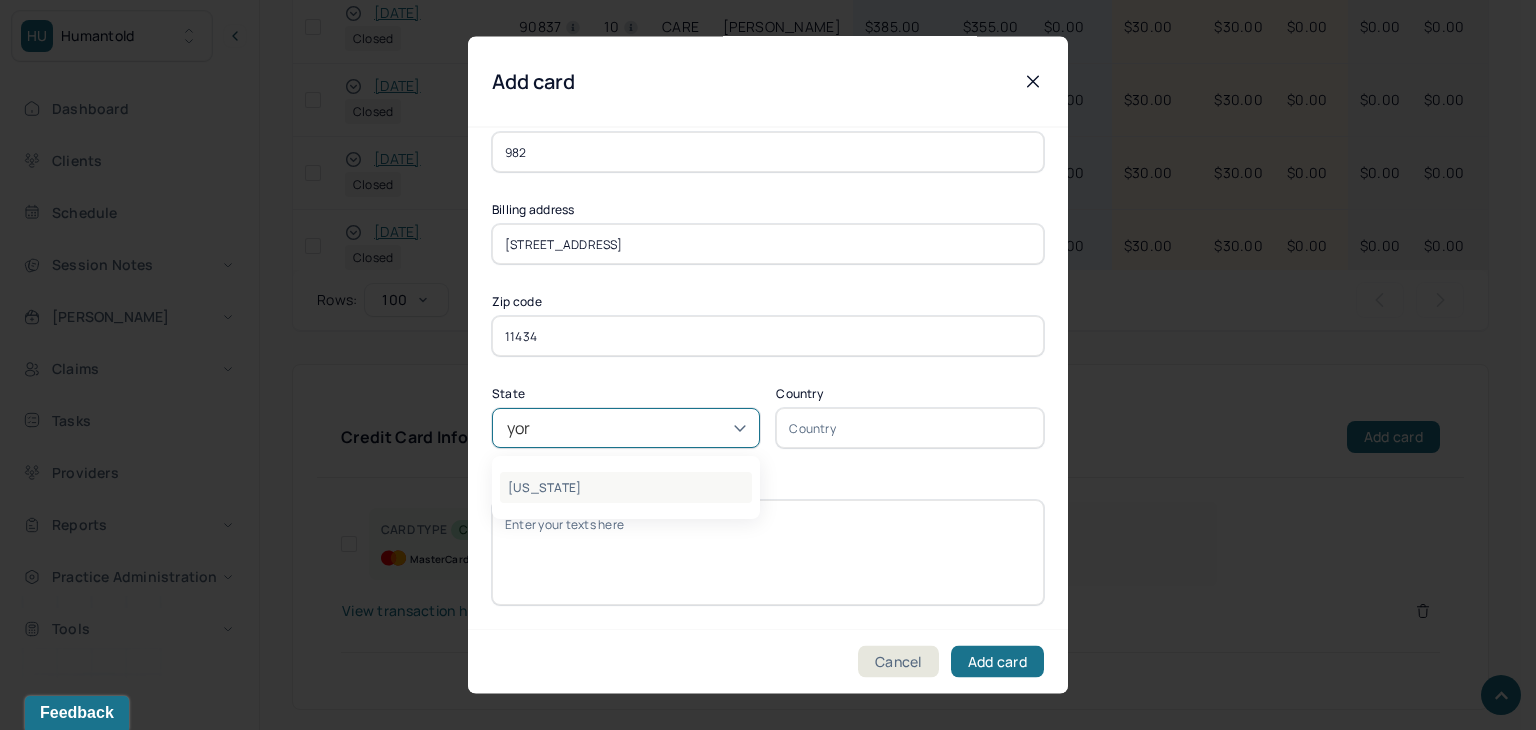 click on "New York" at bounding box center (626, 488) 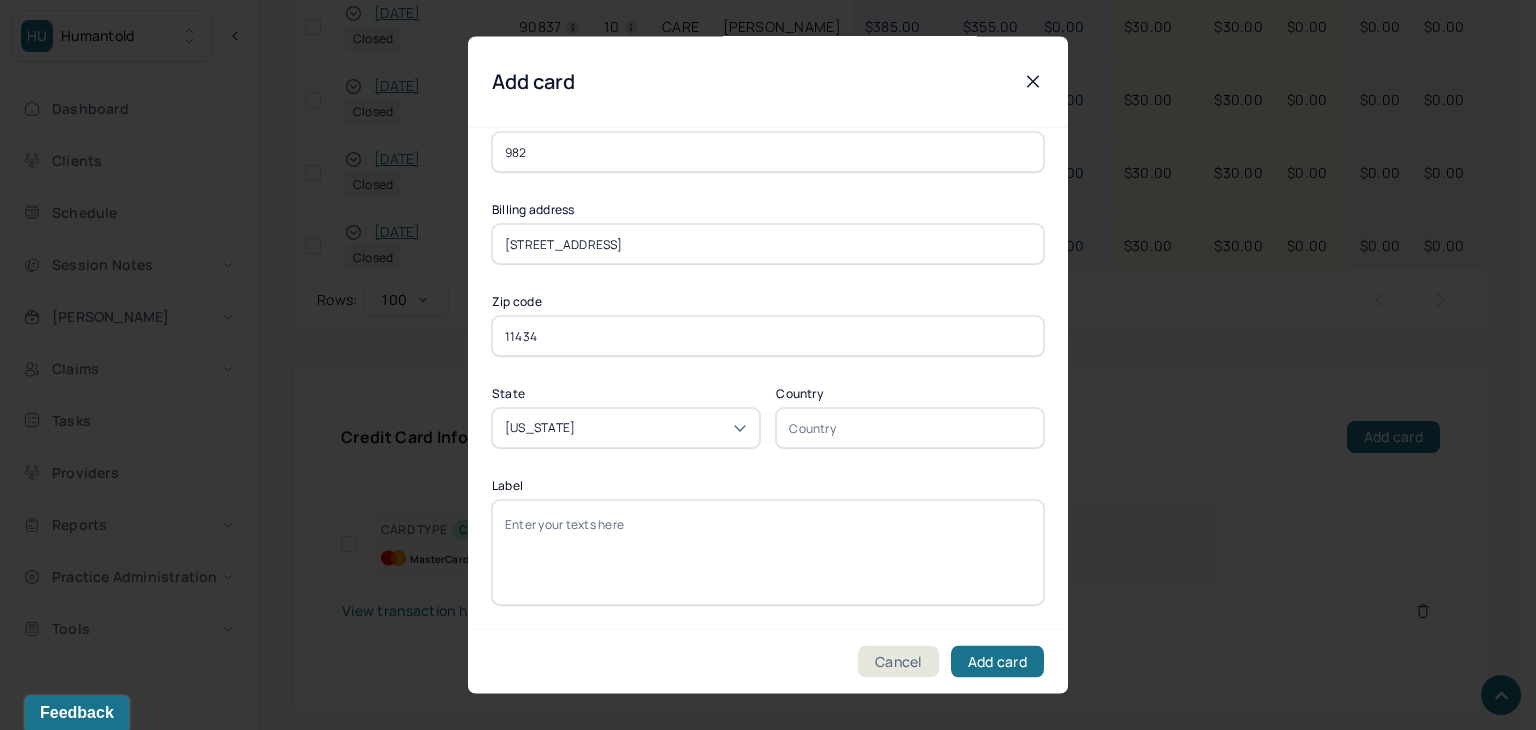 click on "Label" at bounding box center [768, 553] 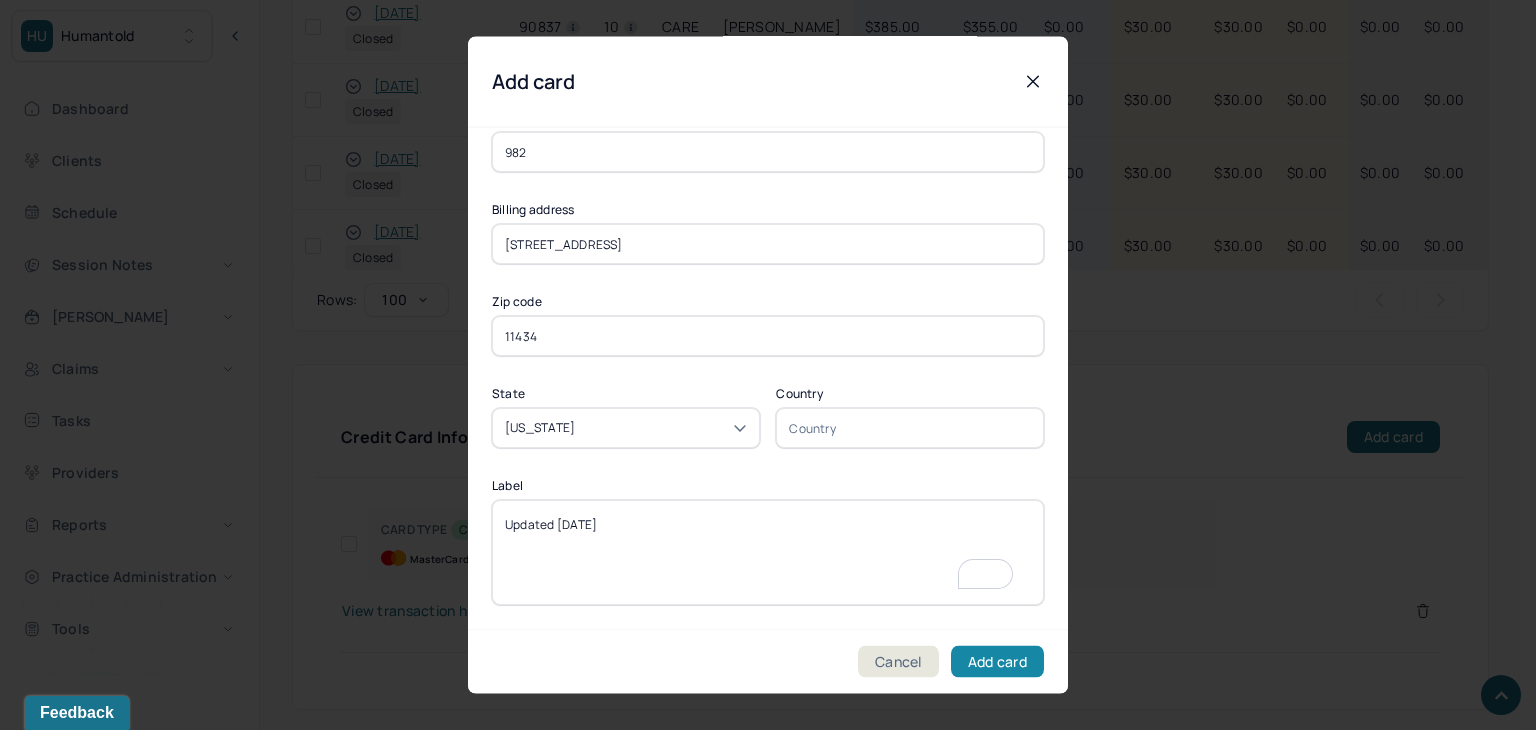 type on "Updated 7/2/25" 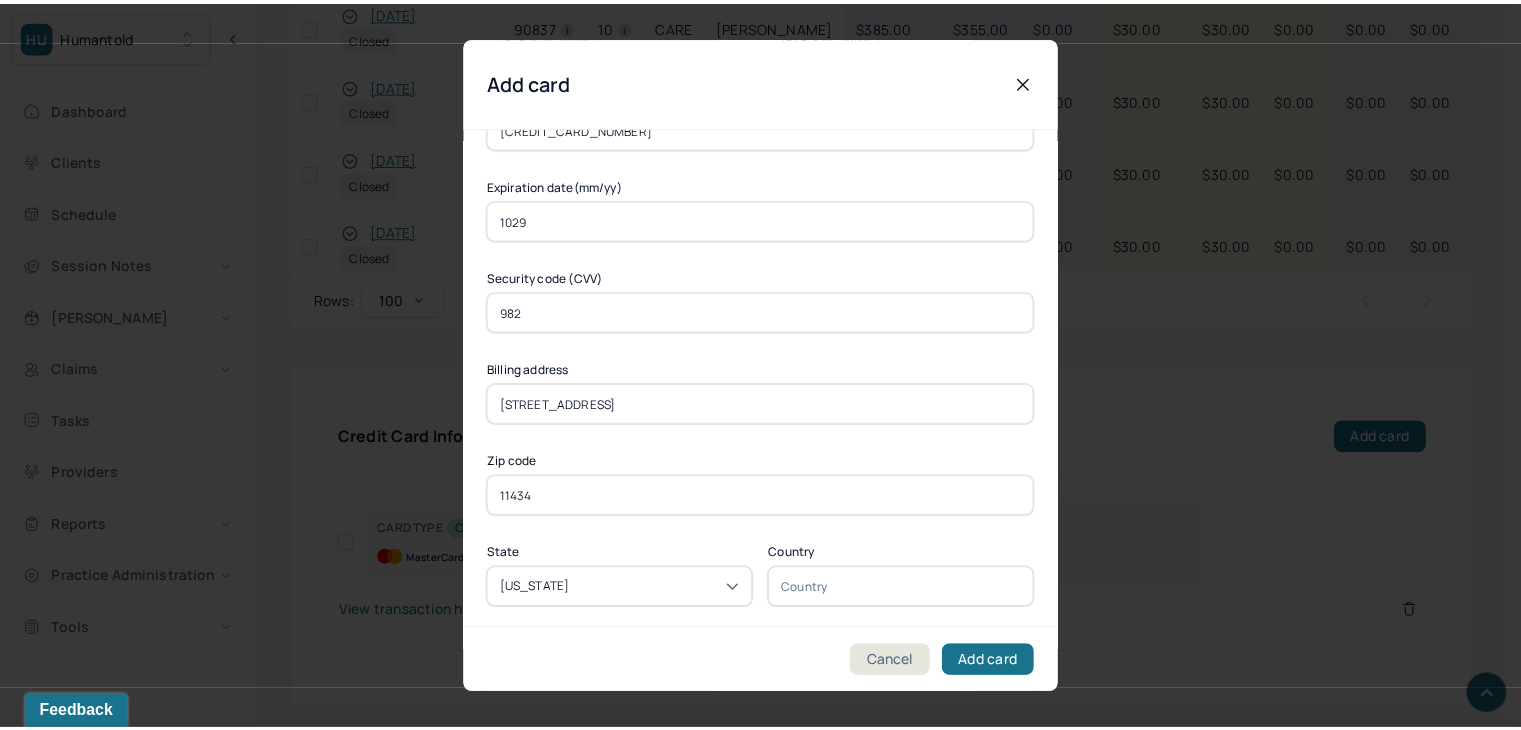 scroll, scrollTop: 130, scrollLeft: 0, axis: vertical 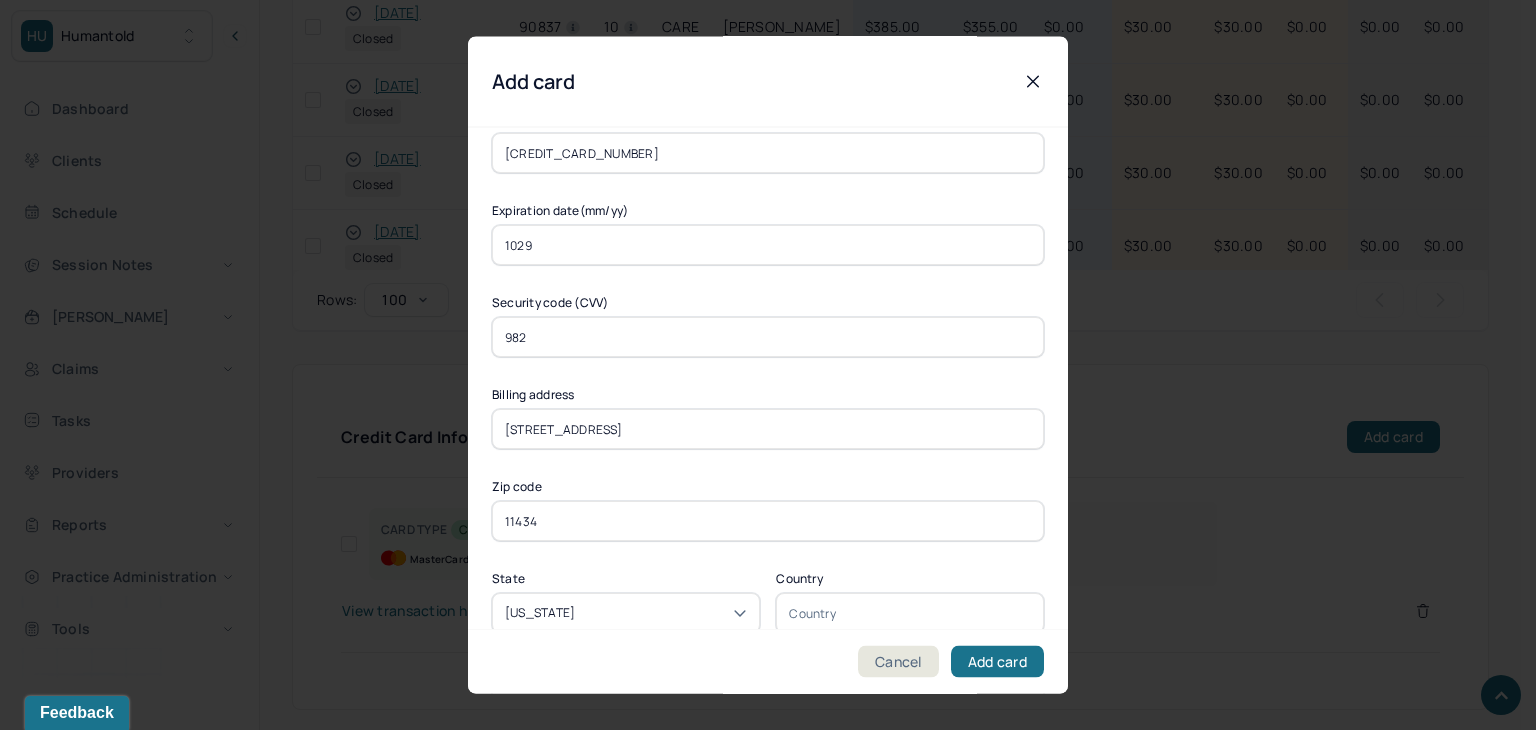 drag, startPoint x: 558, startPoint y: 235, endPoint x: 457, endPoint y: 233, distance: 101.0198 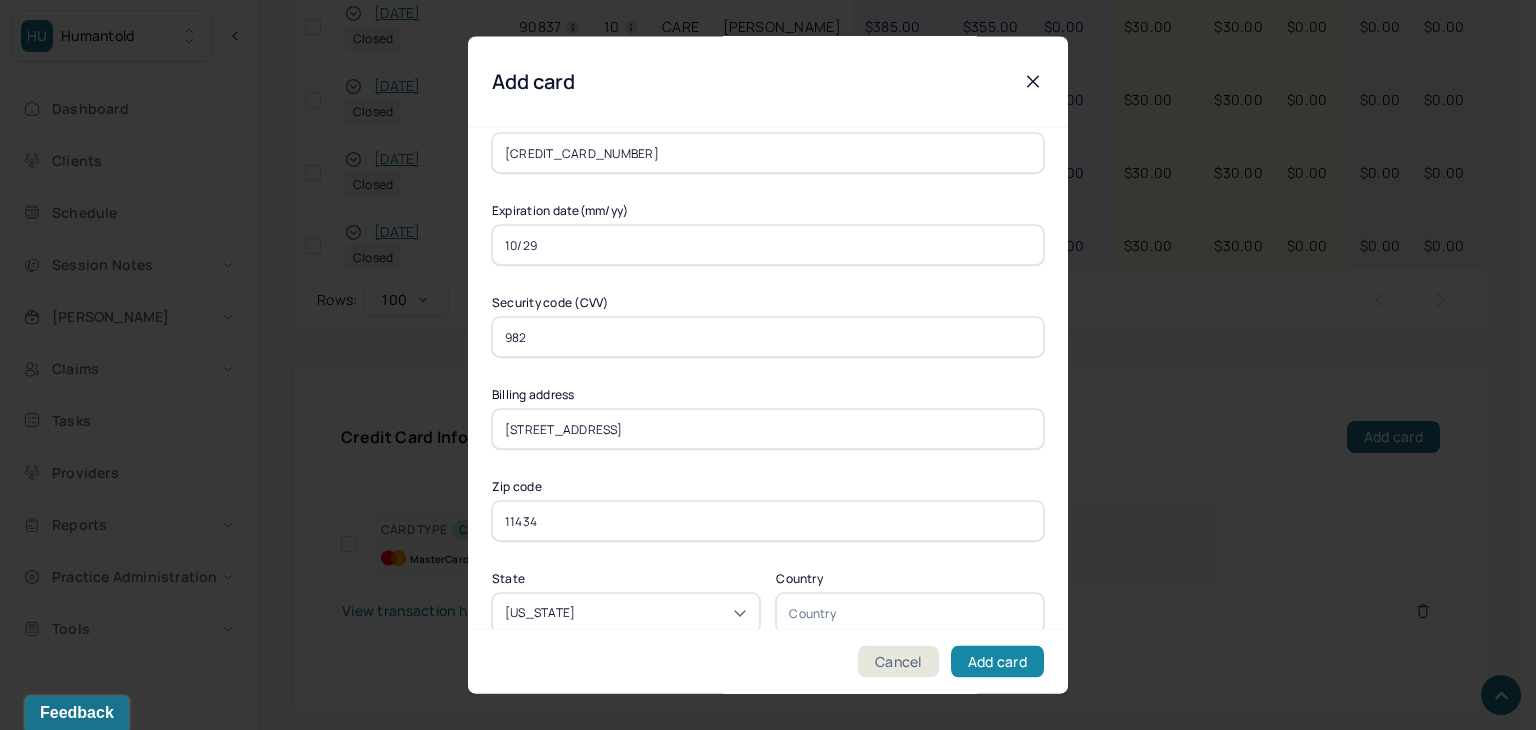 type on "10/29" 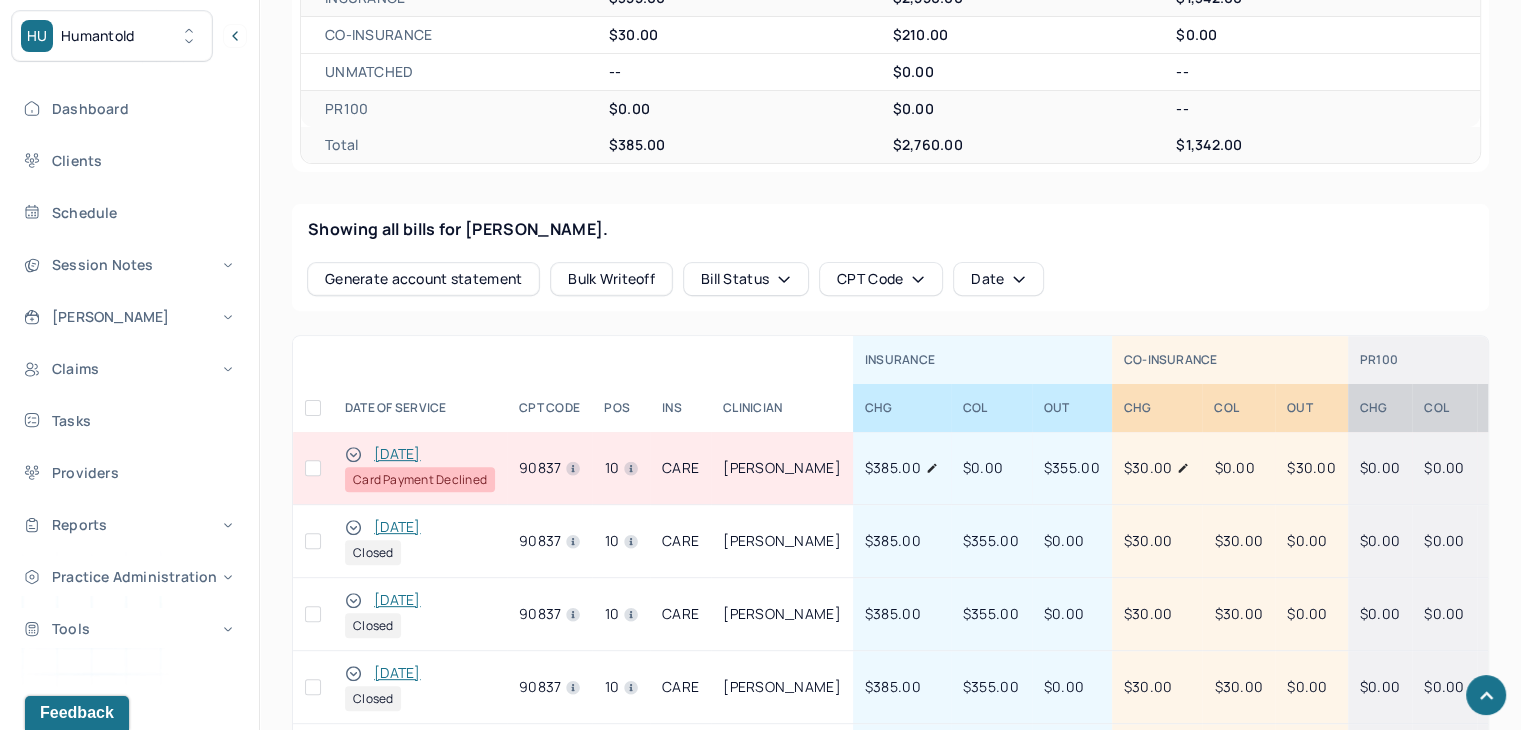 scroll, scrollTop: 672, scrollLeft: 0, axis: vertical 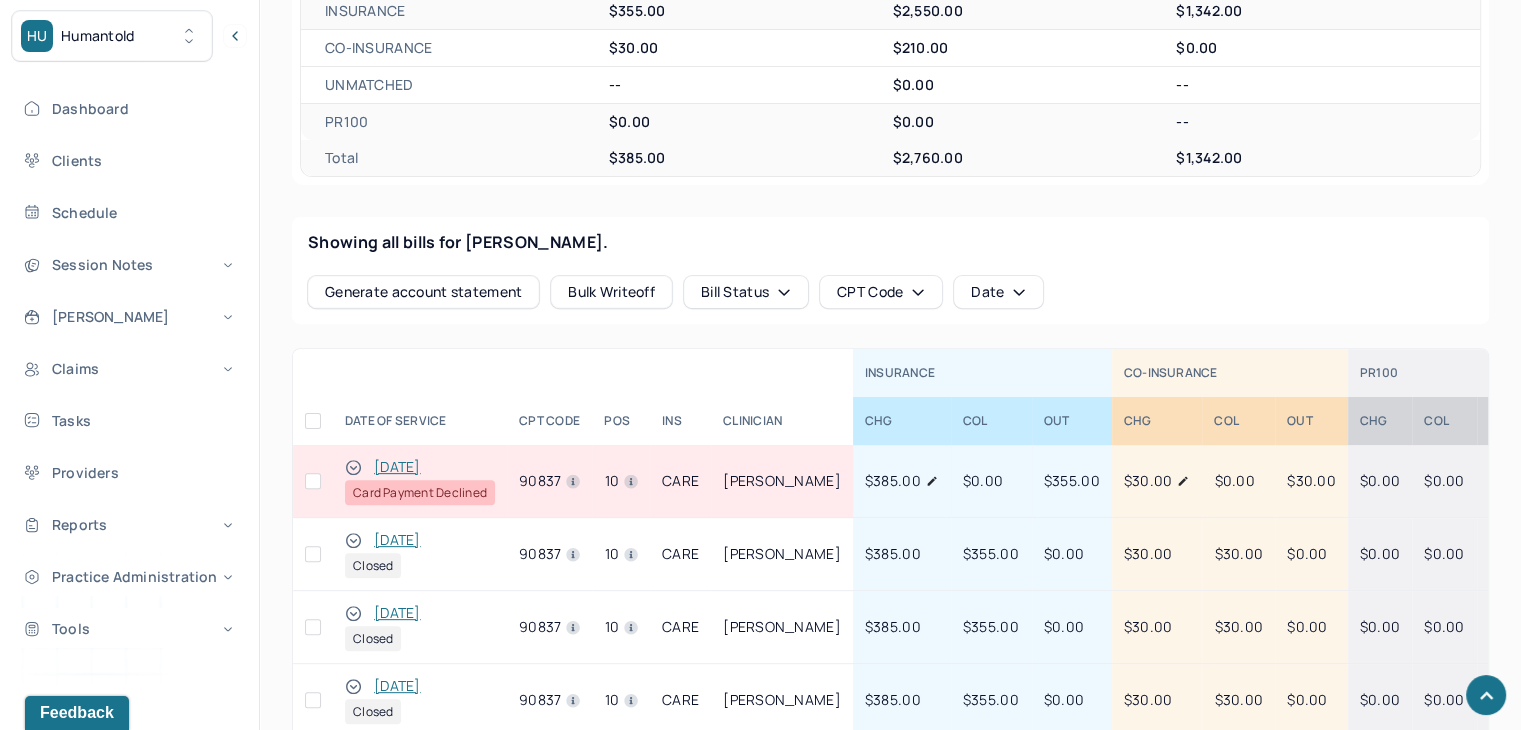 click at bounding box center [313, 481] 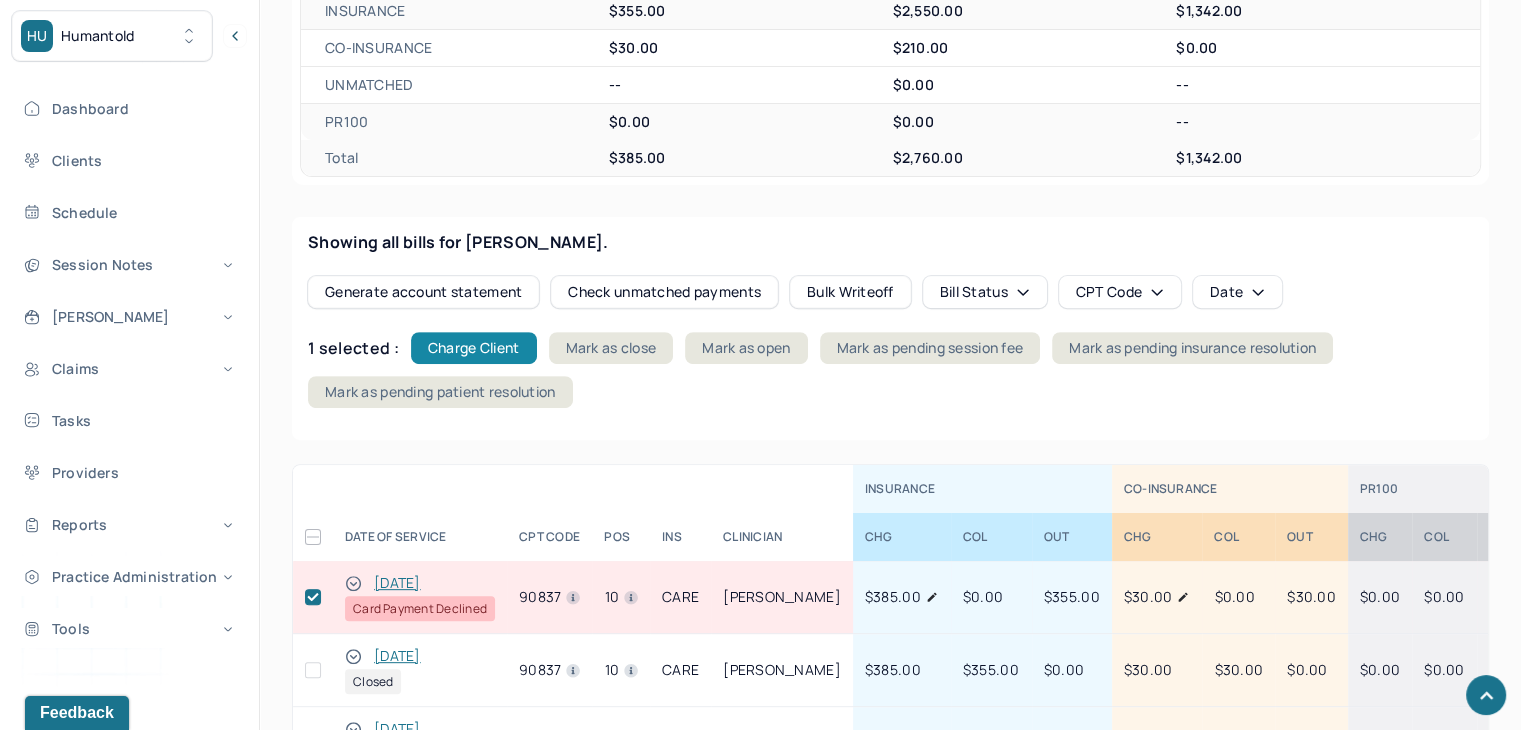 click on "Charge Client" at bounding box center (474, 348) 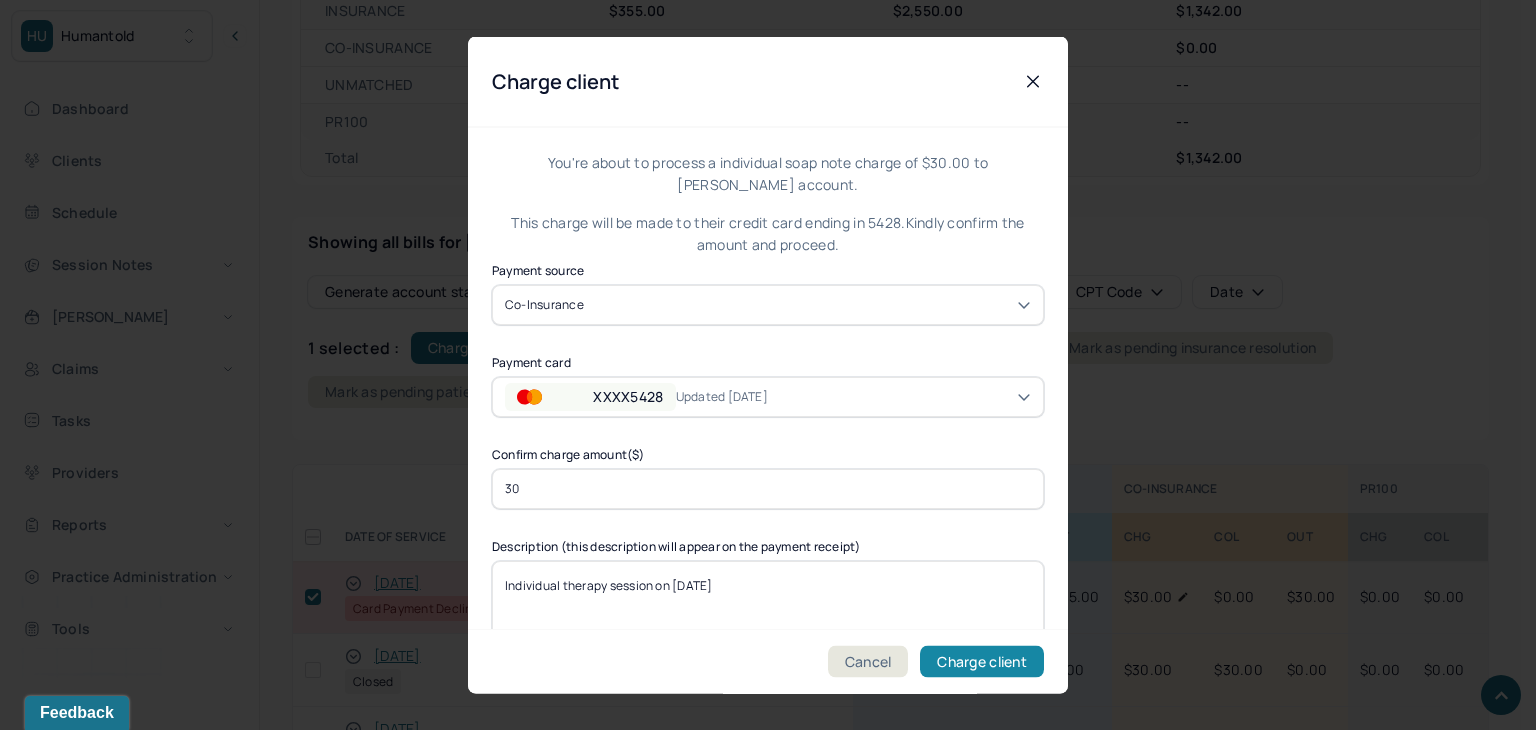click on "Charge client" at bounding box center [982, 662] 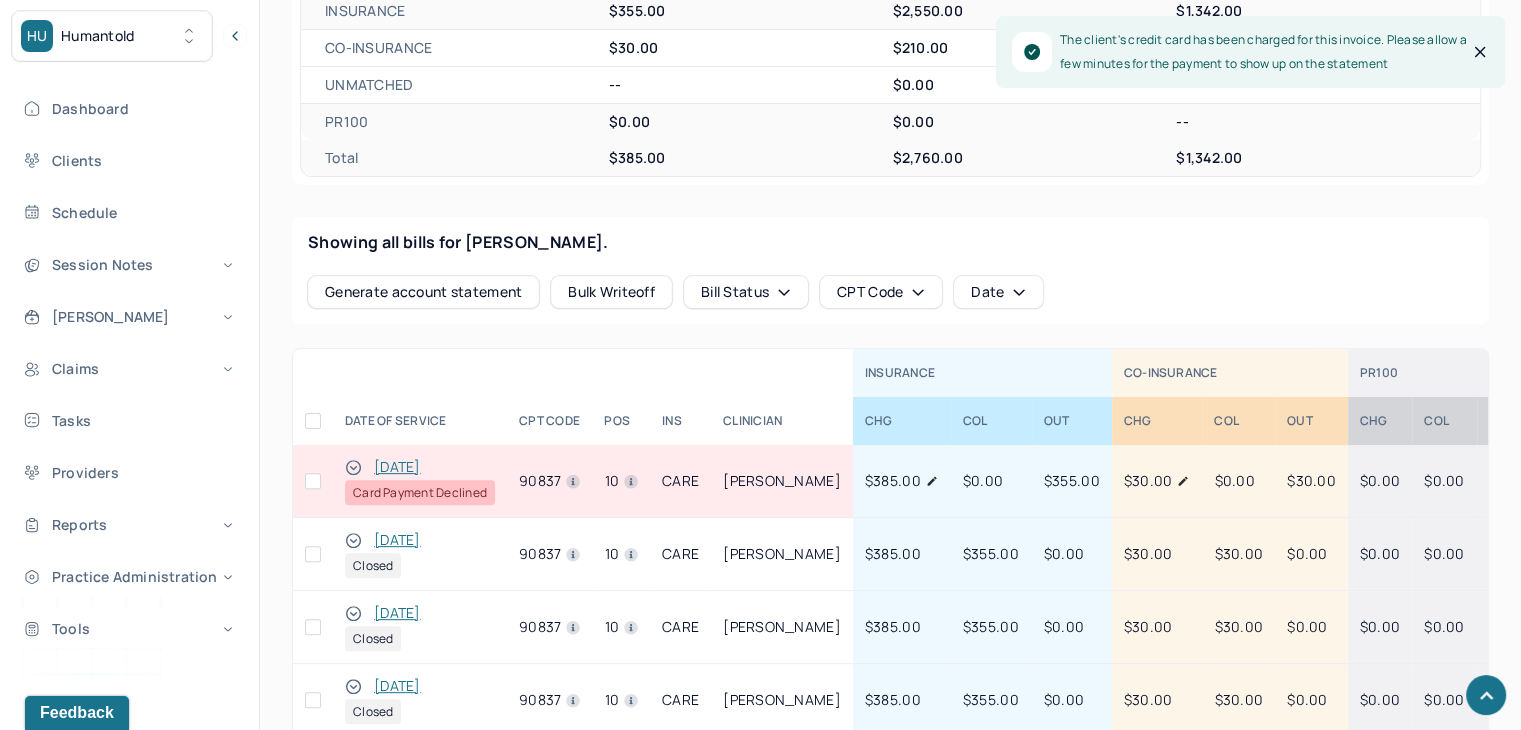click at bounding box center [313, 481] 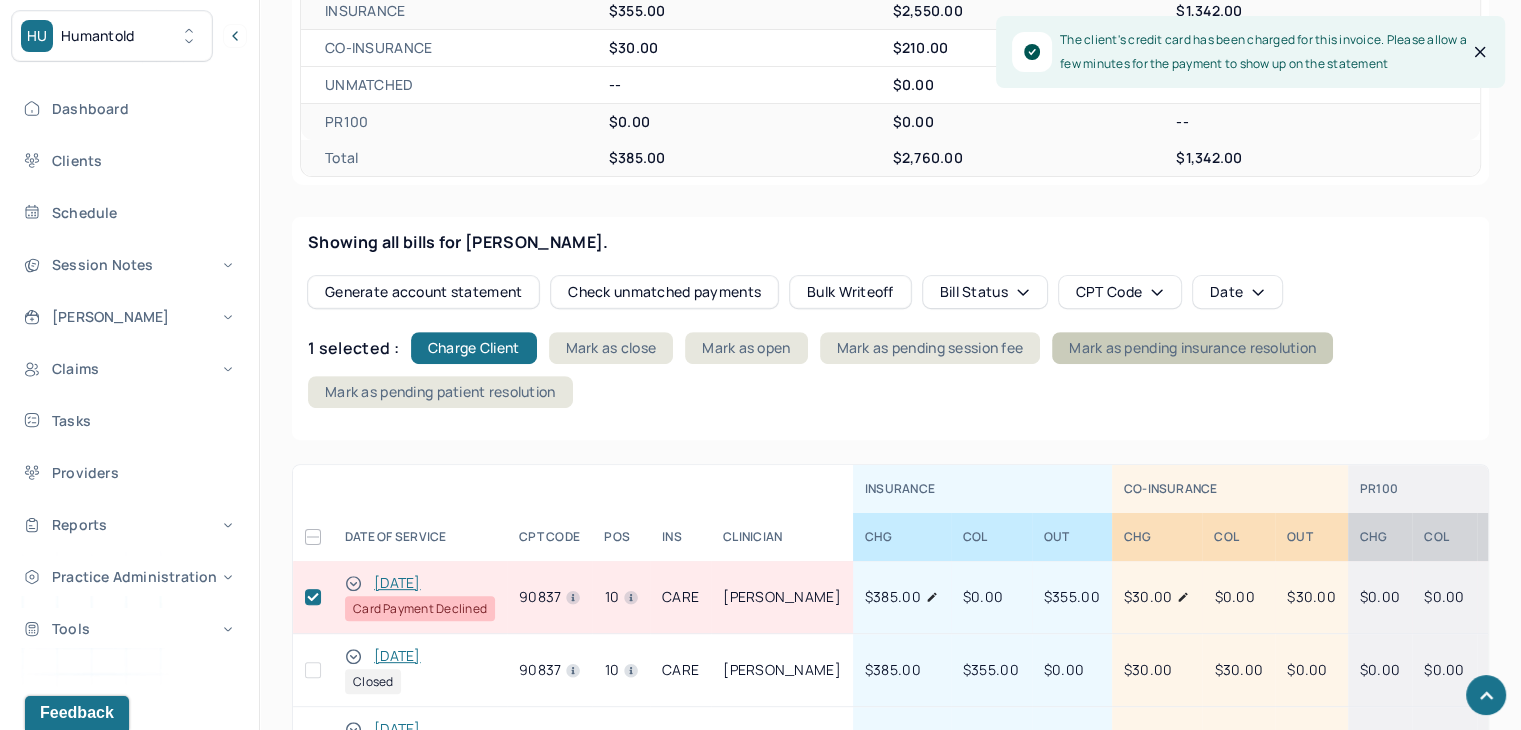 click on "Mark as pending insurance resolution" at bounding box center (1192, 348) 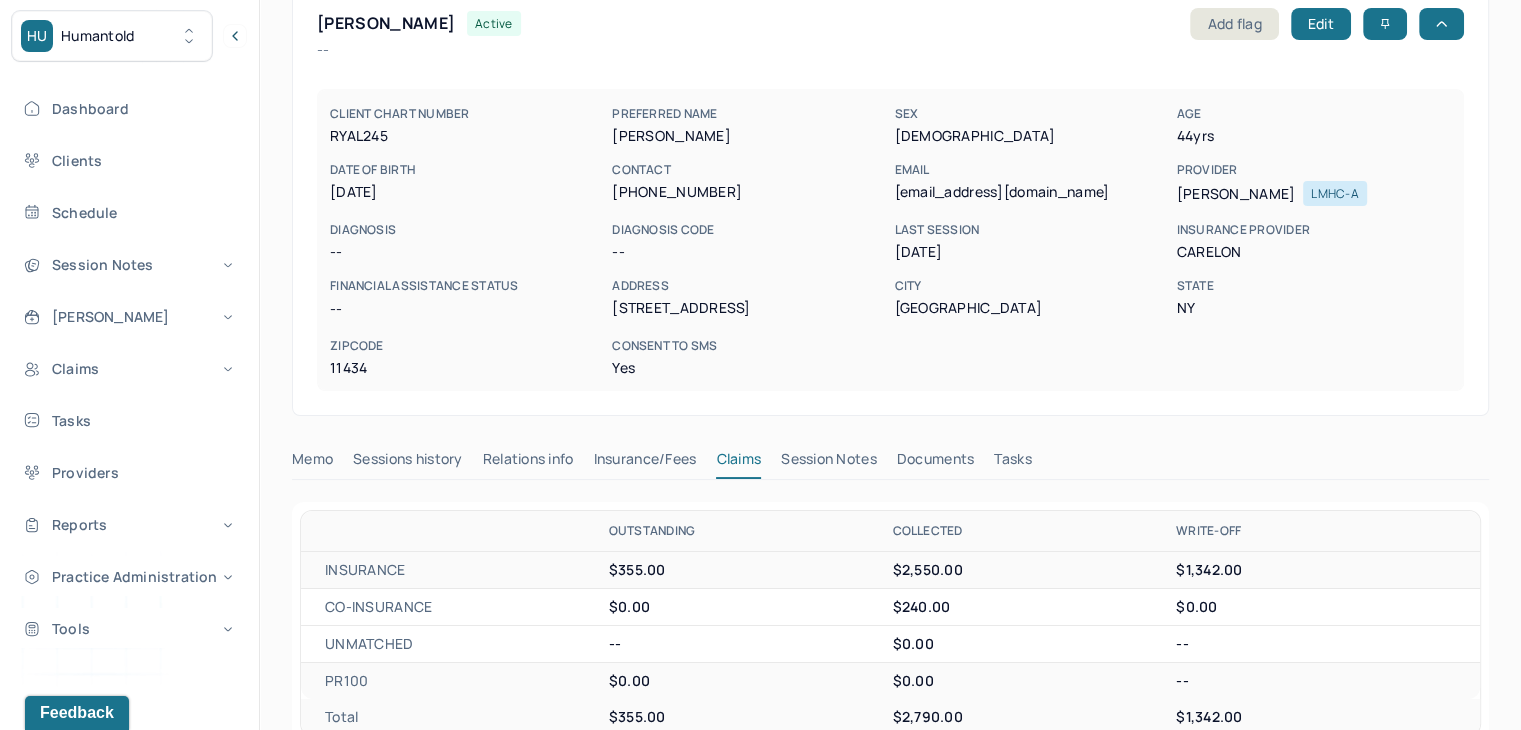 scroll, scrollTop: 0, scrollLeft: 0, axis: both 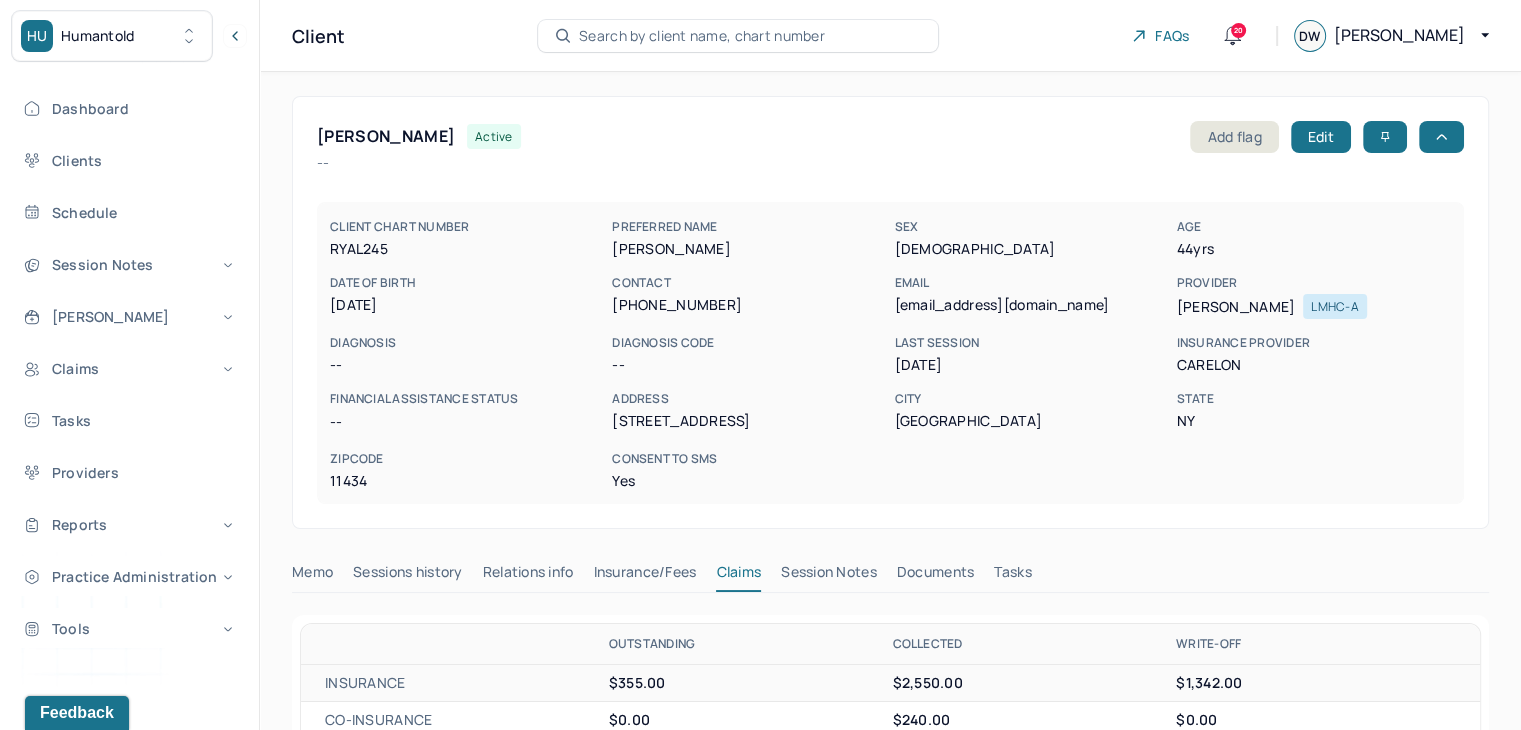 click on "Search by client name, chart number" at bounding box center [702, 36] 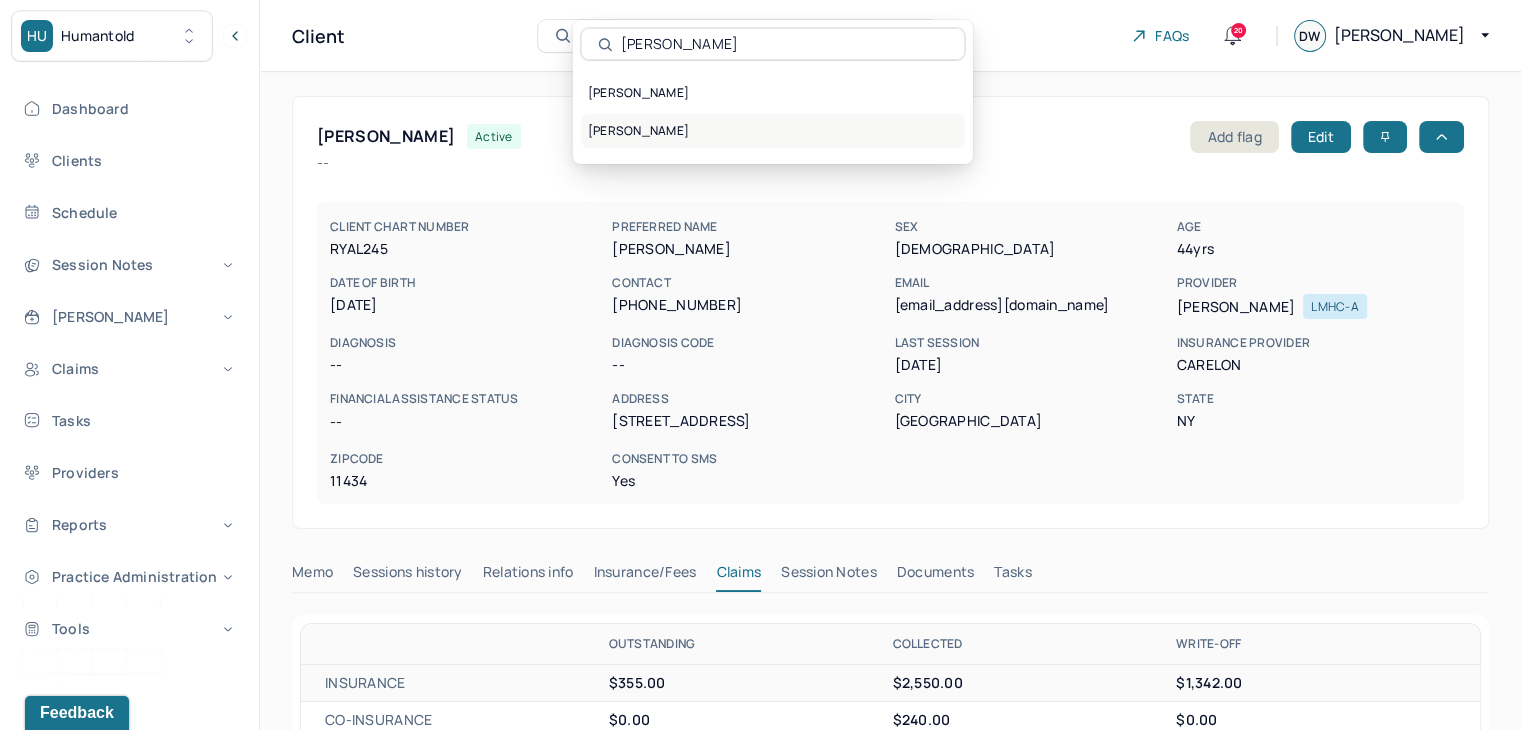 type on "Buckler" 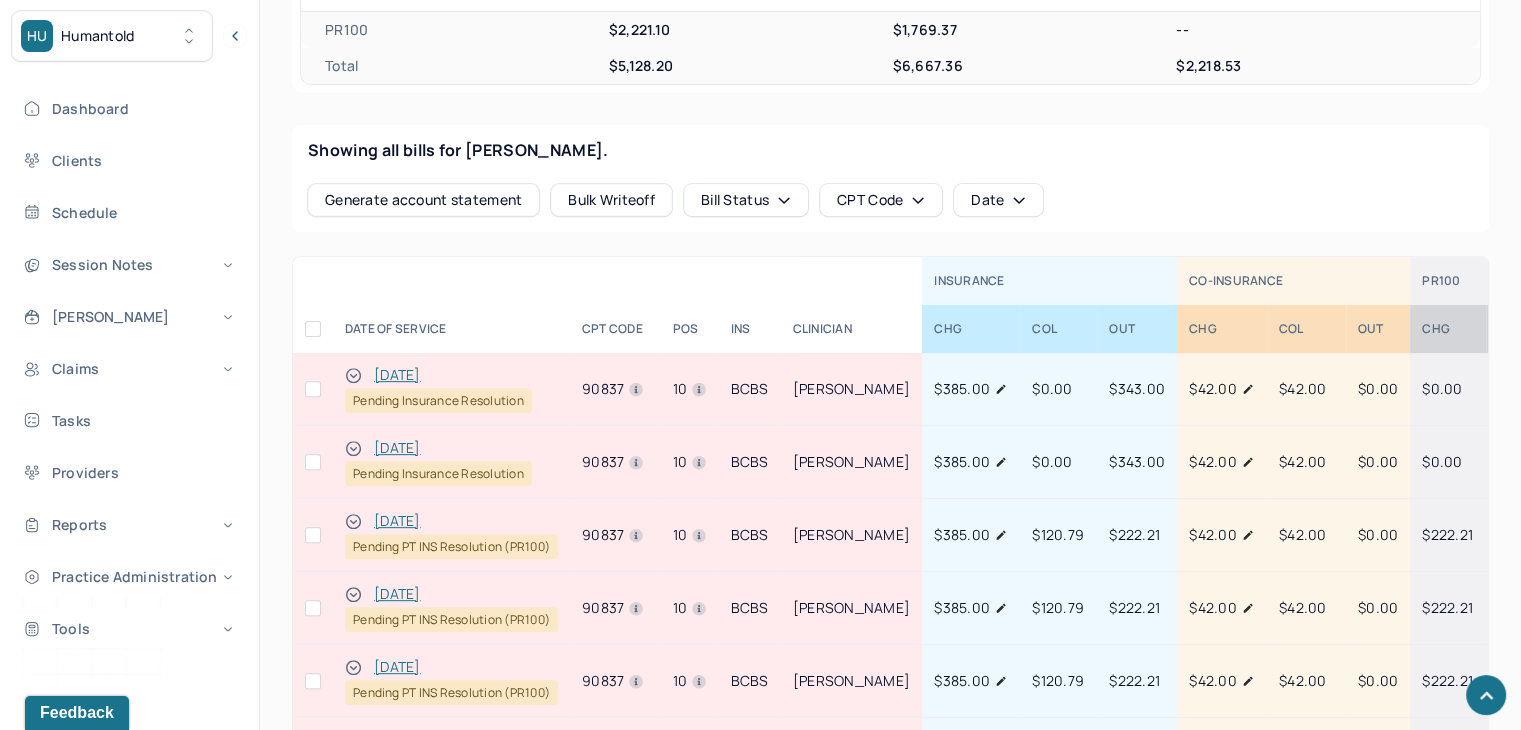 scroll, scrollTop: 806, scrollLeft: 0, axis: vertical 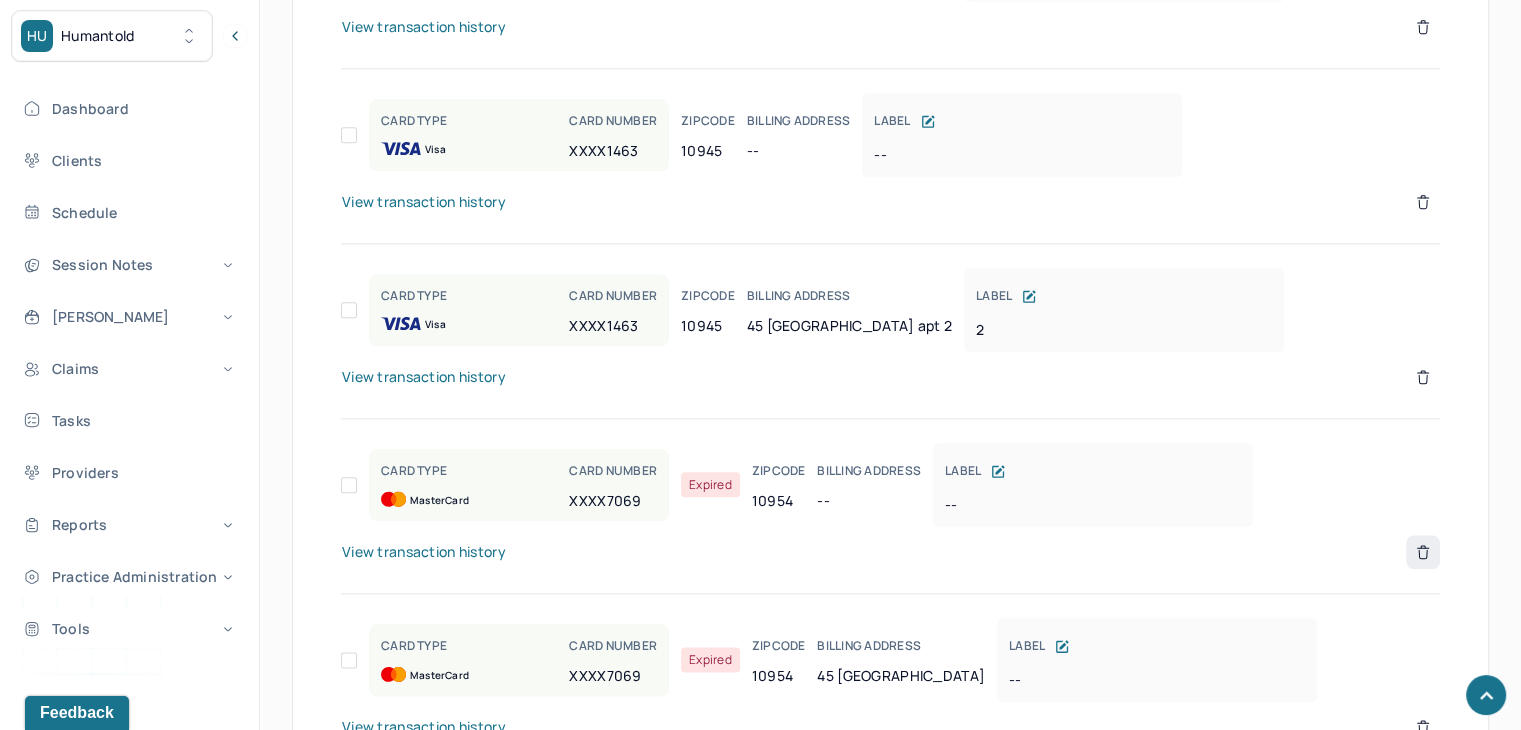 click 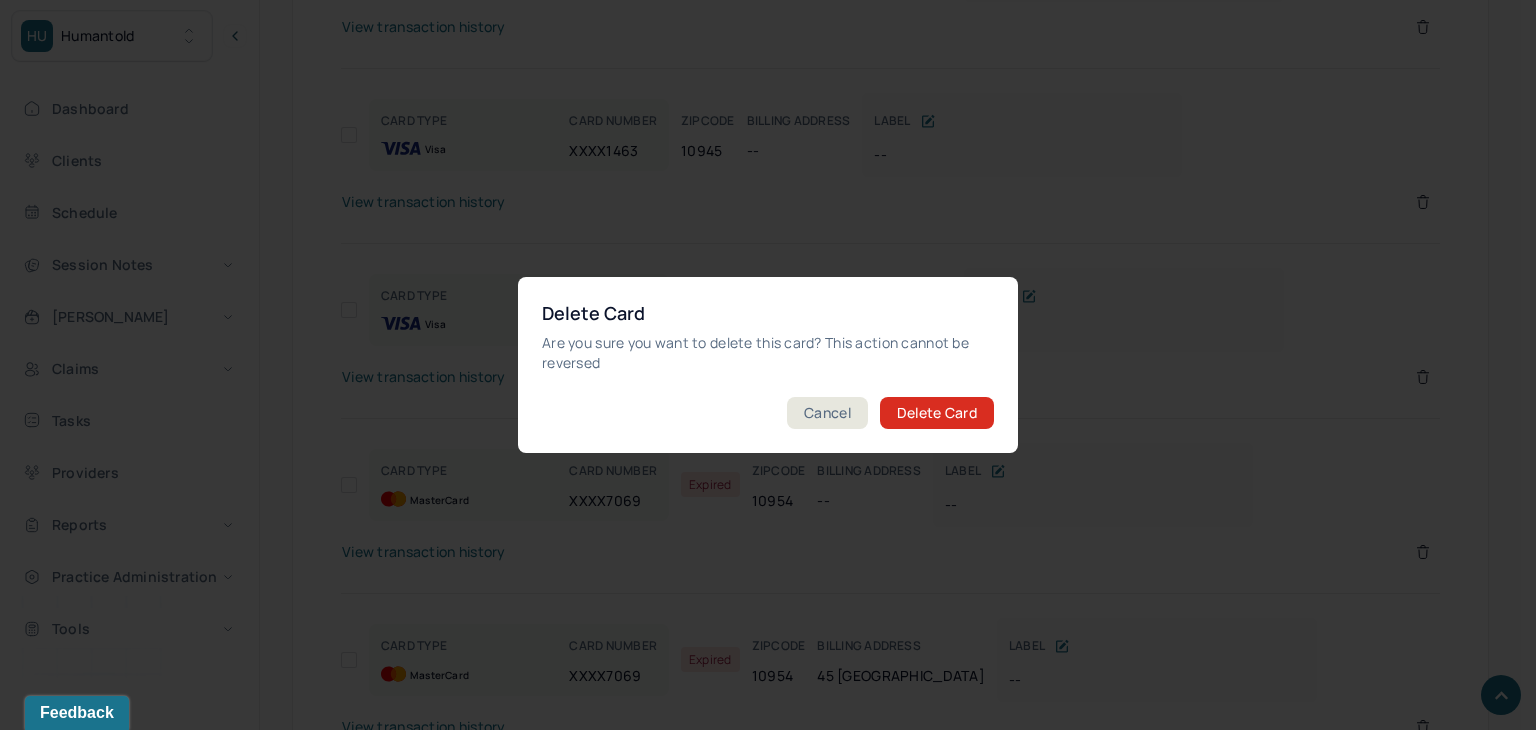 click on "Delete Card" at bounding box center (937, 413) 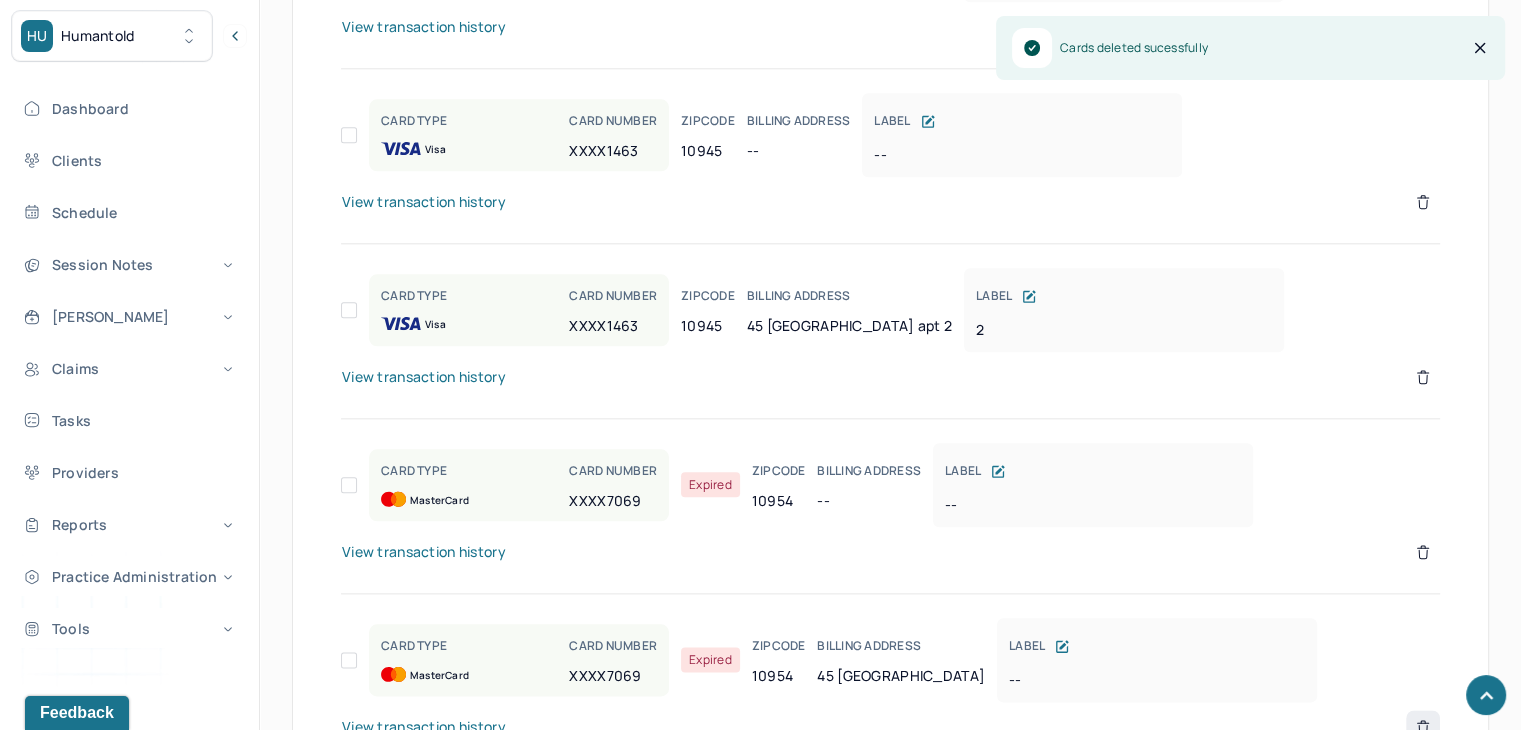 click at bounding box center (1423, 727) 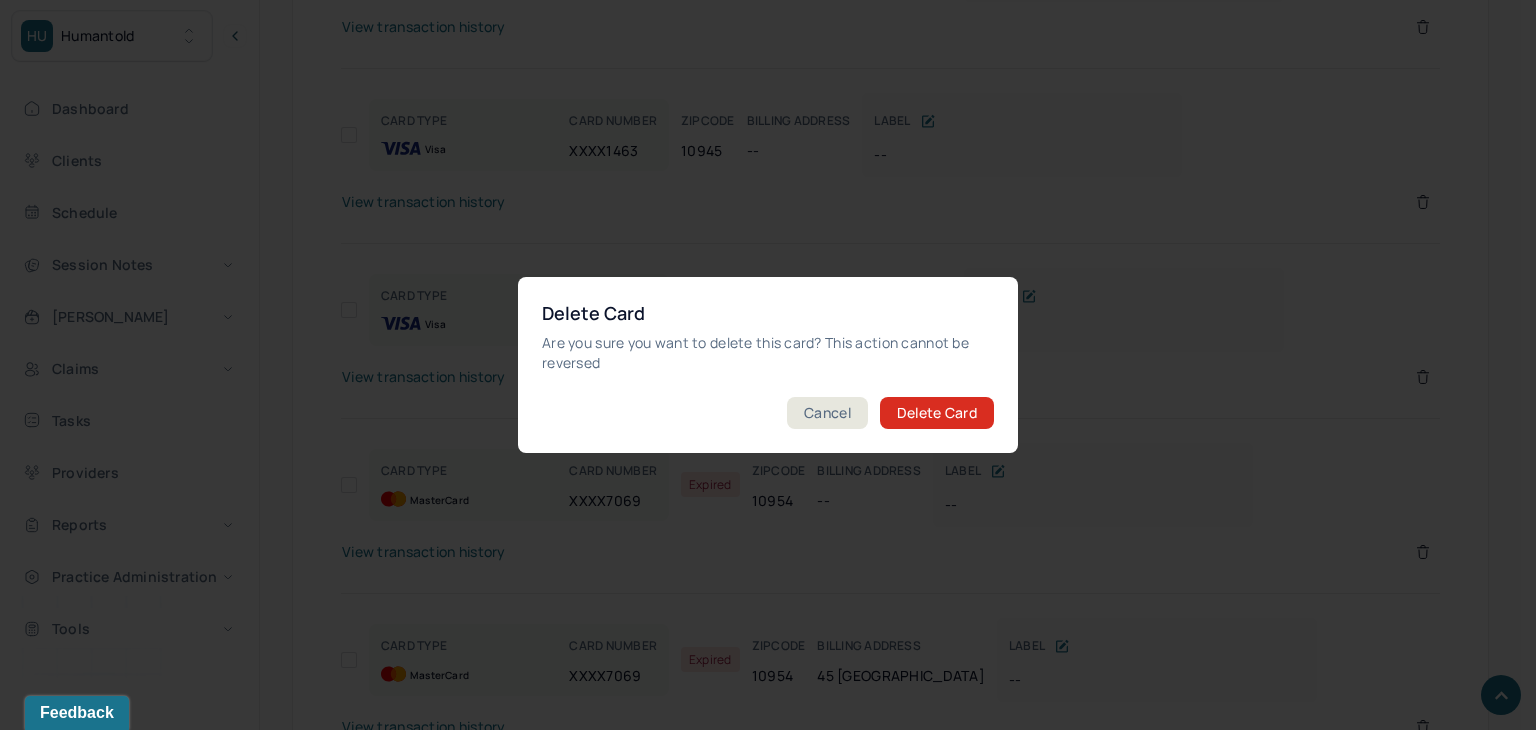 click on "Delete Card" at bounding box center (937, 413) 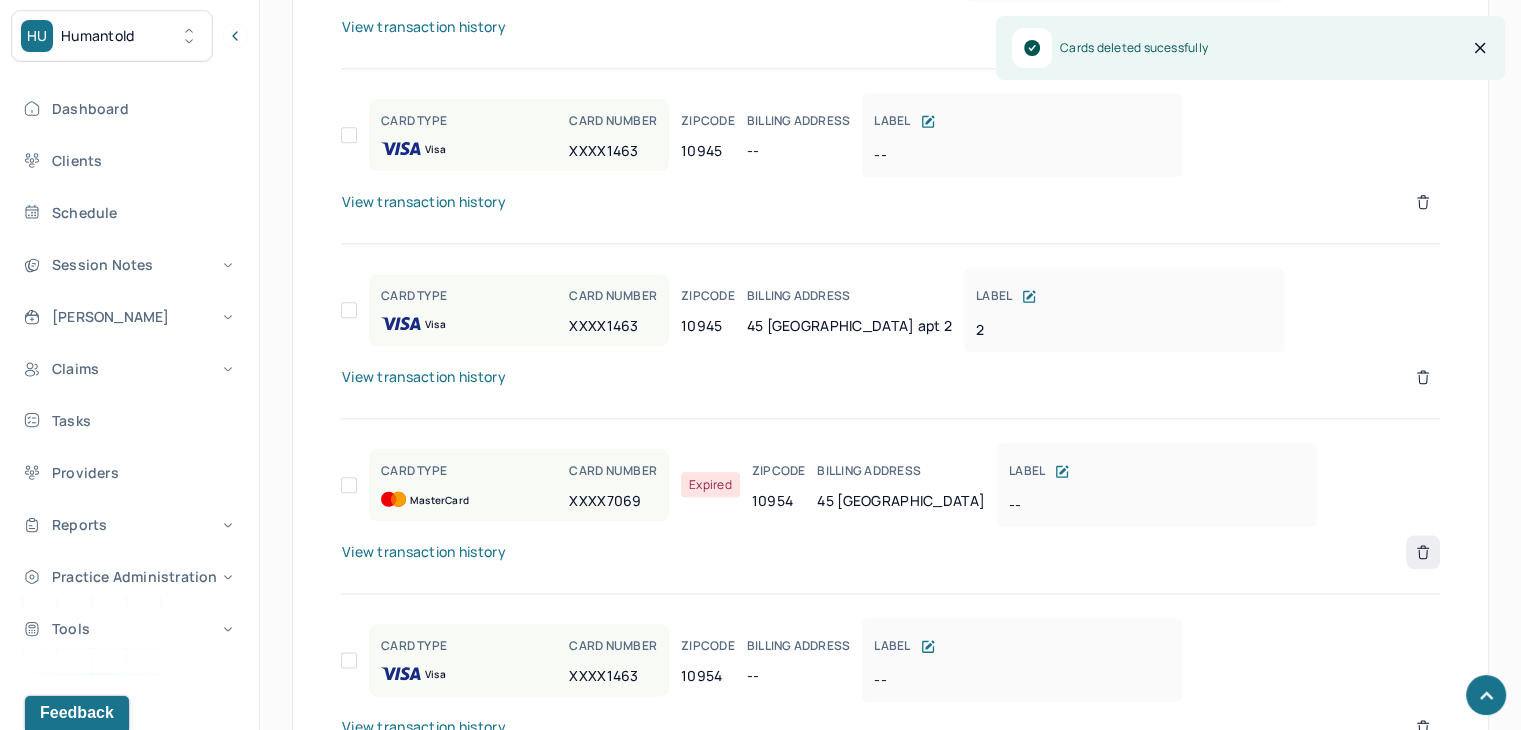 click at bounding box center (1423, 552) 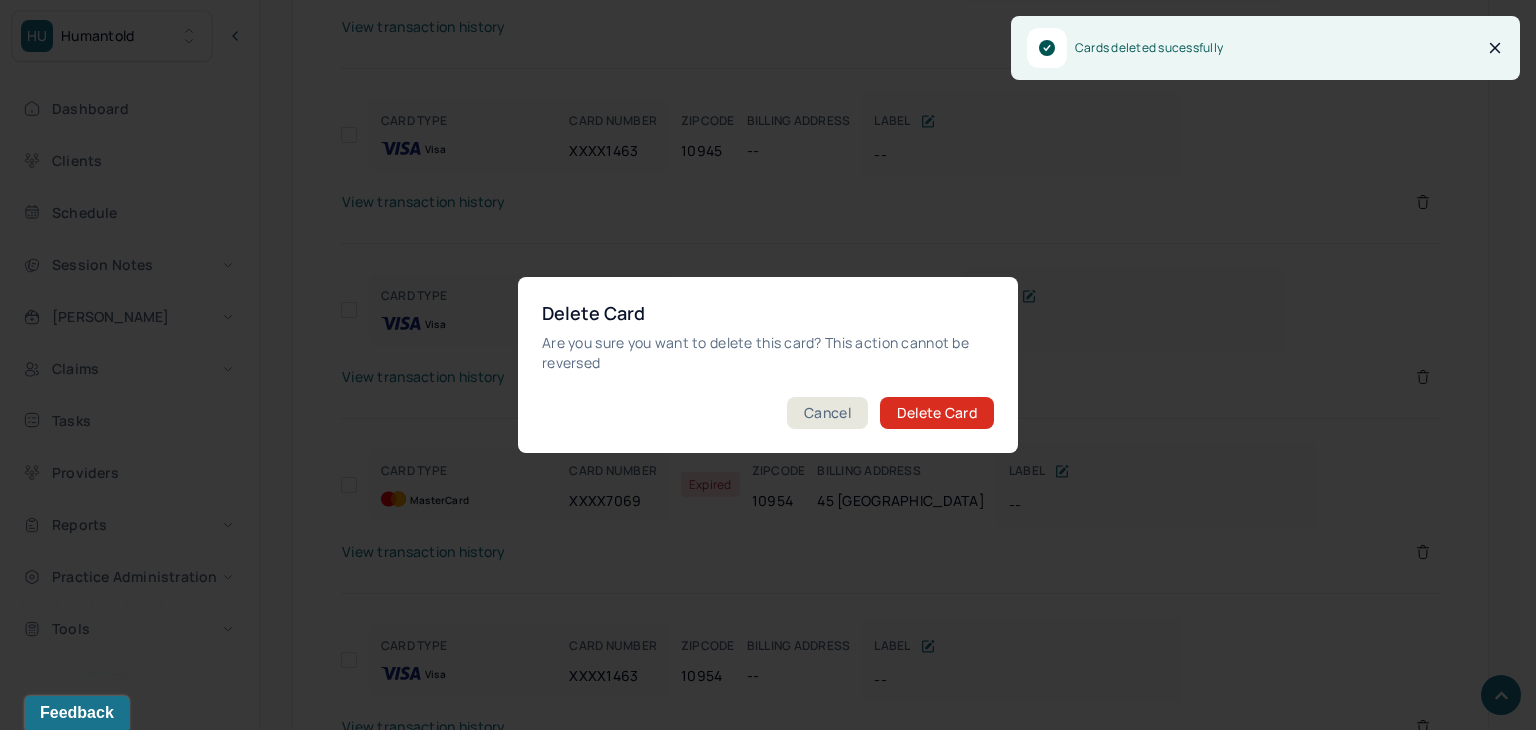 click on "Delete Card" at bounding box center (937, 413) 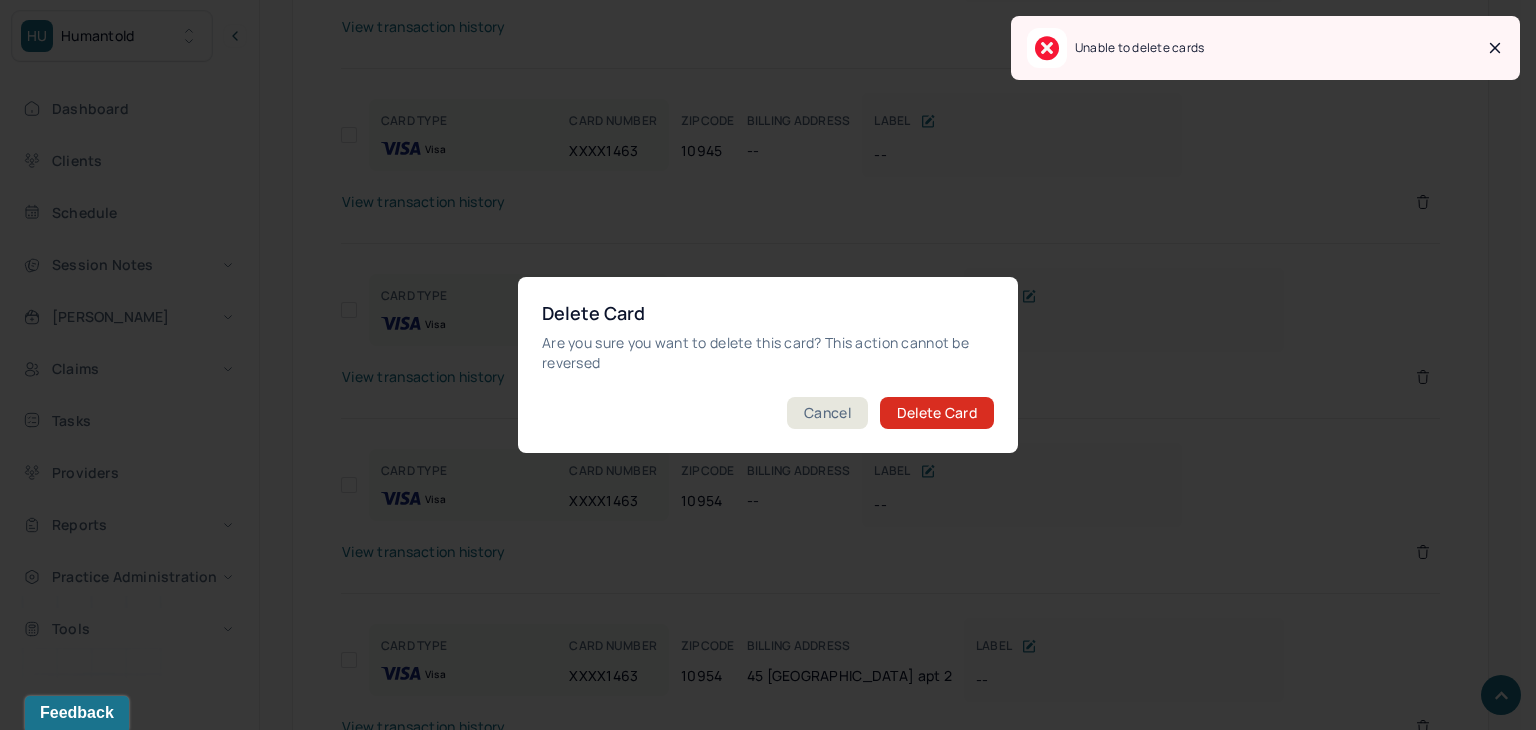 click on "Delete Card" at bounding box center (937, 413) 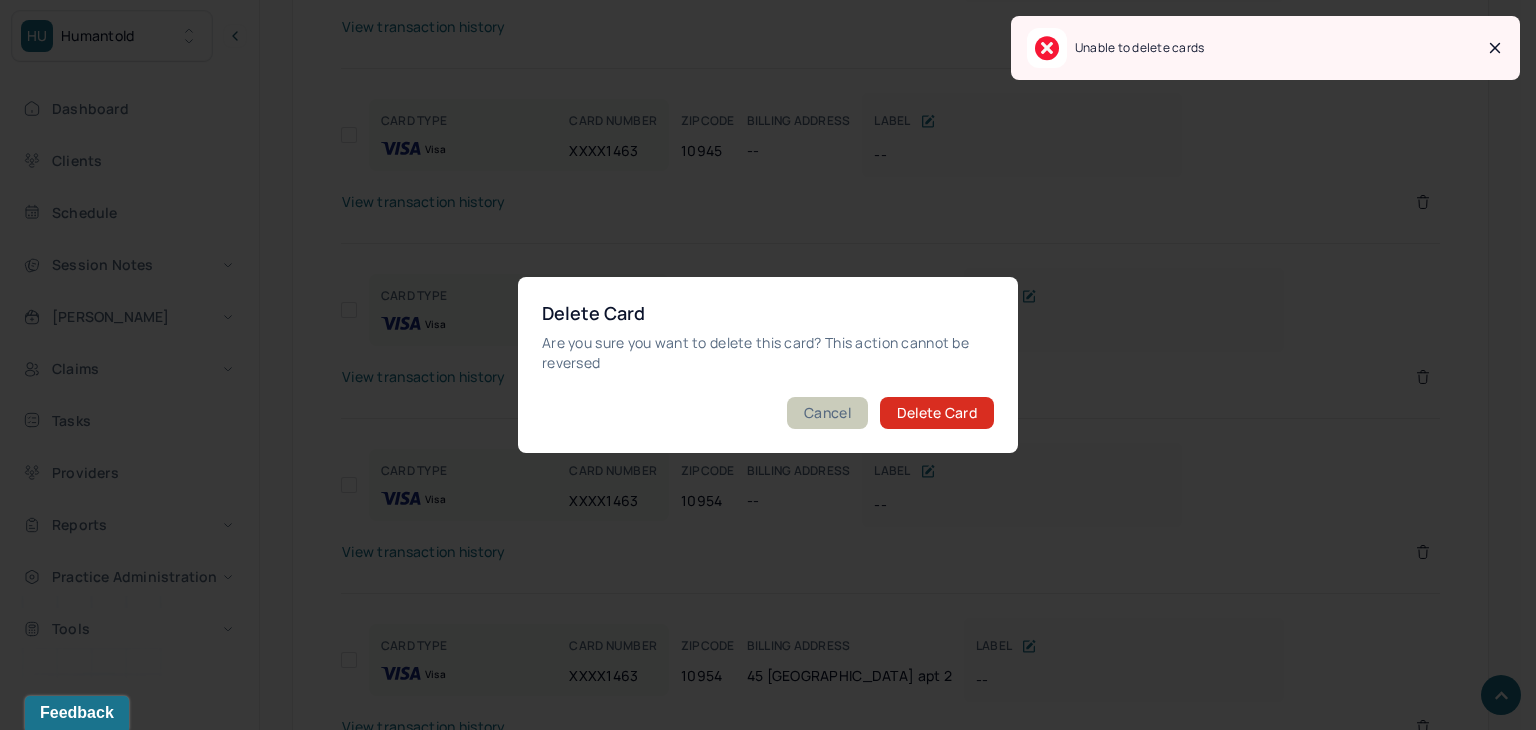 click on "Cancel" at bounding box center [827, 413] 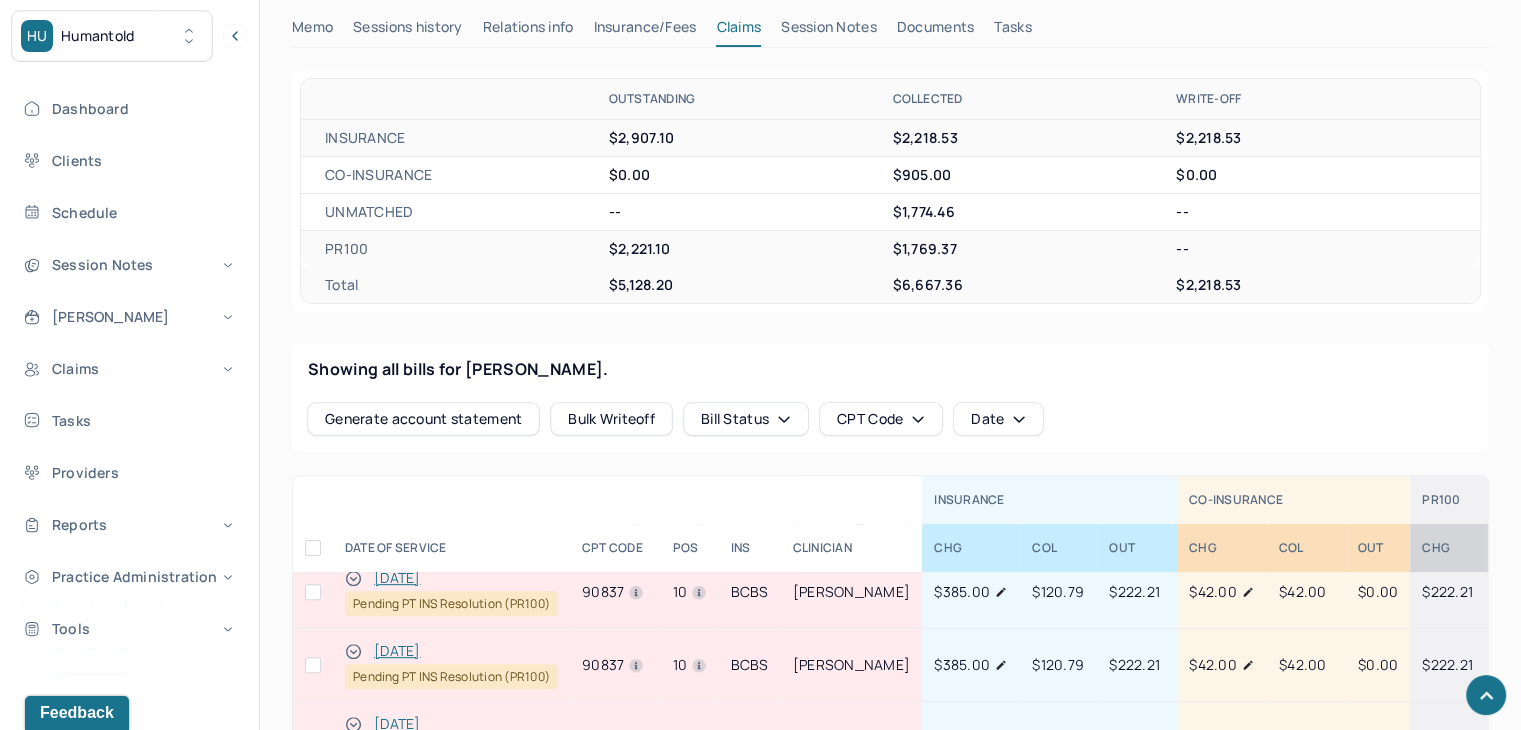 scroll, scrollTop: 706, scrollLeft: 0, axis: vertical 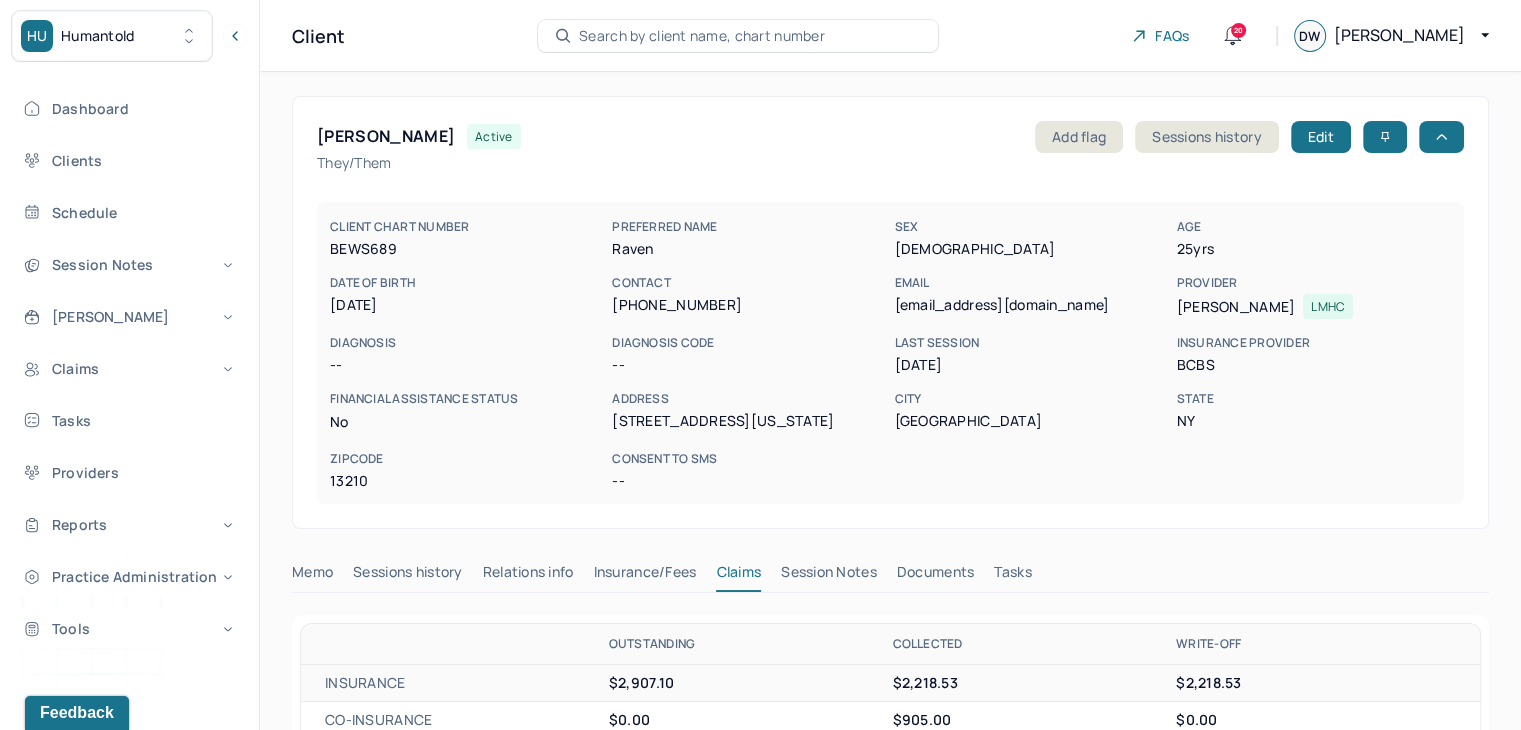 click on "Search by client name, chart number" at bounding box center (738, 36) 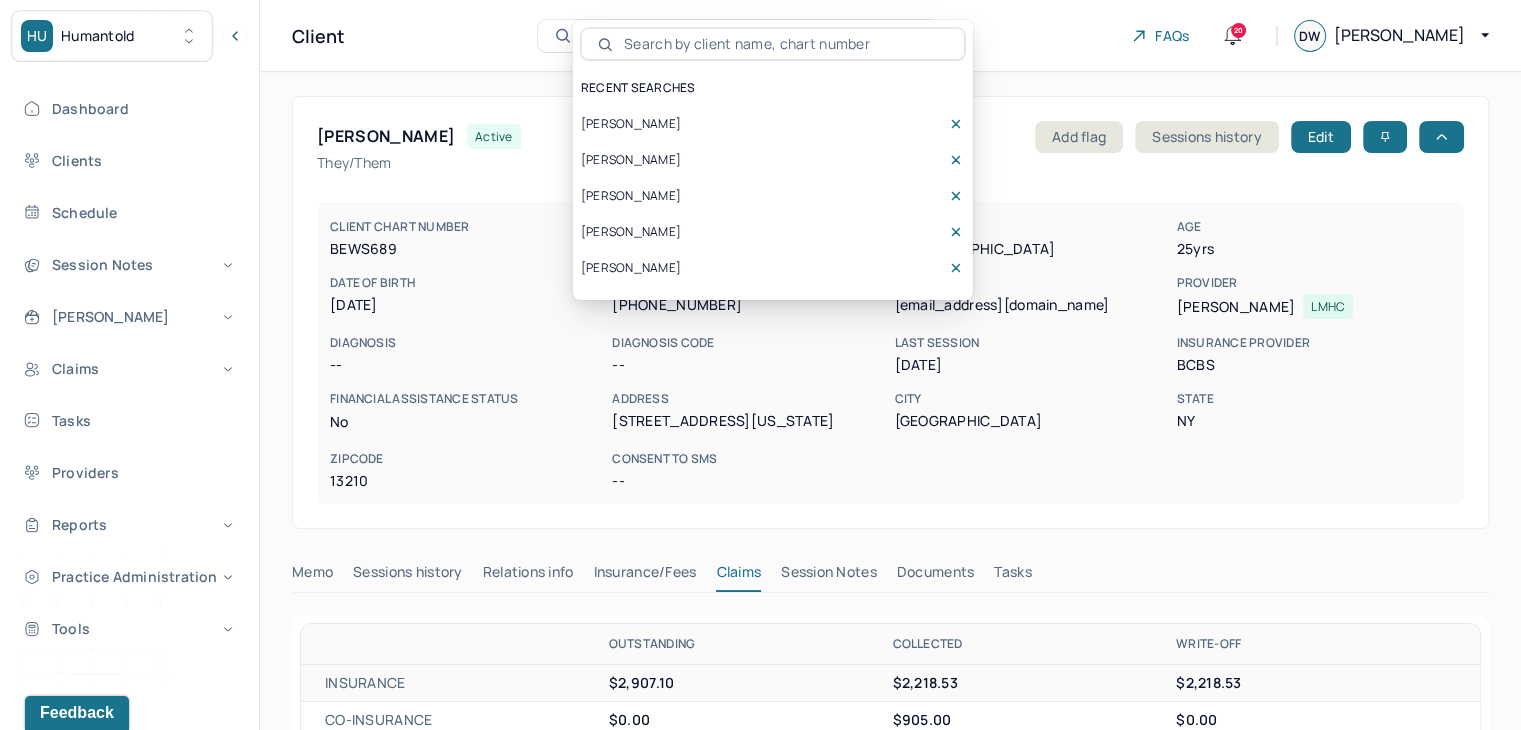 type 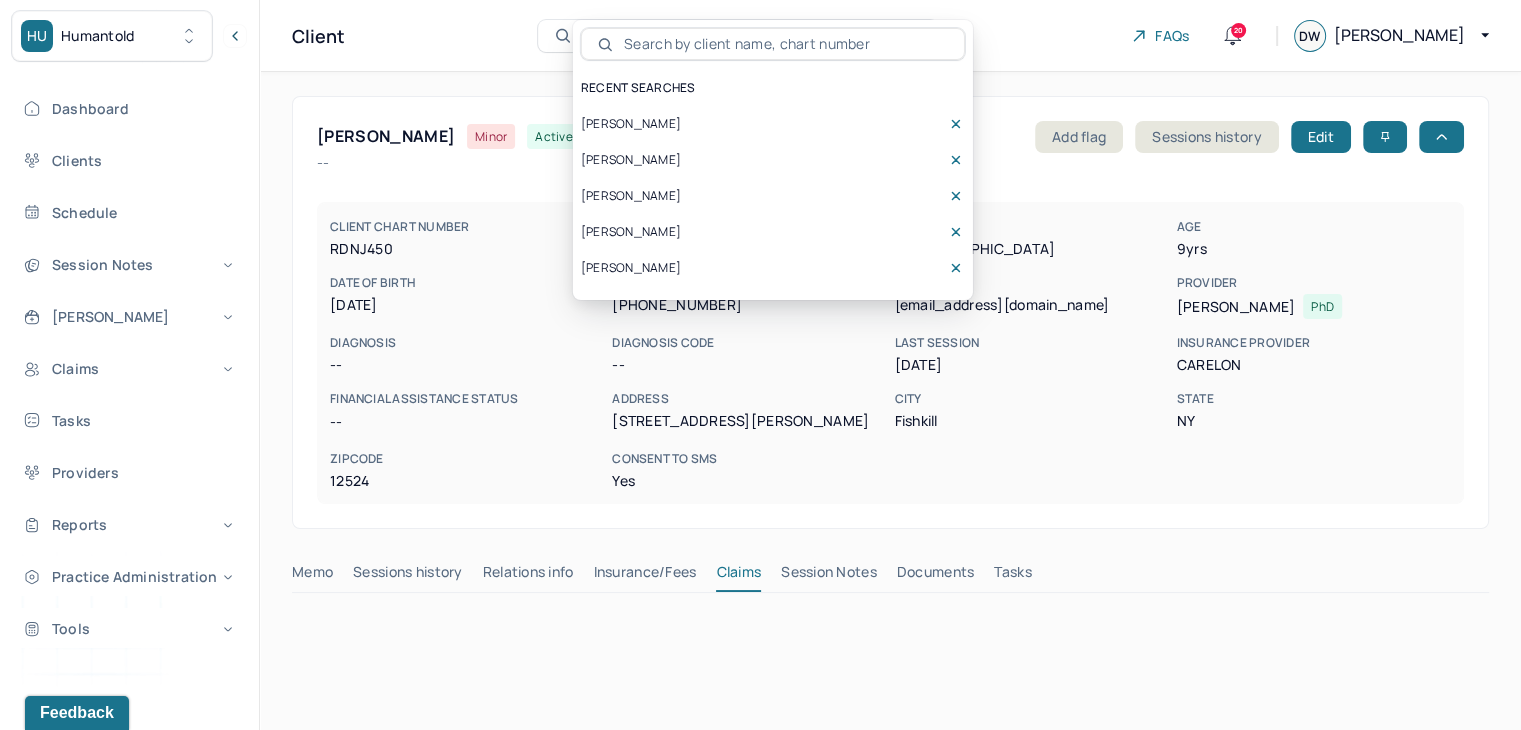 click on "SEX" at bounding box center [1031, 227] 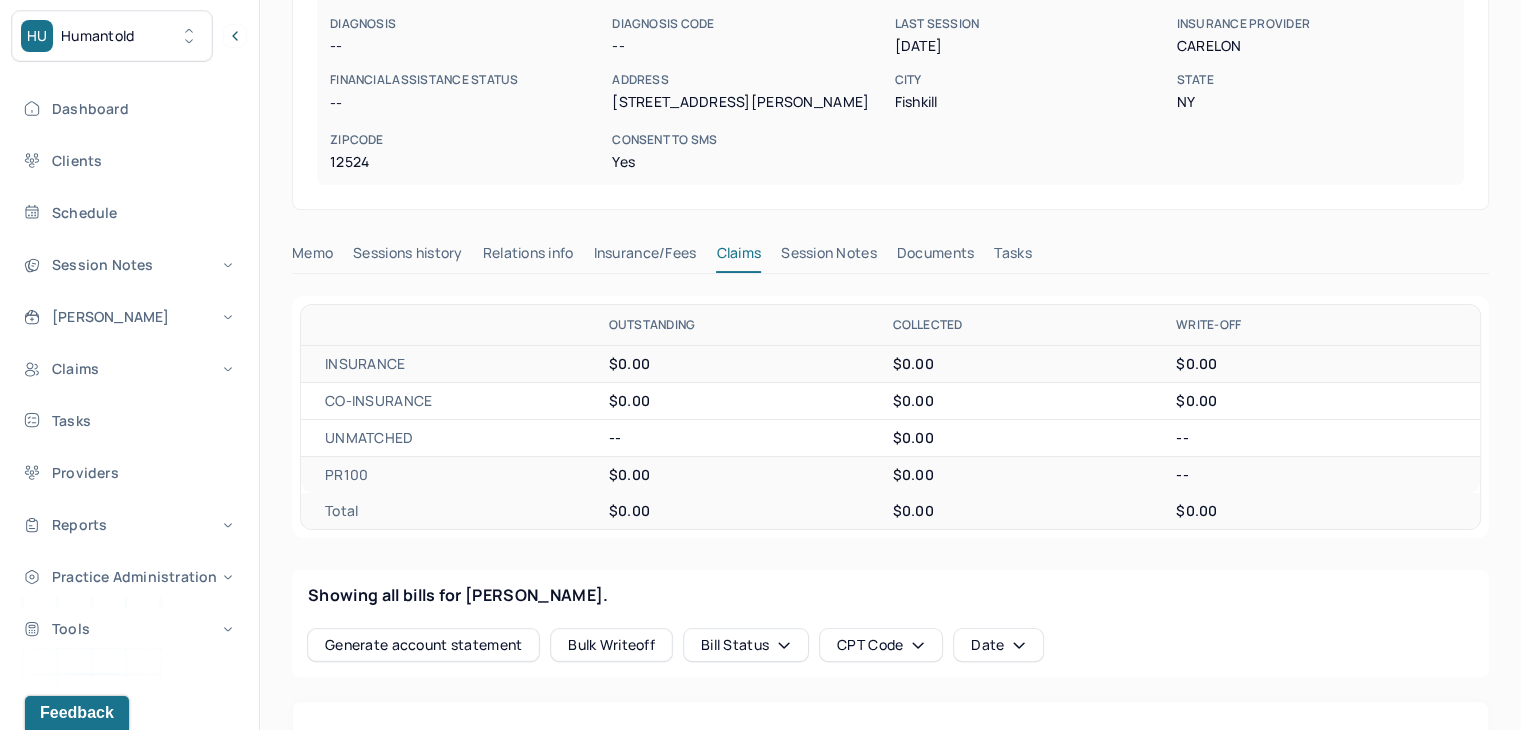 scroll, scrollTop: 200, scrollLeft: 0, axis: vertical 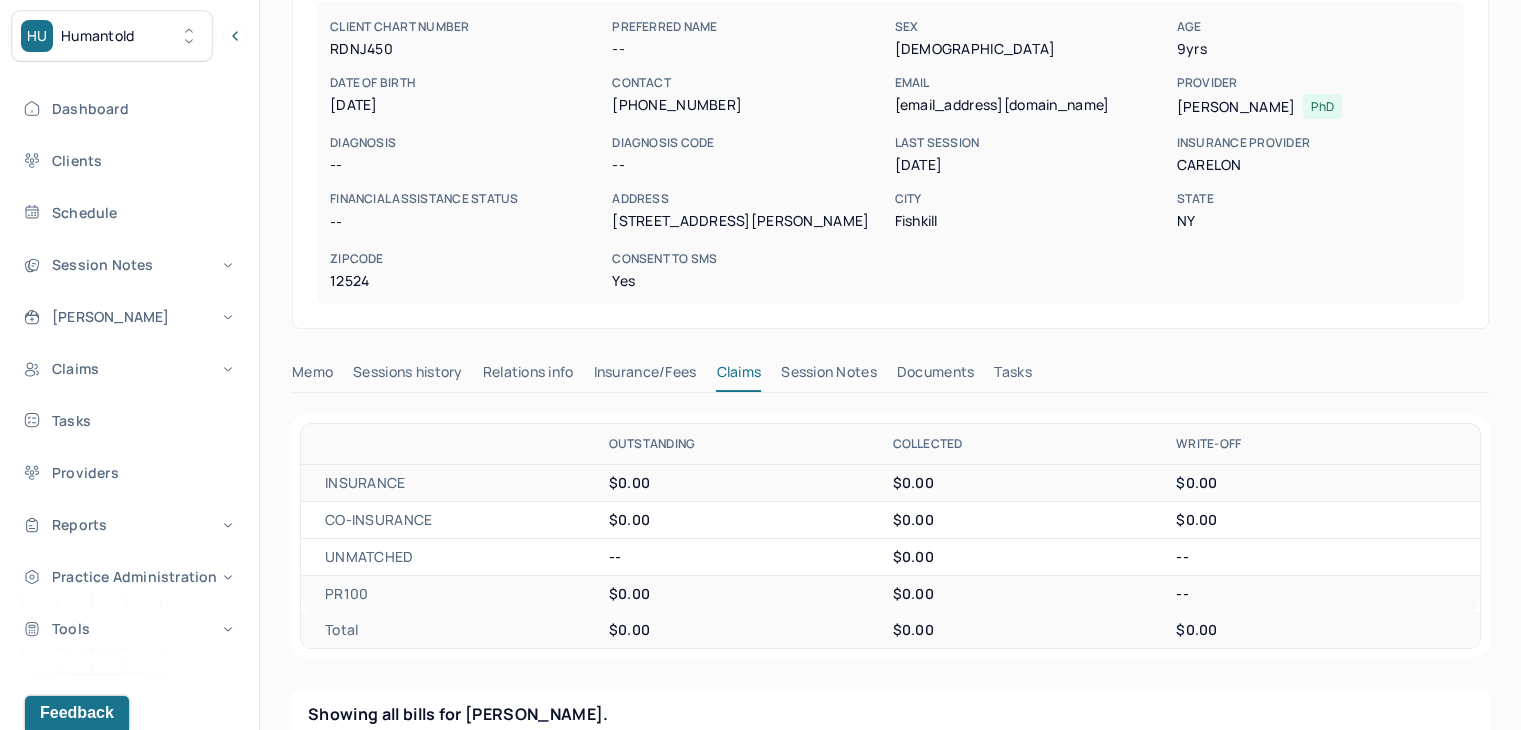 click on "Session Notes" at bounding box center (829, 376) 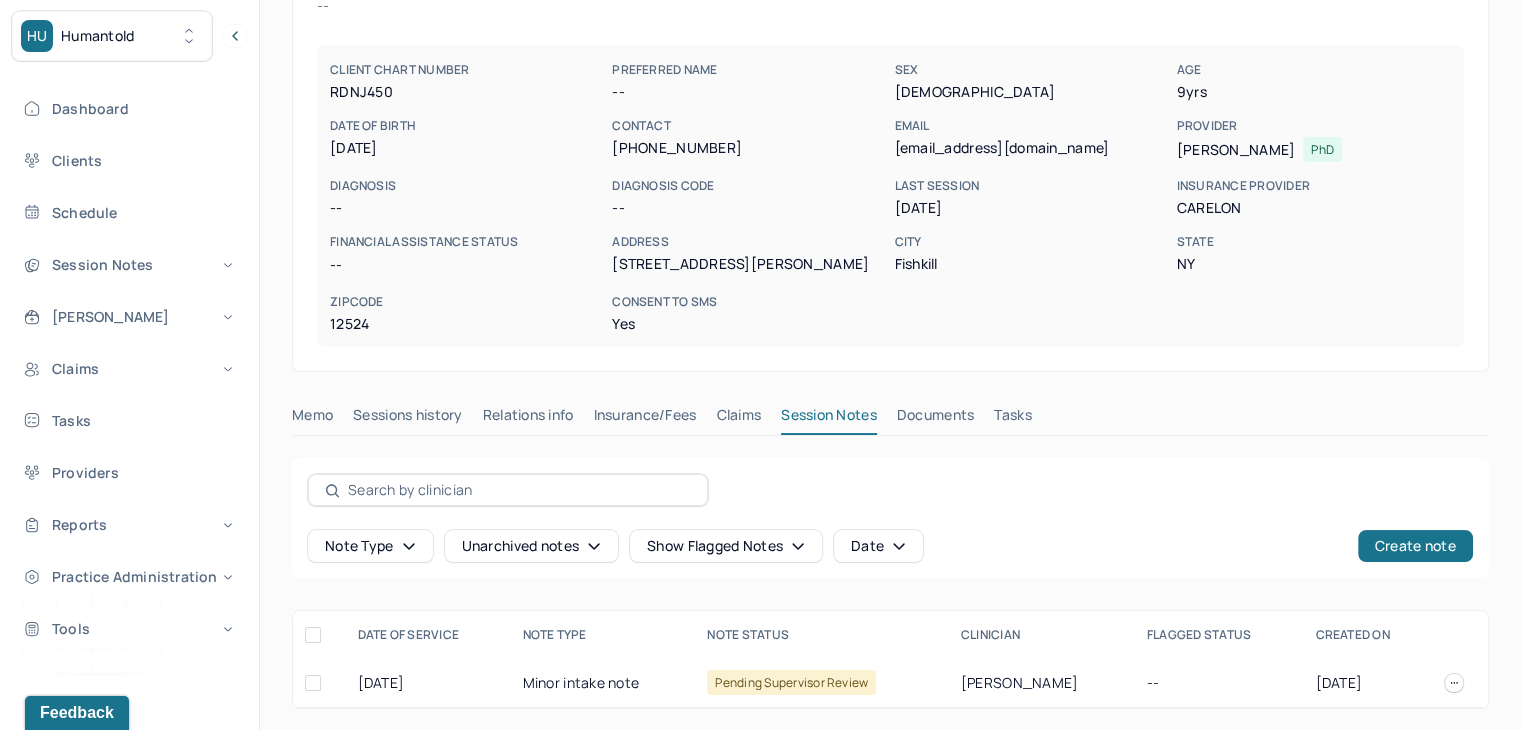 scroll, scrollTop: 158, scrollLeft: 0, axis: vertical 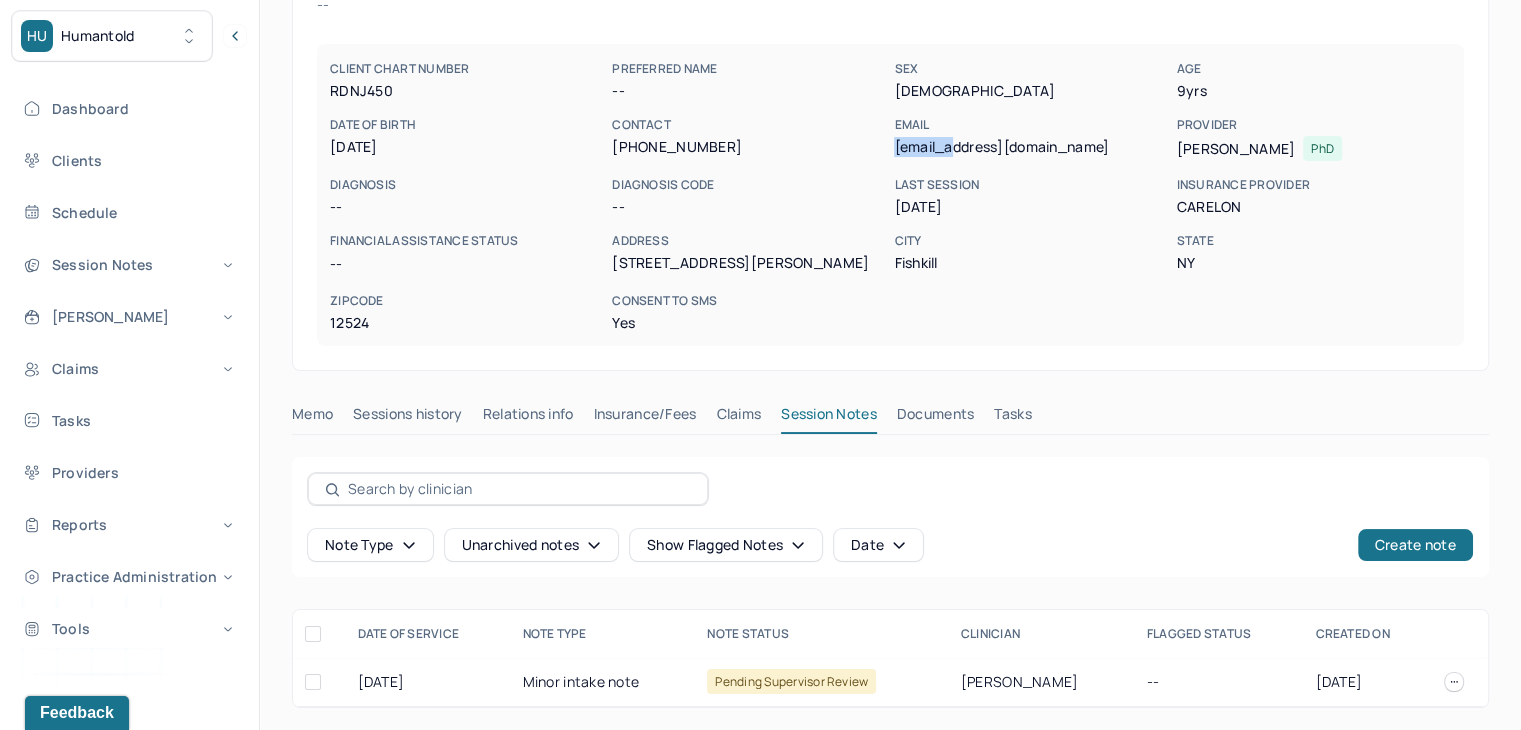 drag, startPoint x: 957, startPoint y: 138, endPoint x: 894, endPoint y: 146, distance: 63.505905 